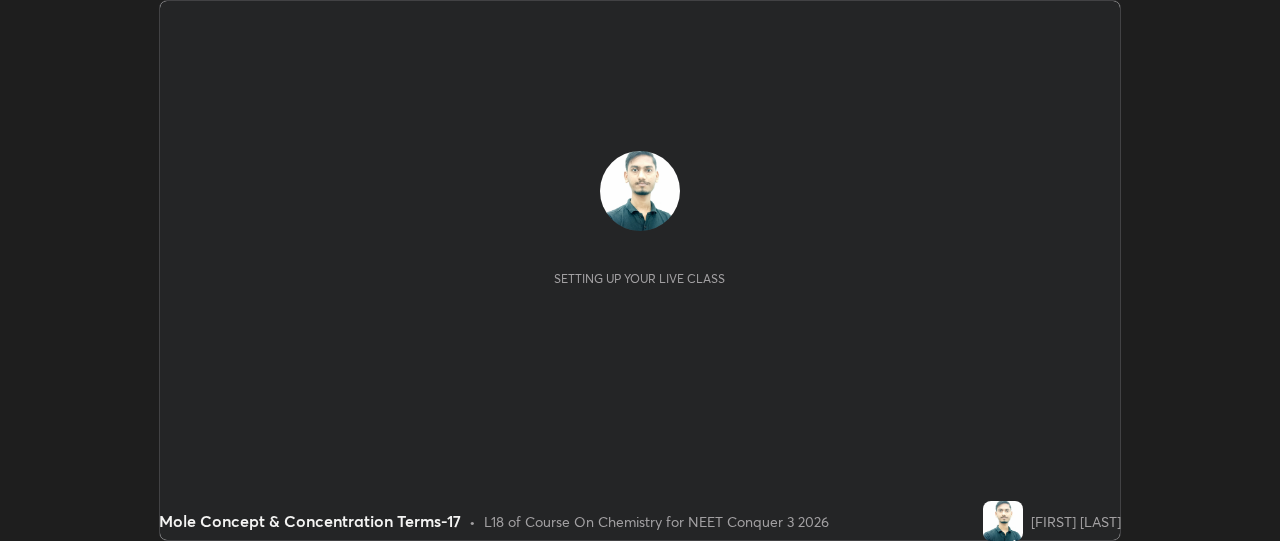 scroll, scrollTop: 0, scrollLeft: 0, axis: both 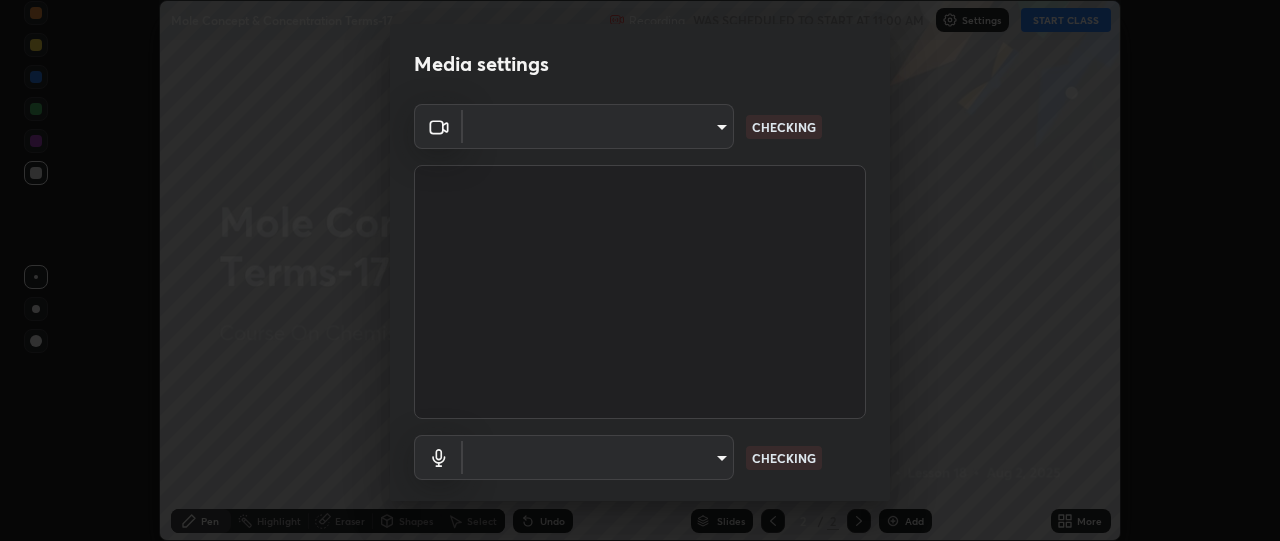 type on "[HASH]" 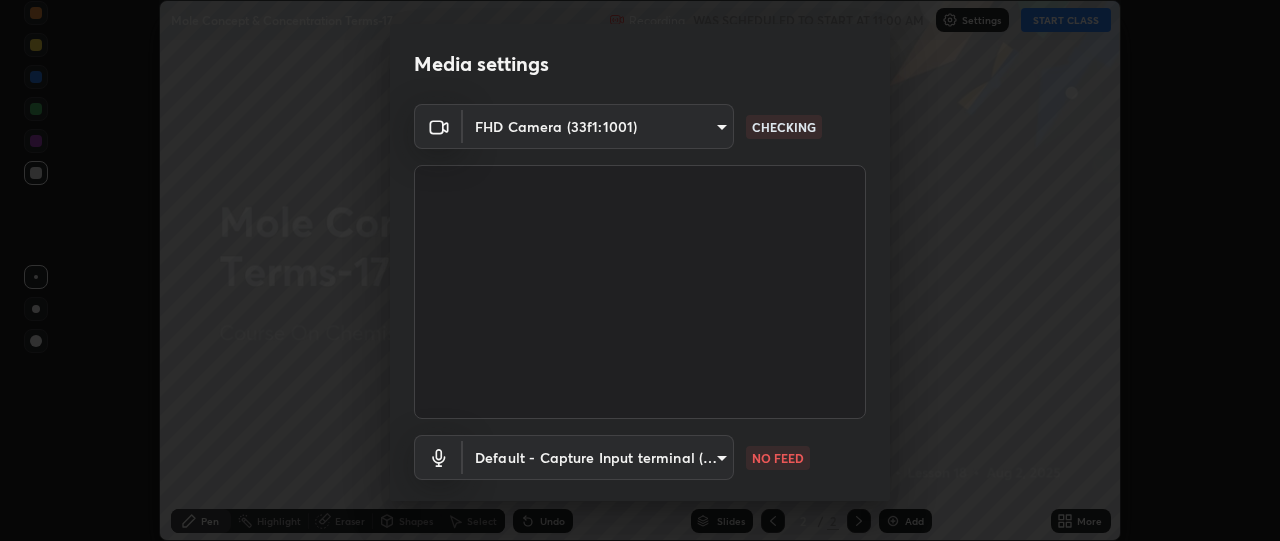 click on "Erase all Mole Concept & Concentration Terms-17 Recording WAS SCHEDULED TO START AT 11:00 AM Settings START CLASS Setting up your live class Mole Concept & Concentration Terms-17 • L18 of Course On Chemistry for NEET Conquer 3 2026 [FIRST] [LAST] Pen Highlight Eraser Shapes Select Undo Slides 2 / 2 Add More No doubts shared Encourage your learners to ask a doubt for better clarity Report an issue Reason for reporting Buffering Chat not working Audio - Video sync issue Educator video quality low Attach an image Report Media settings FHD Camera (33f1:1001) [HASH] CHECKING Default - Capture Input terminal (3- Digital Array MIC) default NO FEED 1 / 5 Next" at bounding box center [640, 270] 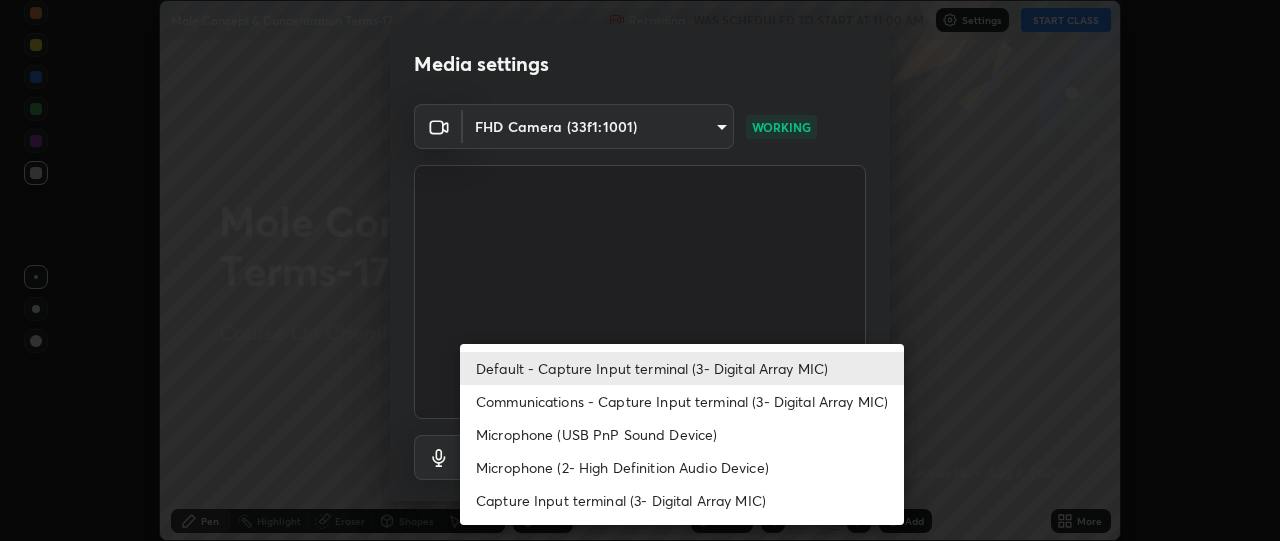 click on "Microphone (USB PnP Sound Device)" at bounding box center [682, 434] 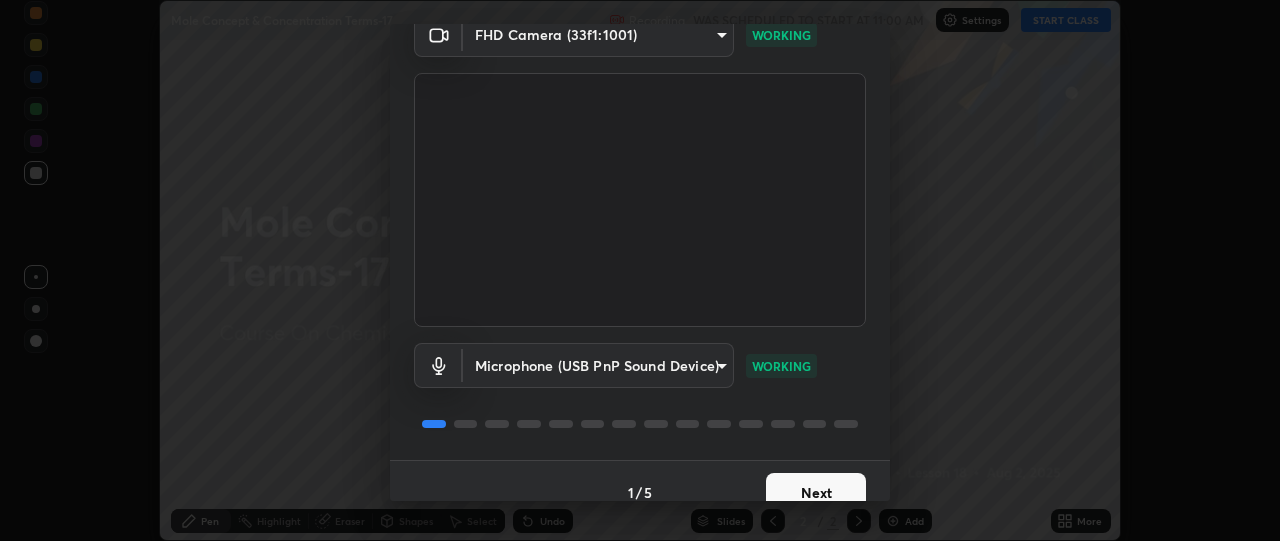 scroll, scrollTop: 115, scrollLeft: 0, axis: vertical 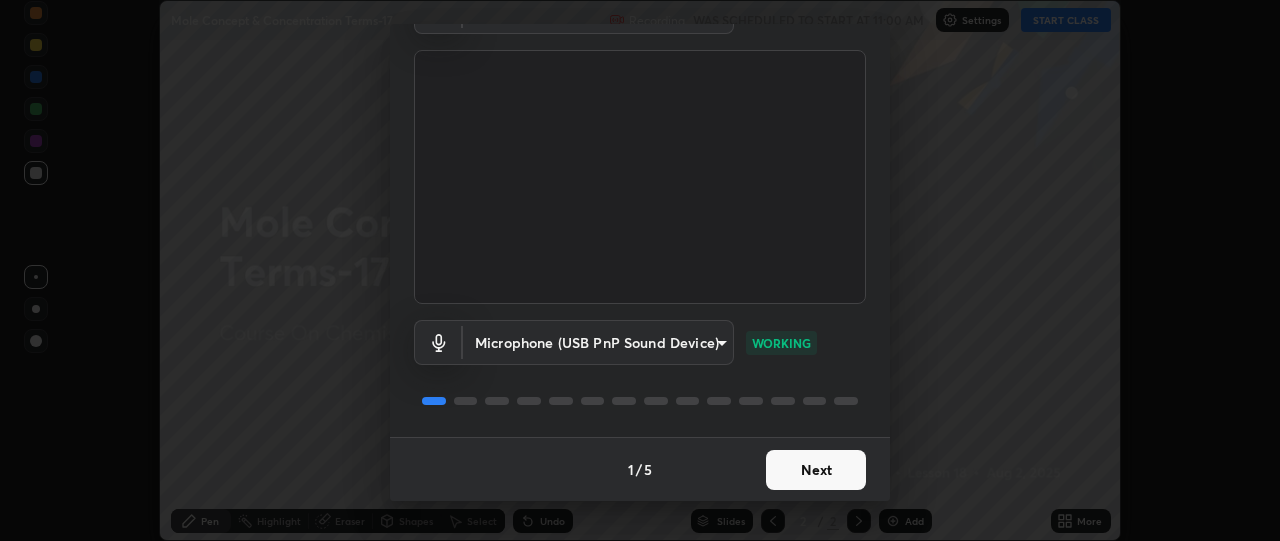 click on "Next" at bounding box center (816, 470) 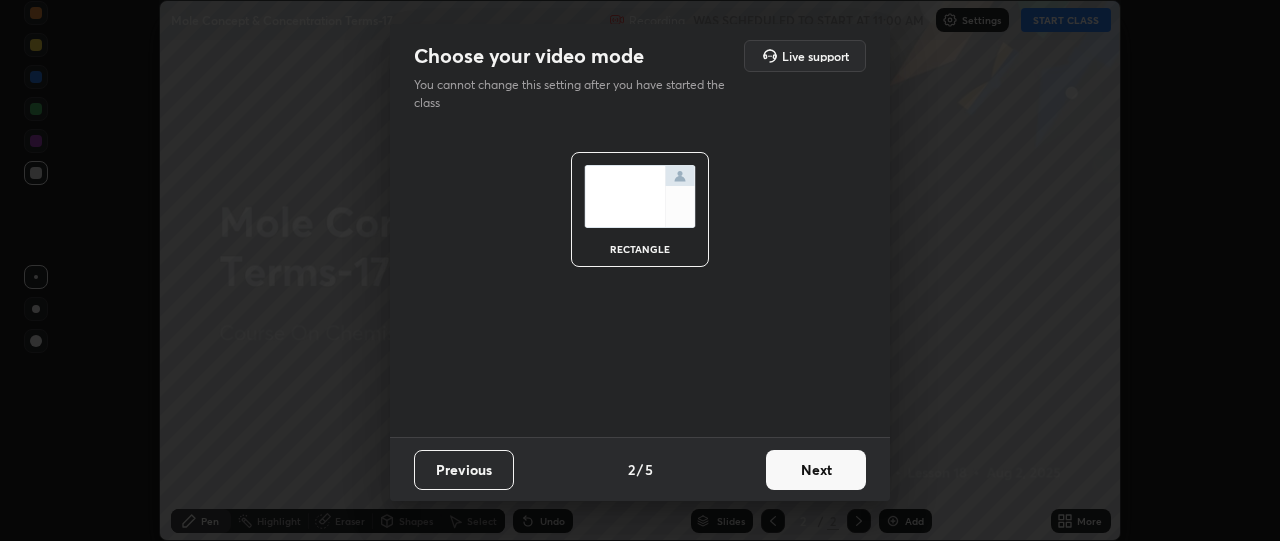 click on "Next" at bounding box center [816, 470] 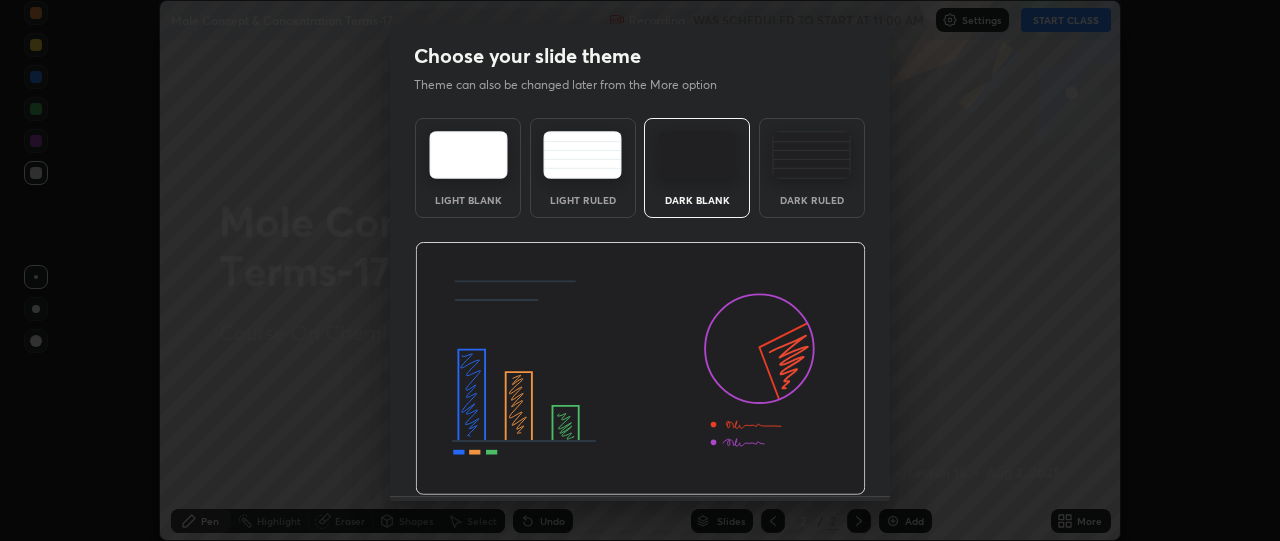 scroll, scrollTop: 59, scrollLeft: 0, axis: vertical 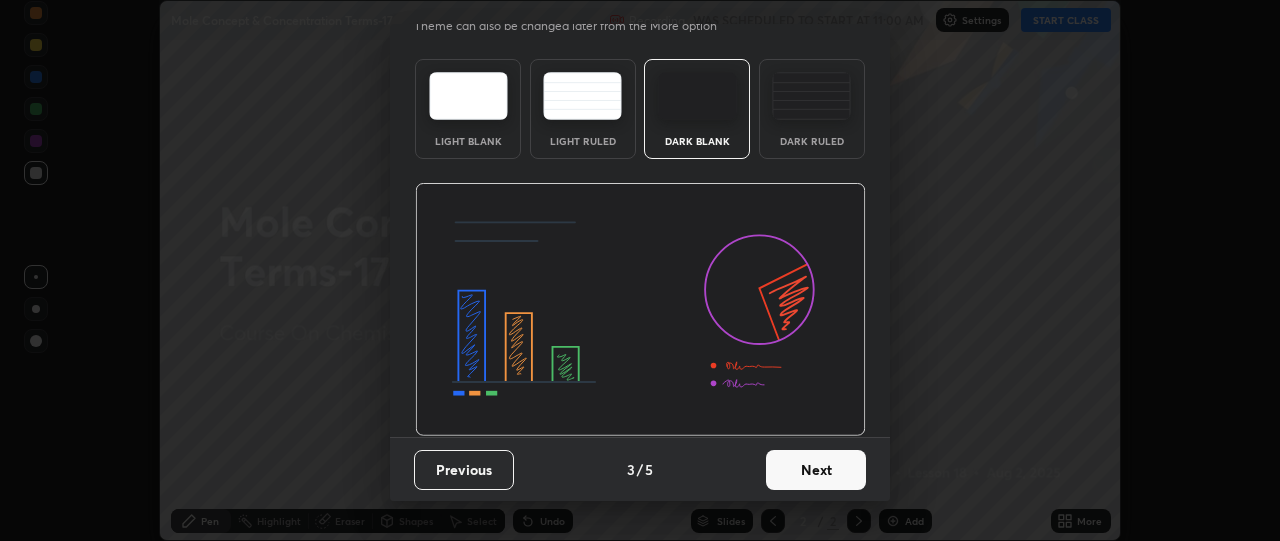click on "Next" at bounding box center (816, 470) 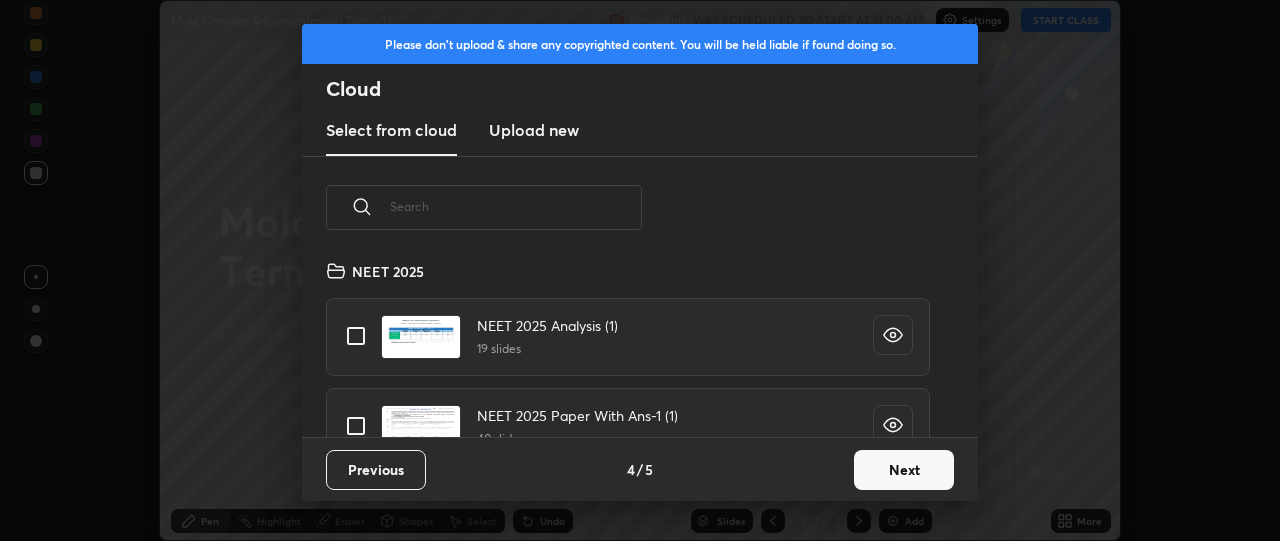 scroll, scrollTop: 7, scrollLeft: 11, axis: both 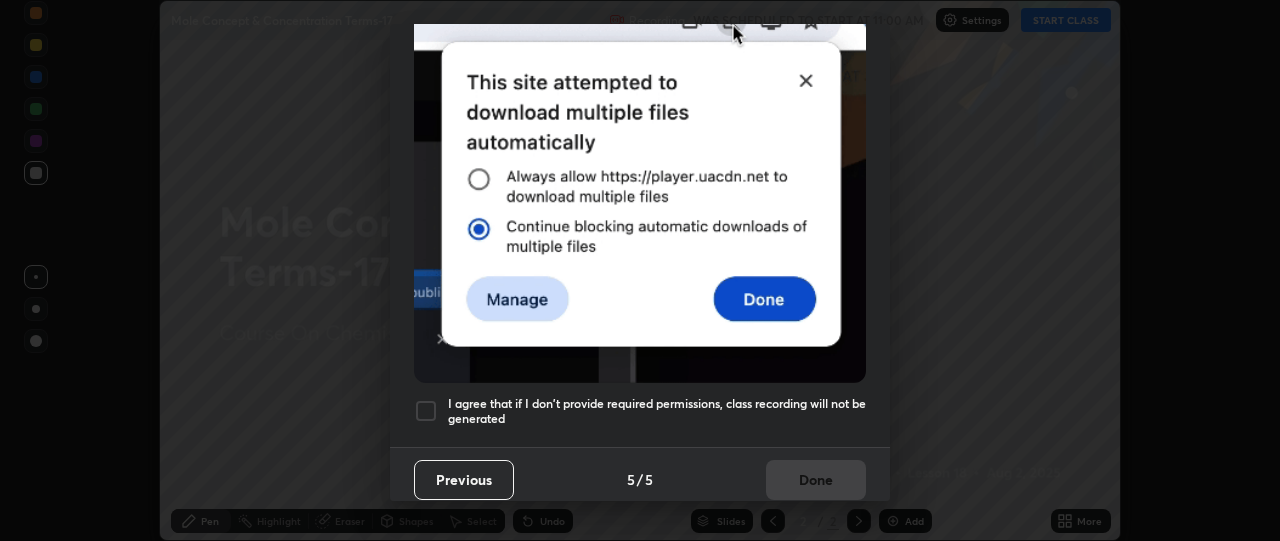 click on "I agree that if I don't provide required permissions, class recording will not be generated" at bounding box center [657, 411] 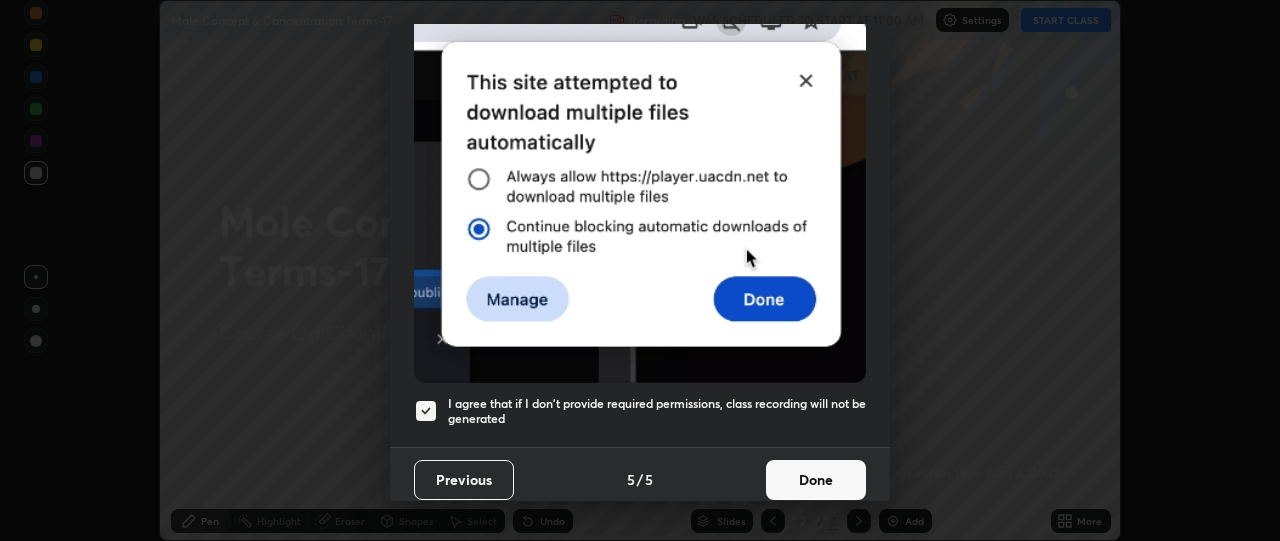 click on "Done" at bounding box center [816, 480] 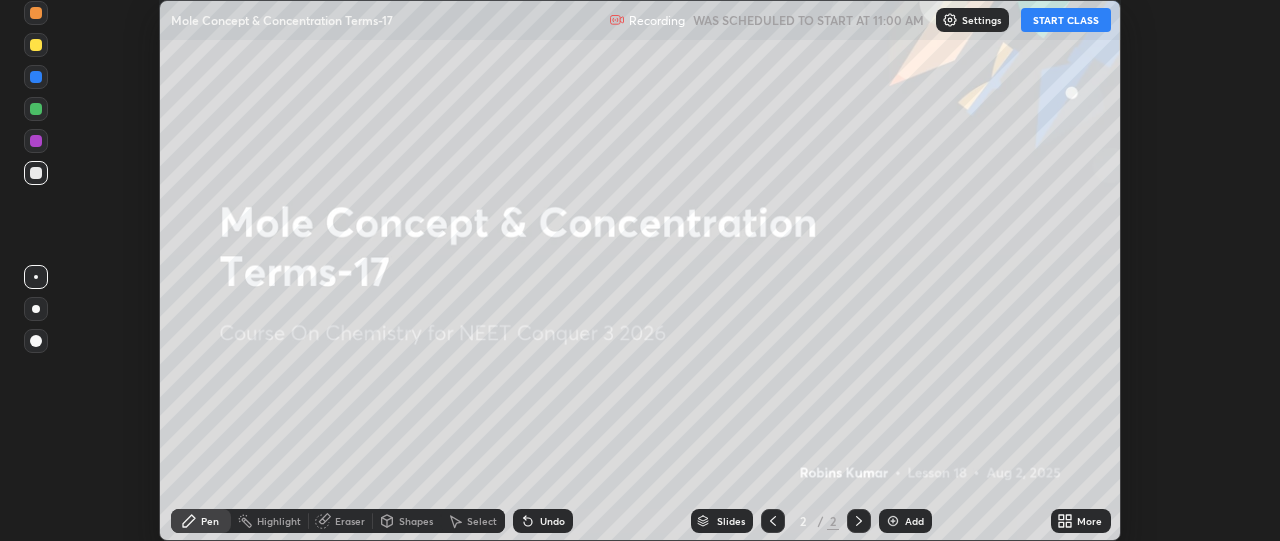 click on "More" at bounding box center [1089, 521] 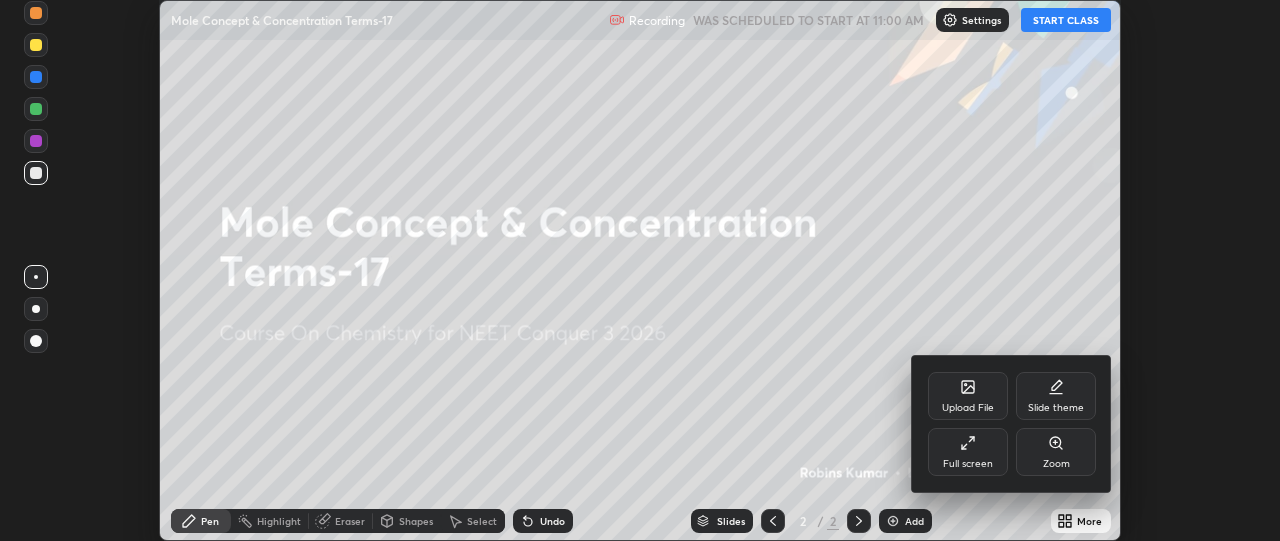 click on "Slide theme" at bounding box center (1056, 396) 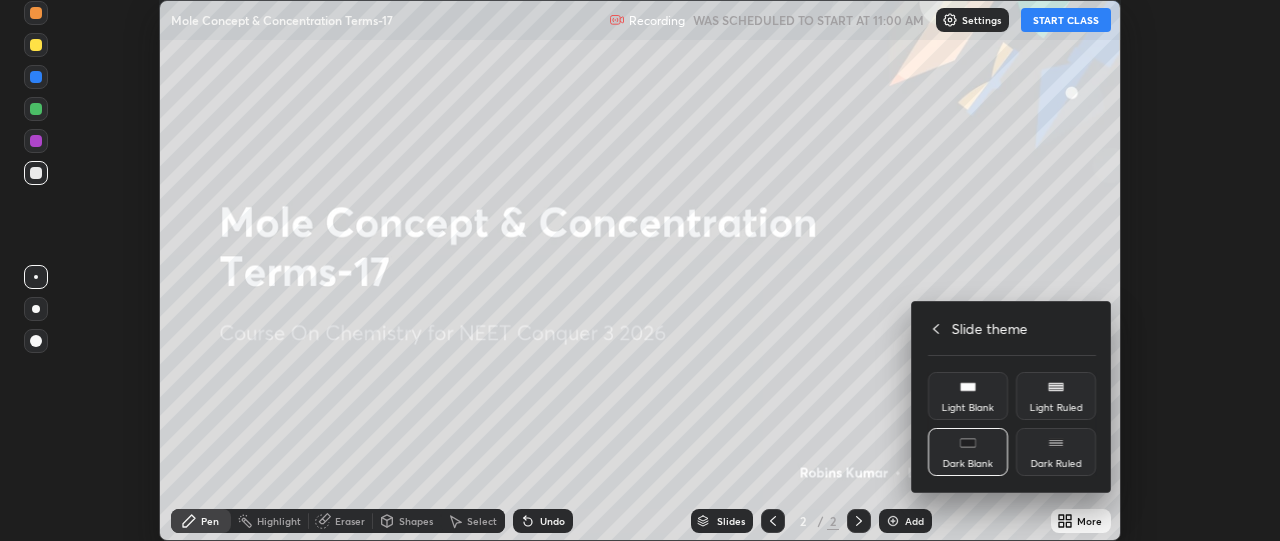 click on "Dark Ruled" at bounding box center [1056, 452] 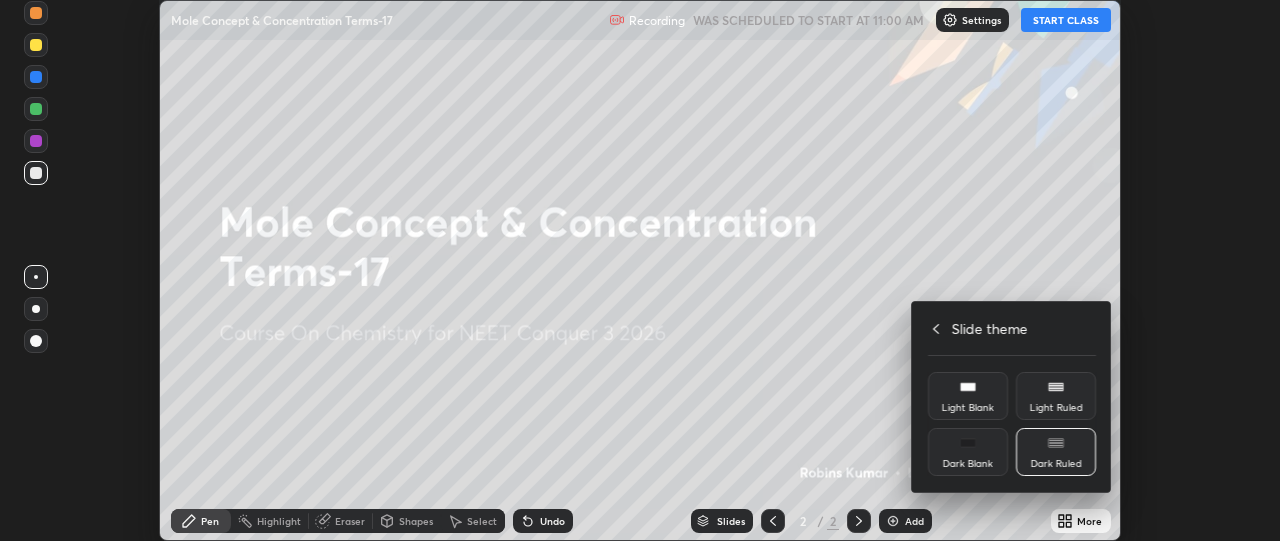 click 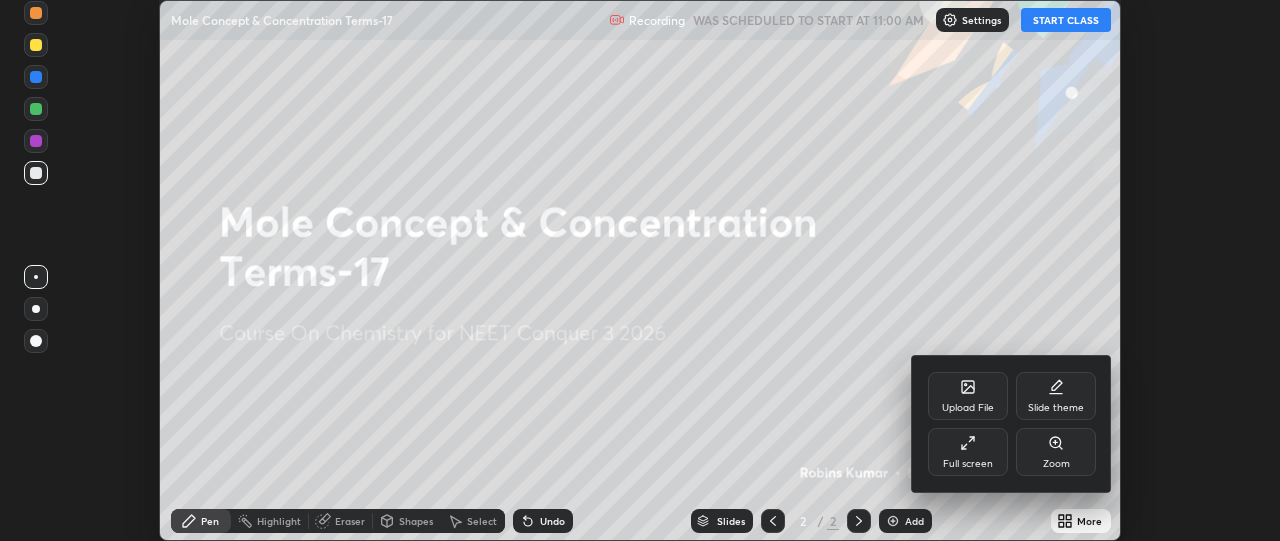 click 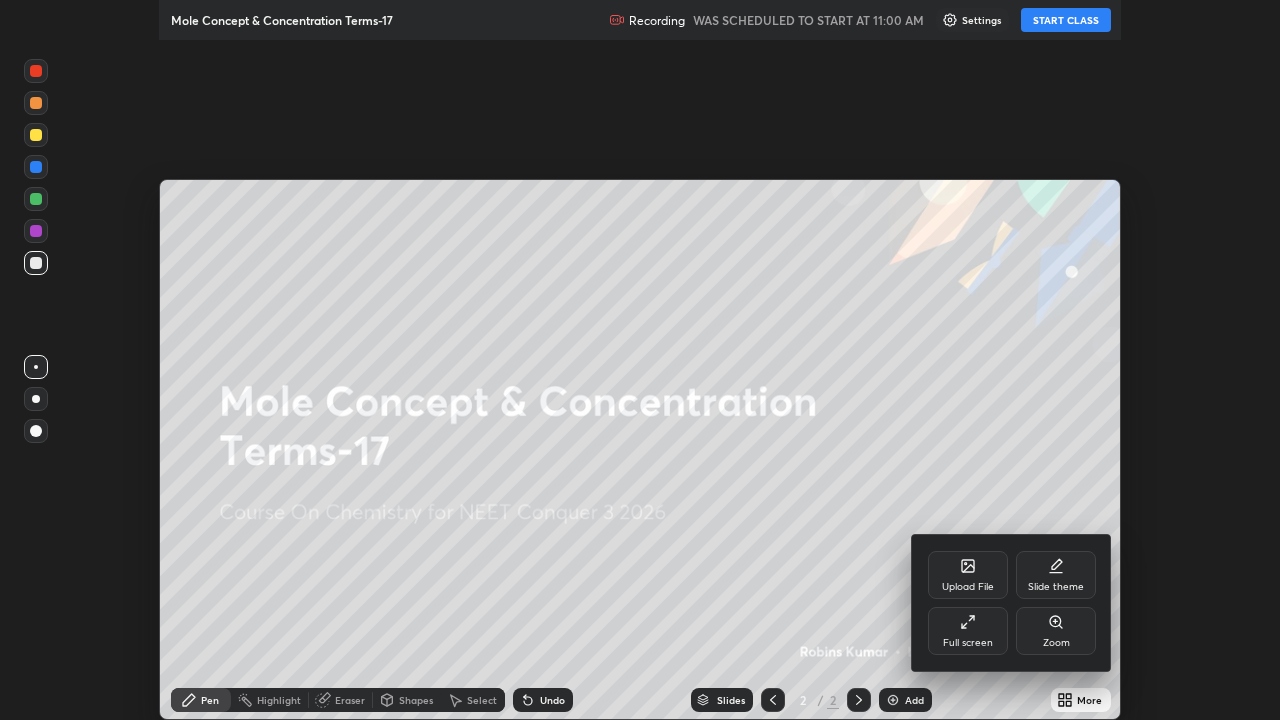 scroll, scrollTop: 99280, scrollLeft: 98720, axis: both 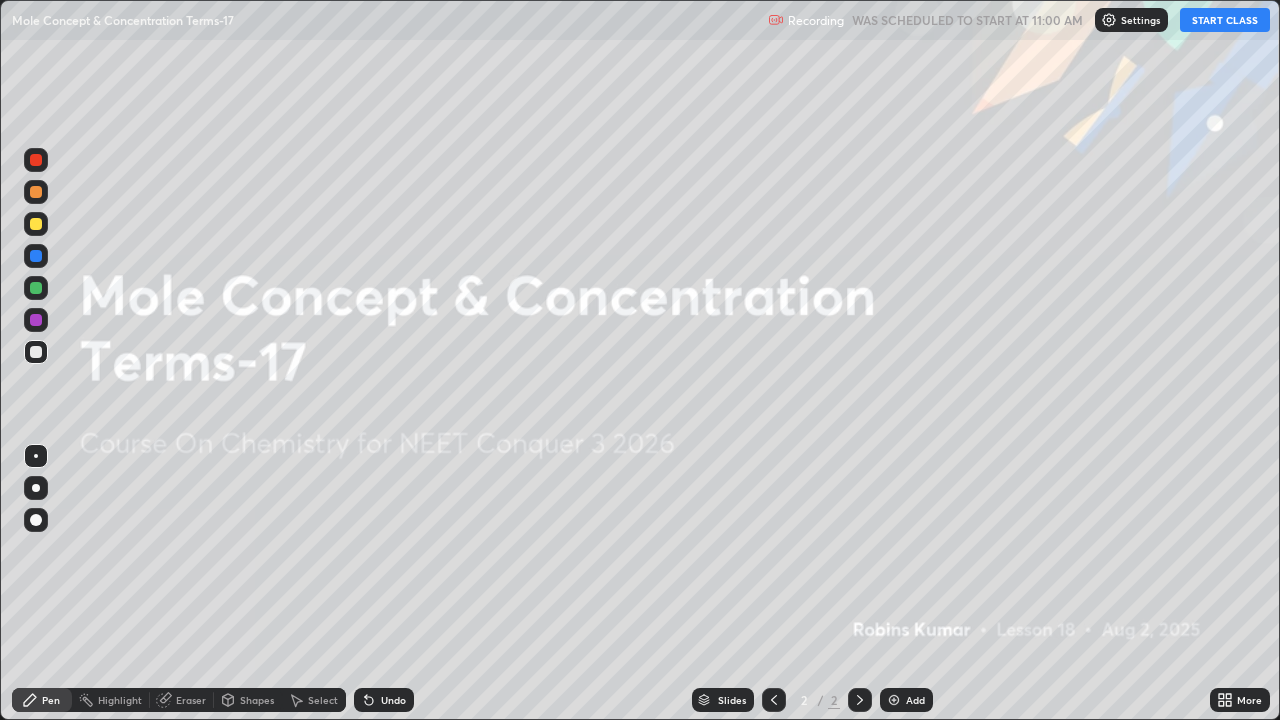 click on "START CLASS" at bounding box center (1225, 20) 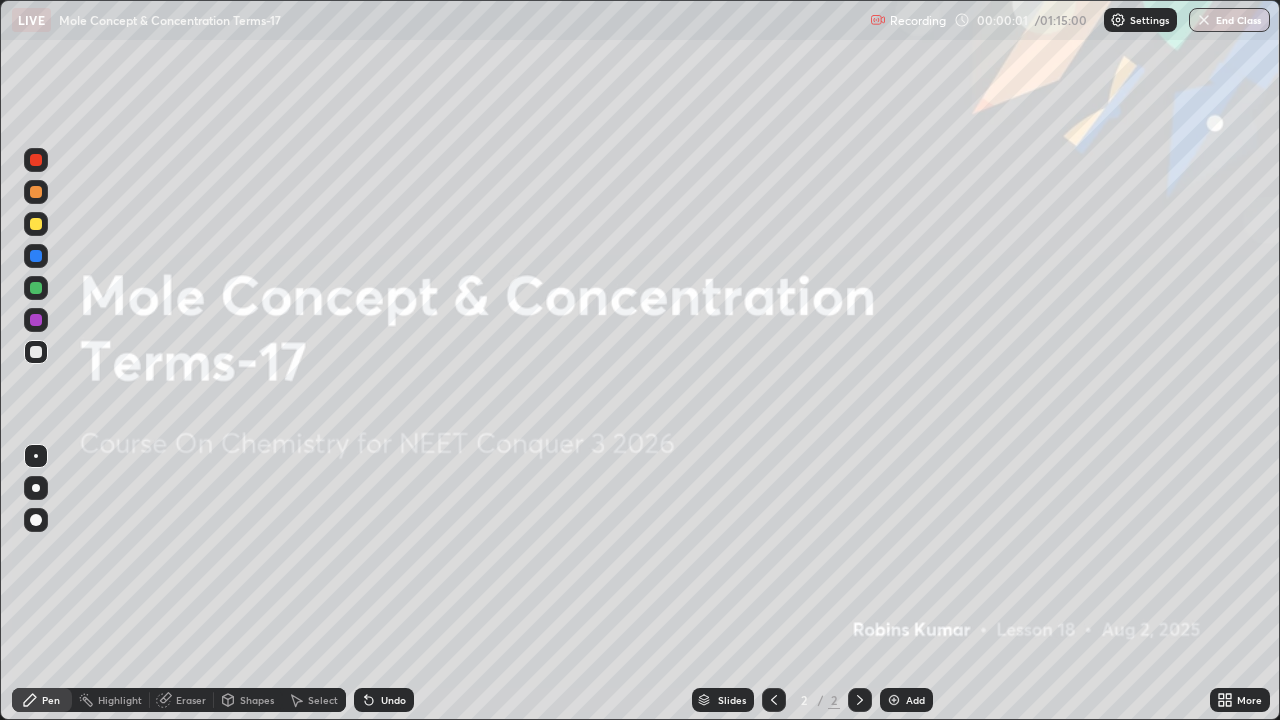 click at bounding box center [894, 700] 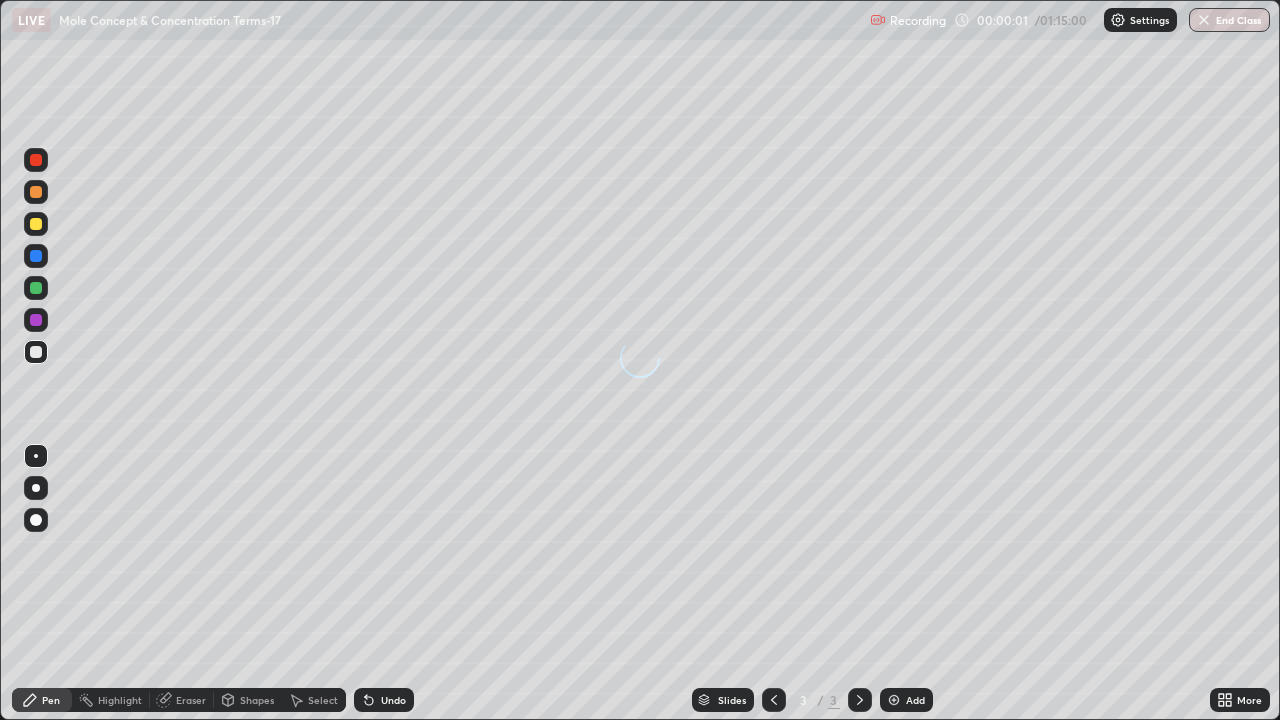 click at bounding box center [894, 700] 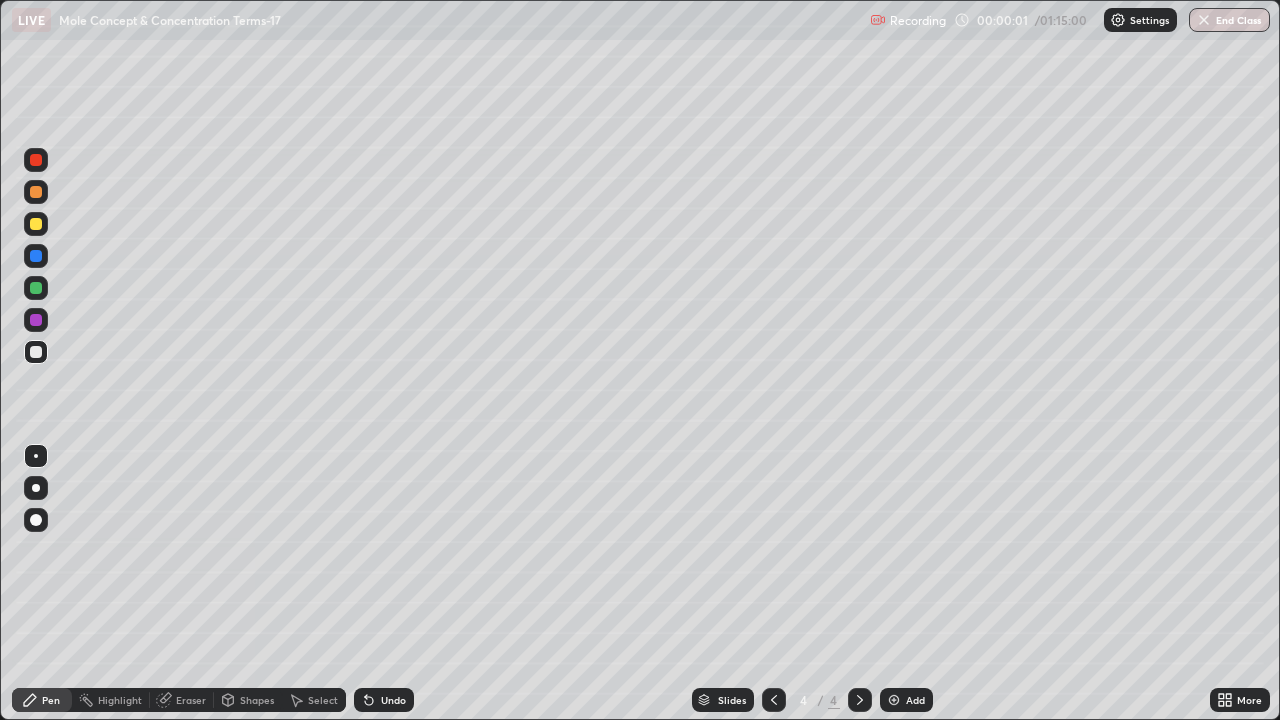 click at bounding box center (894, 700) 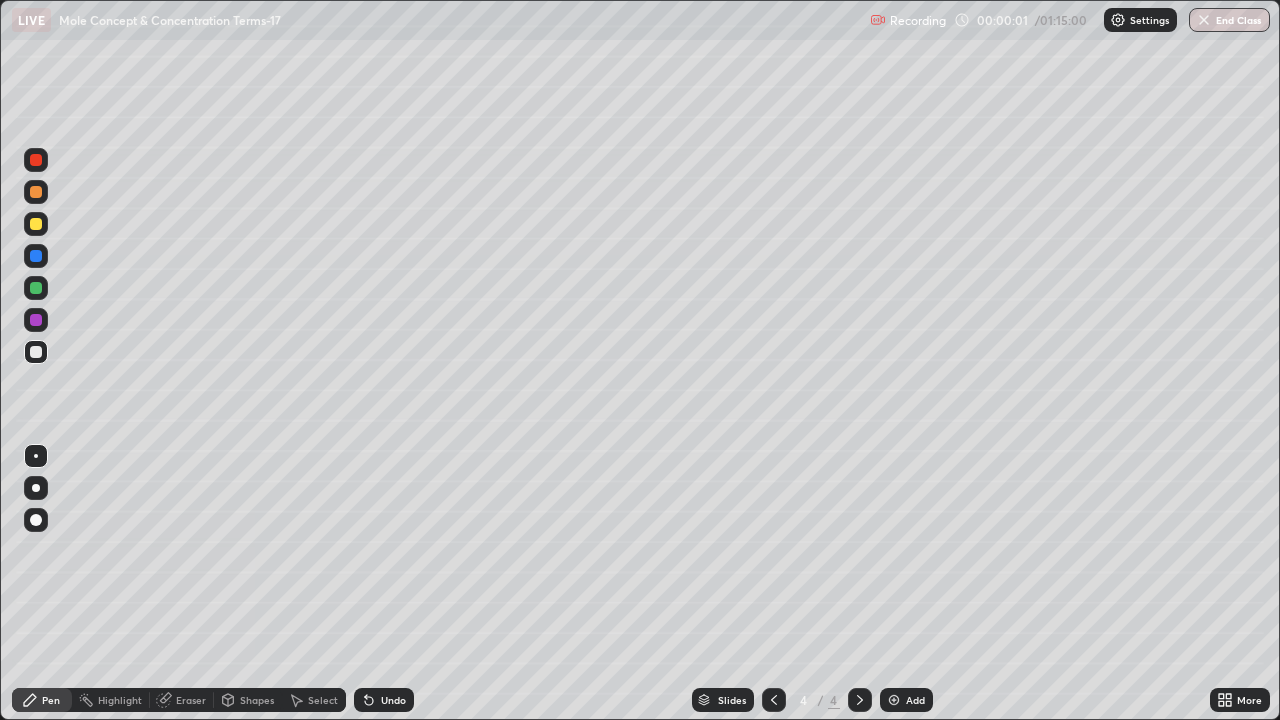 click at bounding box center (894, 700) 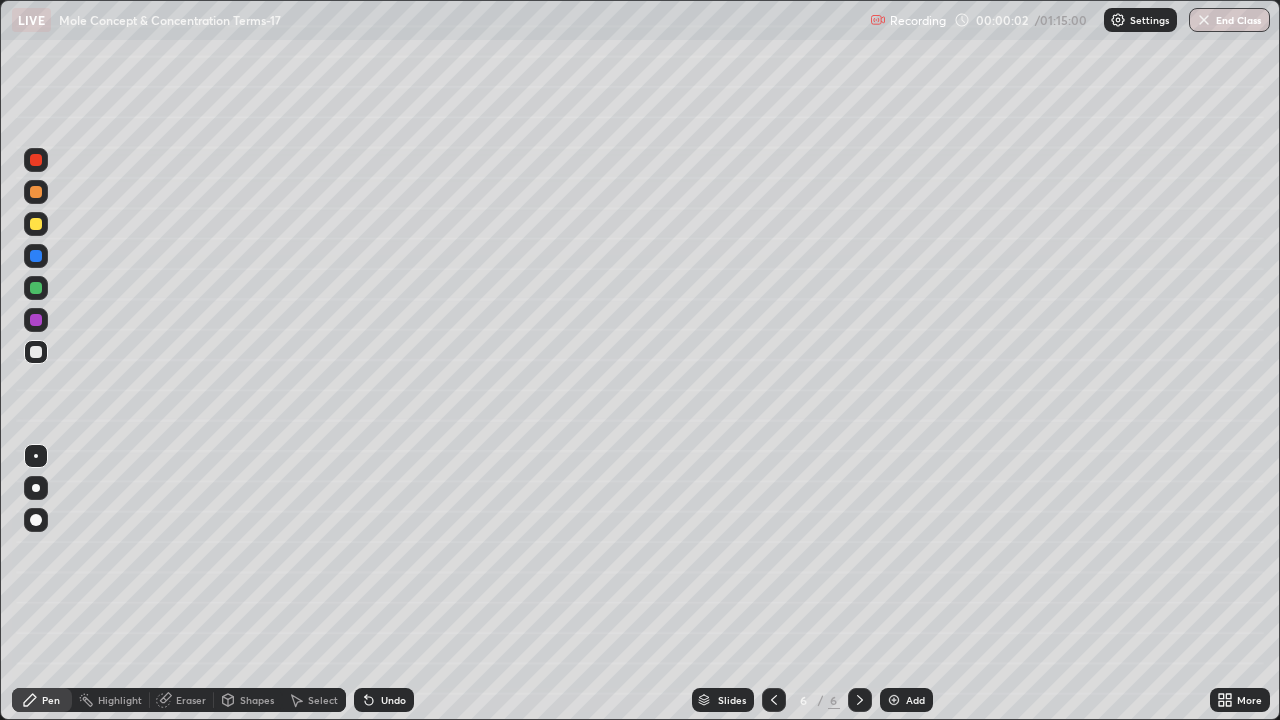 click at bounding box center (894, 700) 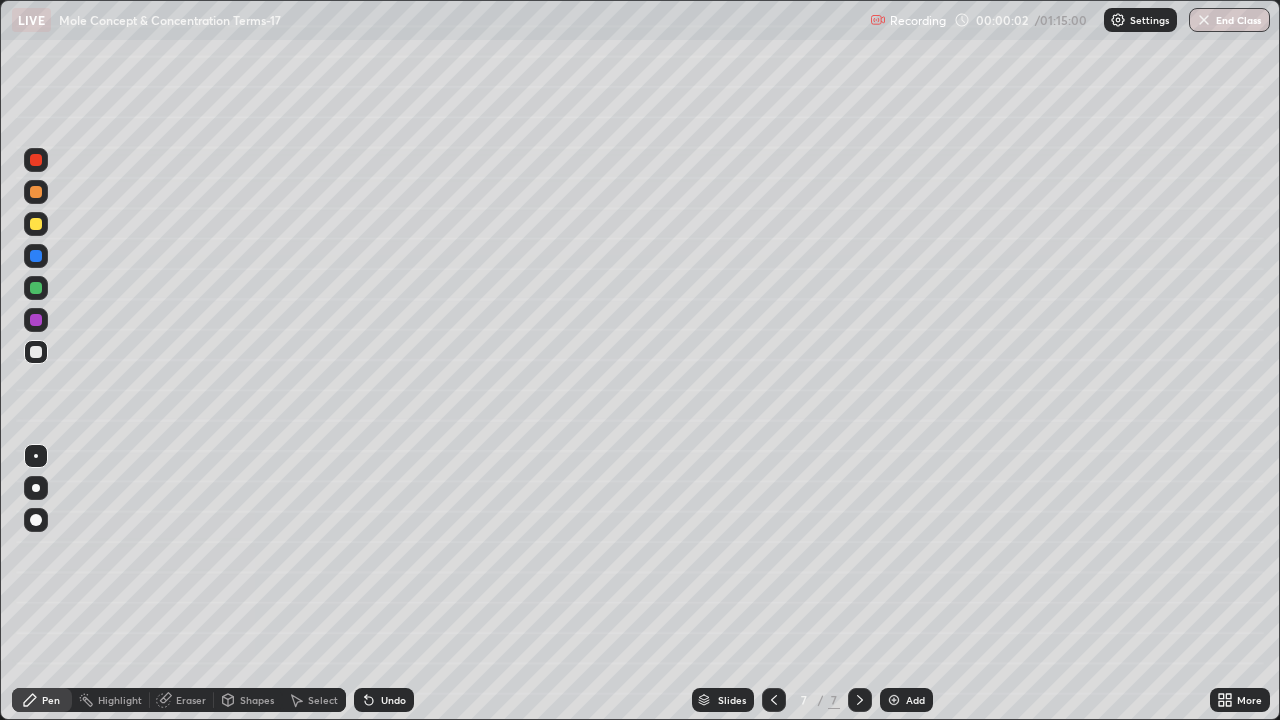click on "Add" at bounding box center (906, 700) 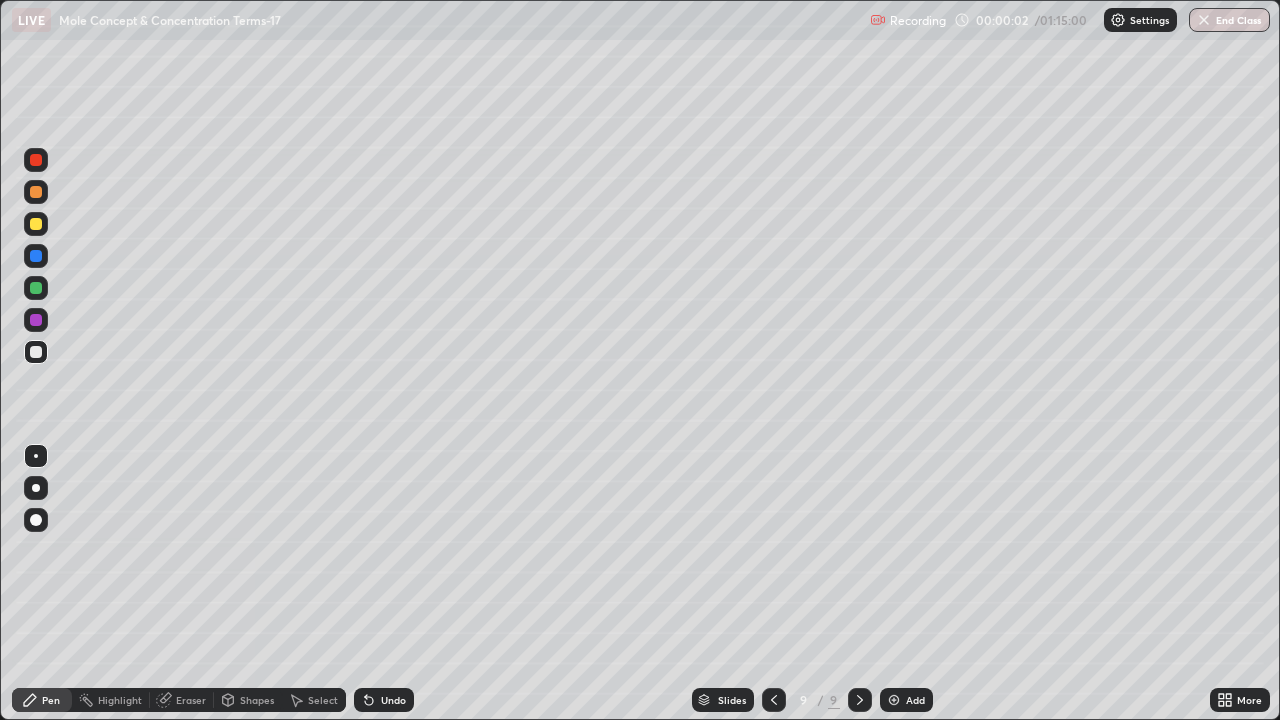 click on "Add" at bounding box center [906, 700] 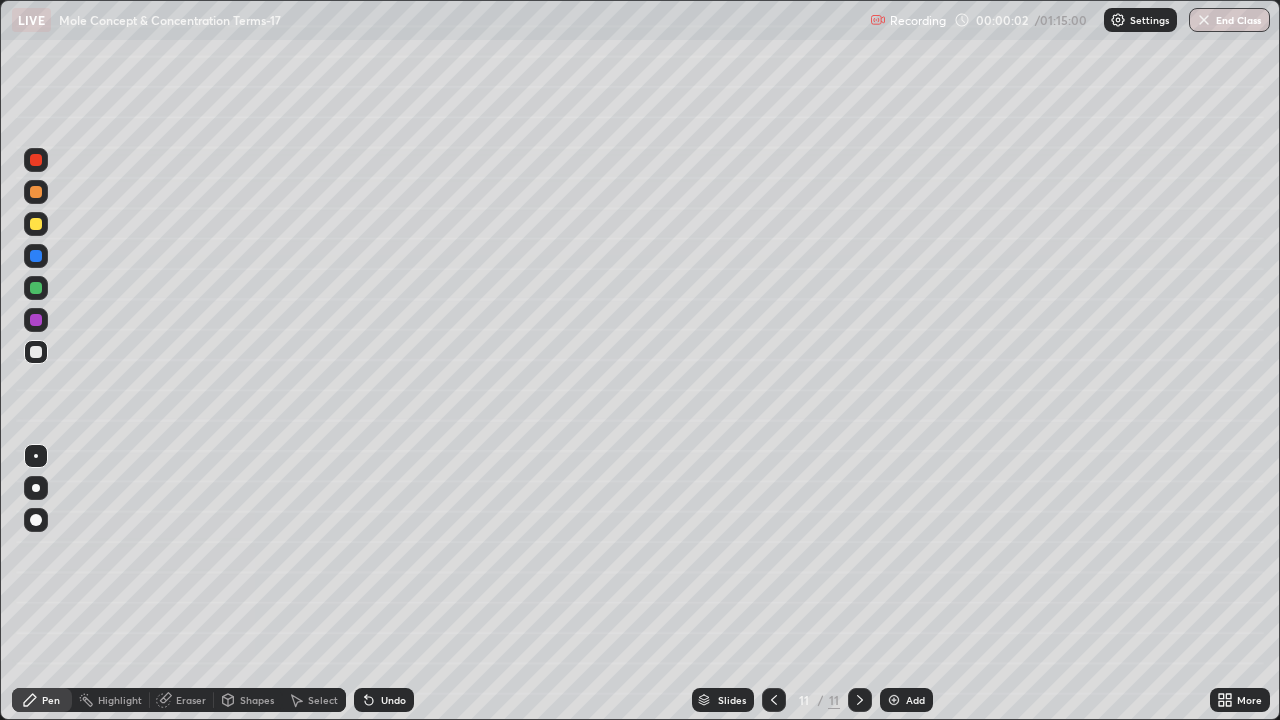 click on "Add" at bounding box center (906, 700) 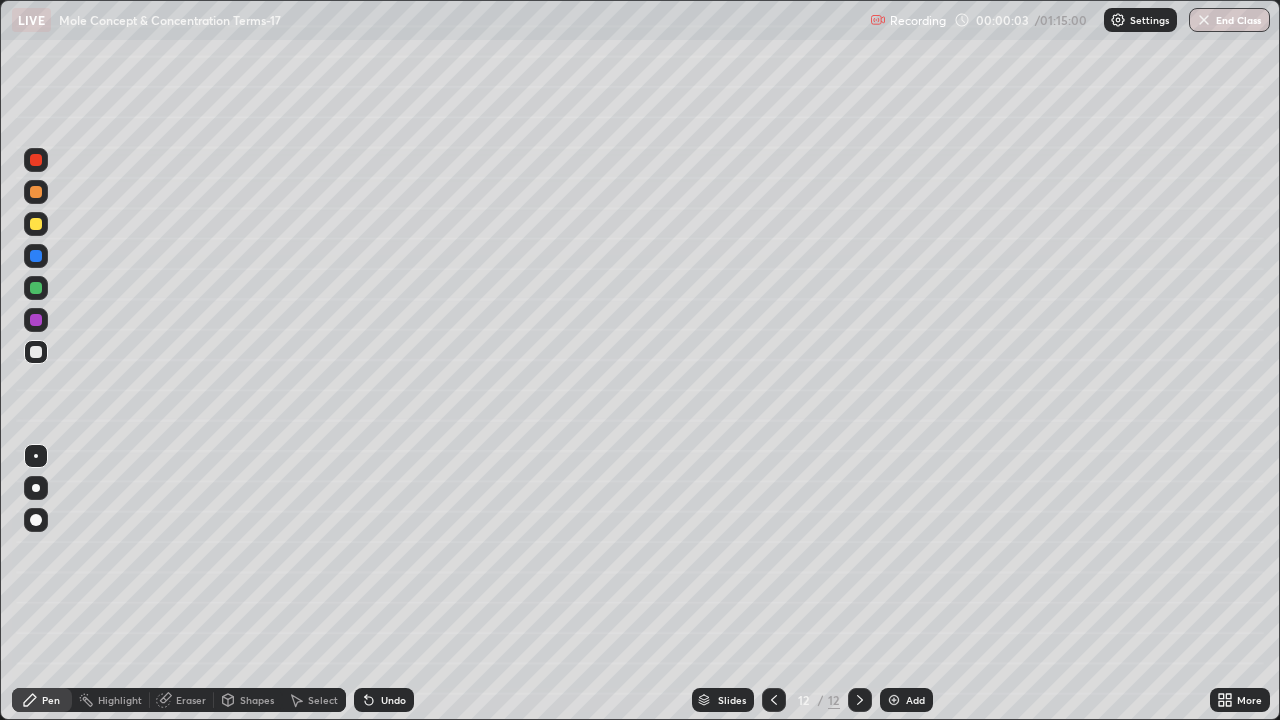 click on "Add" at bounding box center [906, 700] 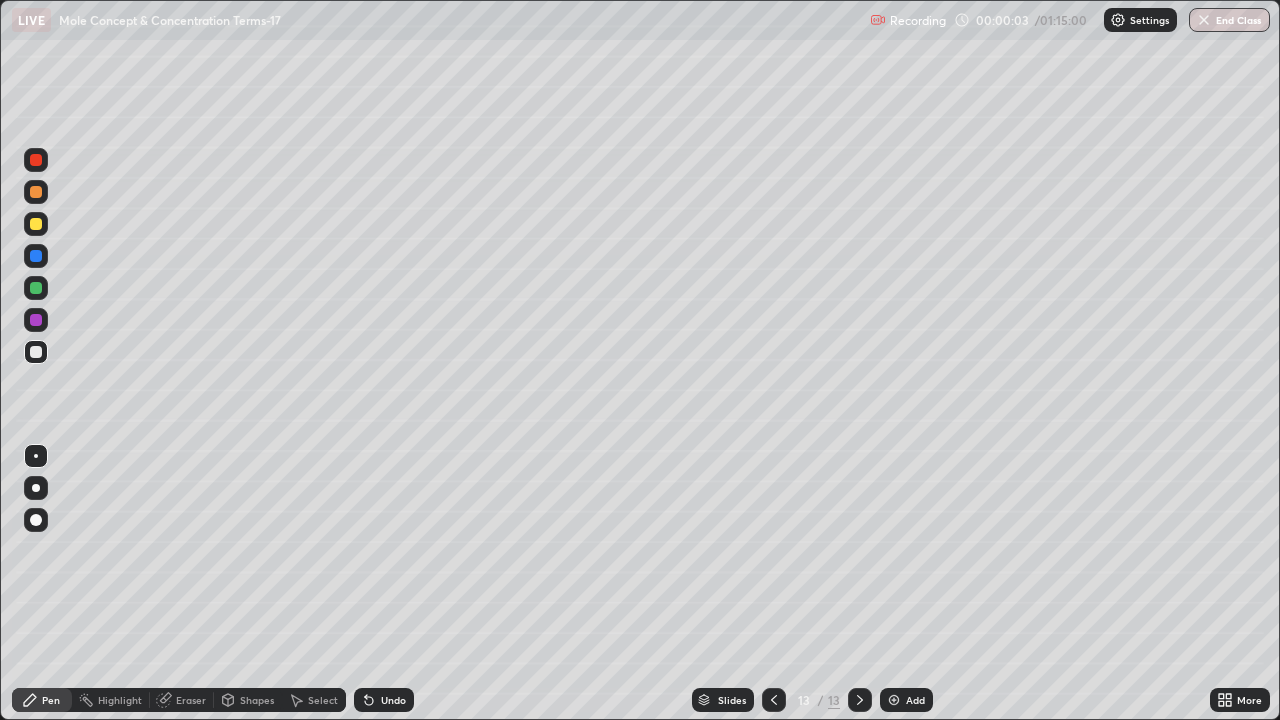 click on "Add" at bounding box center [906, 700] 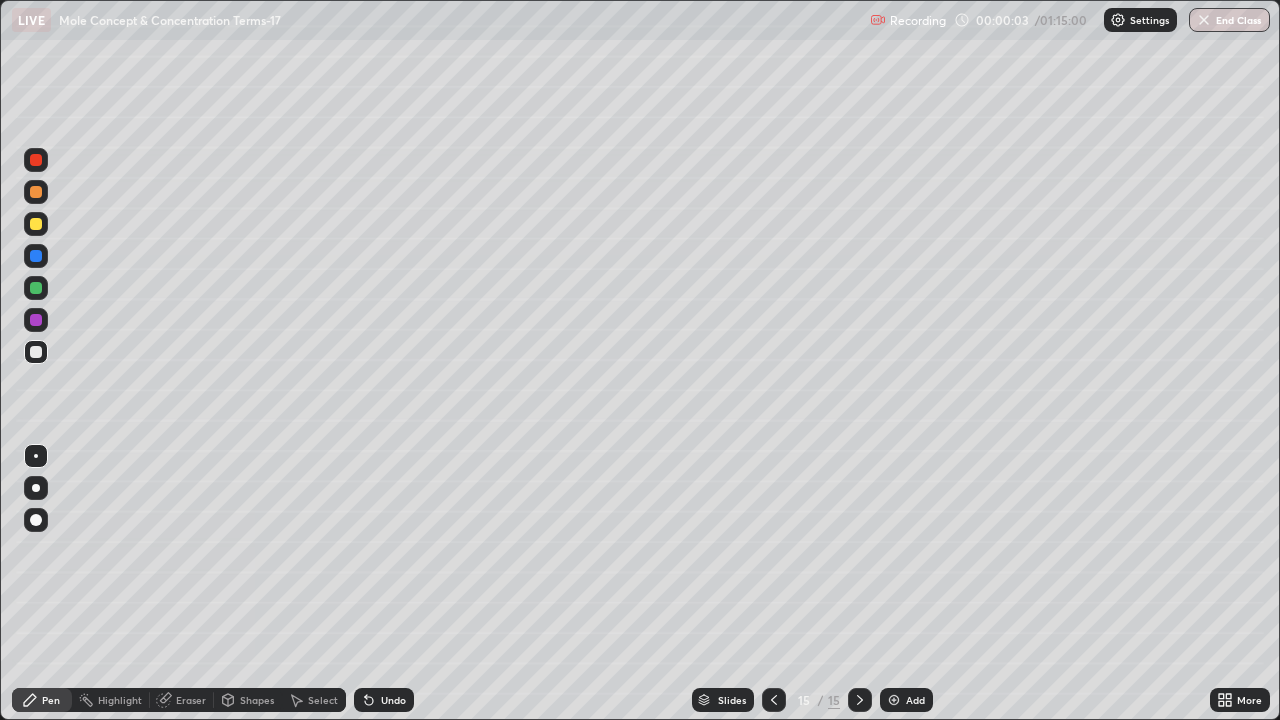 click on "Add" at bounding box center (906, 700) 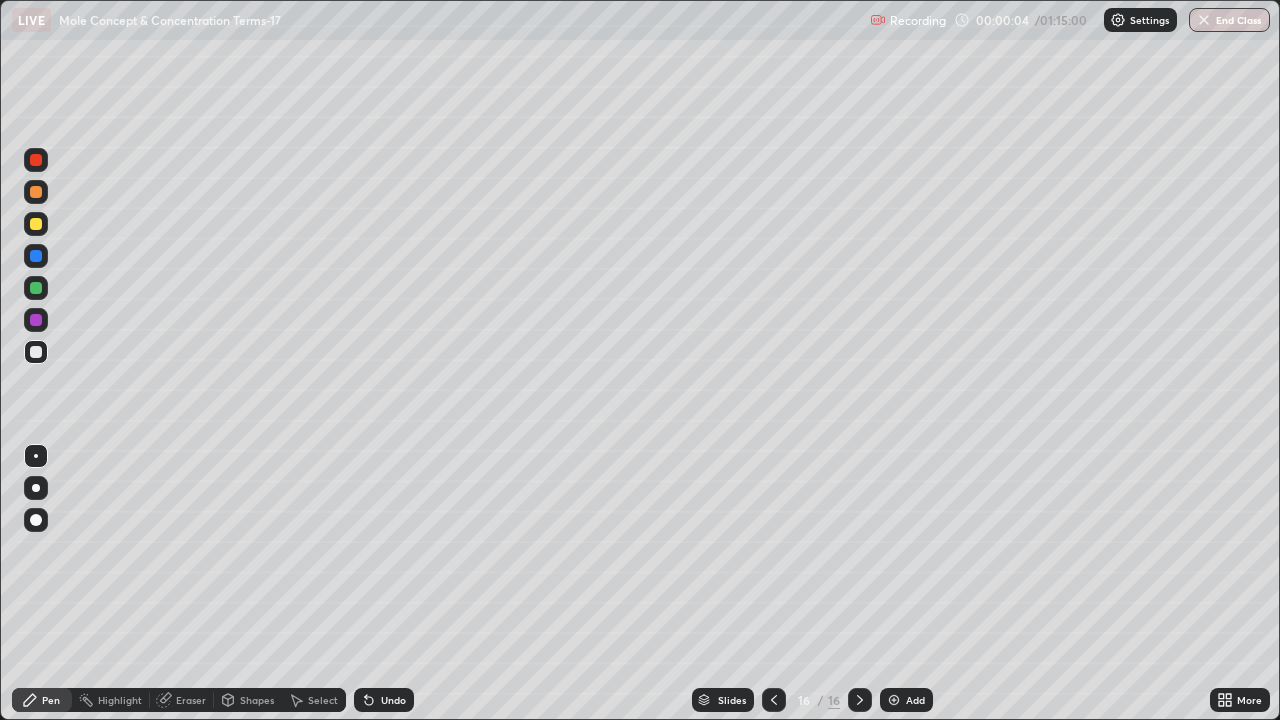 click 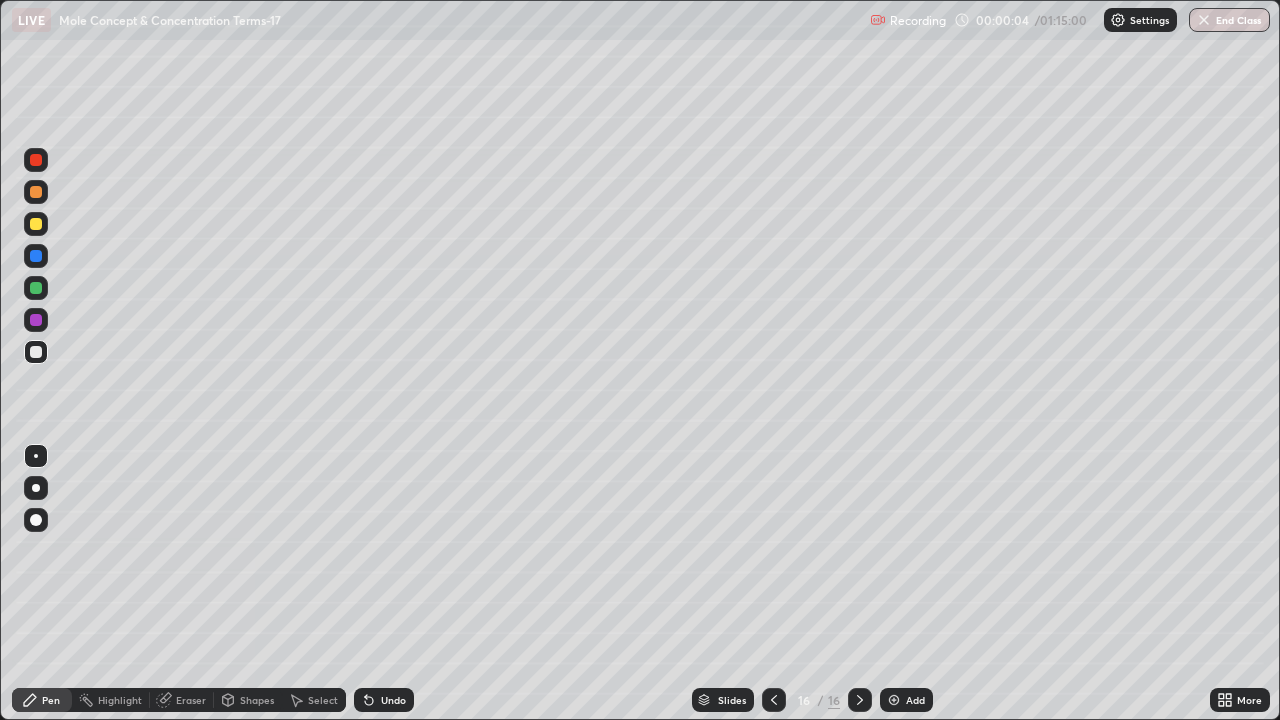 click 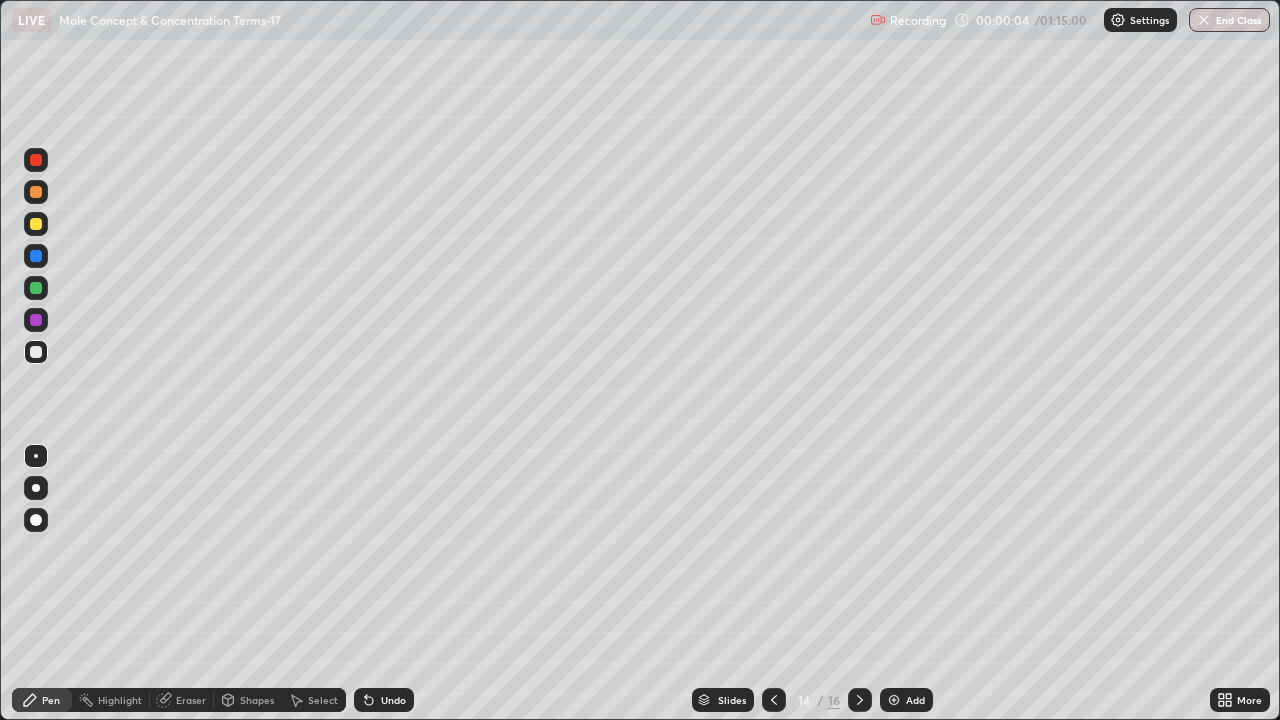 click 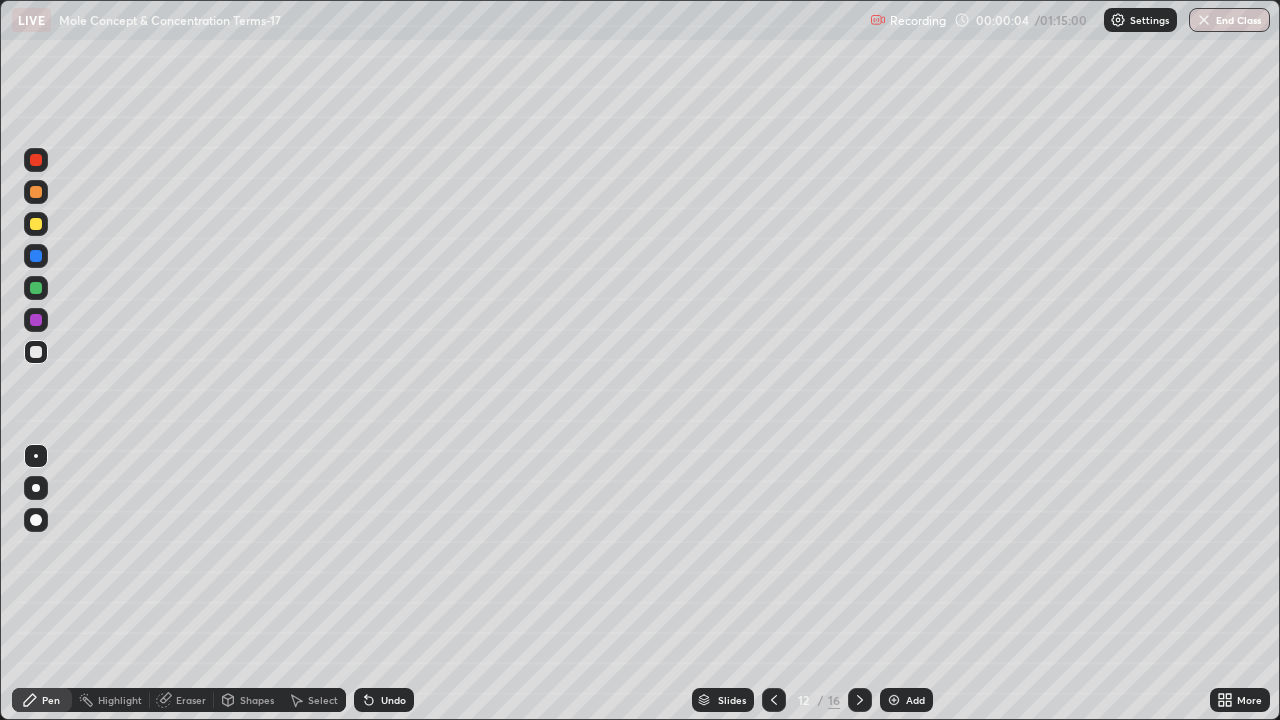 click 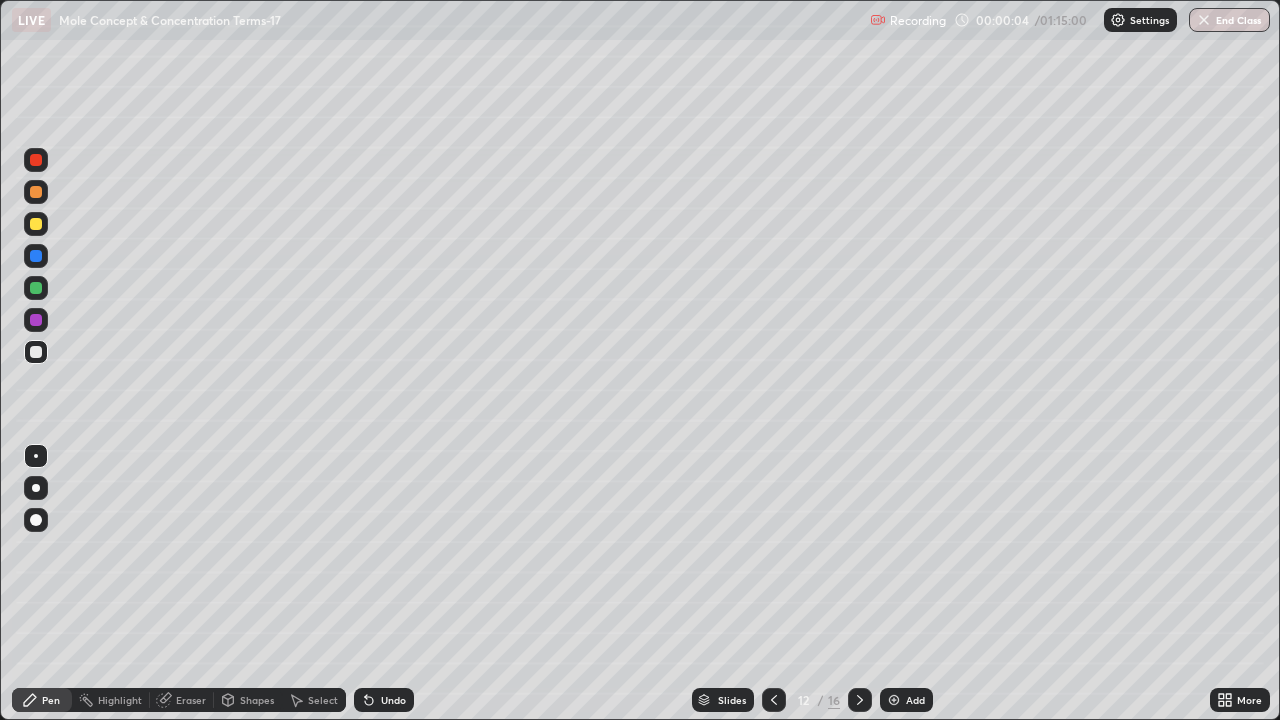 click 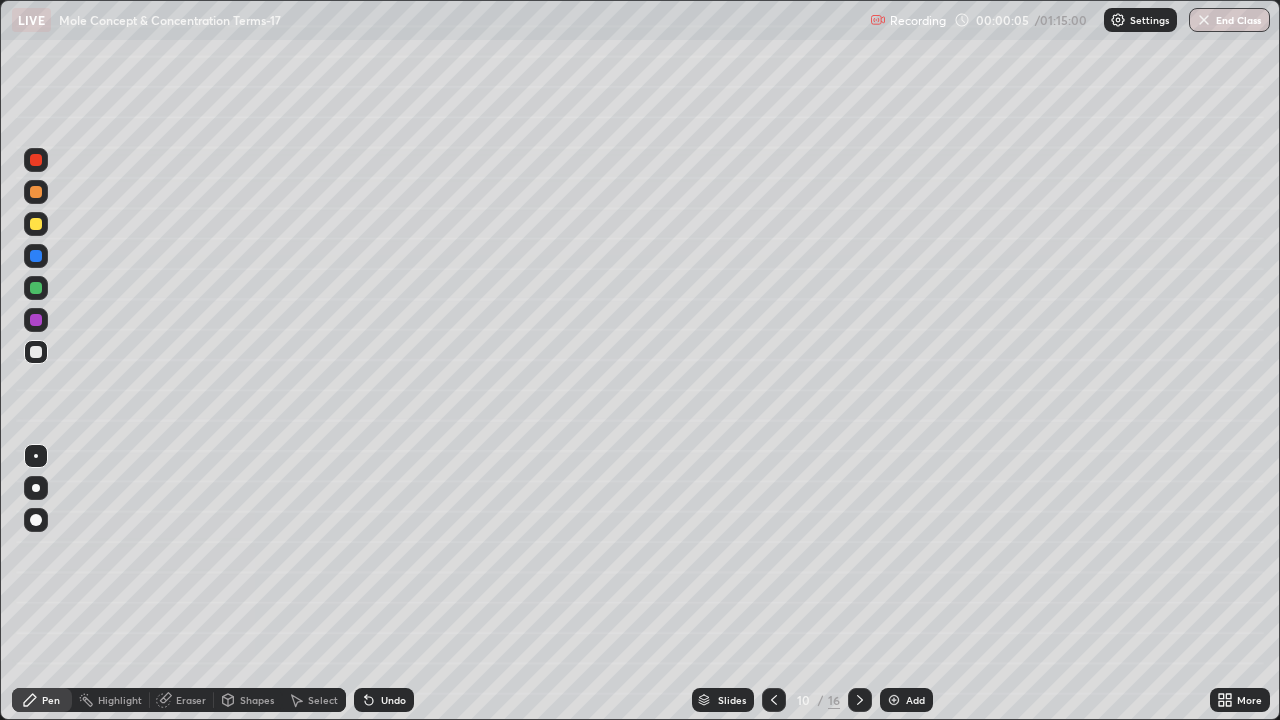 click 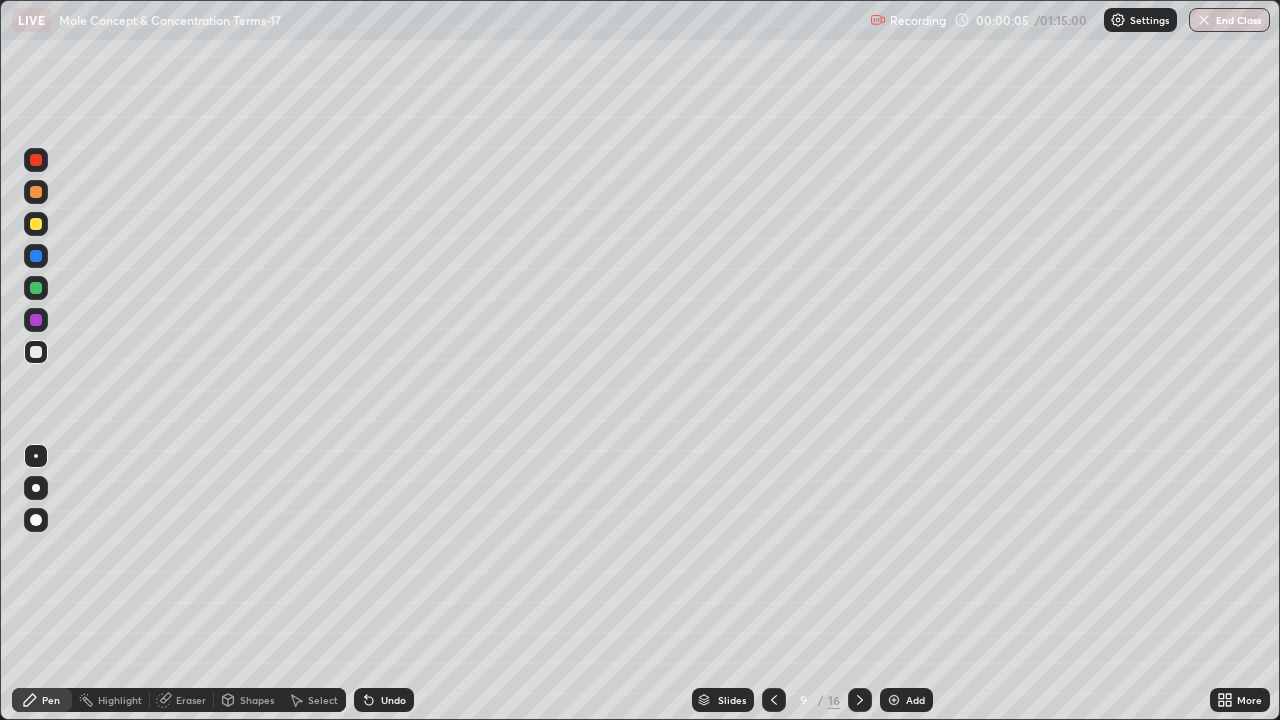 click 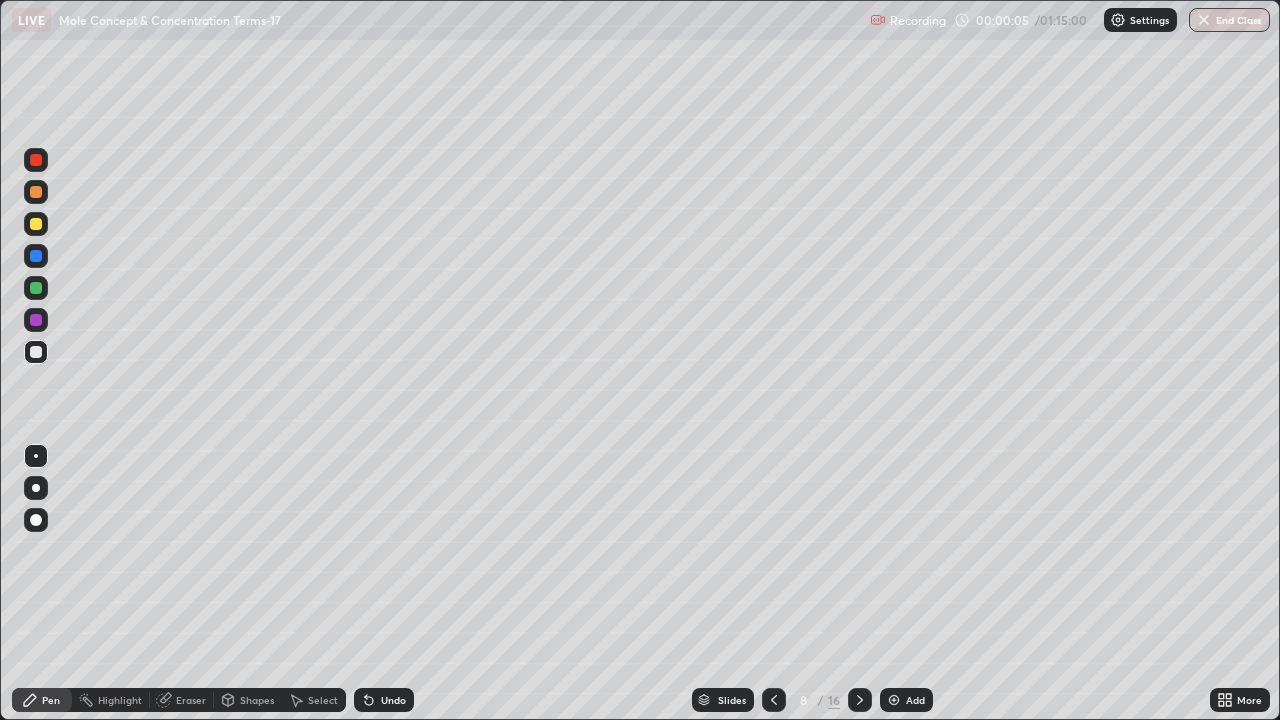 click 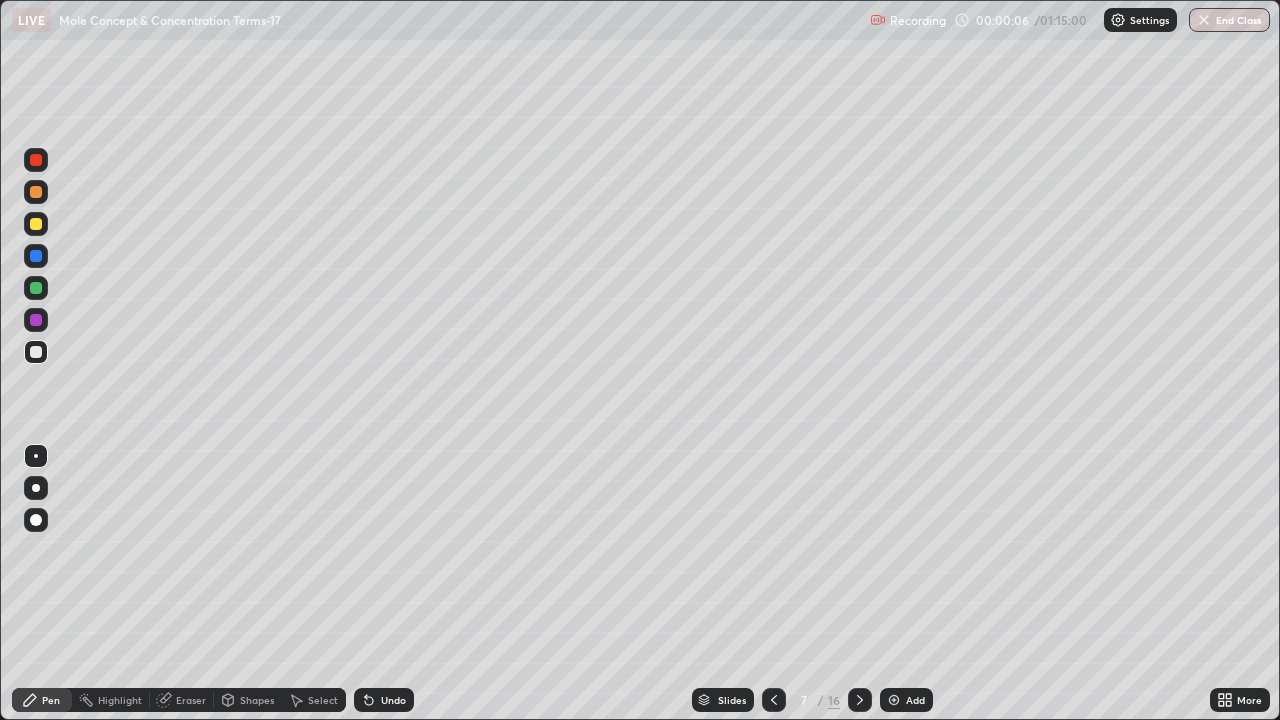 click 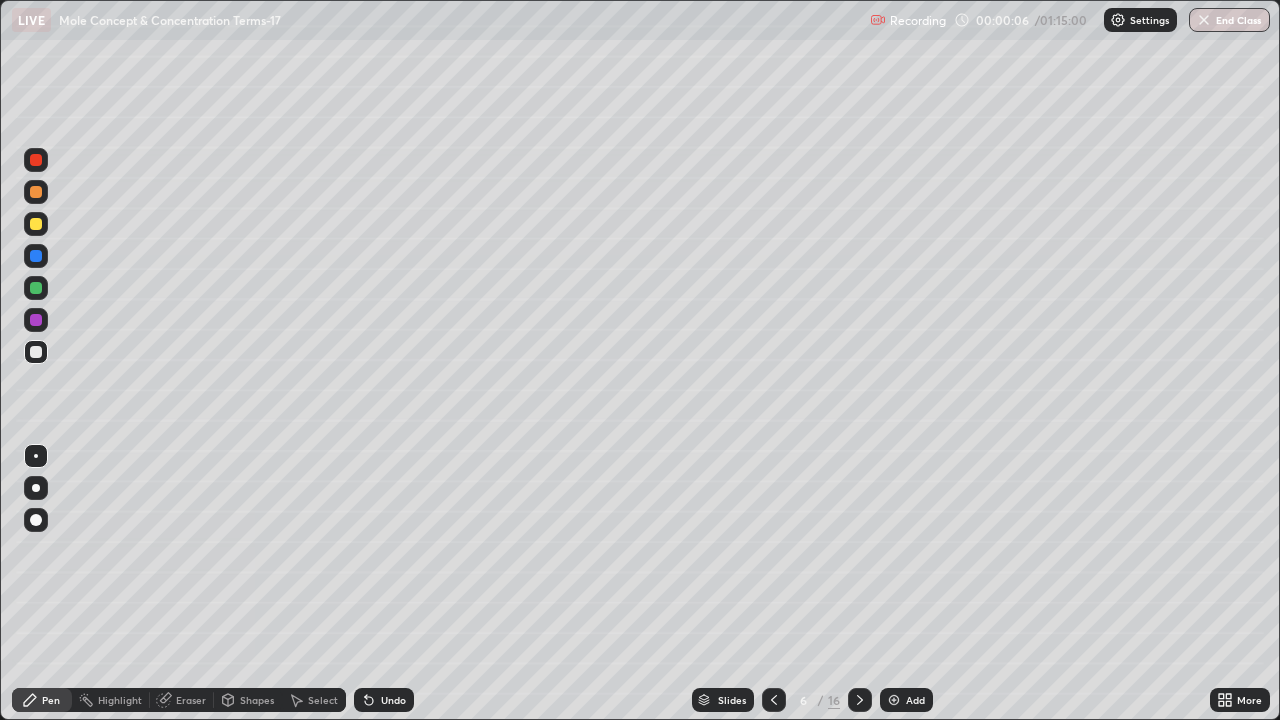 click 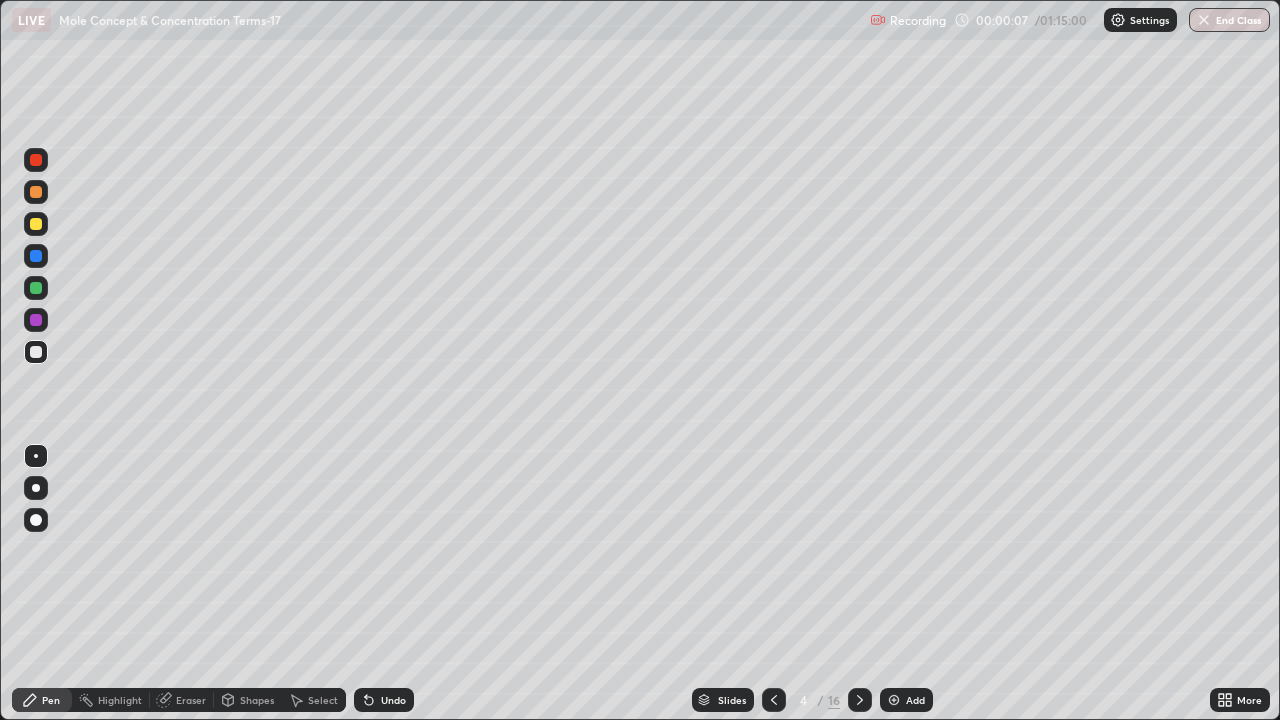click 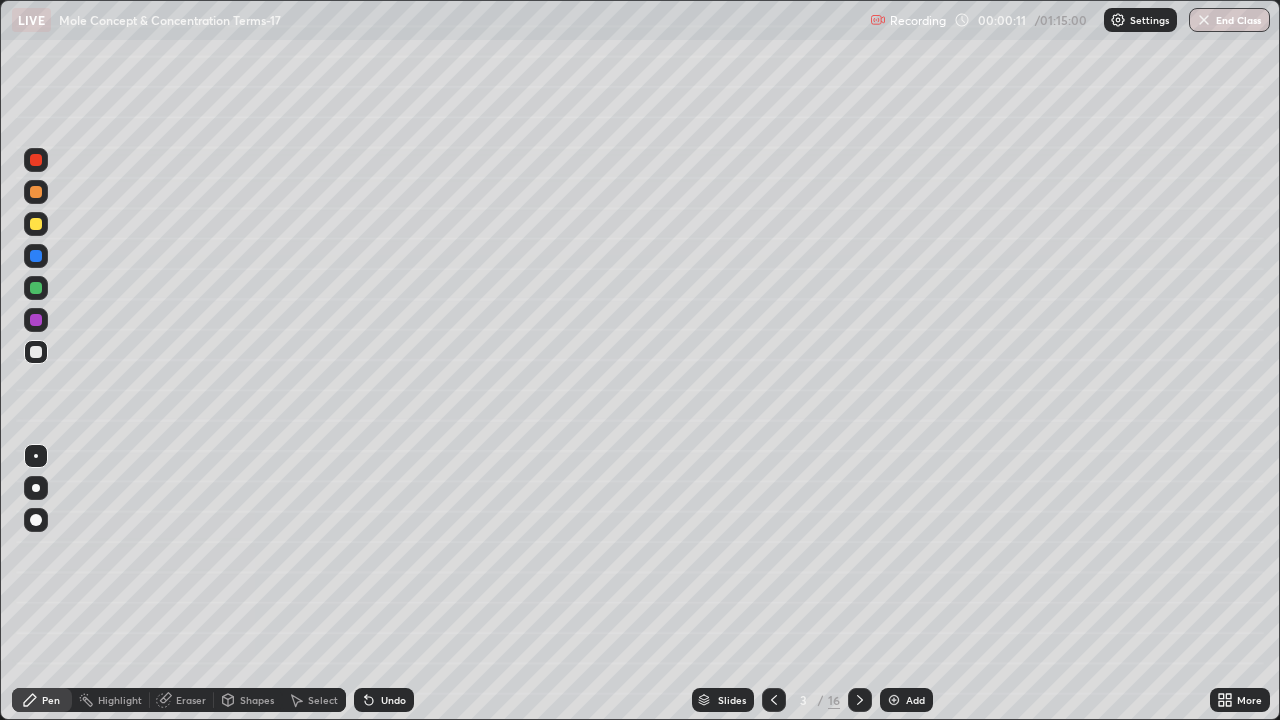 click on "Undo" at bounding box center [384, 700] 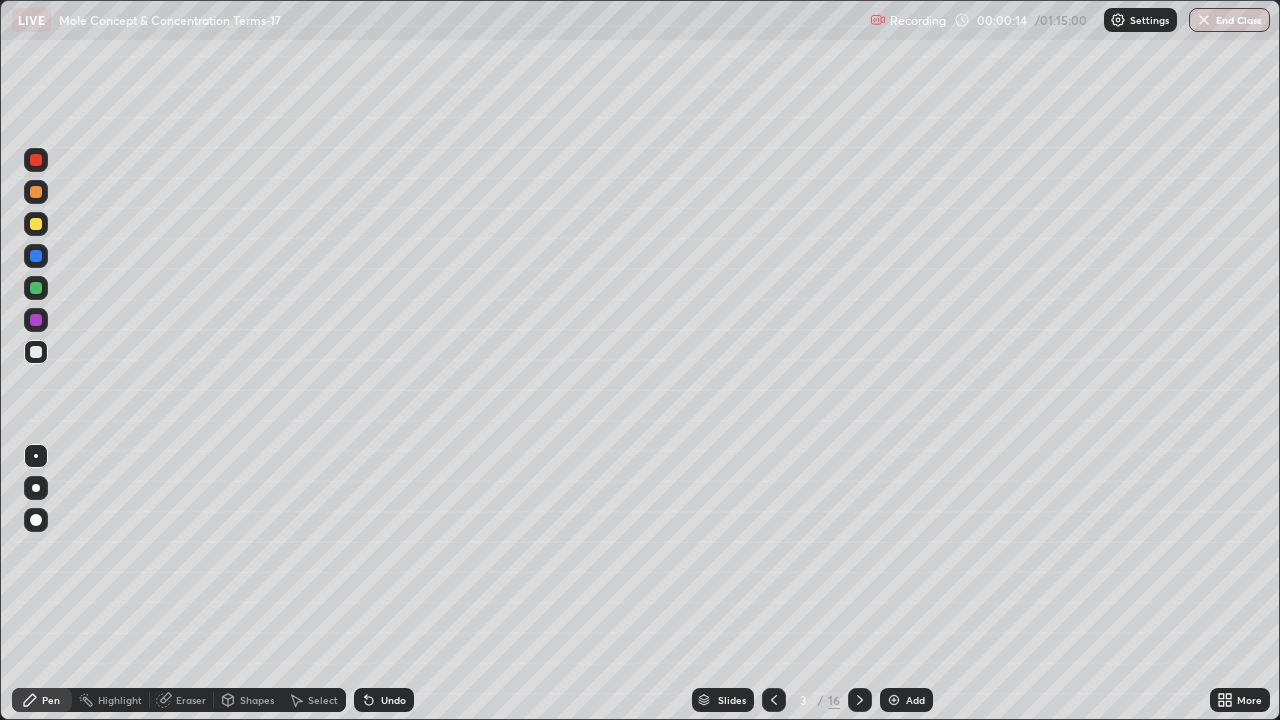 click at bounding box center [36, 224] 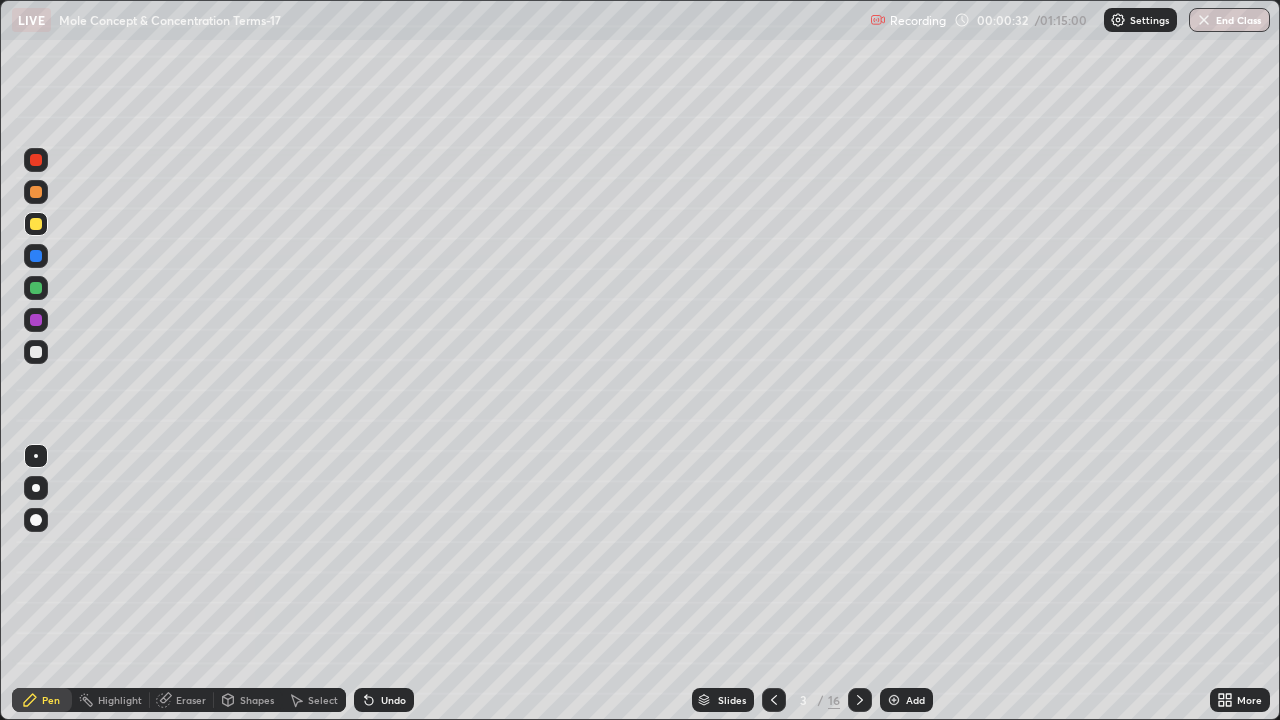 click at bounding box center (36, 256) 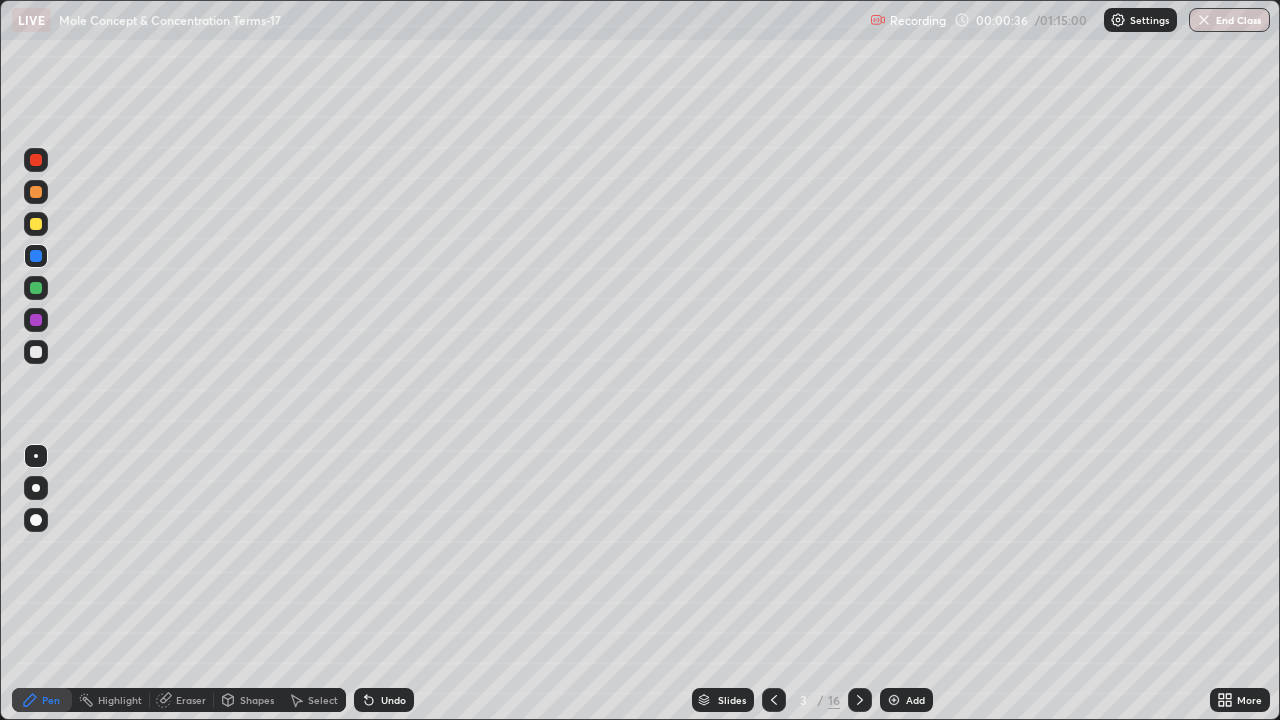 click at bounding box center (36, 352) 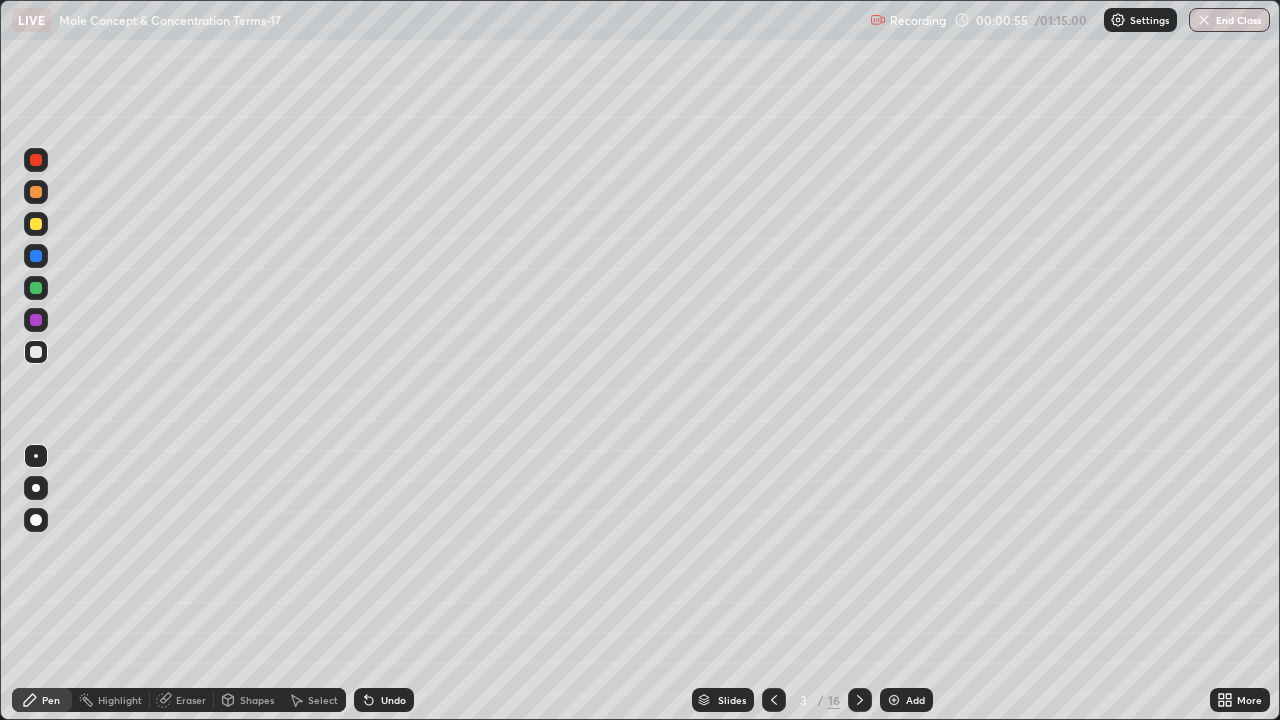 click on "Undo" at bounding box center [384, 700] 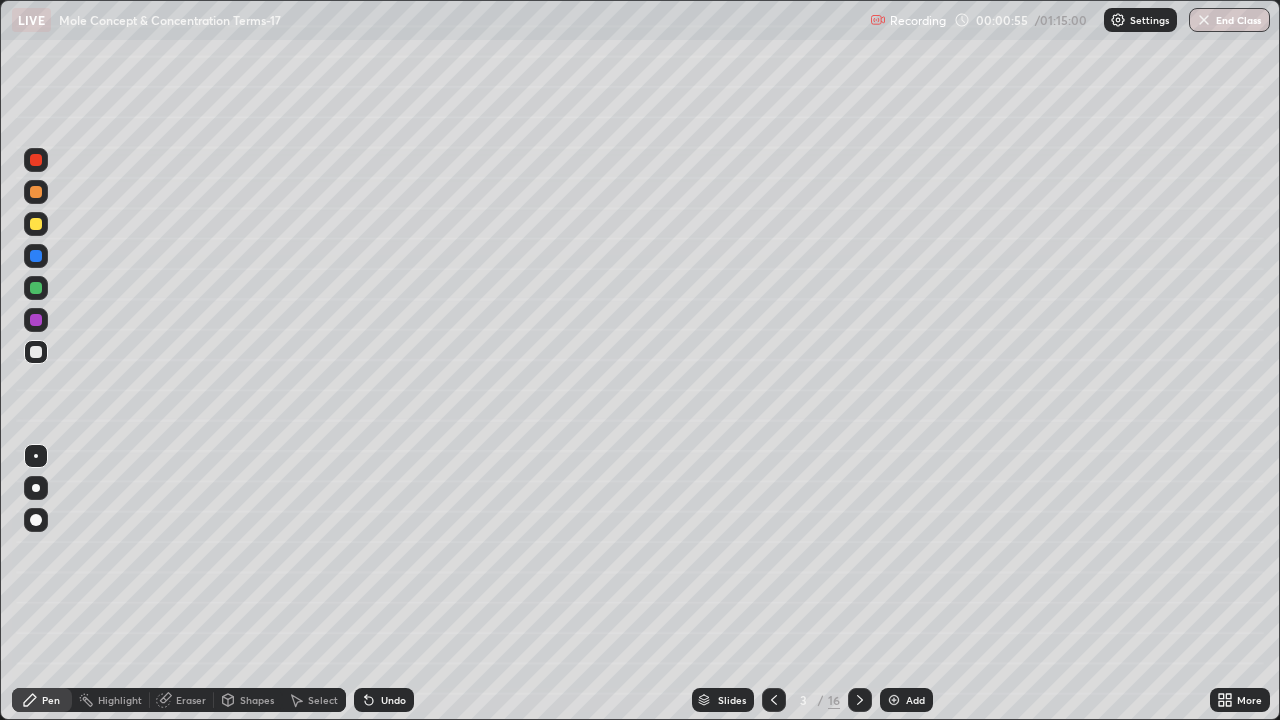 click on "Undo" at bounding box center (384, 700) 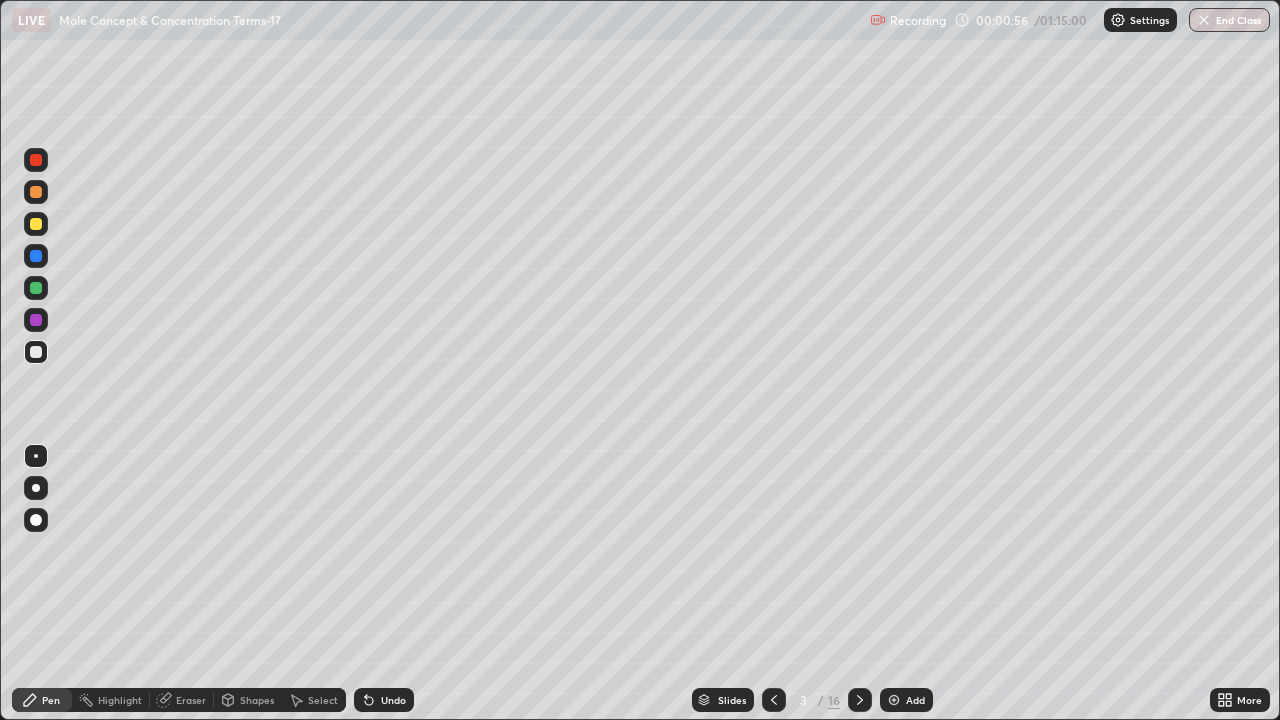 click on "Undo" at bounding box center (384, 700) 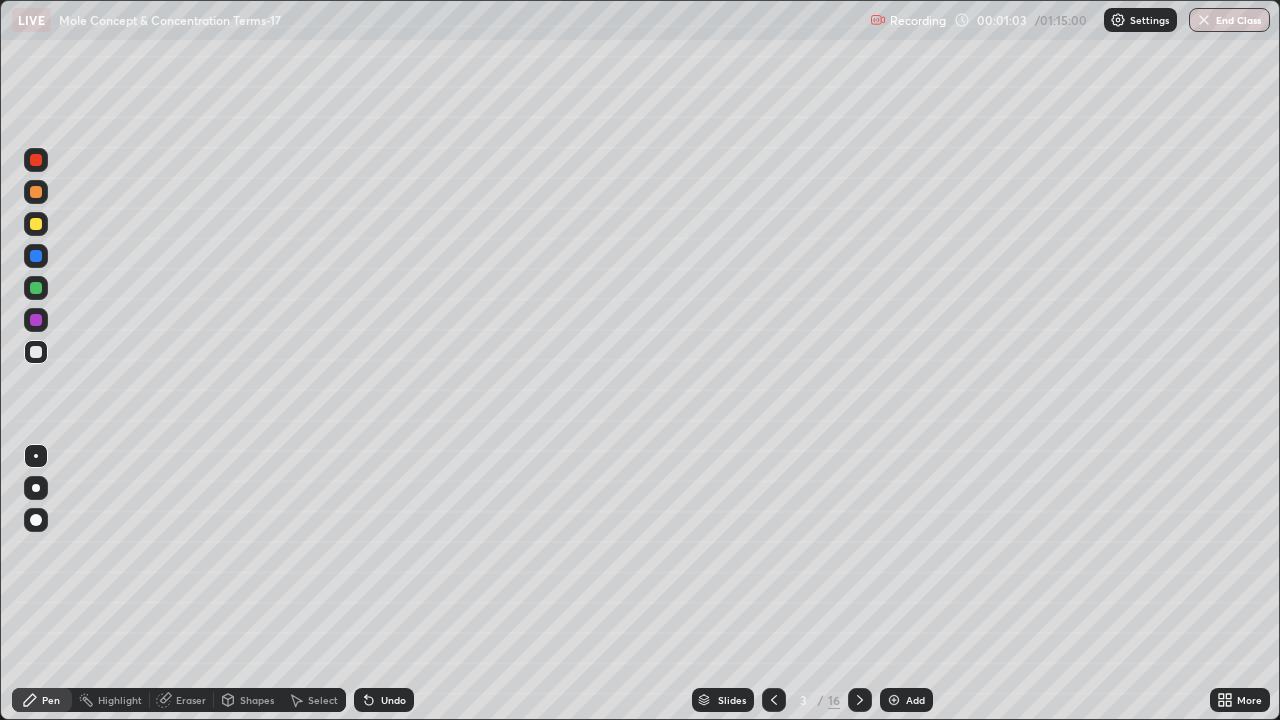 click on "Undo" at bounding box center [384, 700] 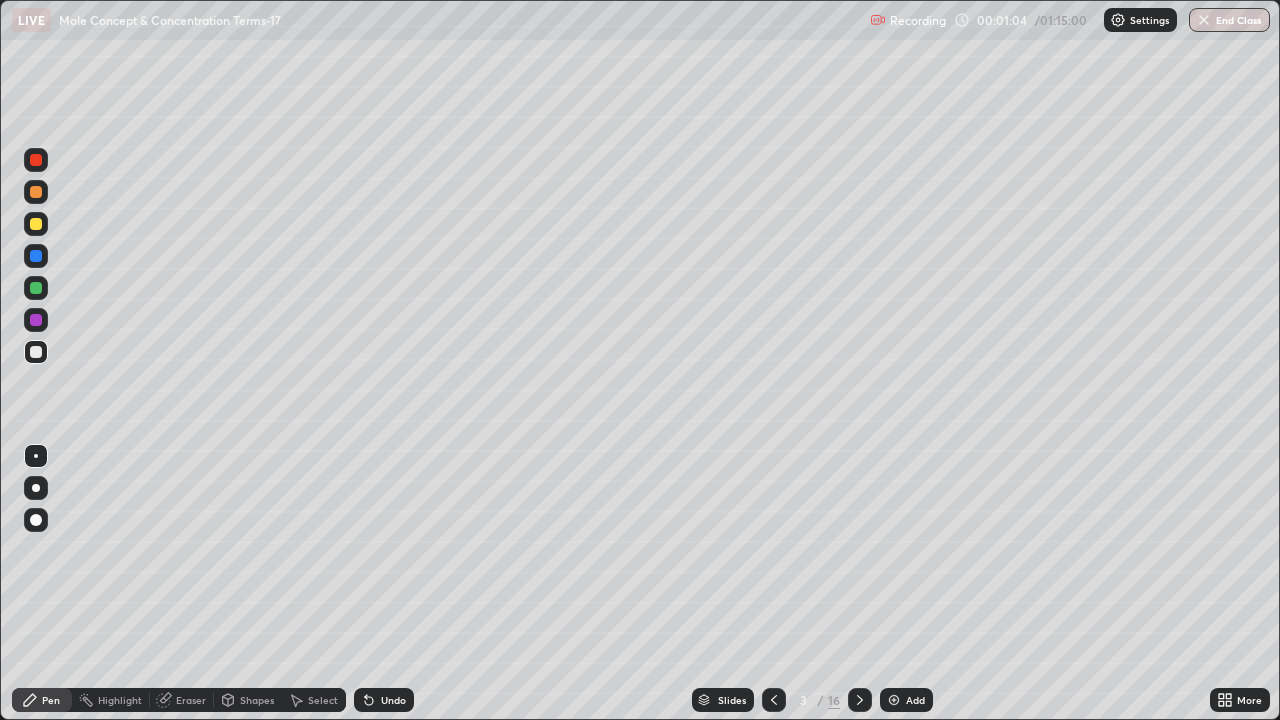 click on "Undo" at bounding box center (384, 700) 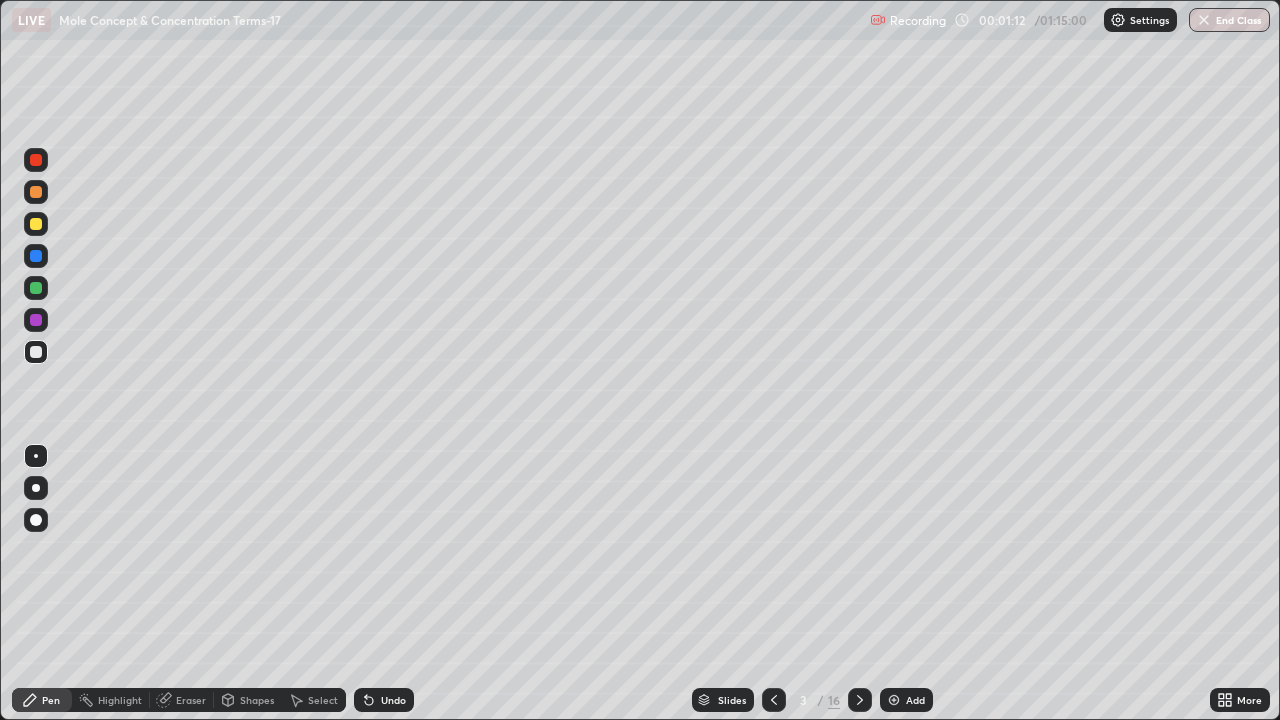 click on "Shapes" at bounding box center (257, 700) 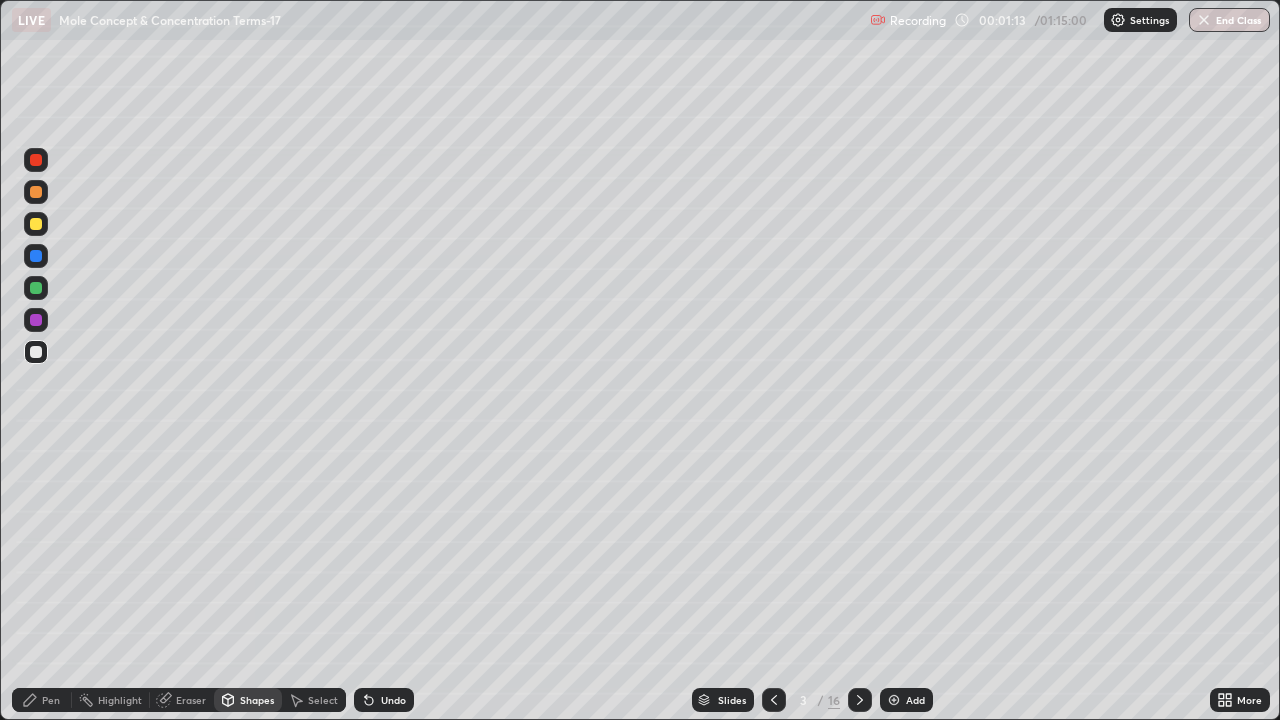 click at bounding box center [36, 320] 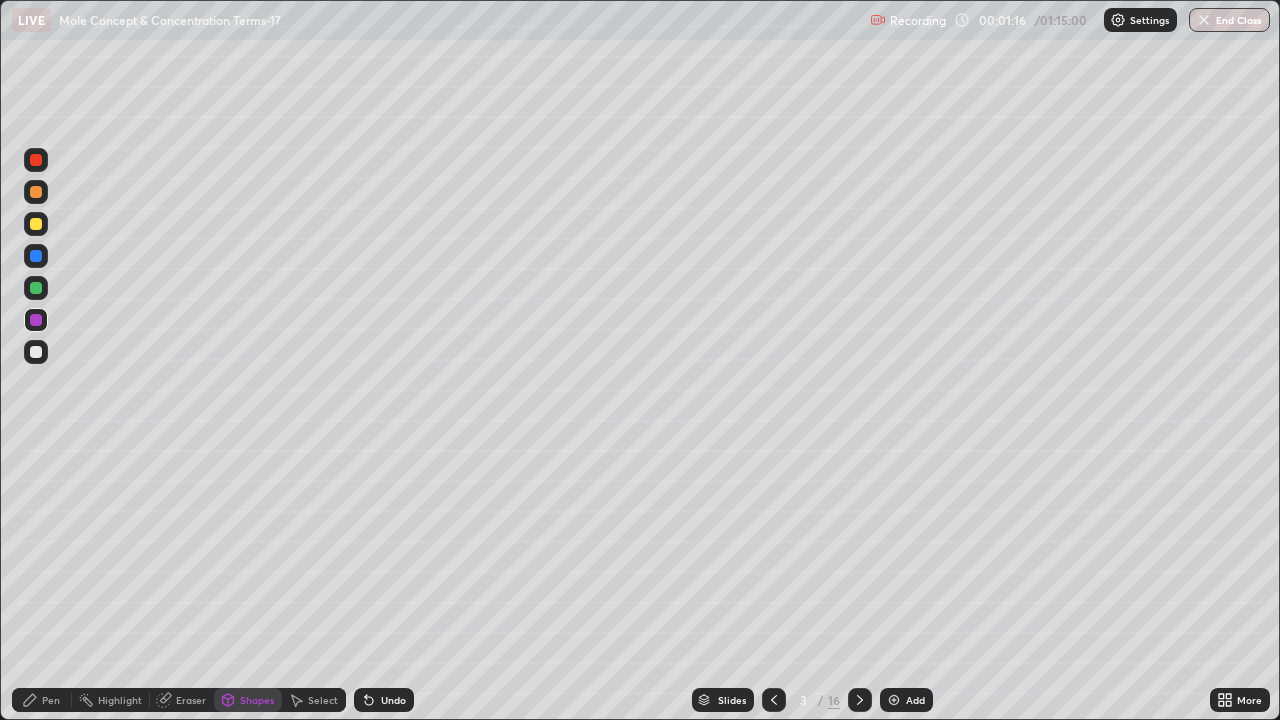 click on "Pen" at bounding box center [42, 700] 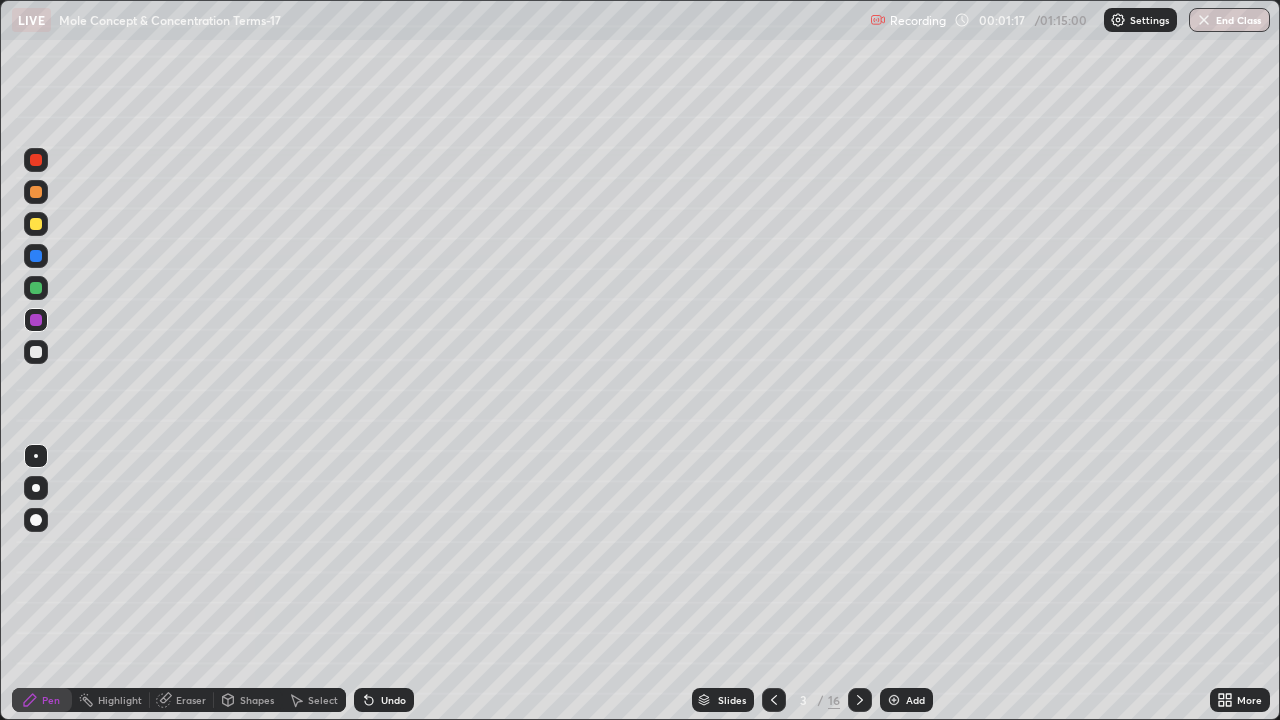 click at bounding box center [36, 352] 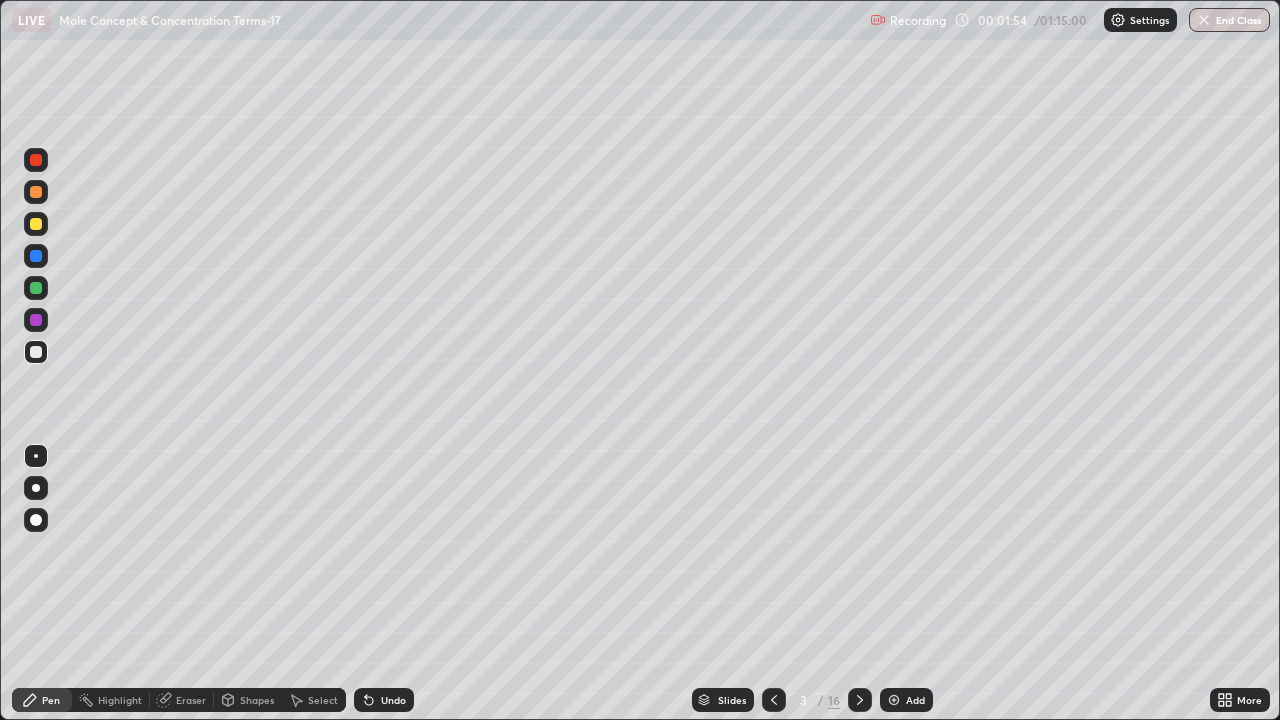 click at bounding box center (860, 700) 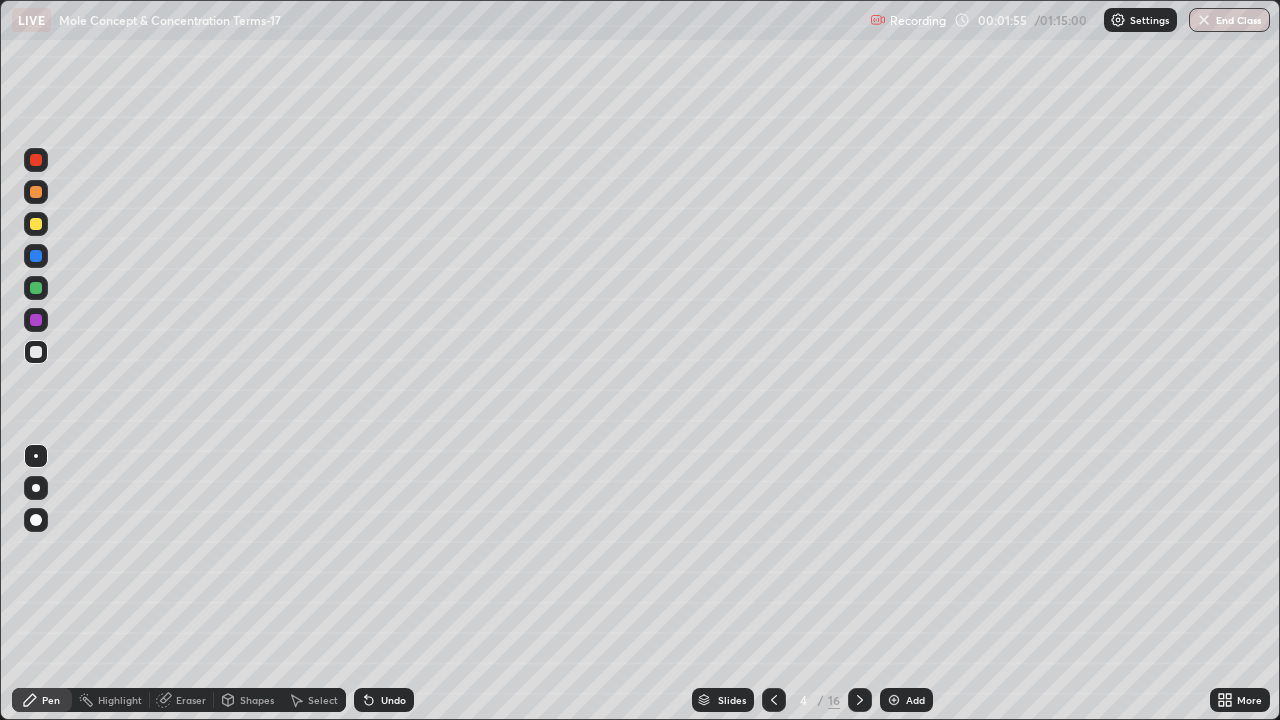 click at bounding box center (36, 192) 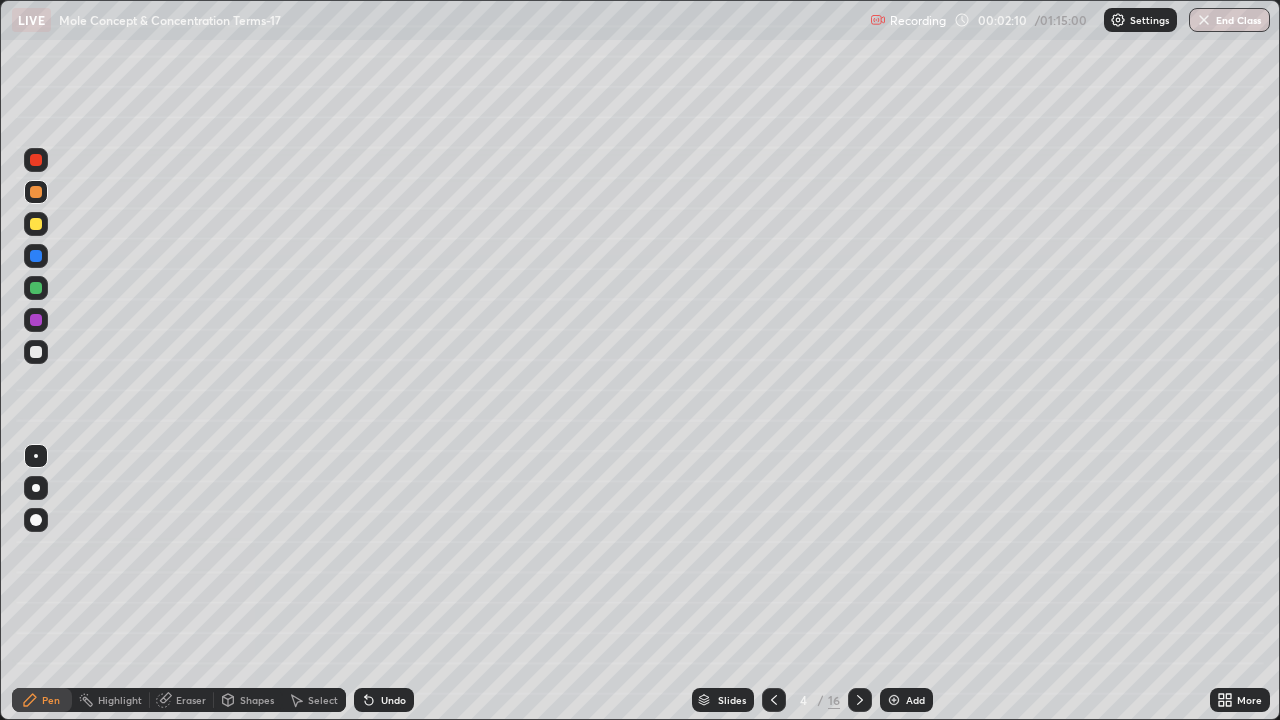 click at bounding box center (36, 288) 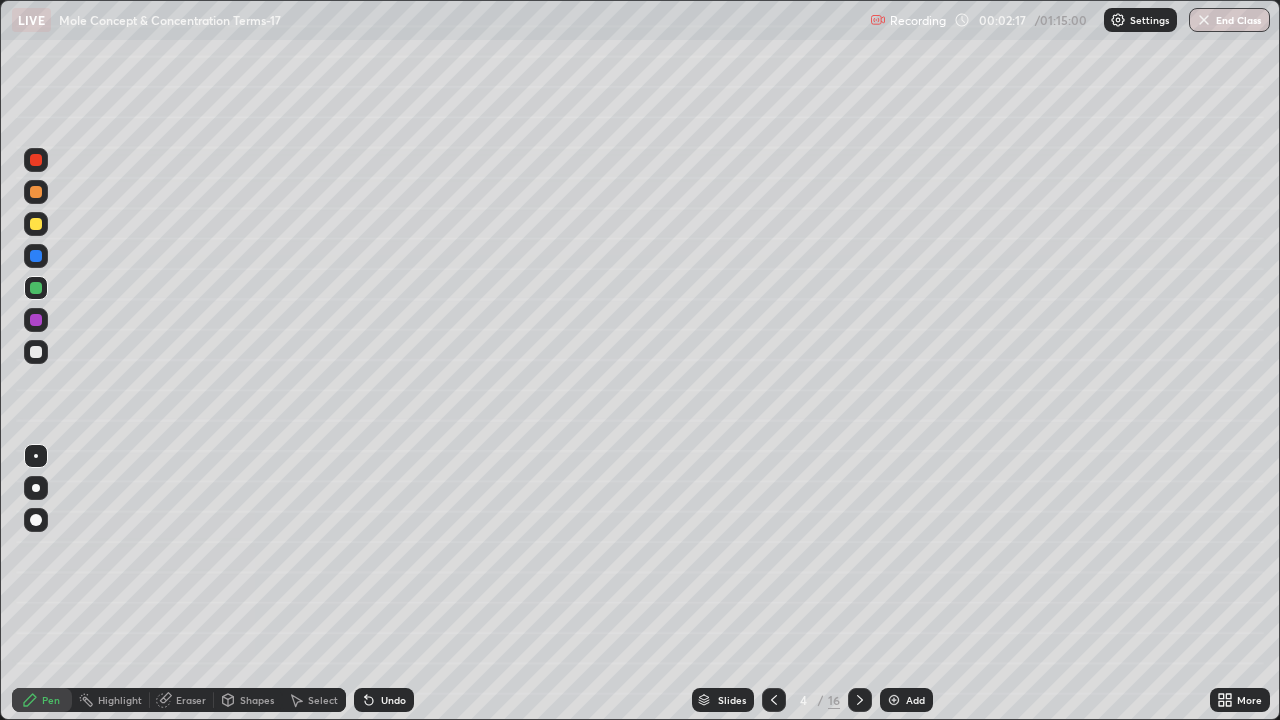 click at bounding box center [36, 256] 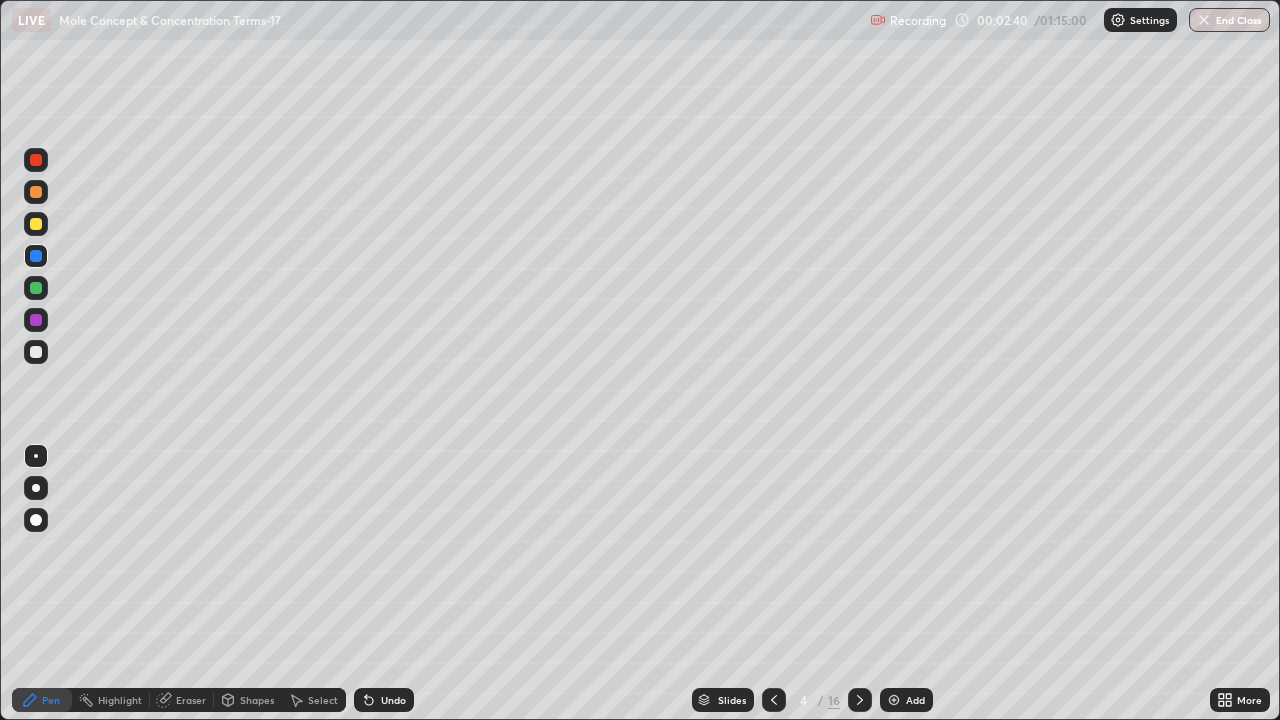 click on "Shapes" at bounding box center (248, 700) 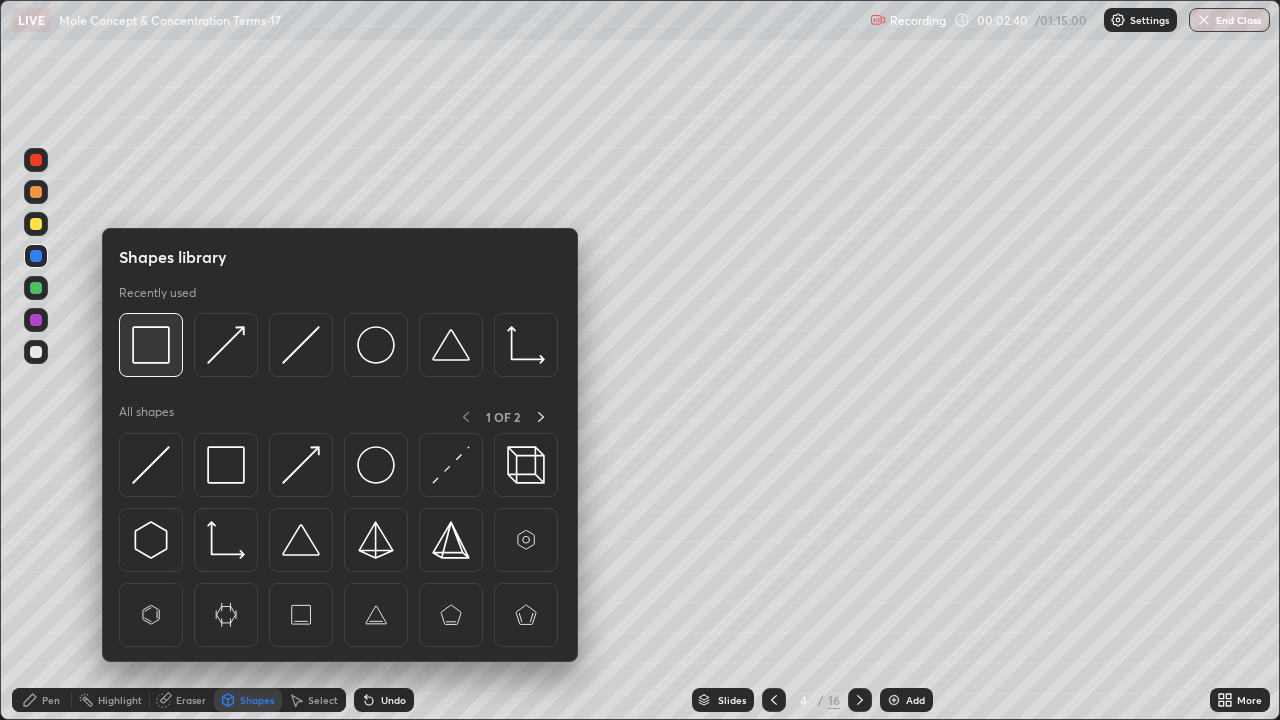 click at bounding box center [151, 345] 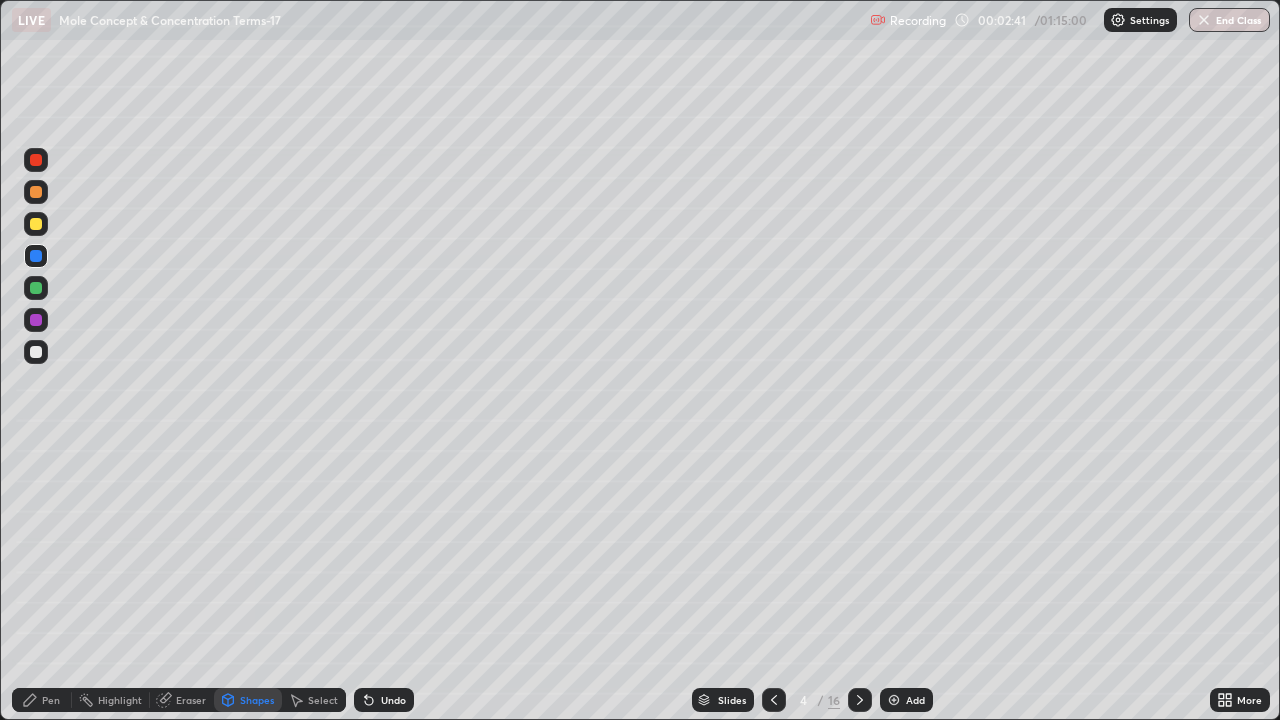 click at bounding box center (36, 320) 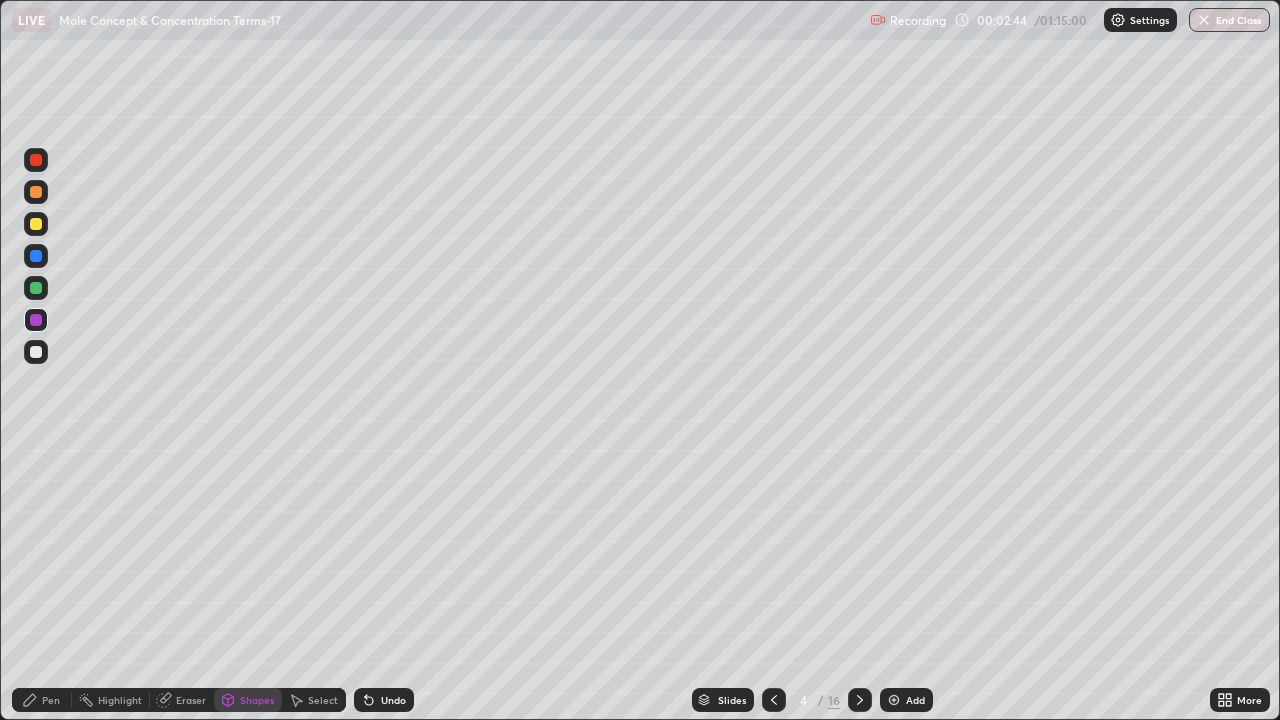 click 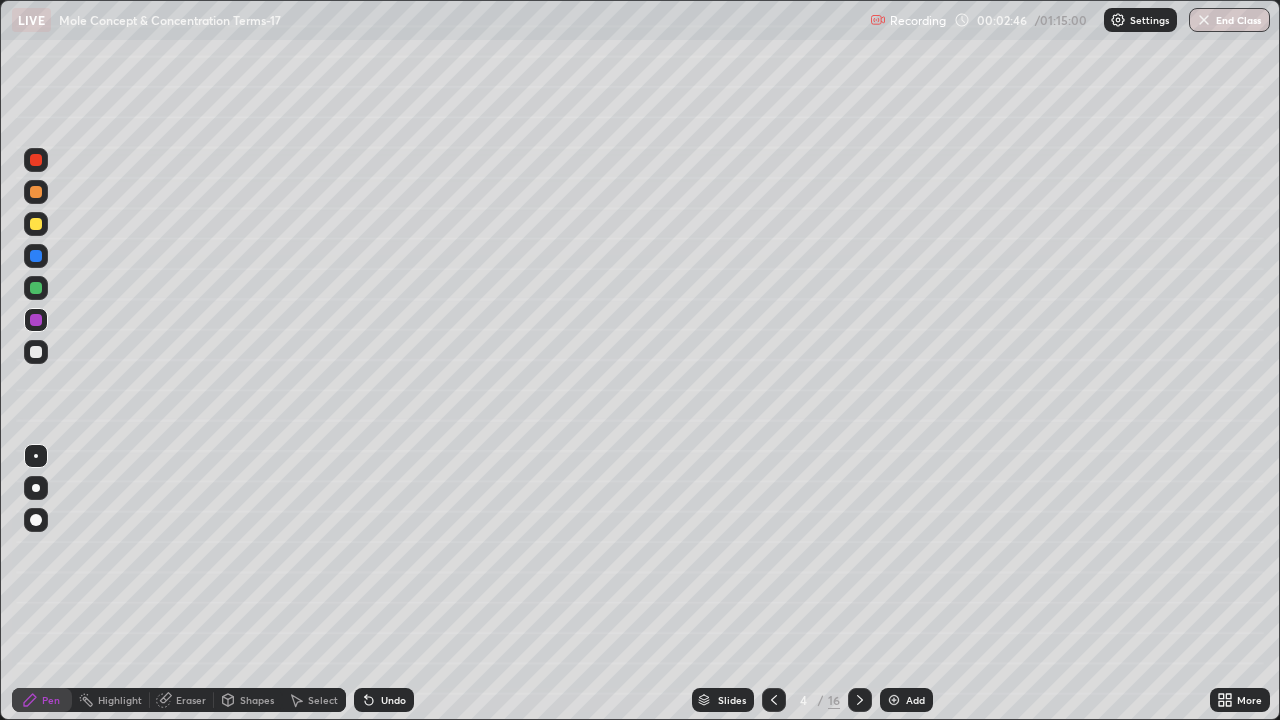 click at bounding box center [36, 288] 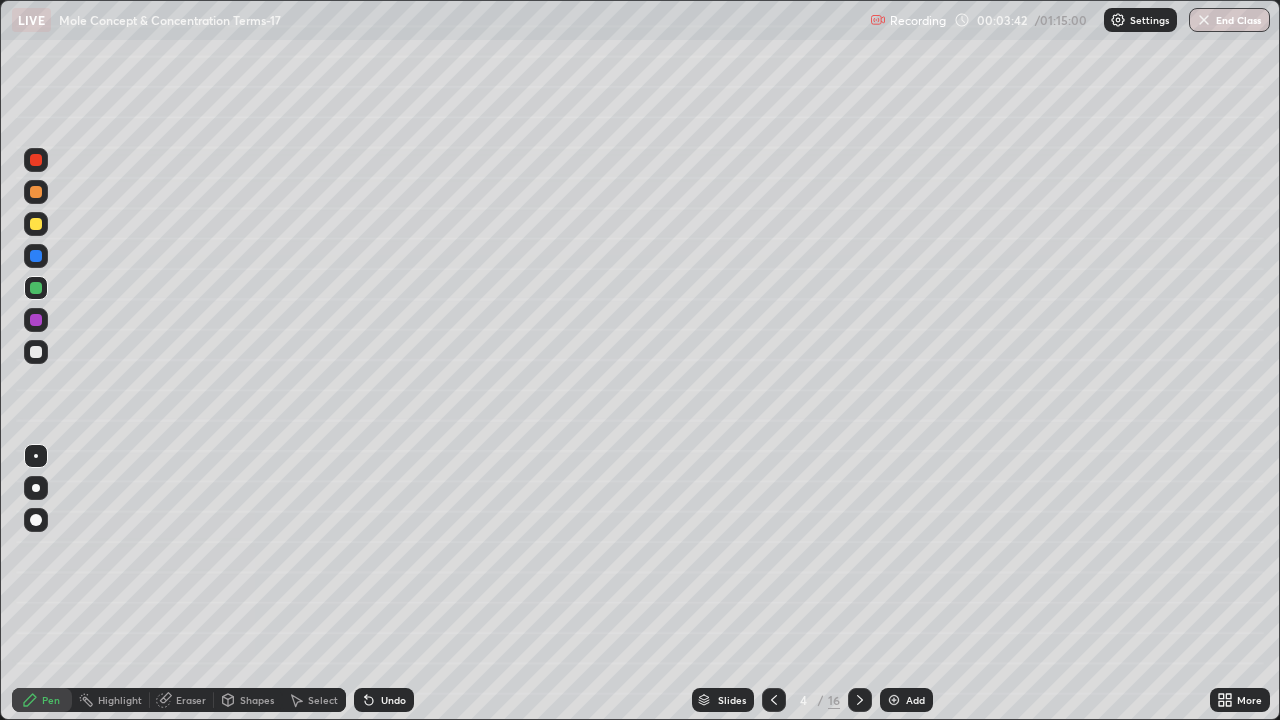 click at bounding box center (36, 224) 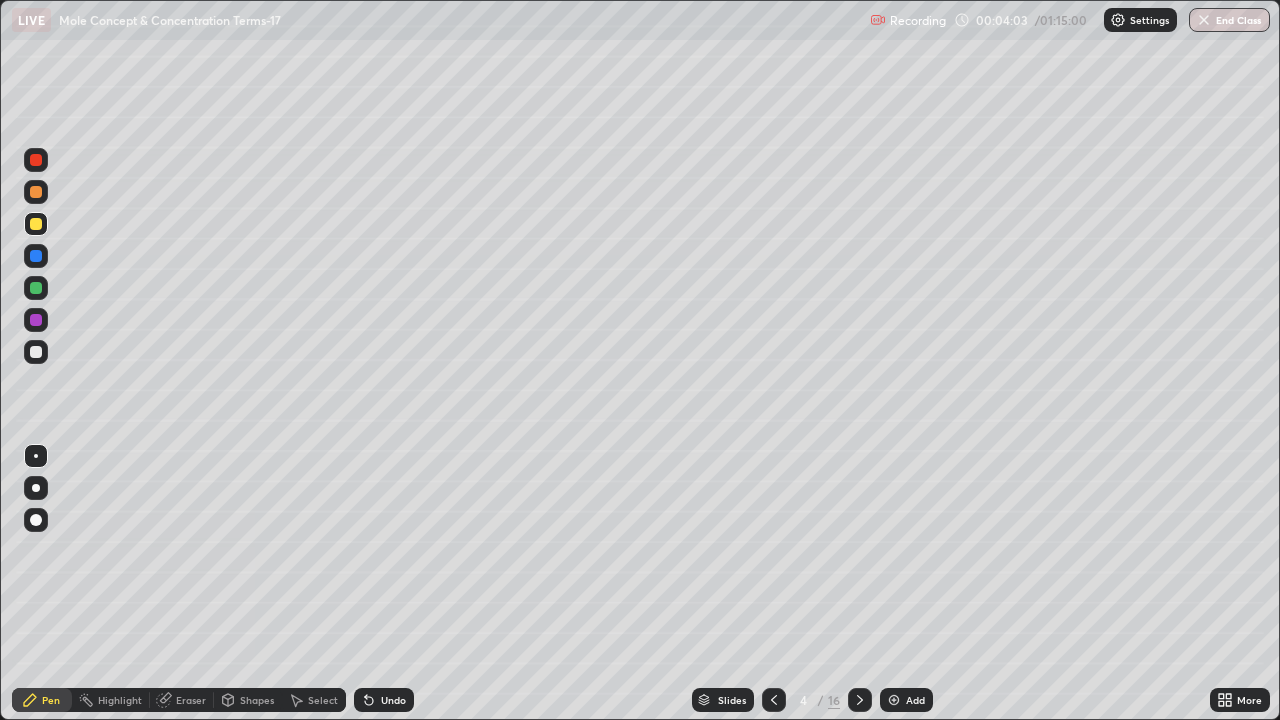 click at bounding box center (36, 192) 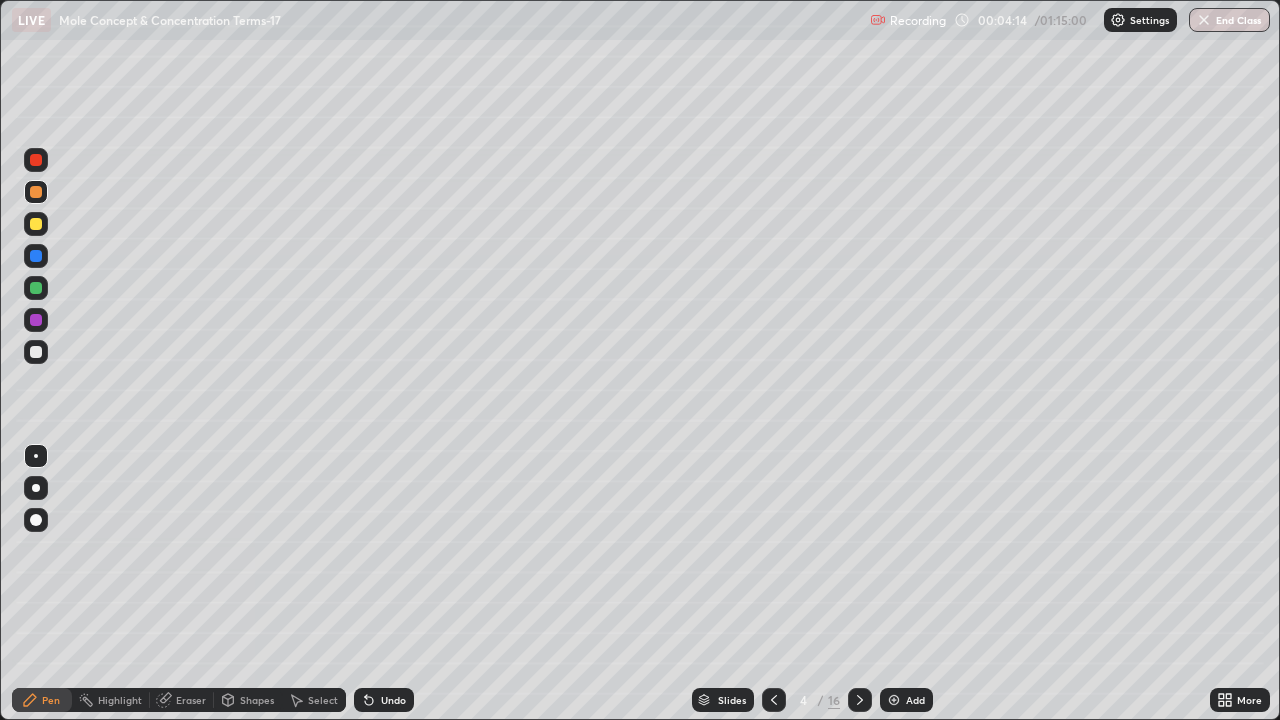 click at bounding box center (36, 320) 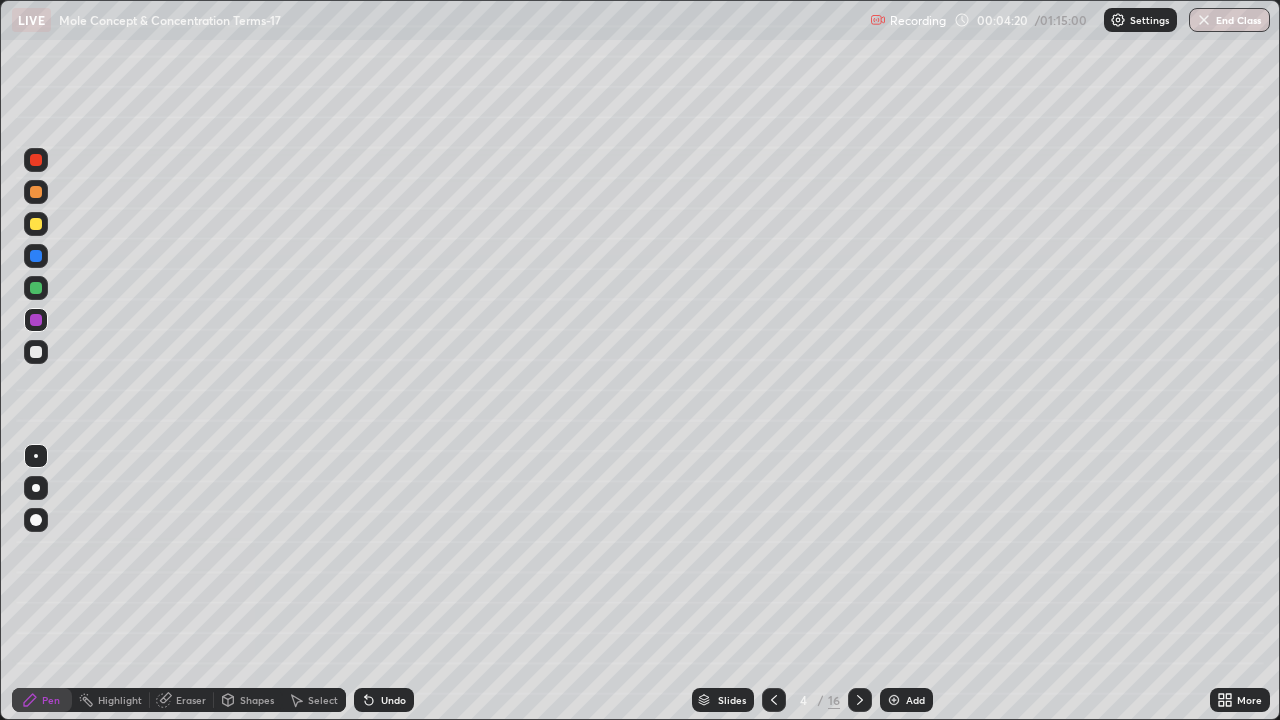 click 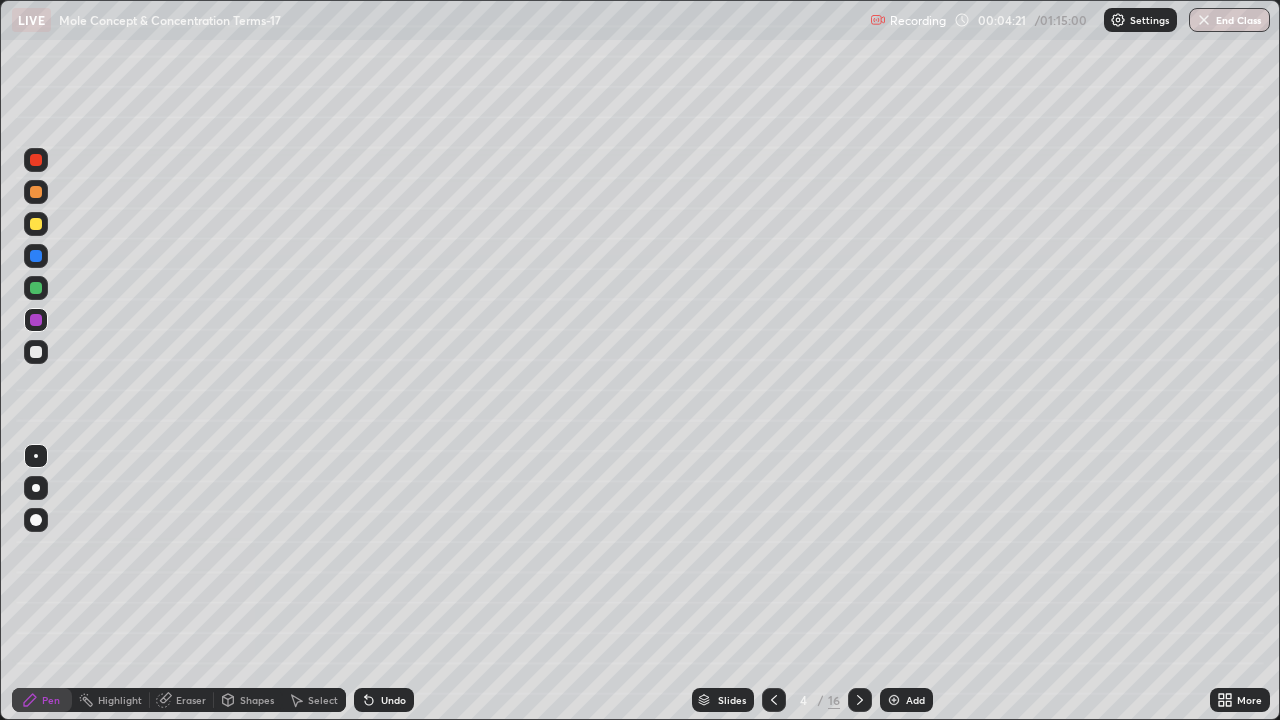 click on "Undo" at bounding box center [384, 700] 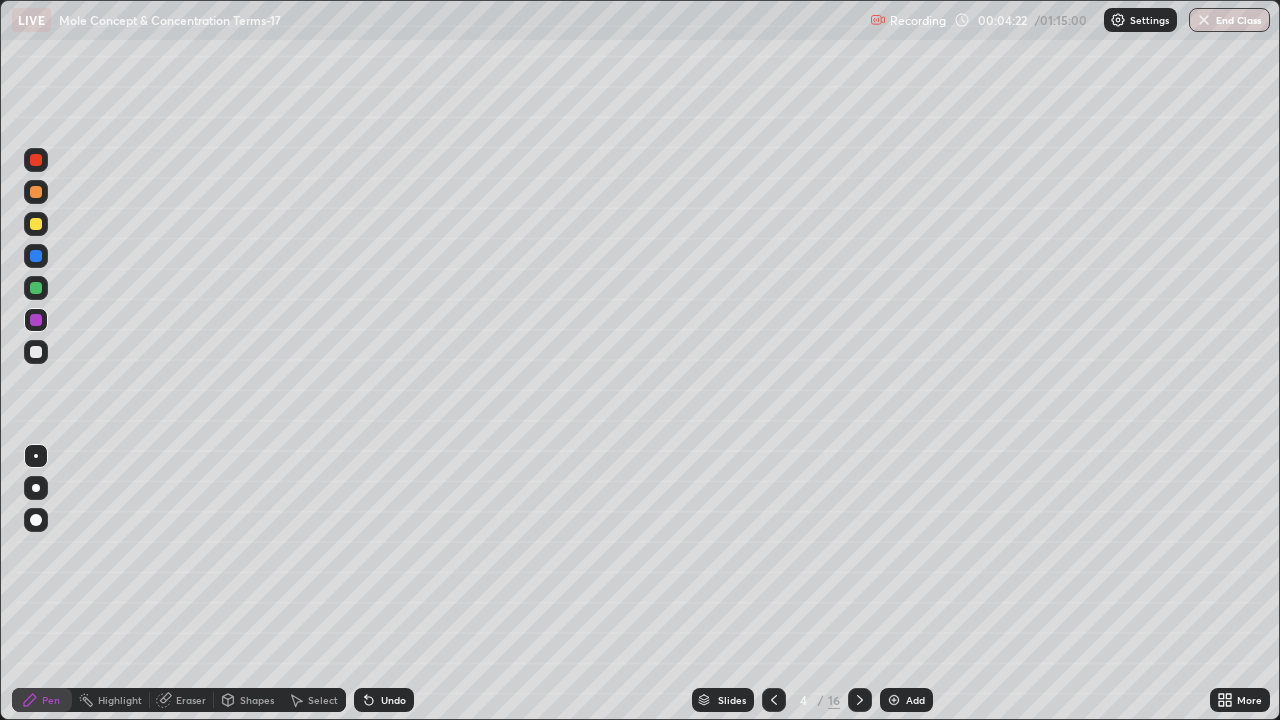 click 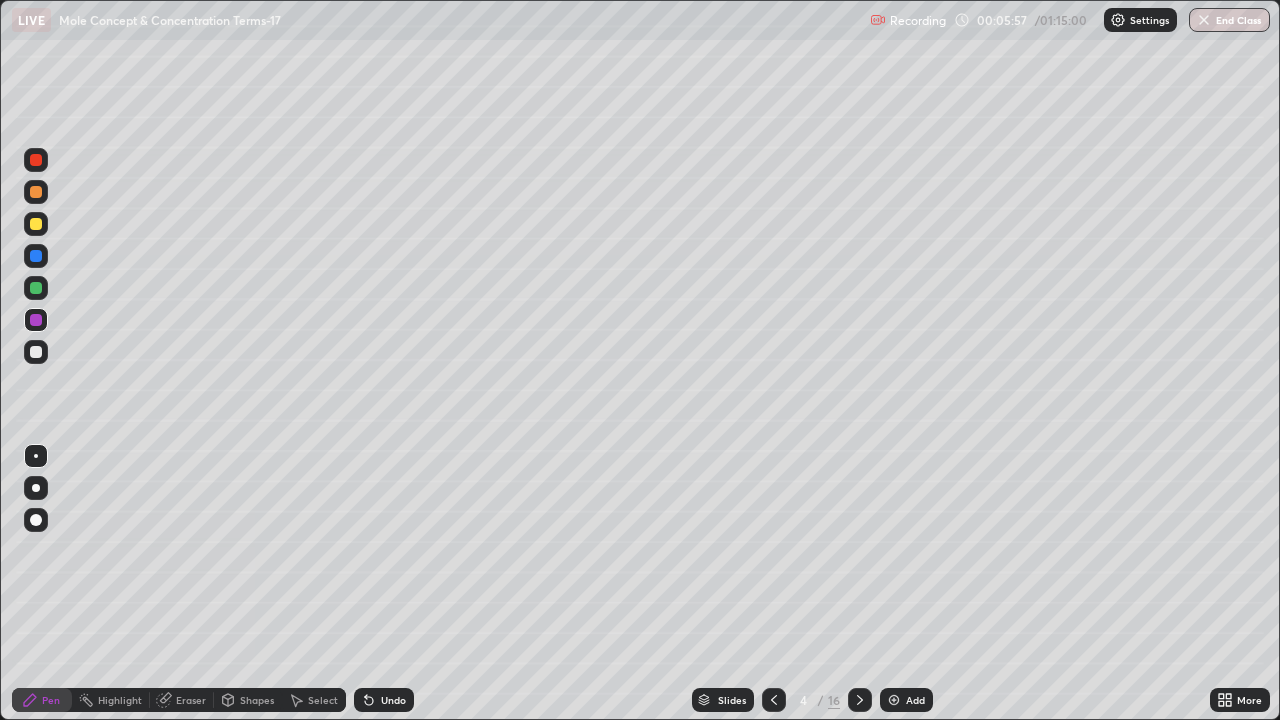 click on "Select" at bounding box center [323, 700] 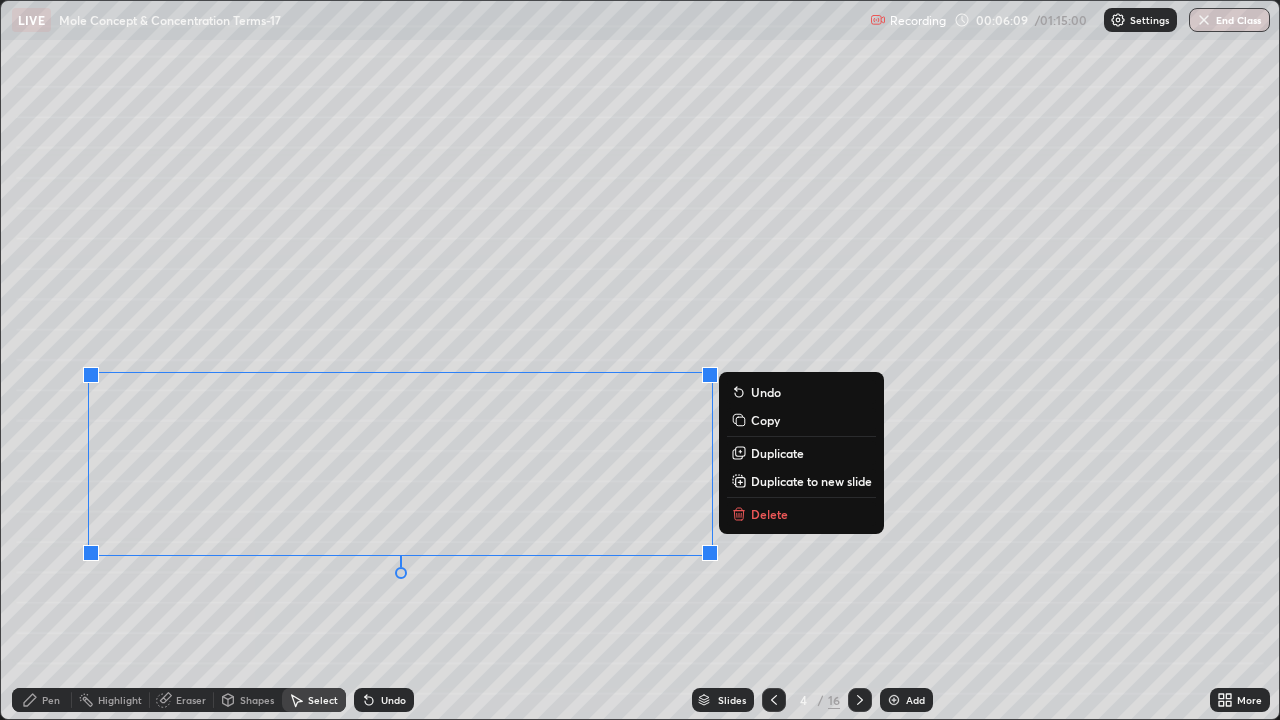 click on "Duplicate to new slide" at bounding box center (811, 481) 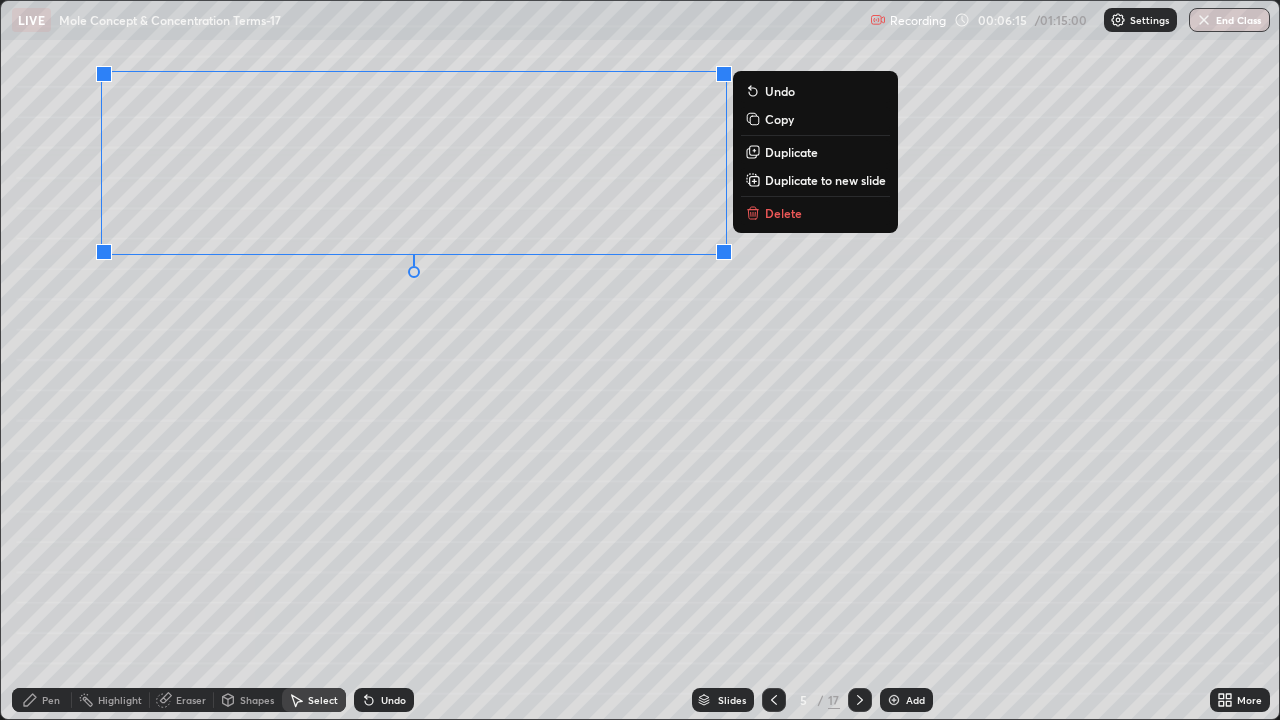 click on "0 ° Undo Copy Duplicate Duplicate to new slide Delete" at bounding box center [640, 360] 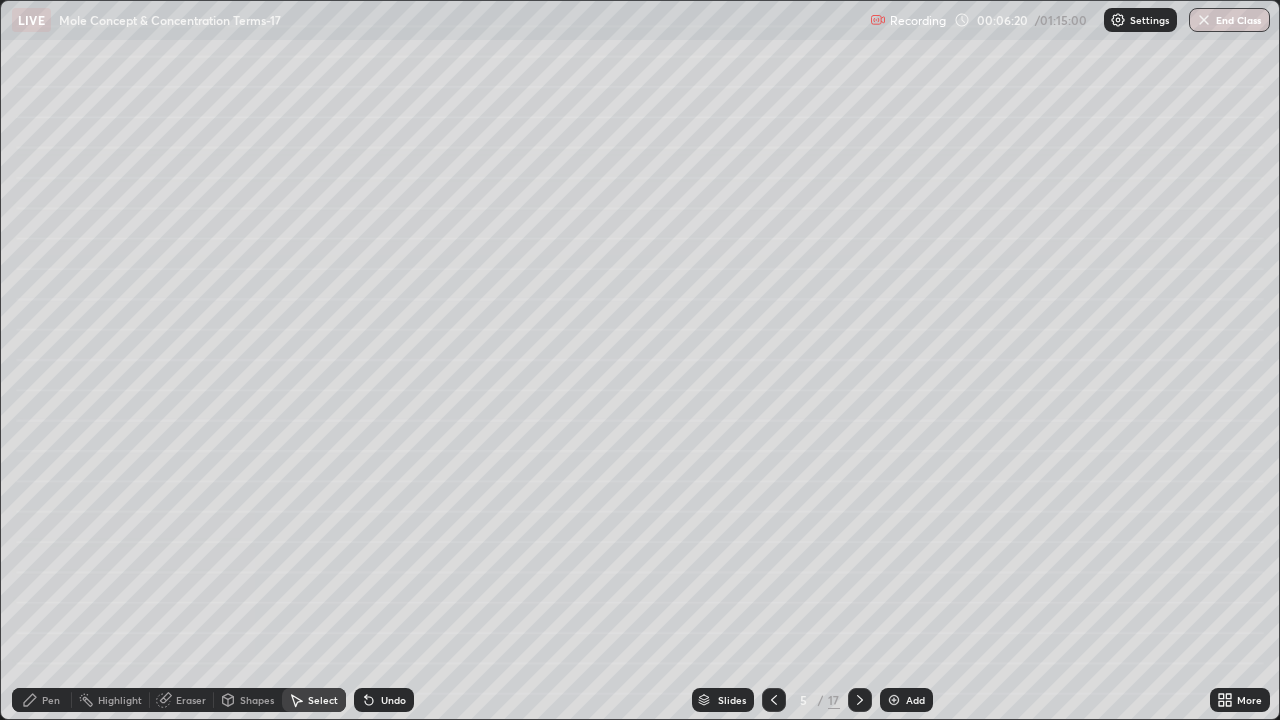click 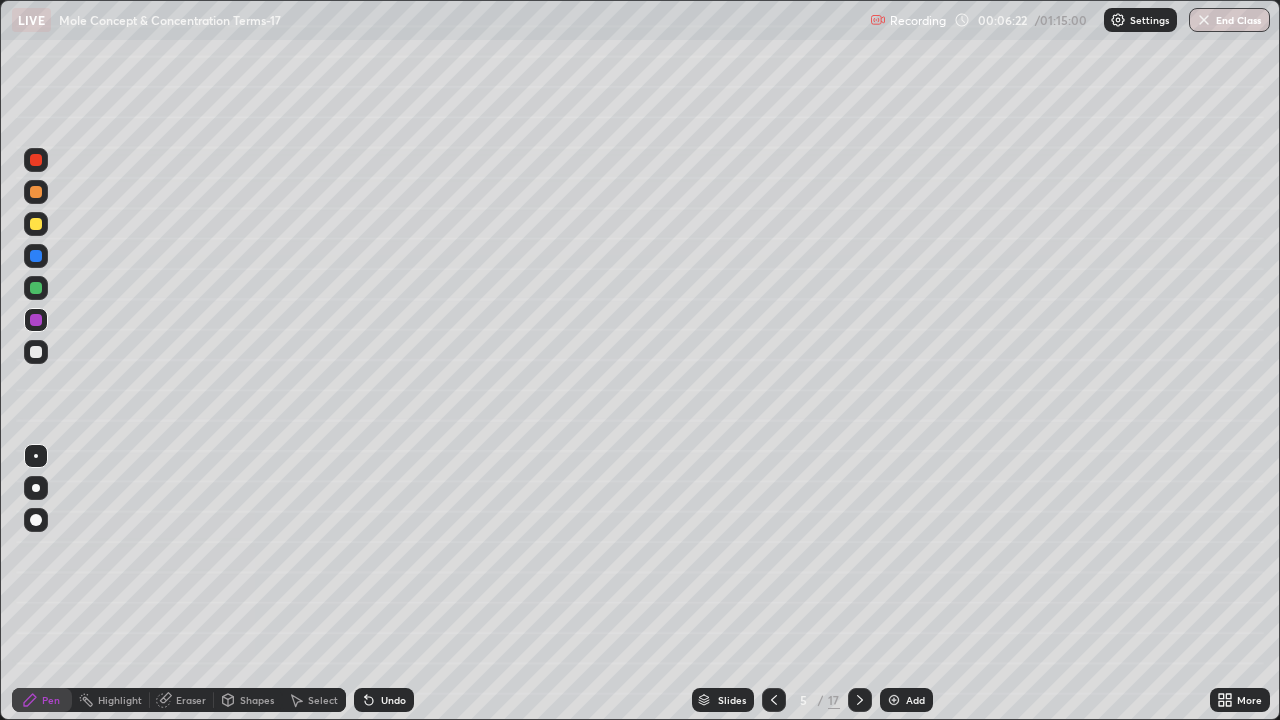 click at bounding box center [36, 352] 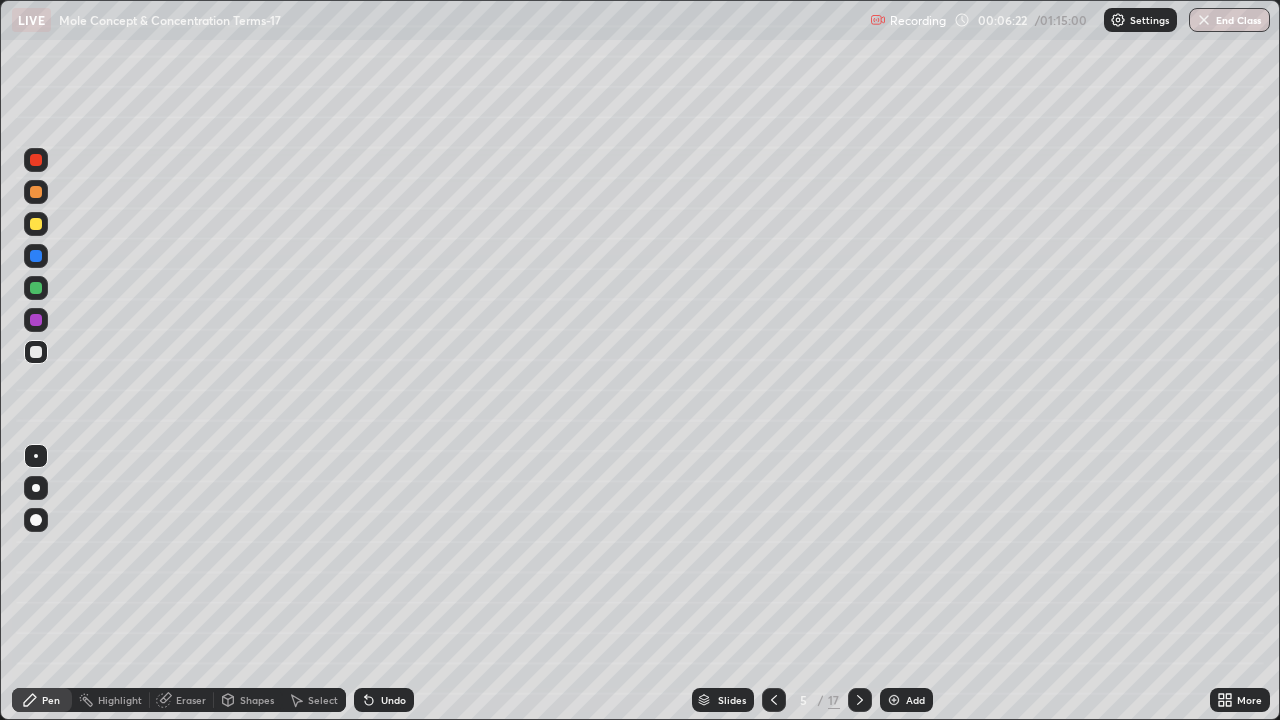 click at bounding box center (36, 288) 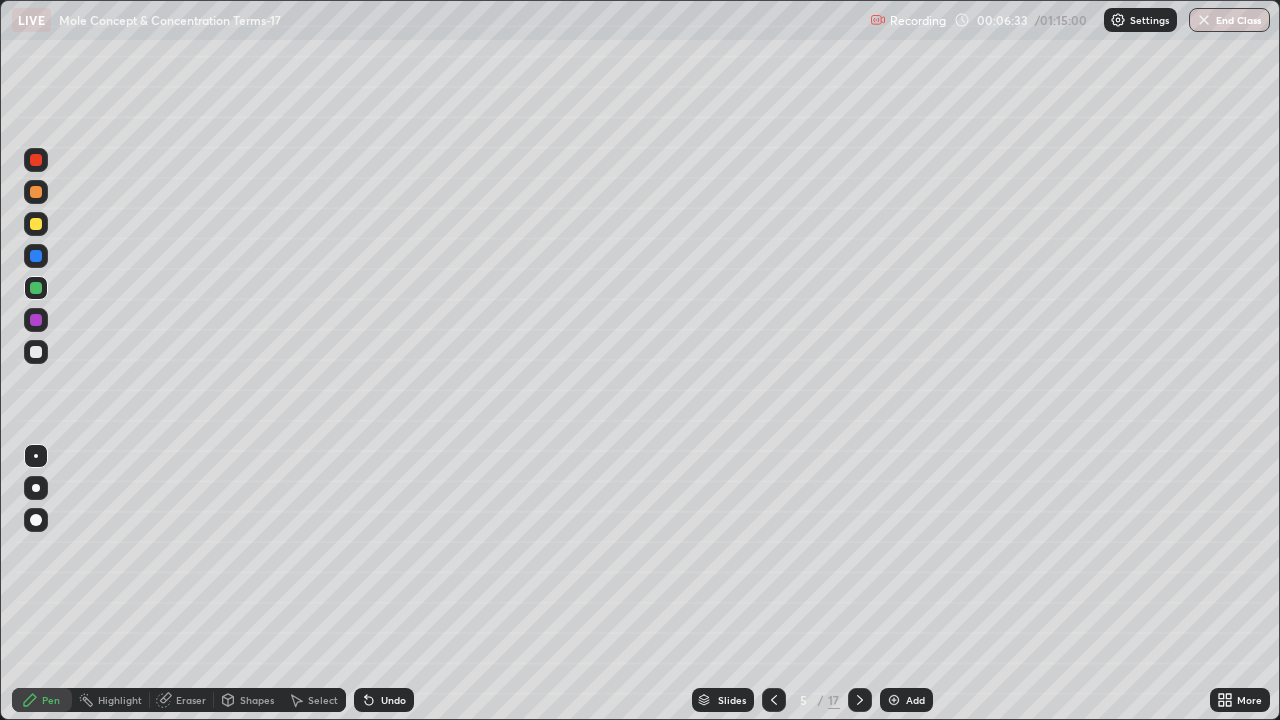 click at bounding box center [36, 352] 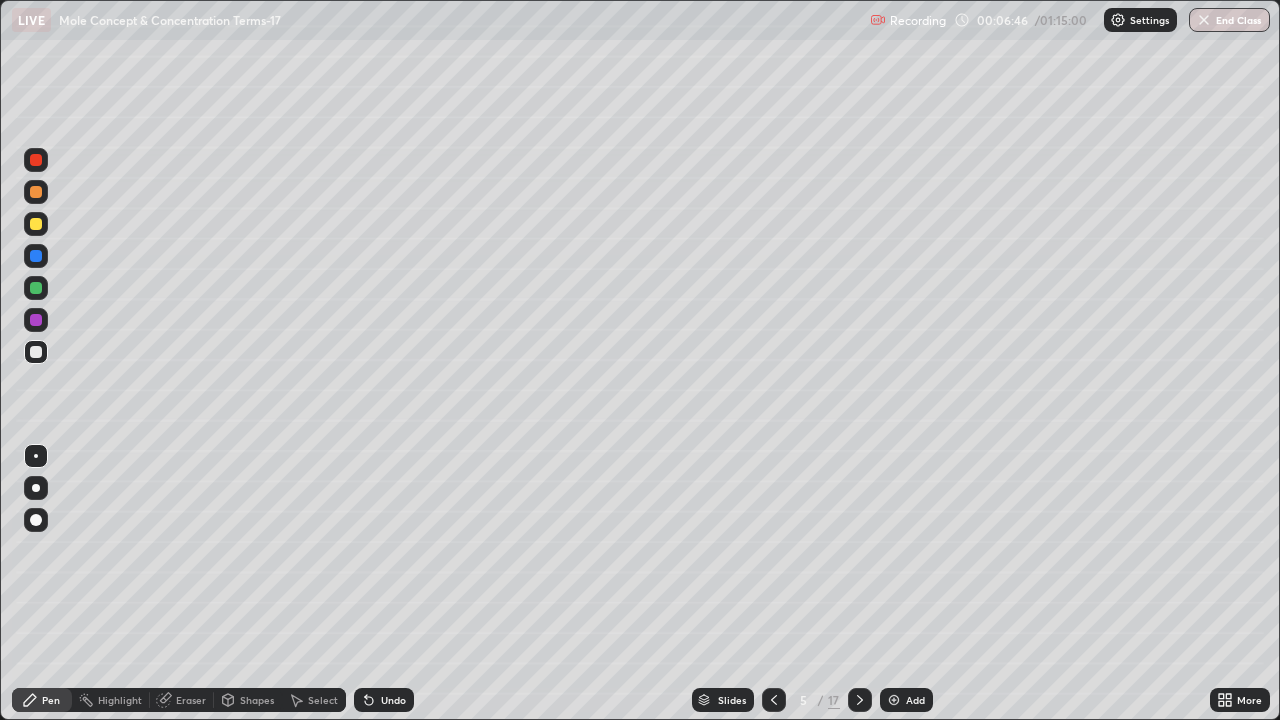 click at bounding box center (36, 256) 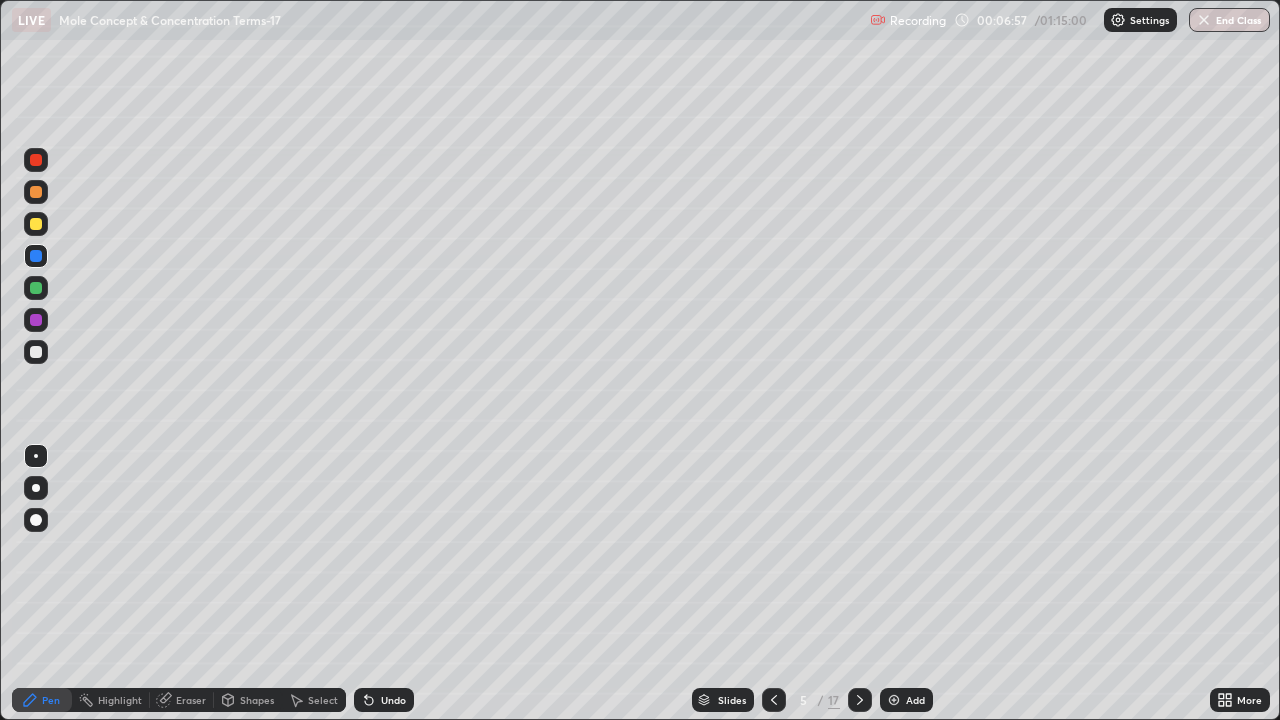 click on "Undo" at bounding box center (384, 700) 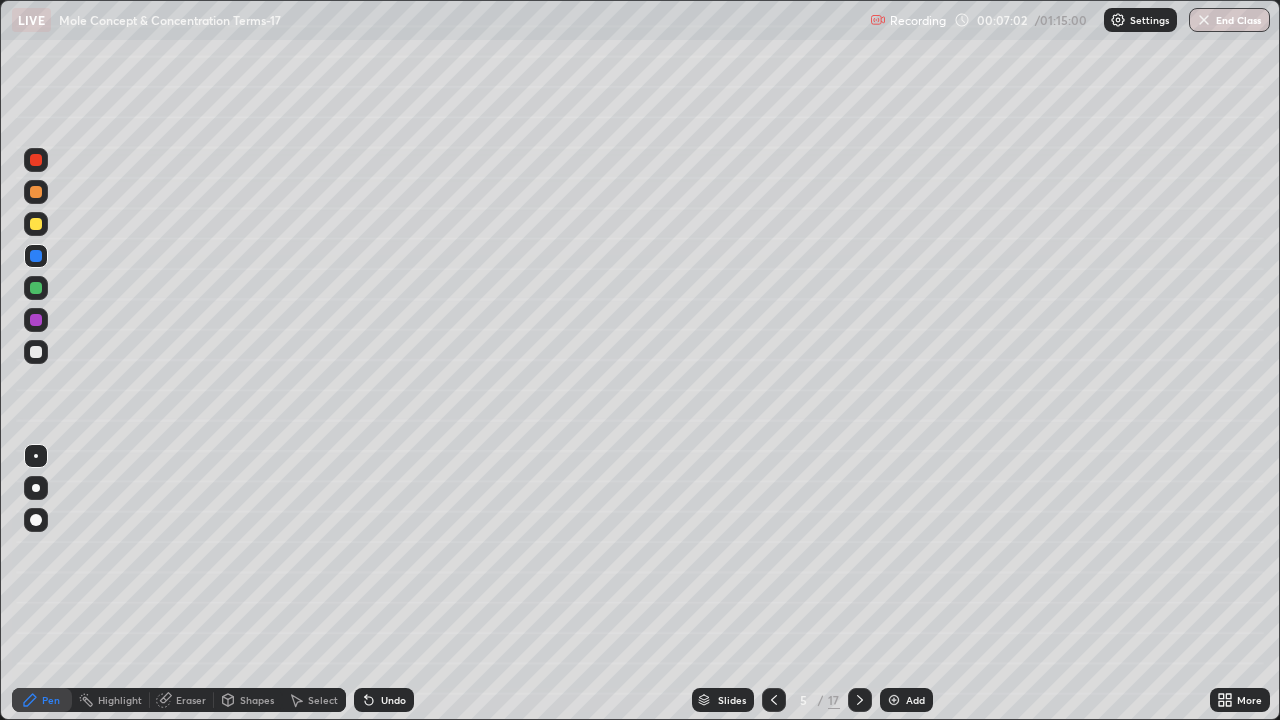 click at bounding box center [36, 288] 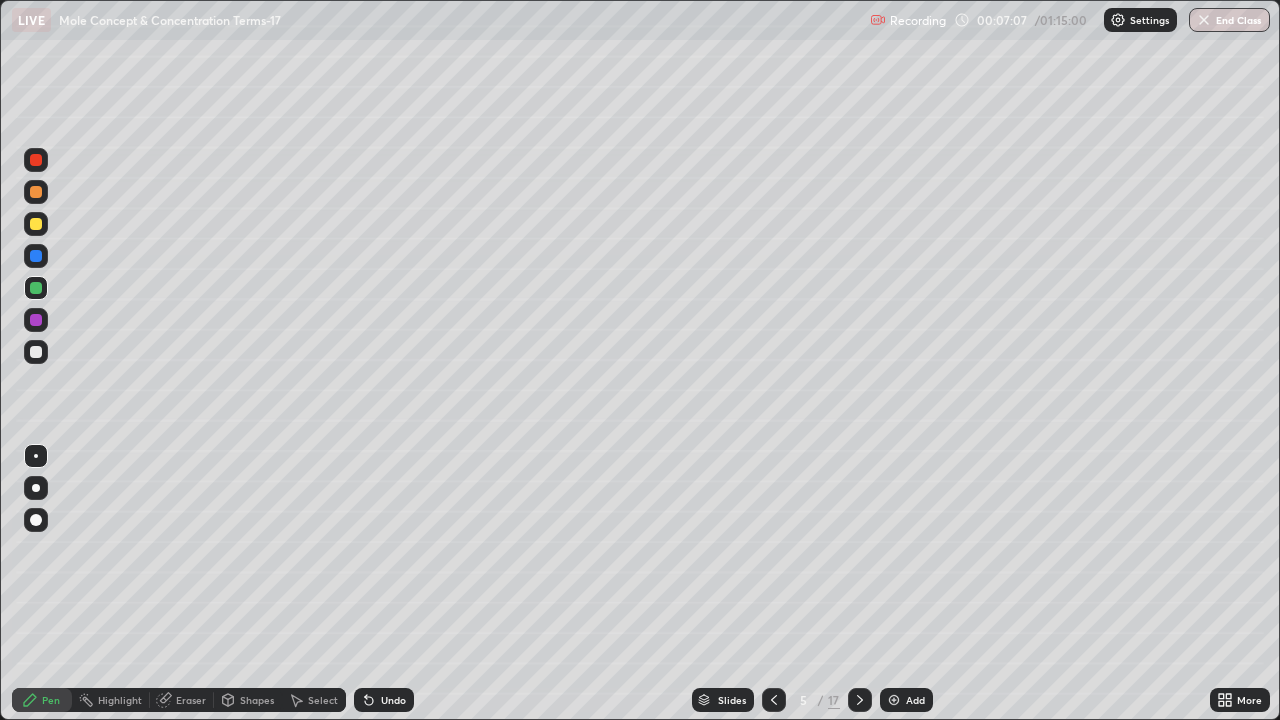 click at bounding box center [36, 352] 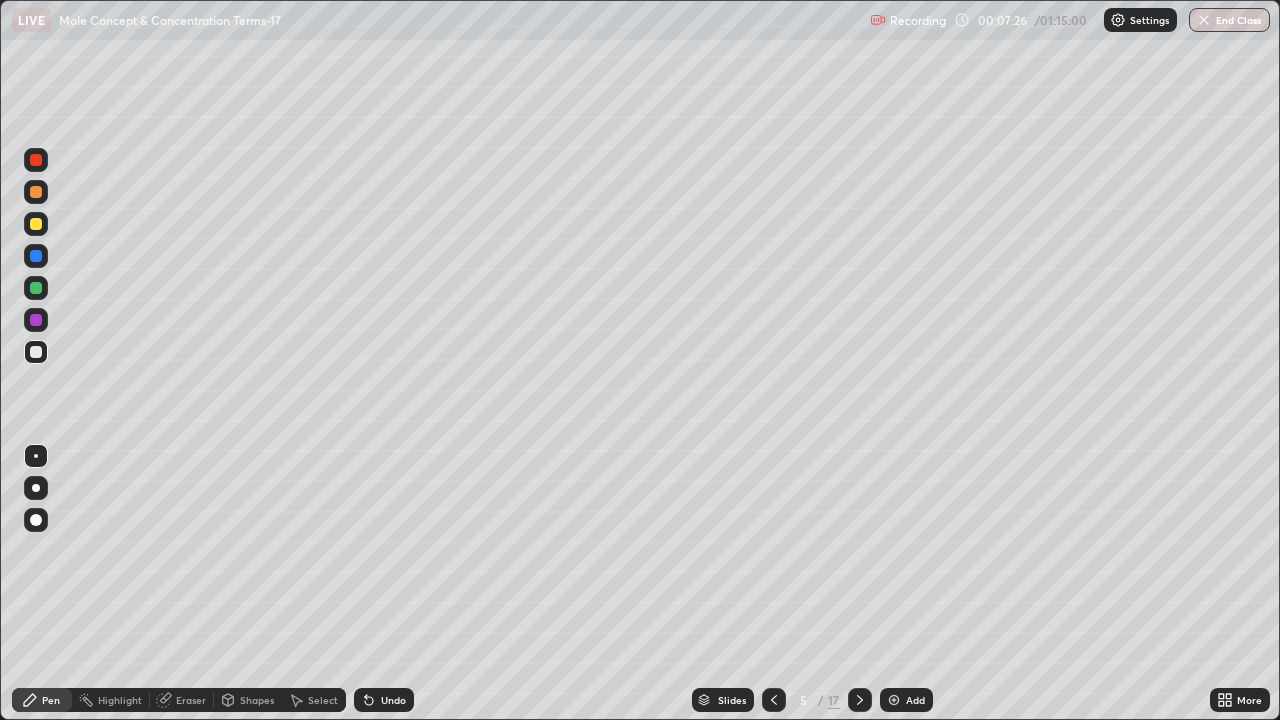 click at bounding box center [36, 256] 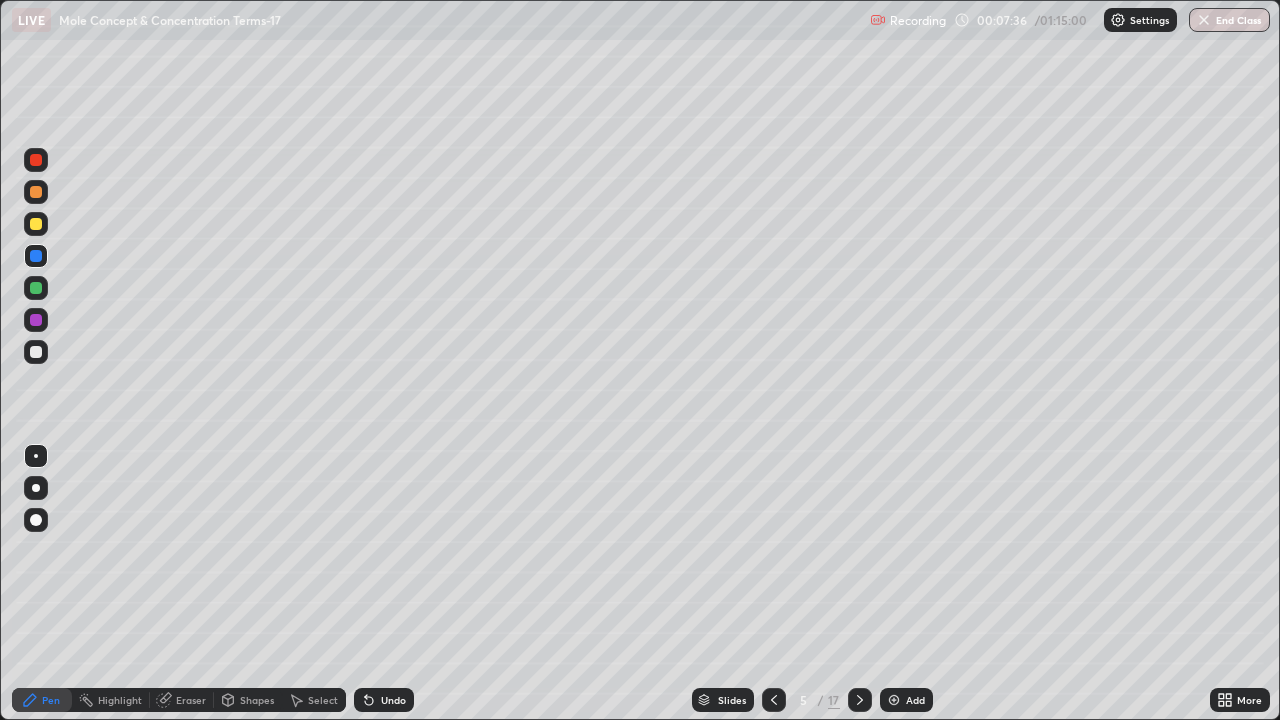 click at bounding box center (36, 352) 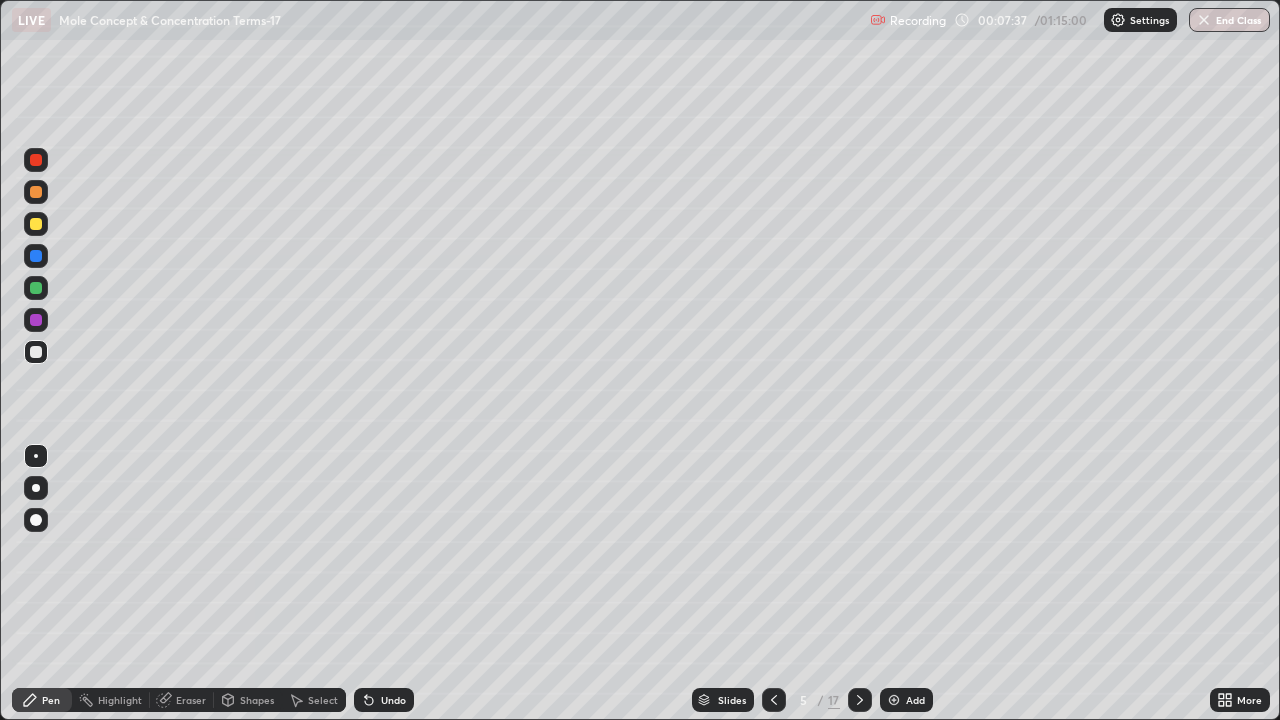 click at bounding box center [36, 160] 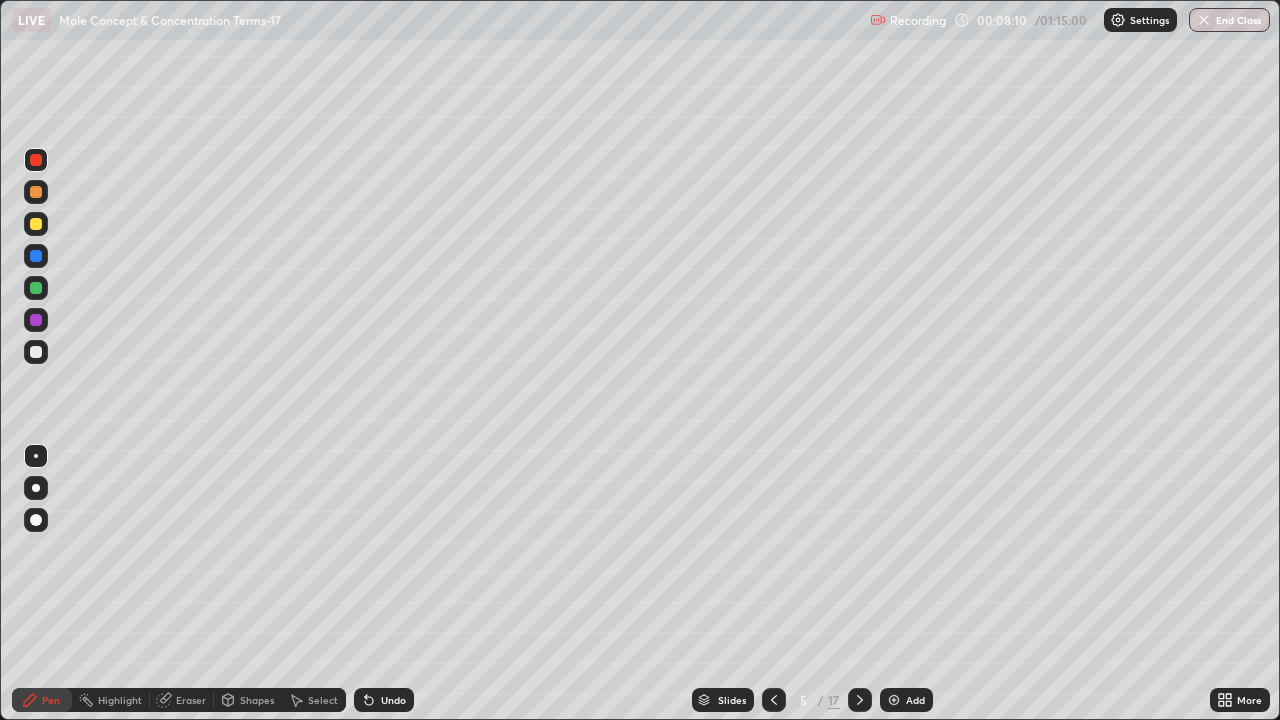 click on "Eraser" at bounding box center (191, 700) 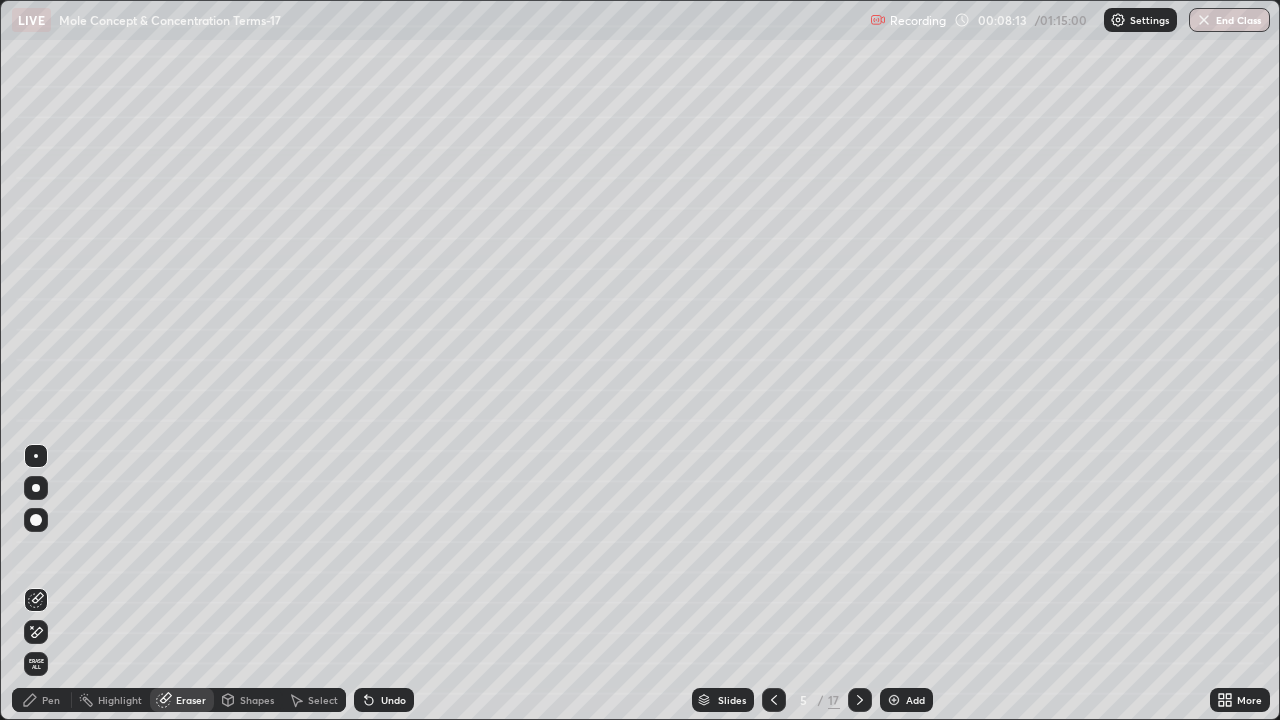click 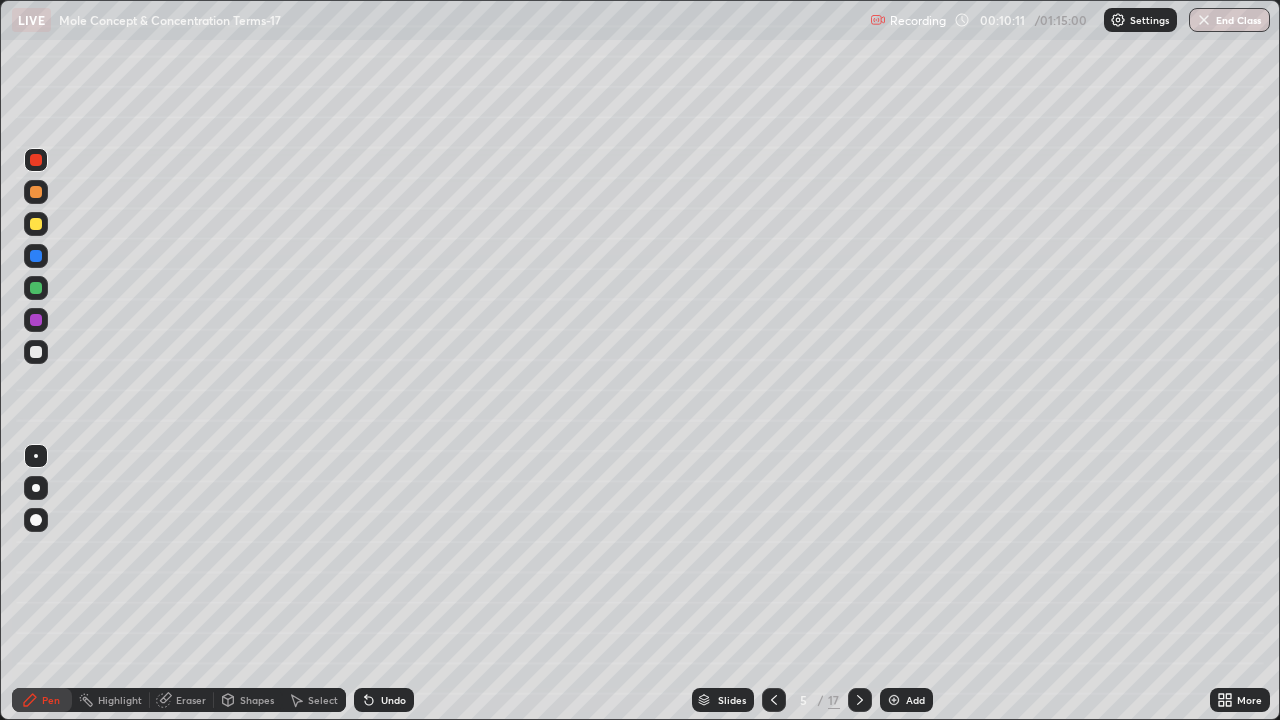 click 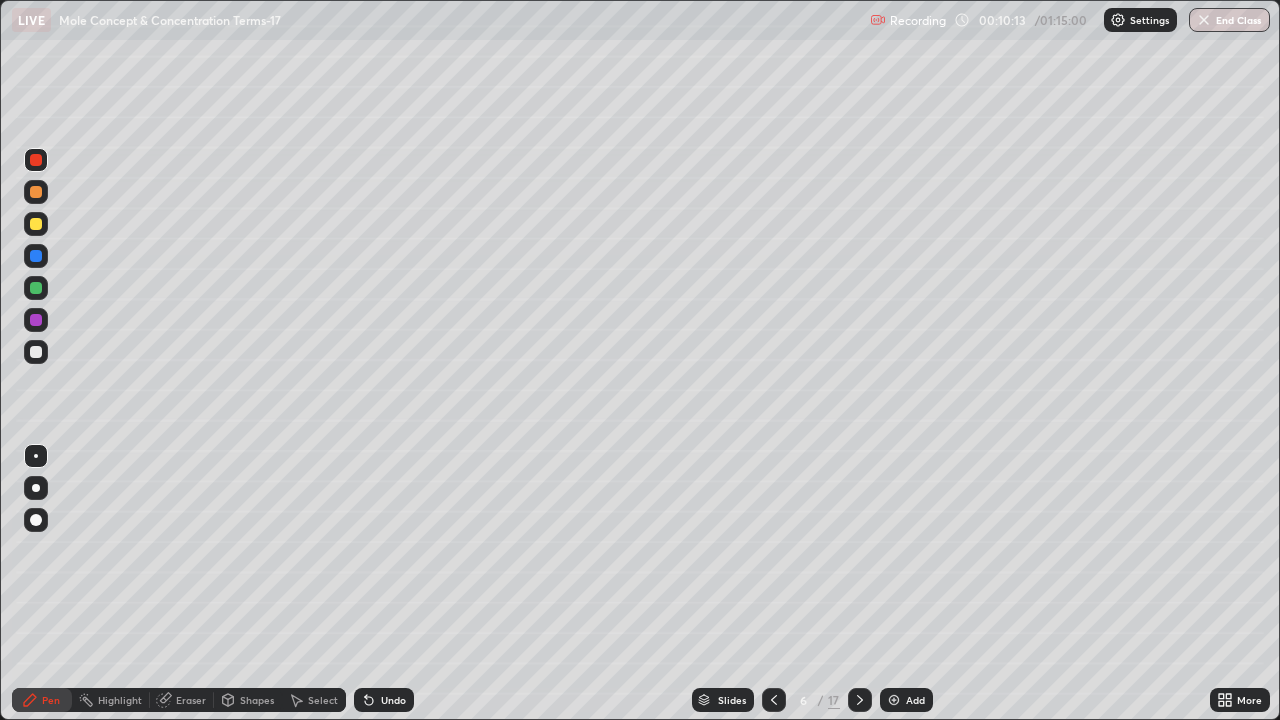 click at bounding box center [36, 192] 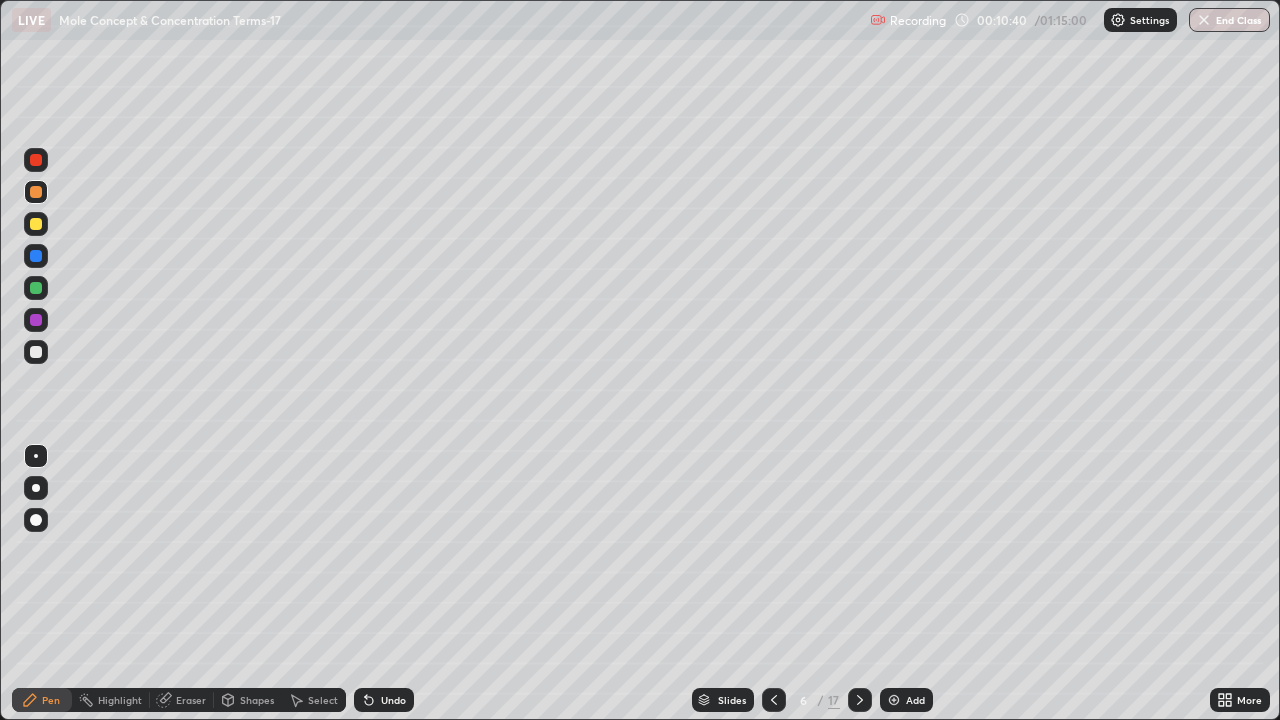 click on "Undo" at bounding box center (384, 700) 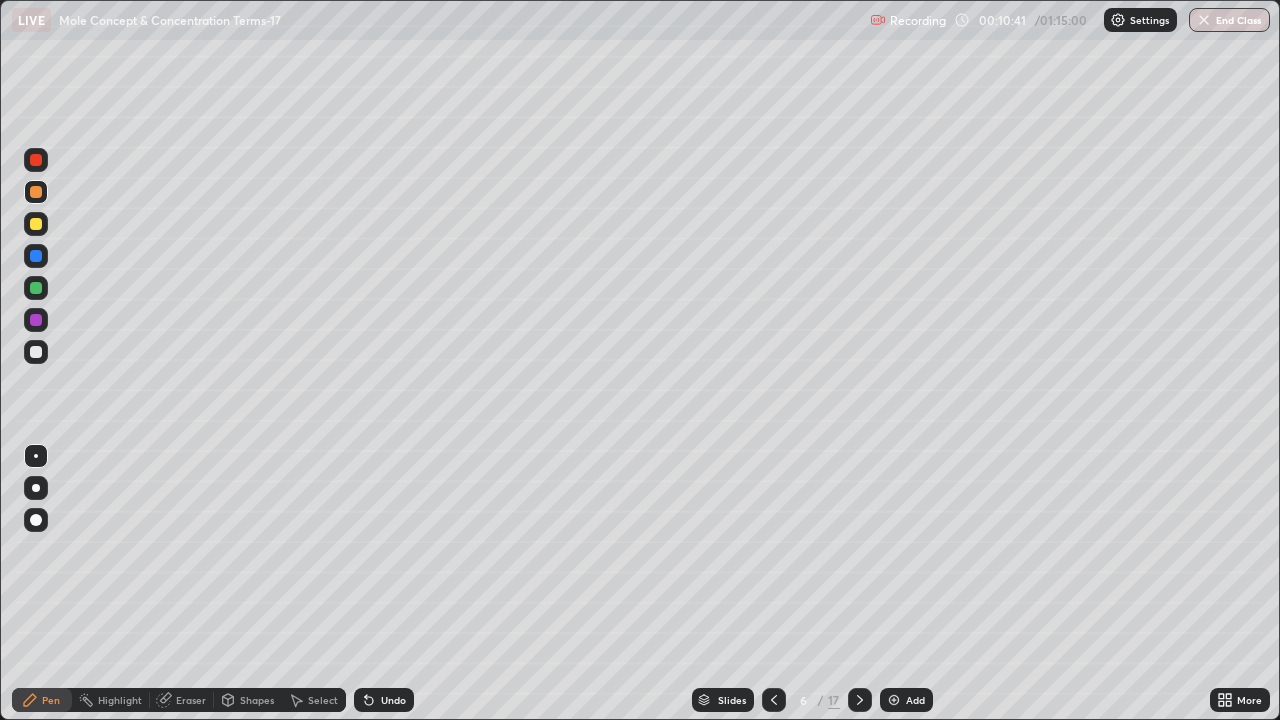 click on "Undo" at bounding box center (380, 700) 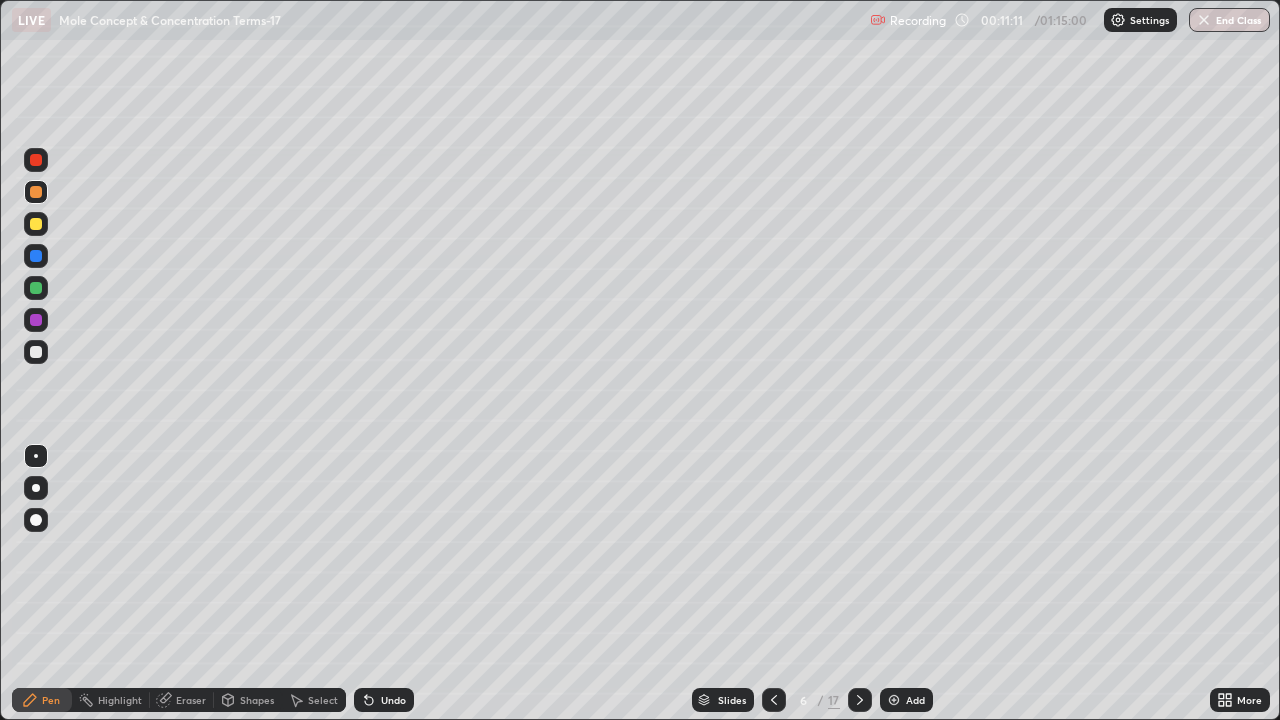 click on "Eraser" at bounding box center (191, 700) 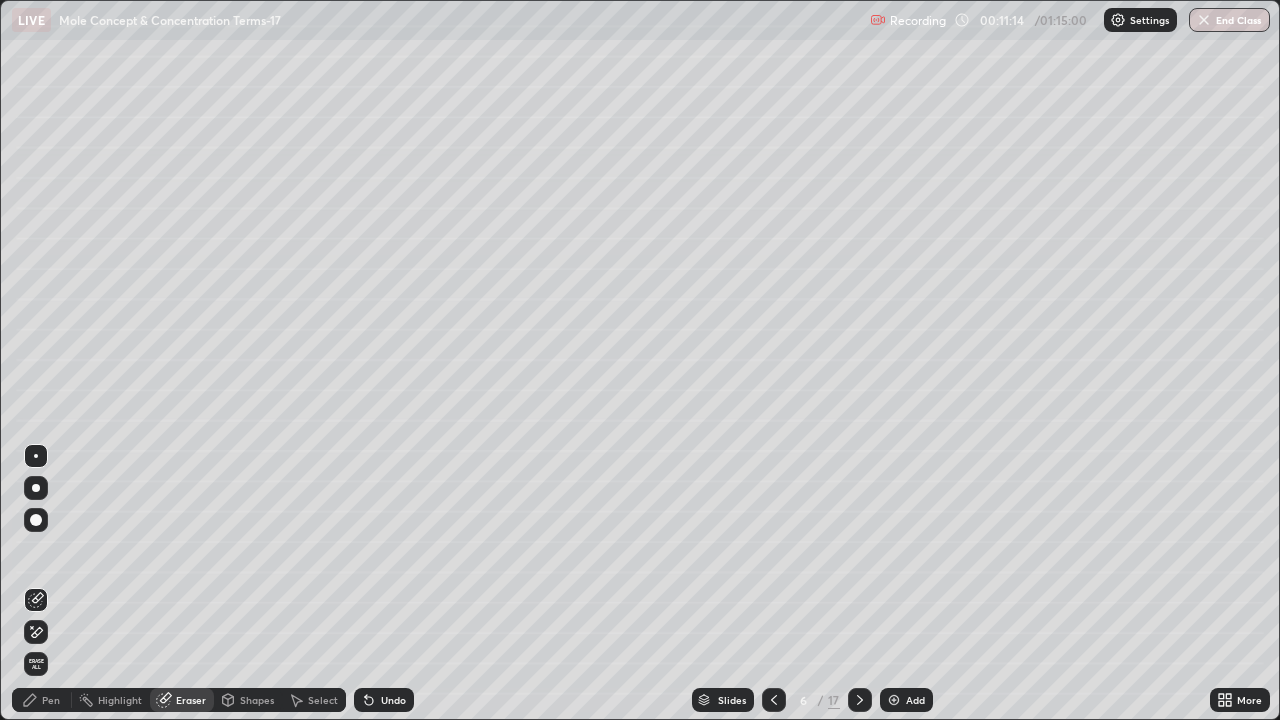 click on "Pen" at bounding box center (42, 700) 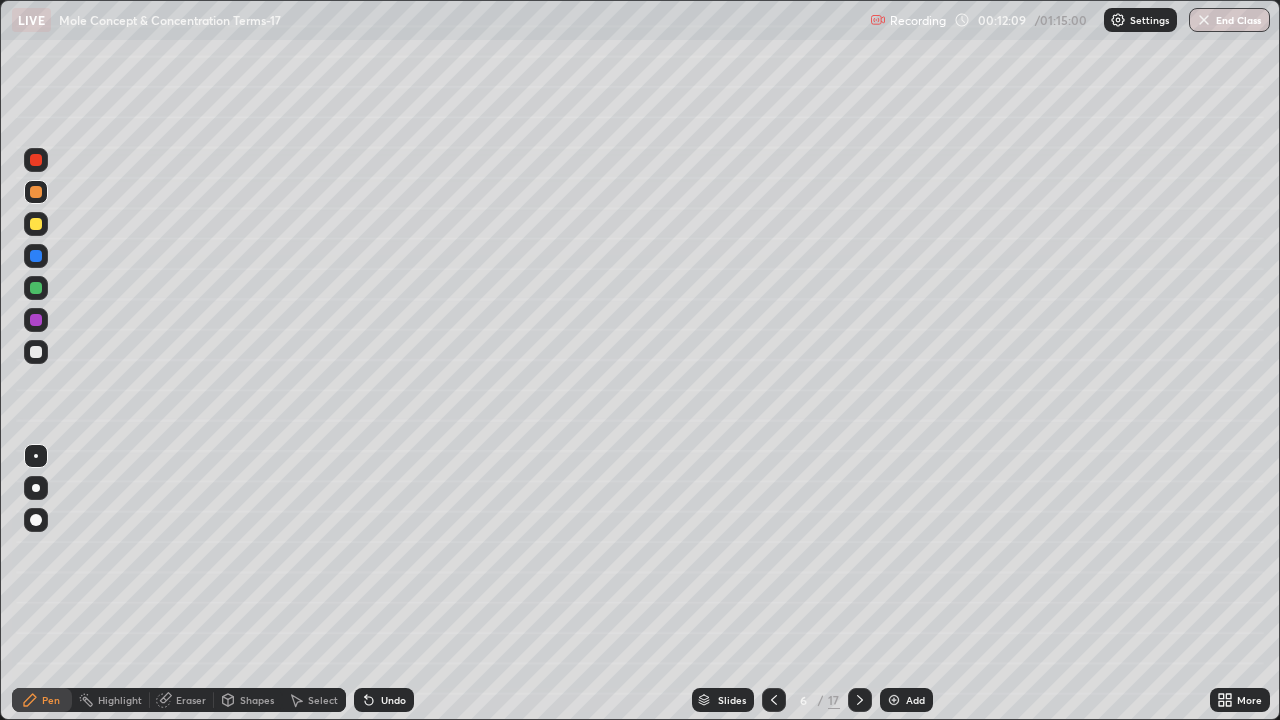 click on "Undo" at bounding box center (384, 700) 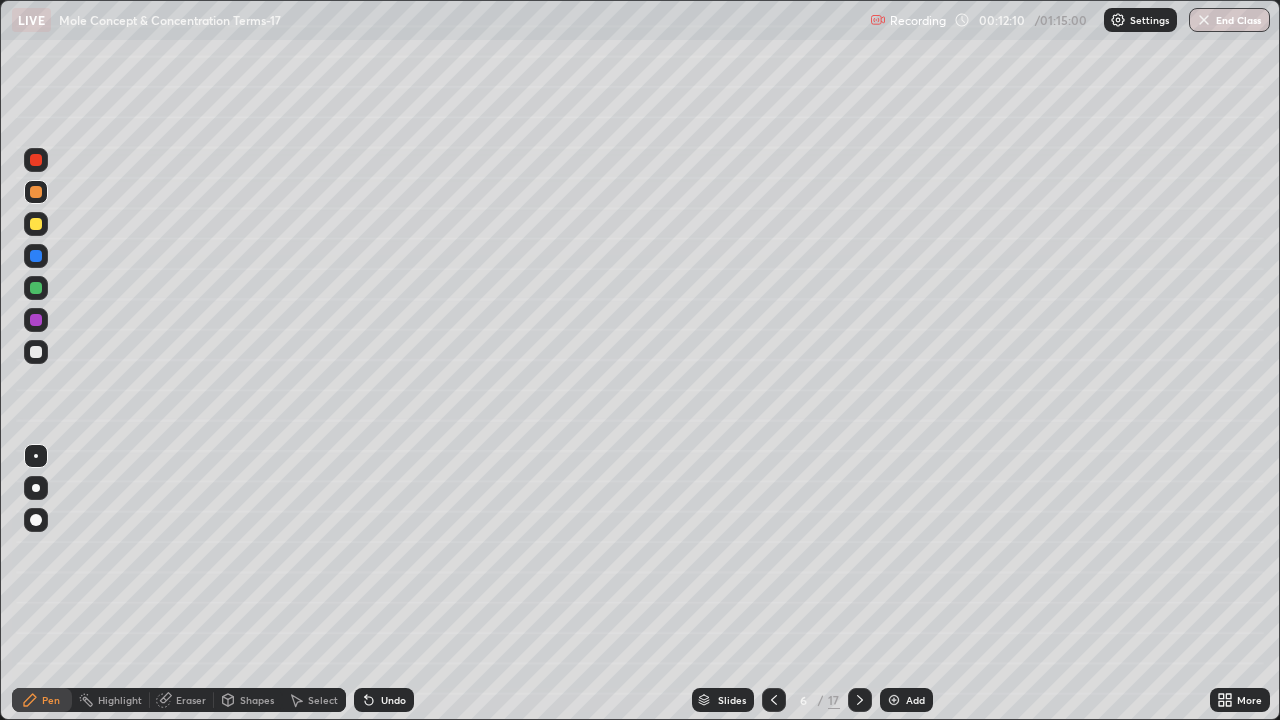 click on "Undo" at bounding box center (384, 700) 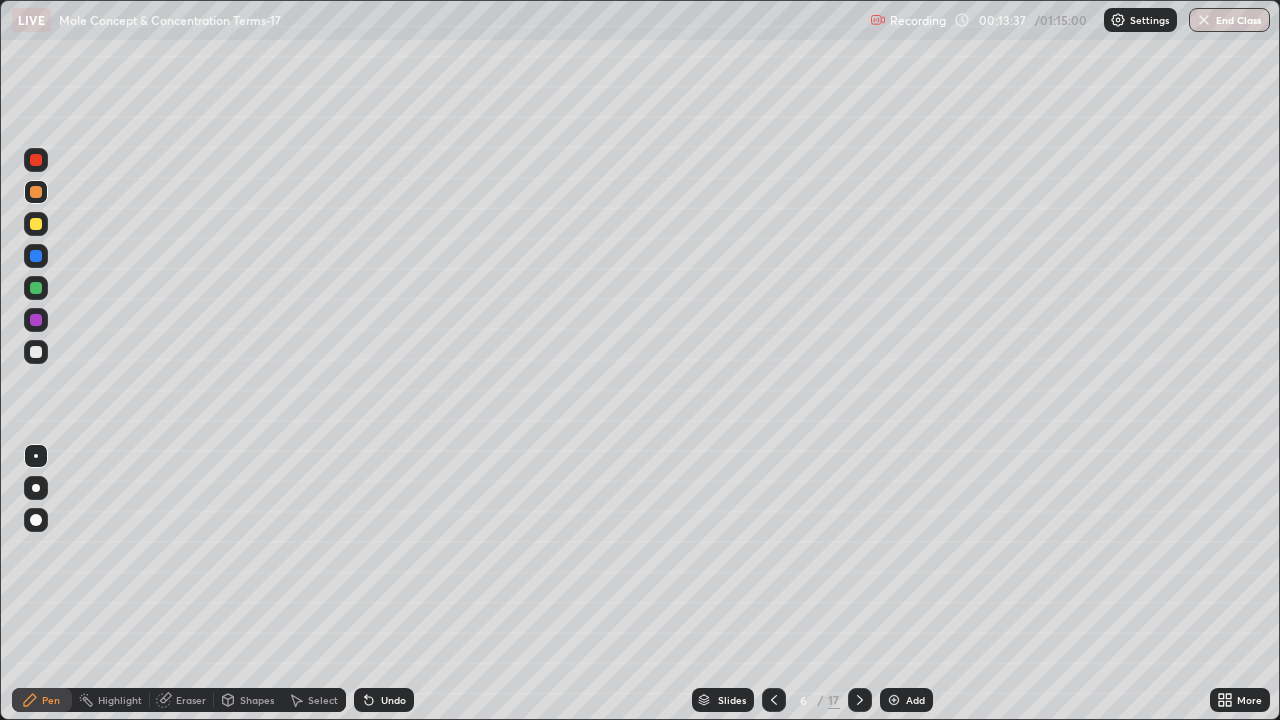 click on "Select" at bounding box center [323, 700] 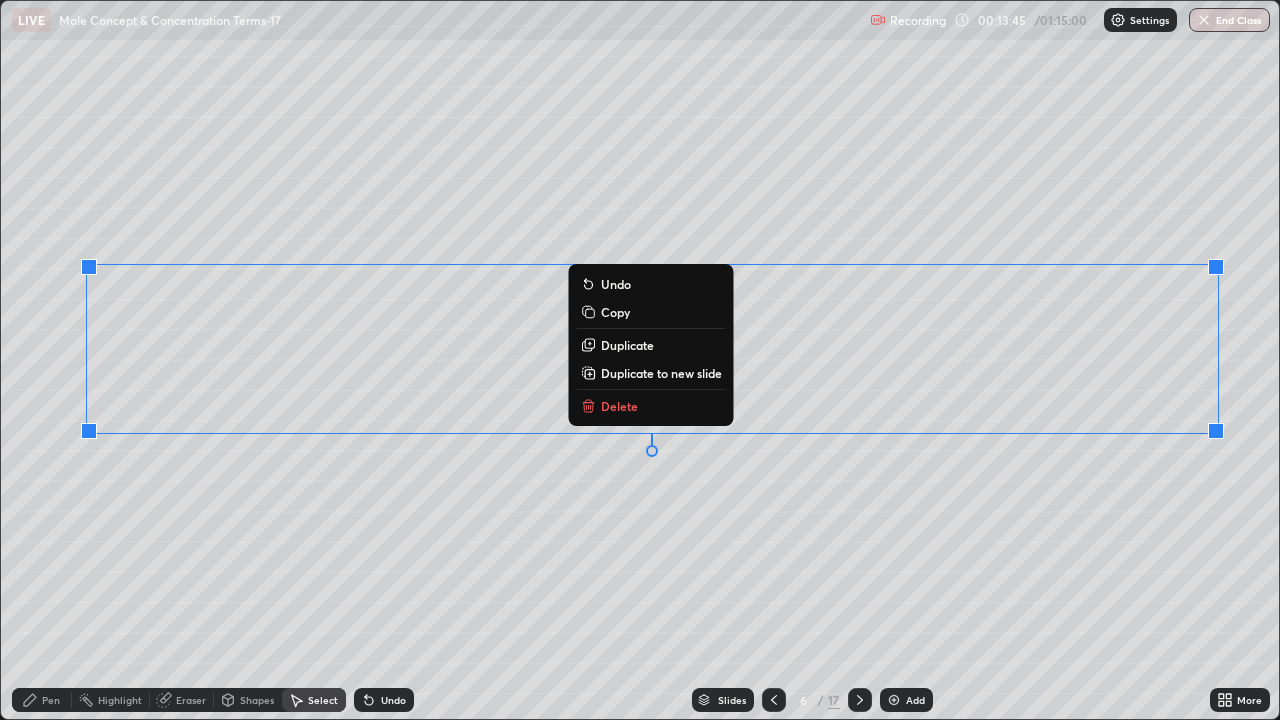 click on "Duplicate to new slide" at bounding box center [651, 373] 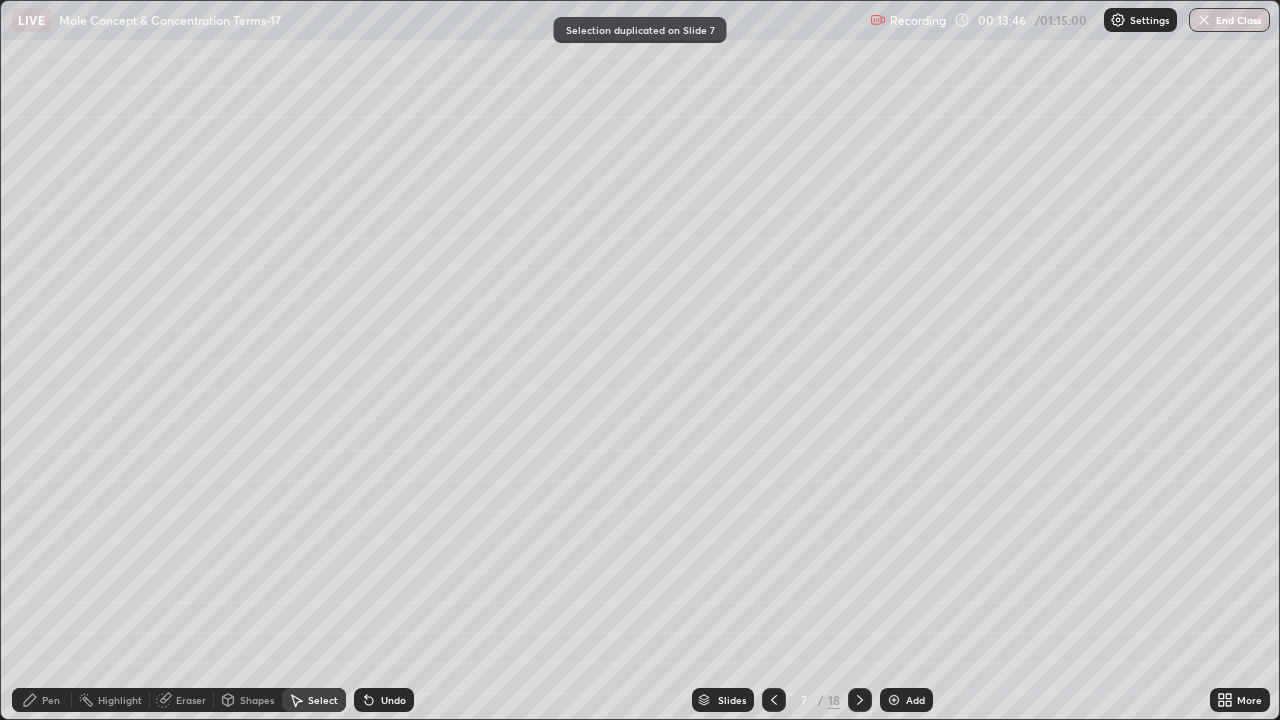 click 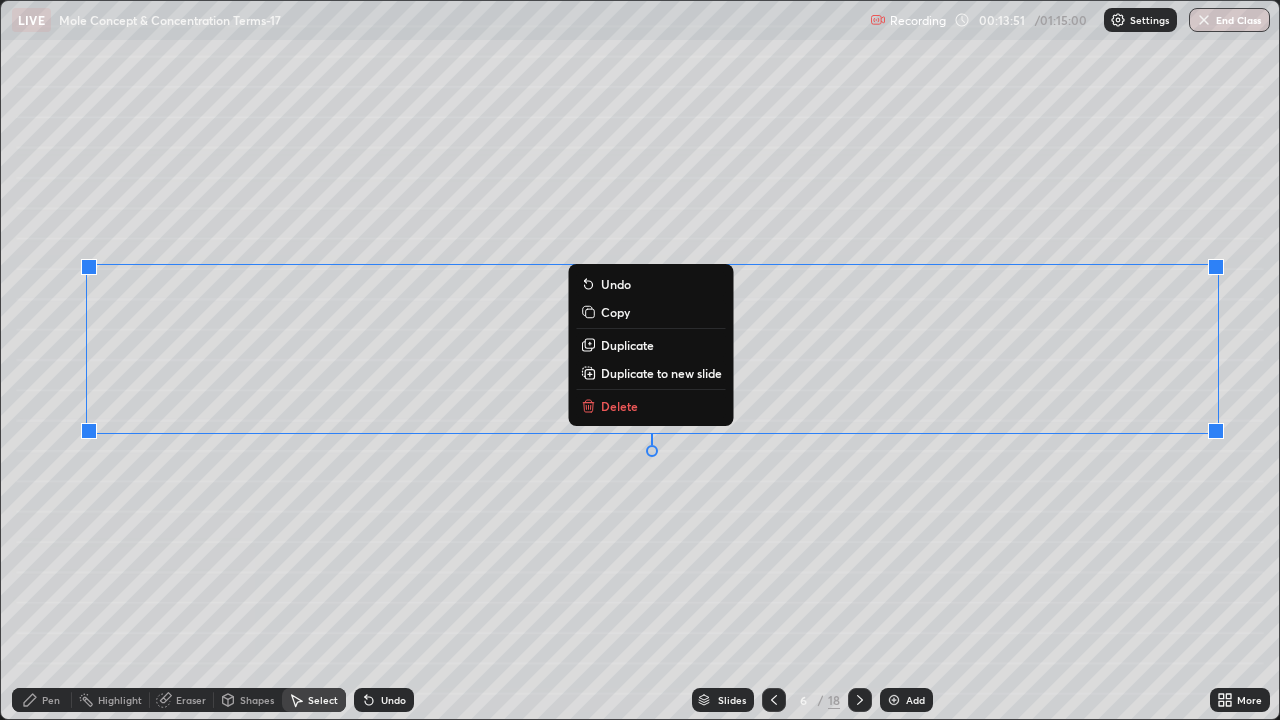 click on "Delete" at bounding box center [619, 406] 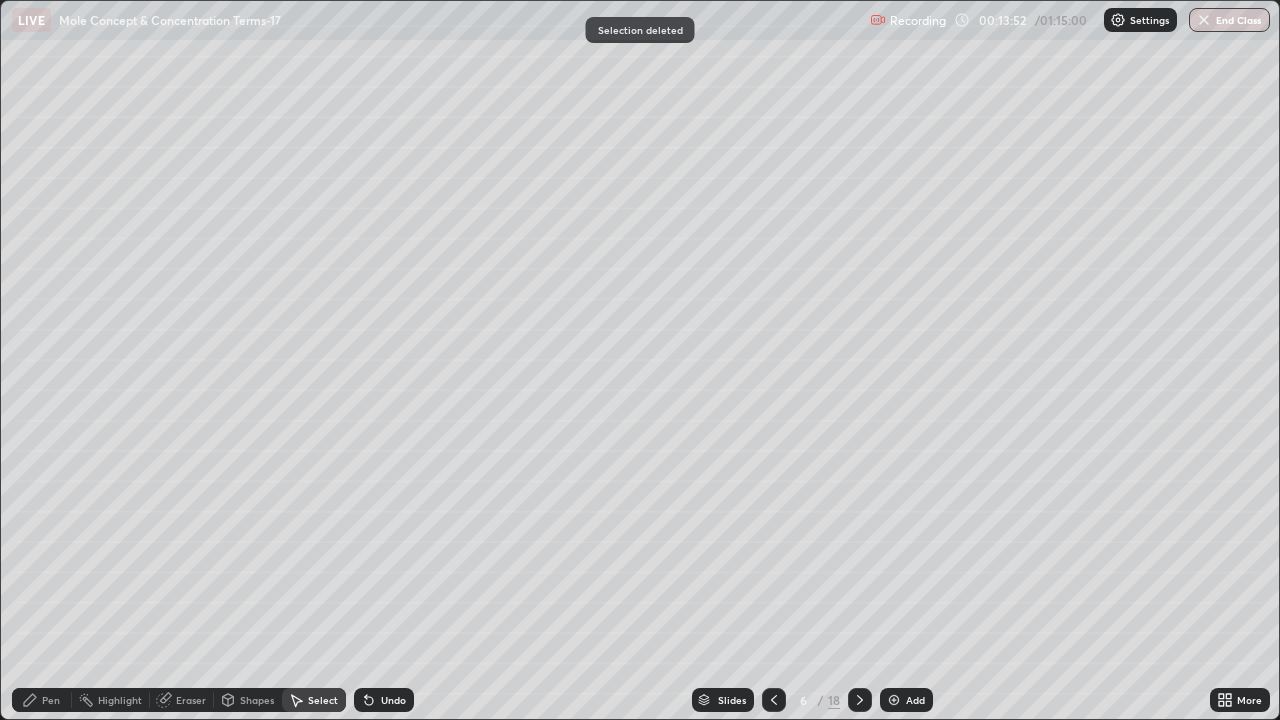 click on "Pen" at bounding box center [42, 700] 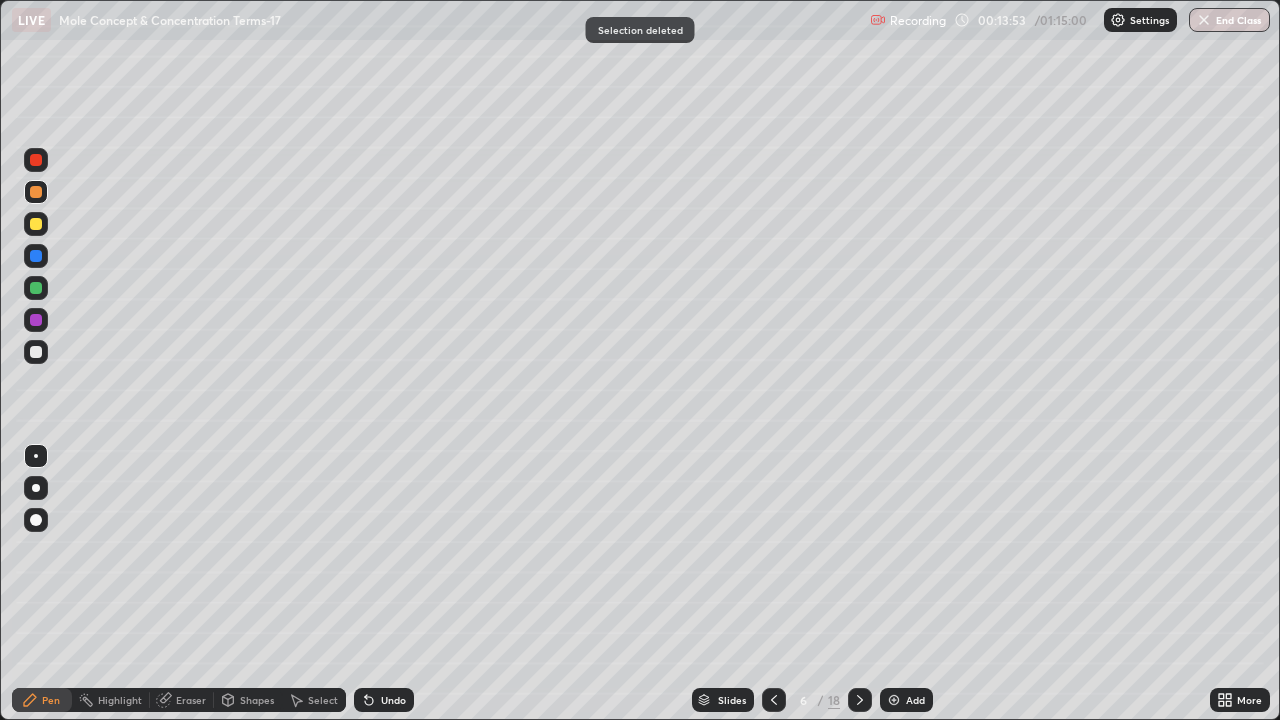 click at bounding box center [36, 352] 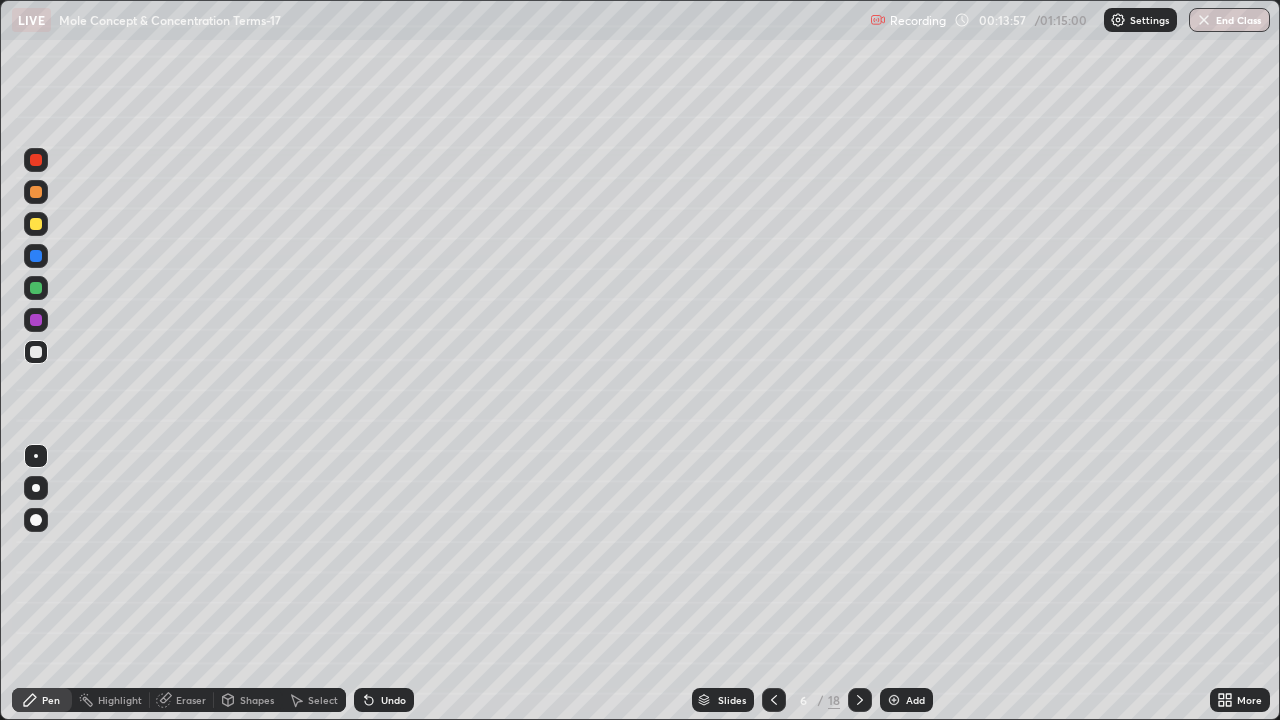 click at bounding box center (36, 224) 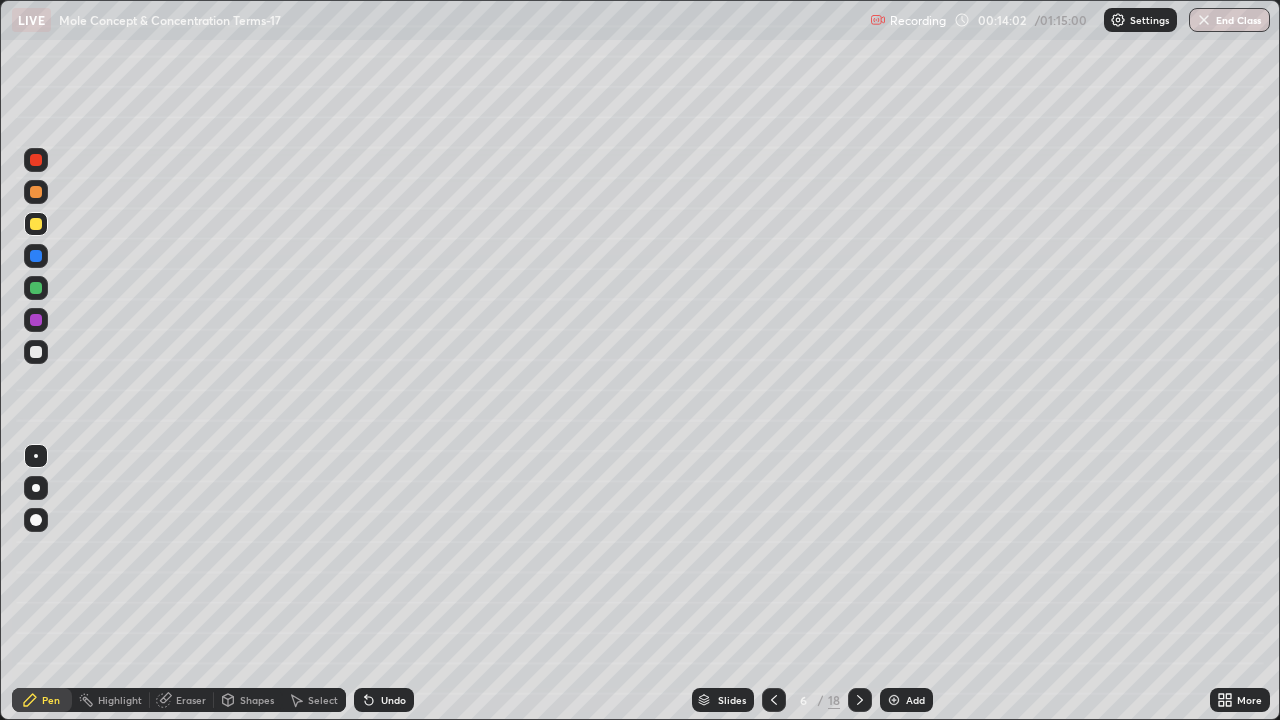click on "Undo" at bounding box center [384, 700] 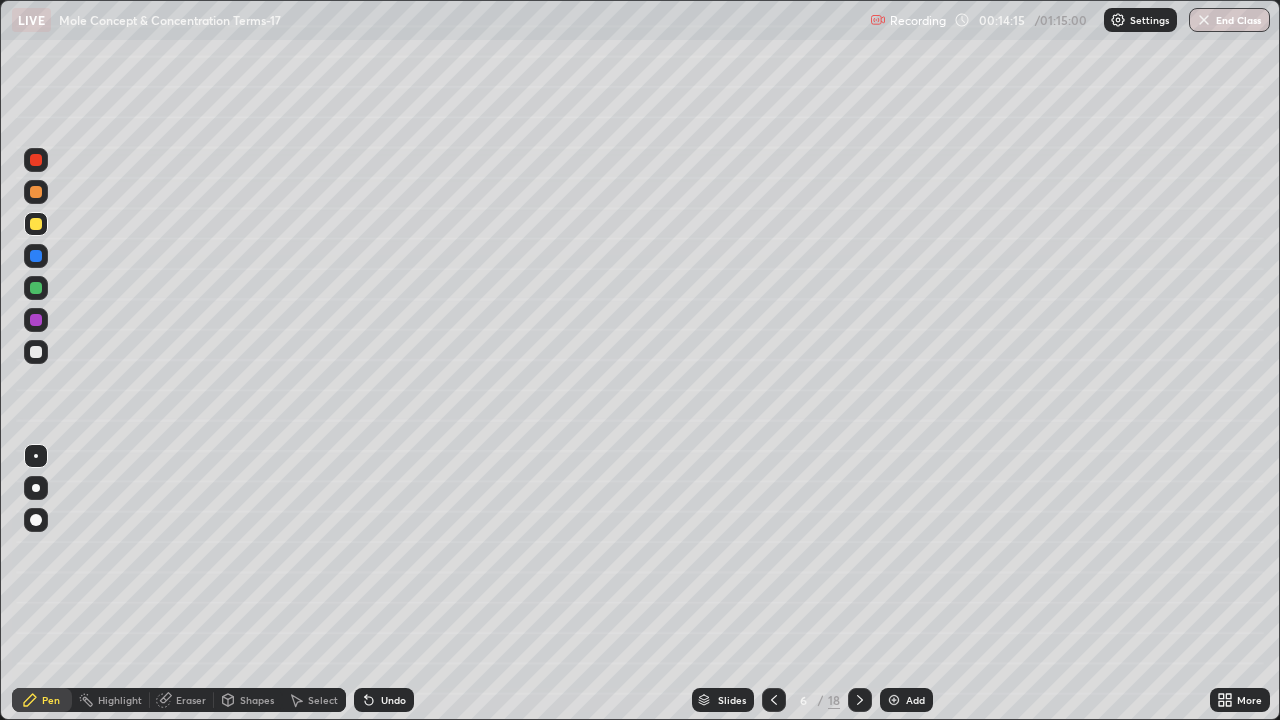 click at bounding box center [36, 352] 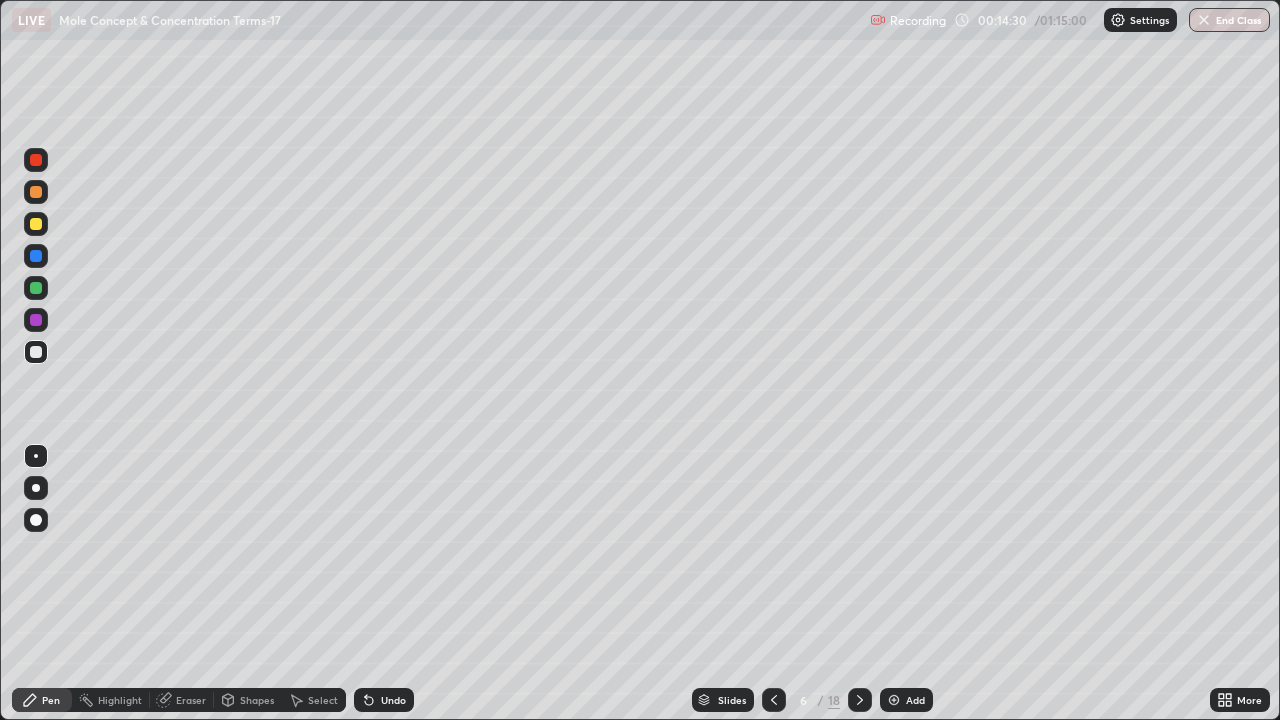 click at bounding box center (36, 256) 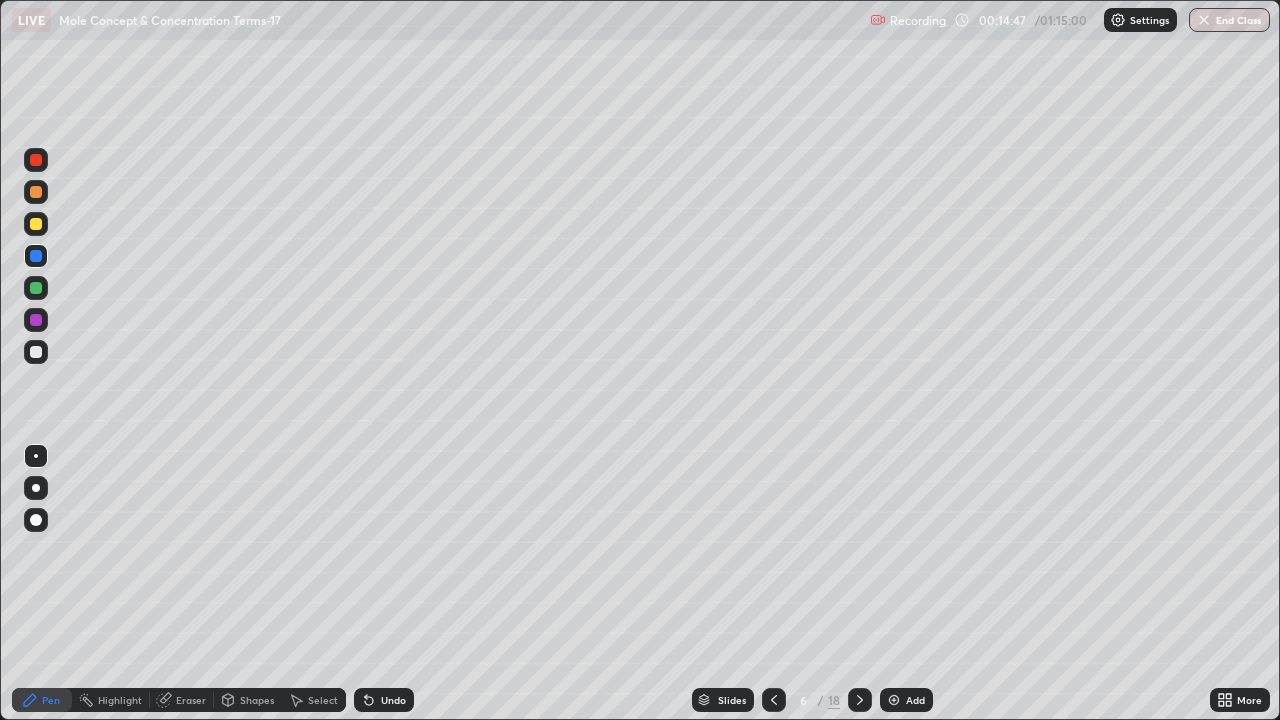click at bounding box center [36, 352] 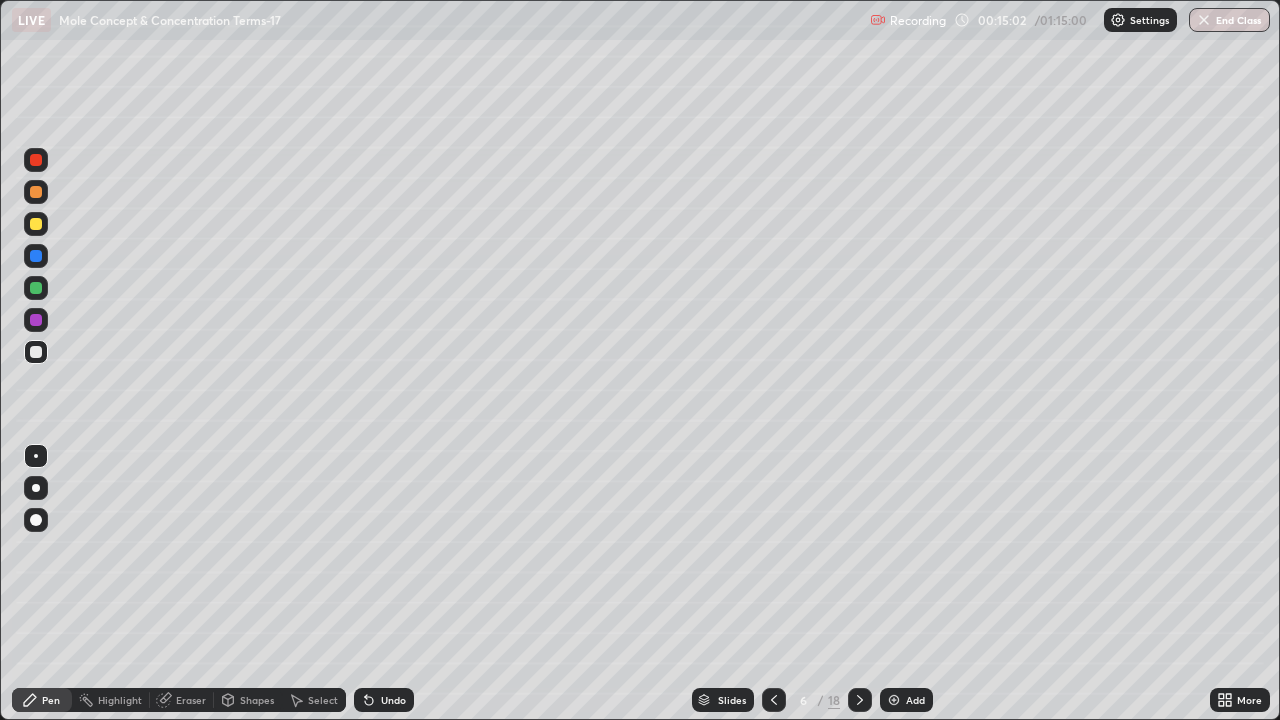 click on "Eraser" at bounding box center [191, 700] 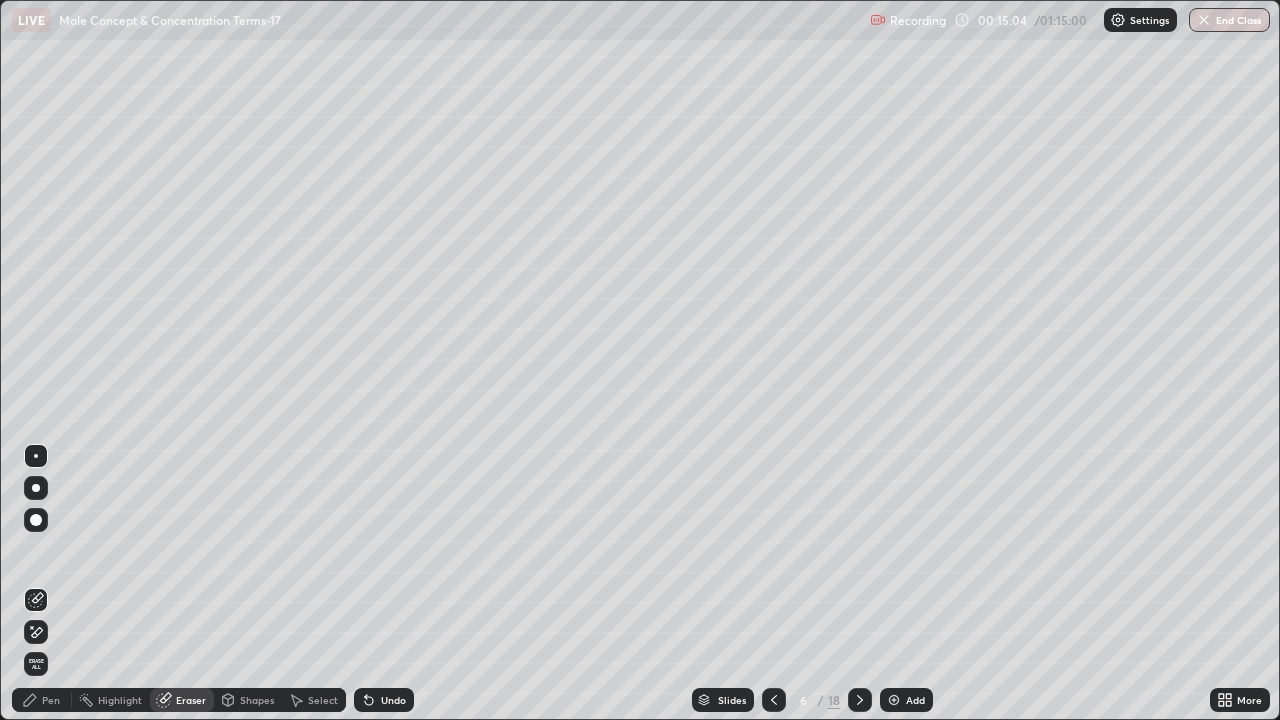 click on "Pen" at bounding box center (51, 700) 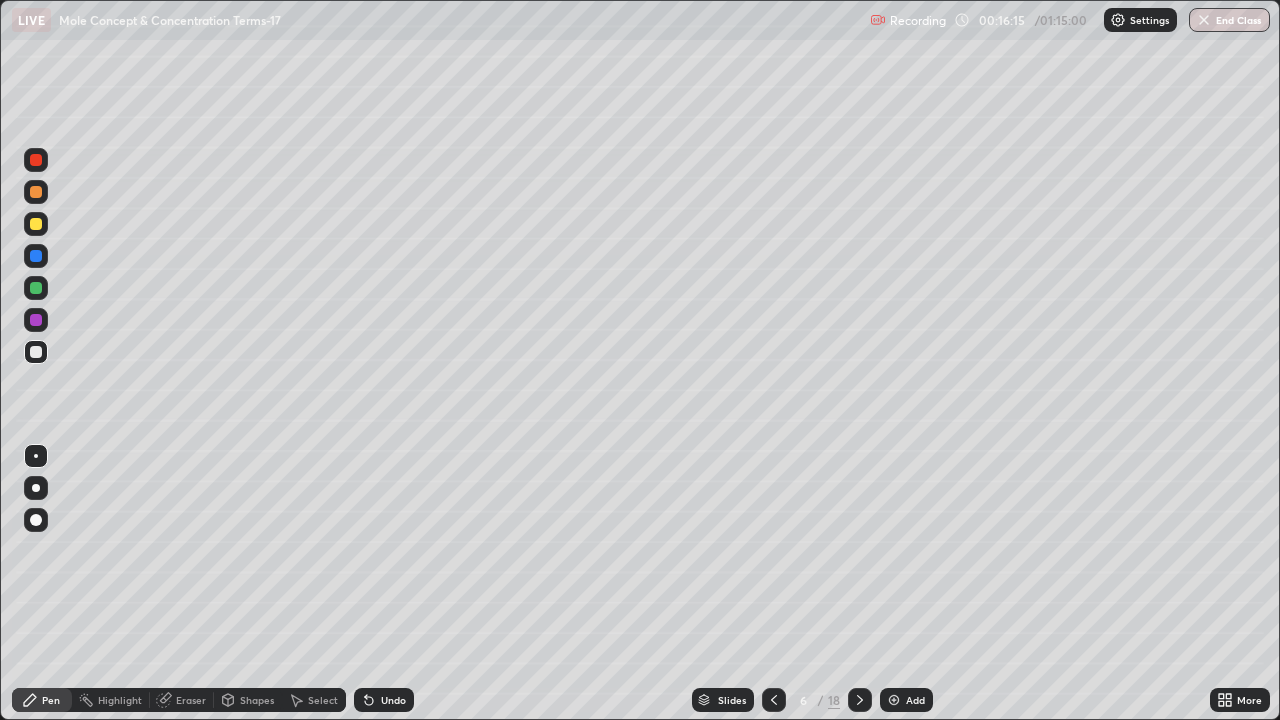 click 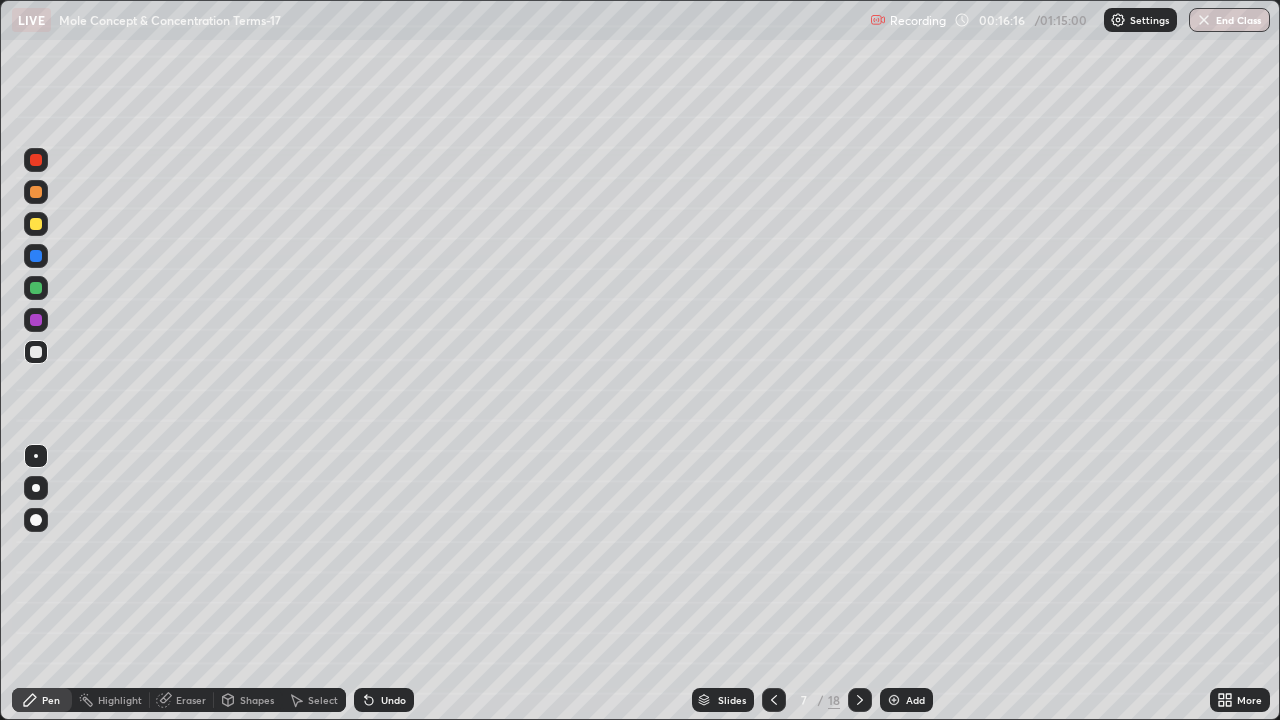 click on "Select" at bounding box center [314, 700] 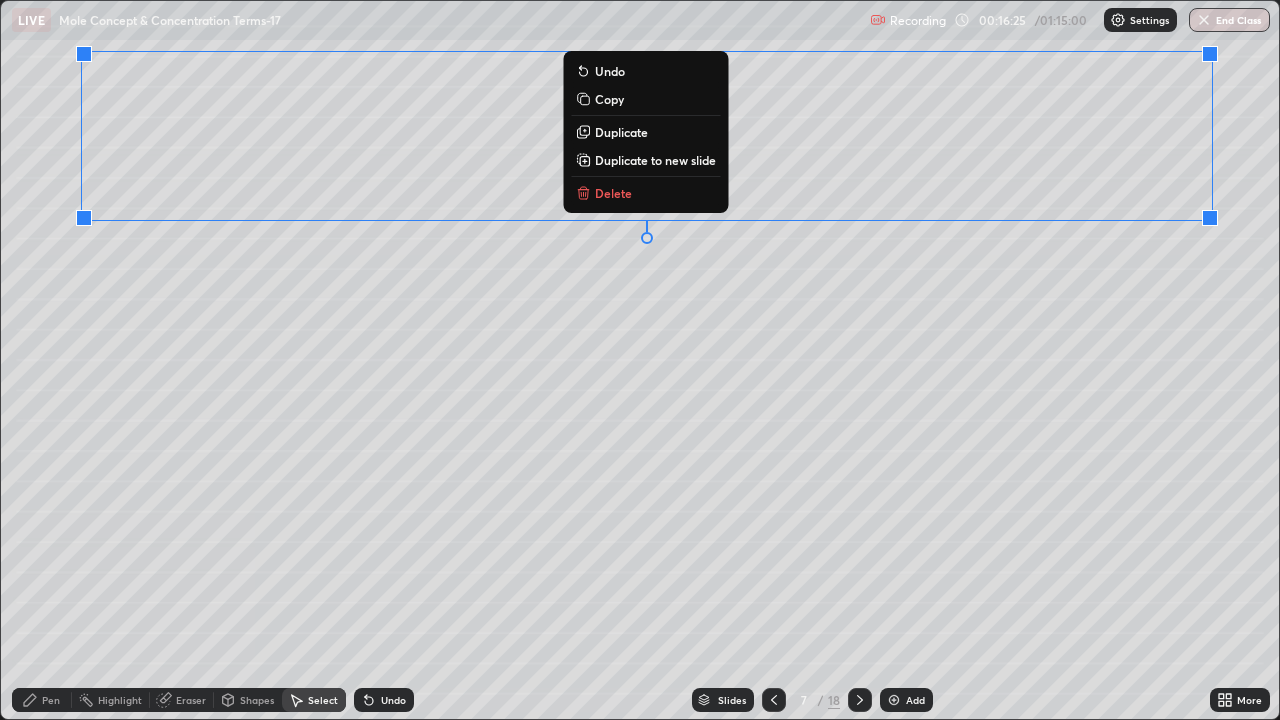 click on "0 ° Undo Copy Duplicate Duplicate to new slide Delete" at bounding box center (640, 360) 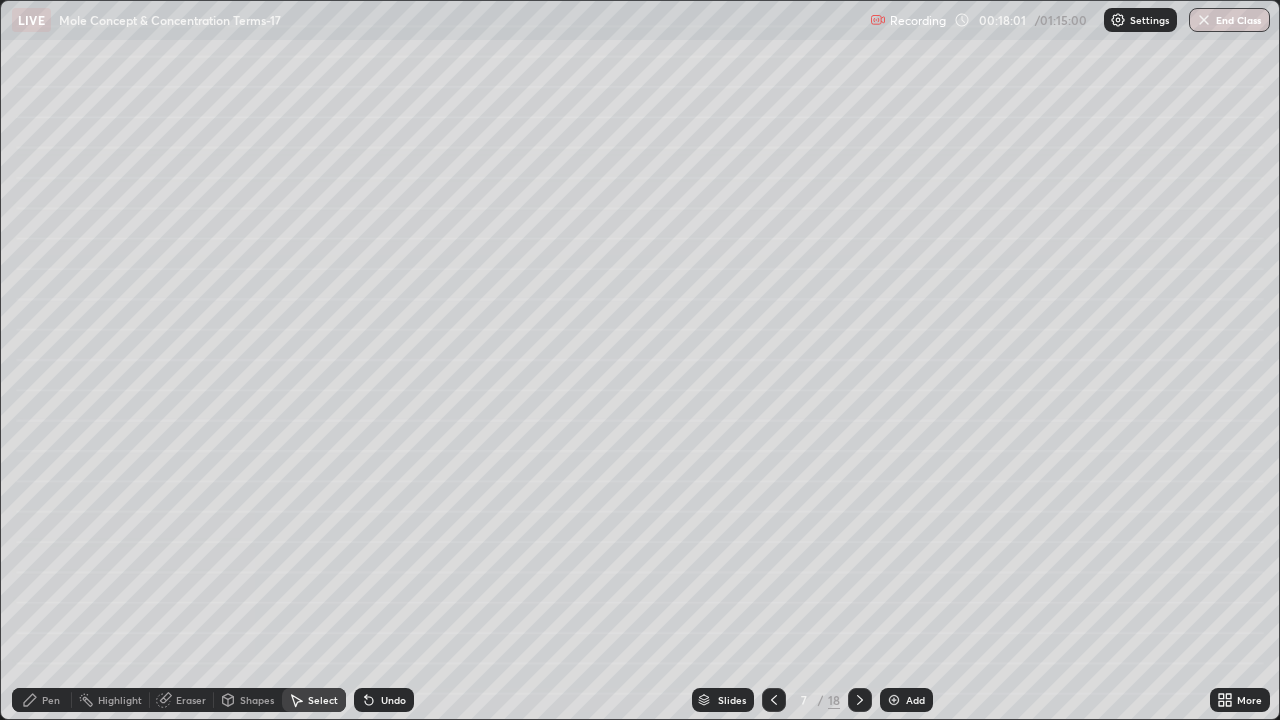 click on "Pen" at bounding box center (42, 700) 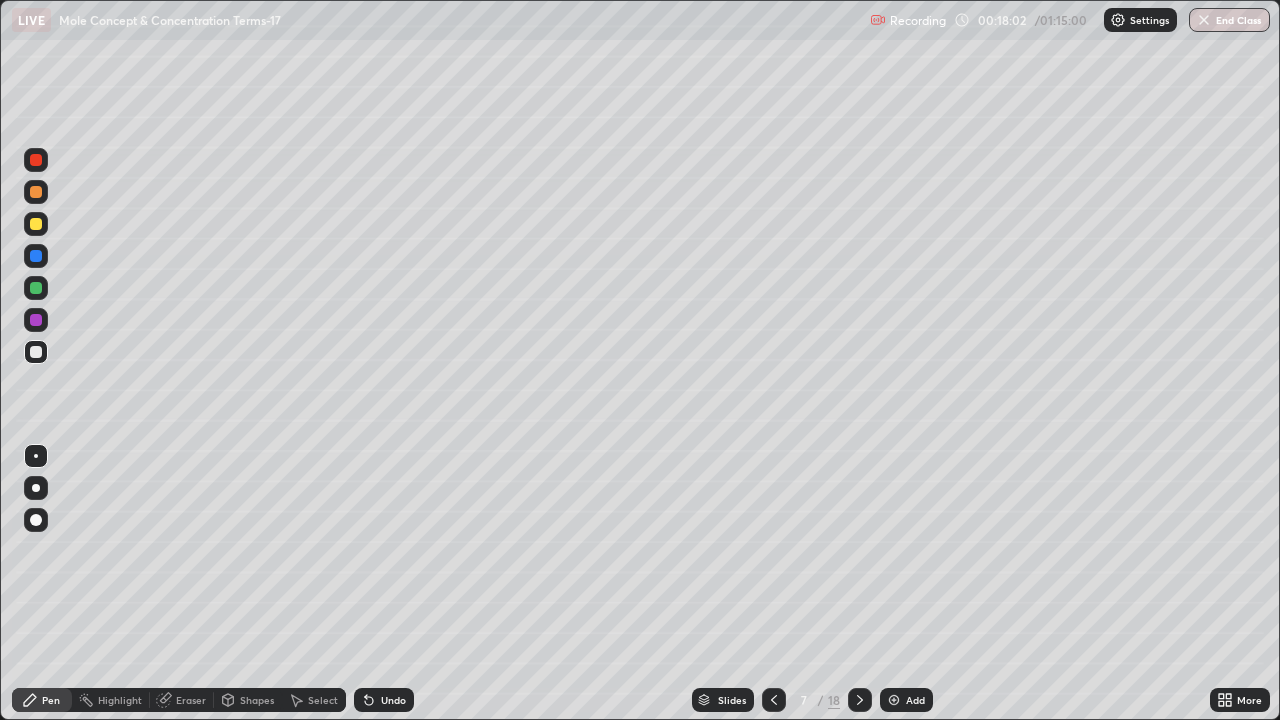 click at bounding box center (36, 352) 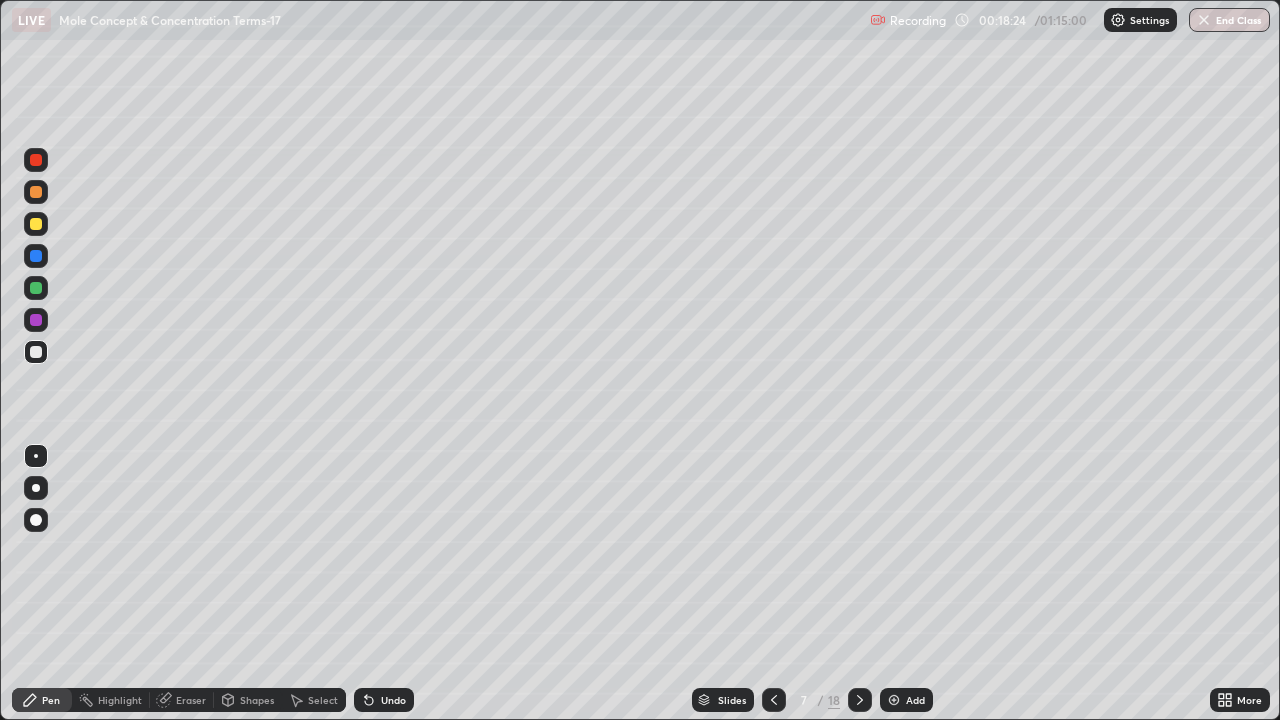 click at bounding box center (36, 288) 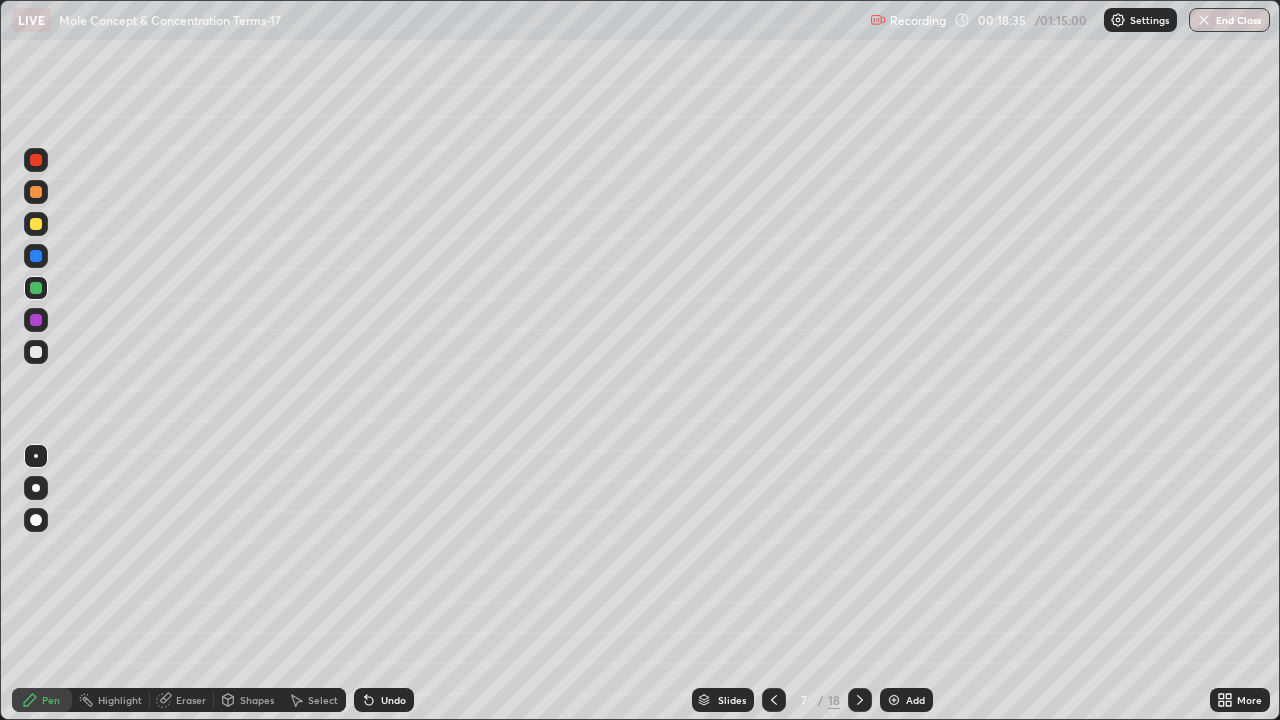 click at bounding box center [36, 256] 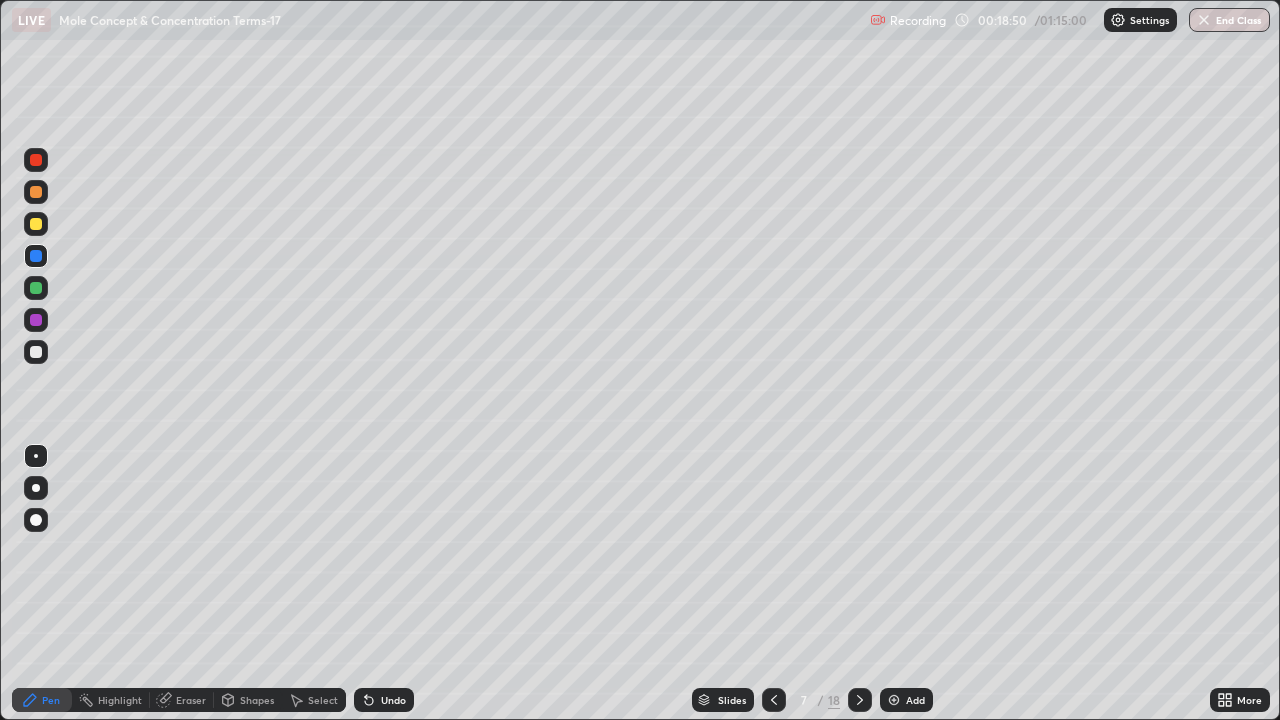 click at bounding box center (36, 320) 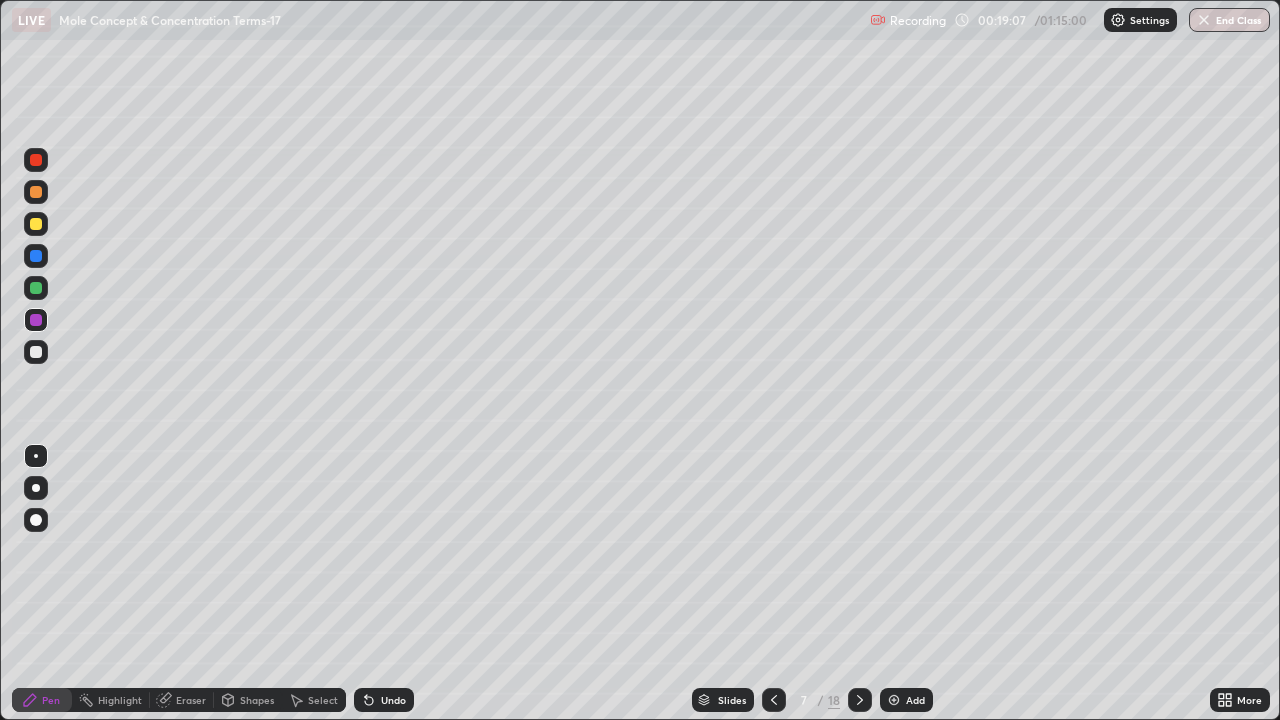 click at bounding box center [36, 352] 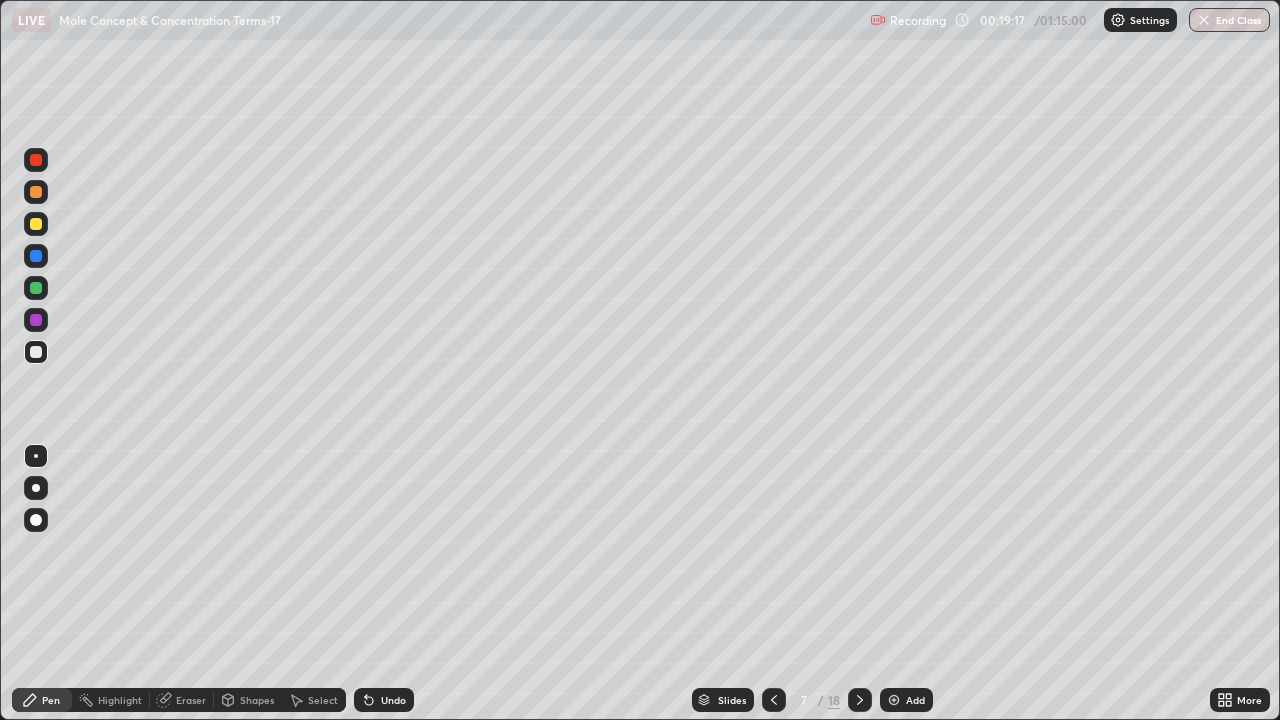 click on "Undo" at bounding box center (393, 700) 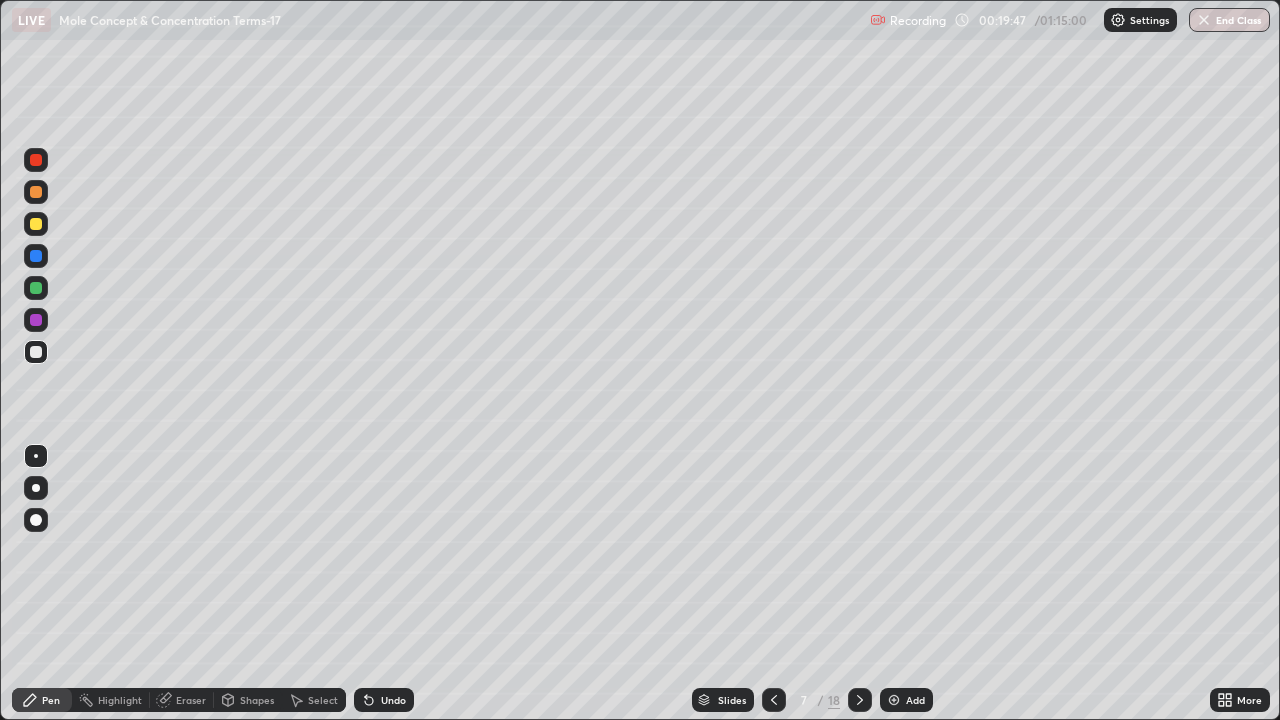 click at bounding box center (36, 288) 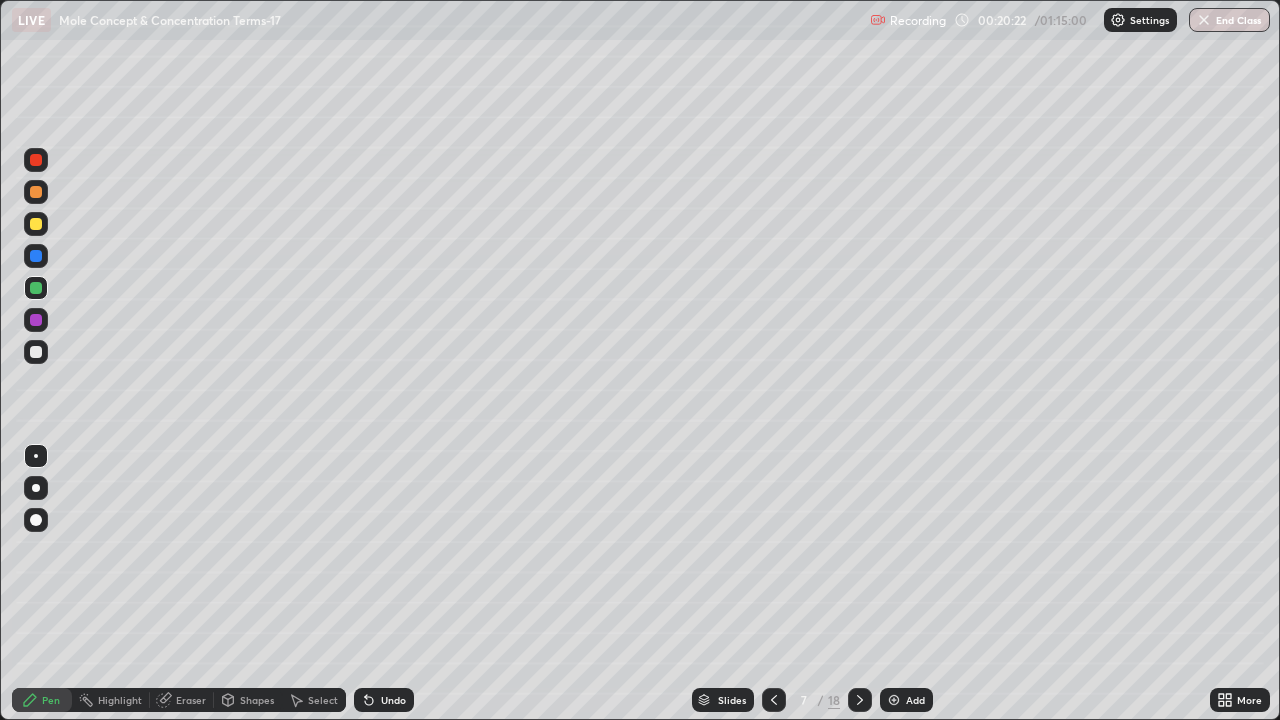 click at bounding box center (36, 256) 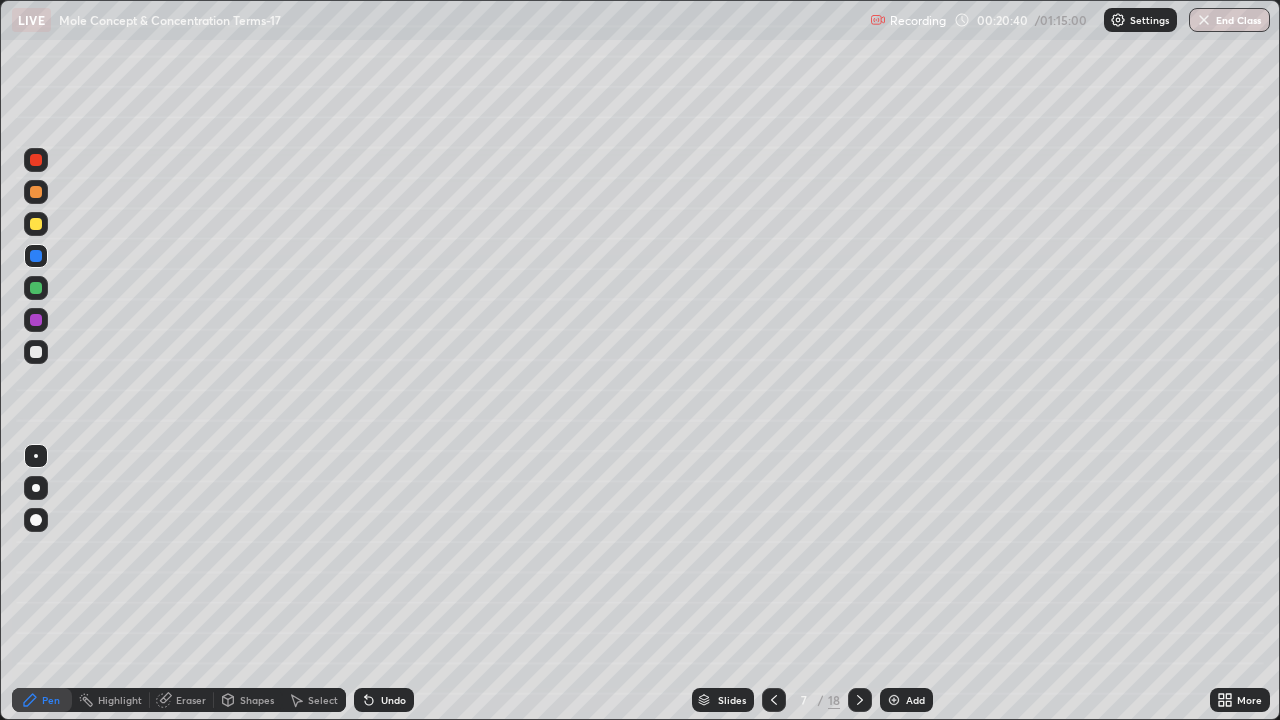 click at bounding box center (36, 320) 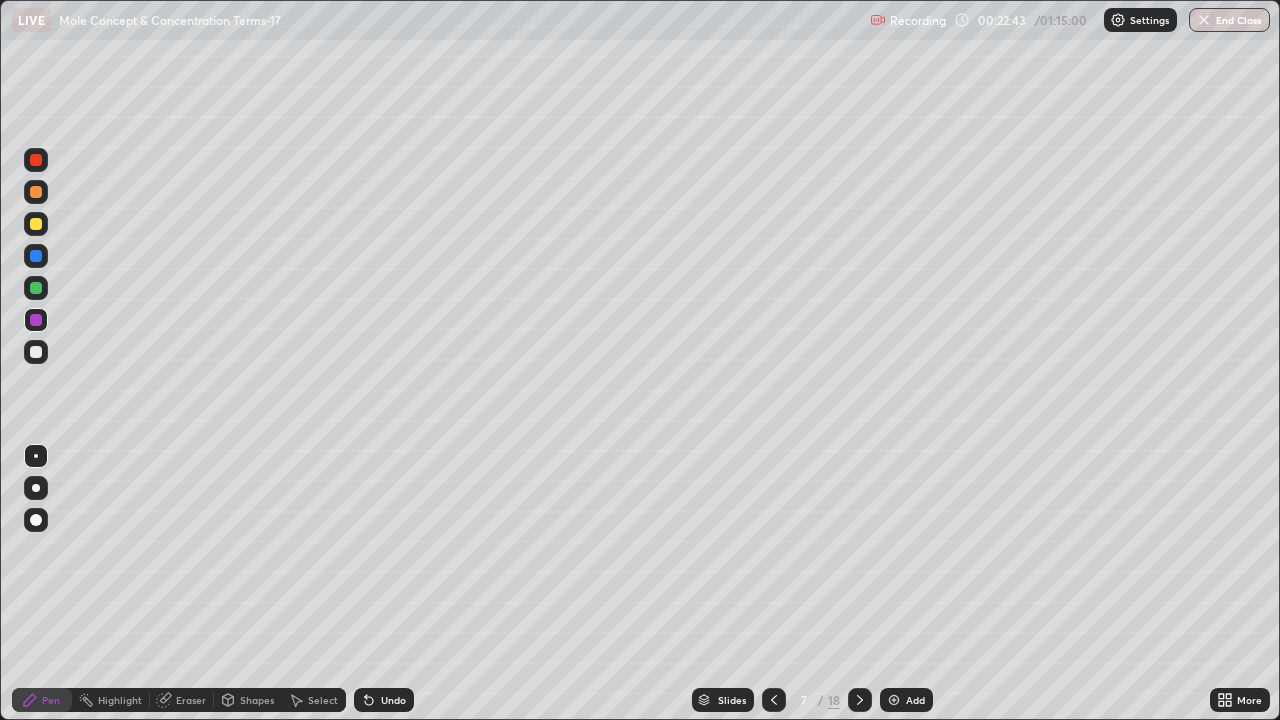 click on "Highlight" at bounding box center (120, 700) 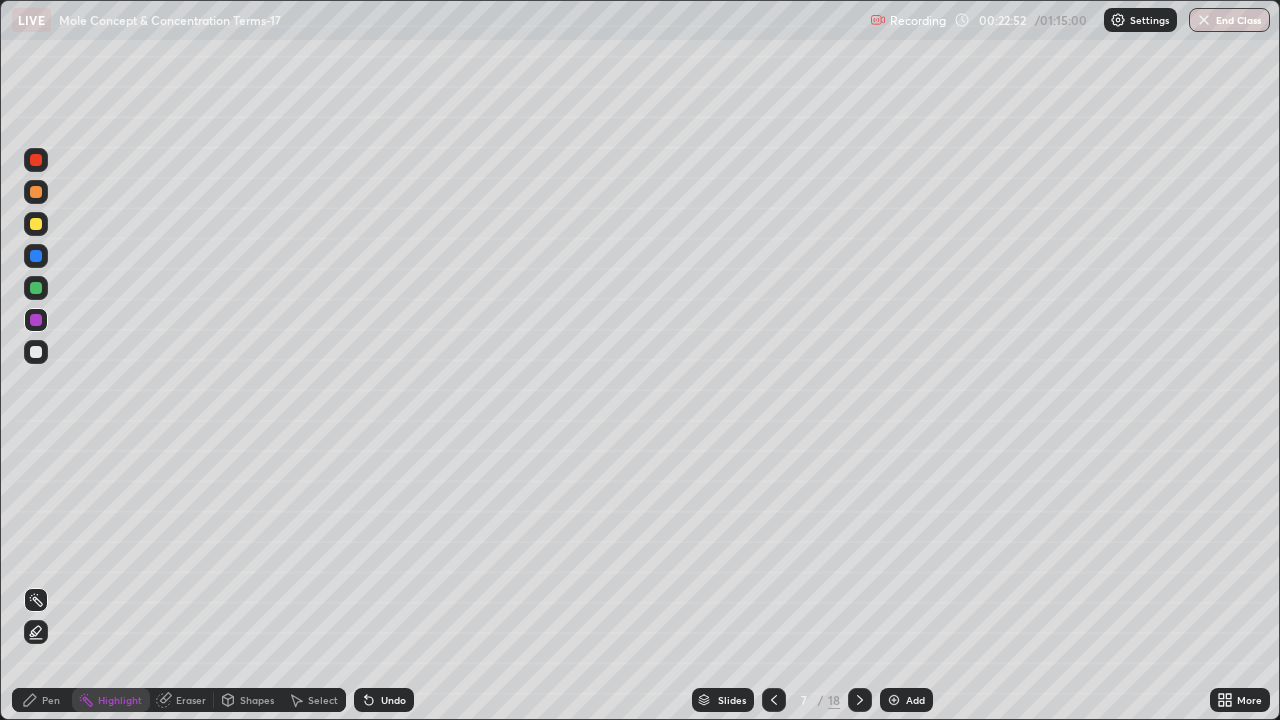 click at bounding box center [36, 224] 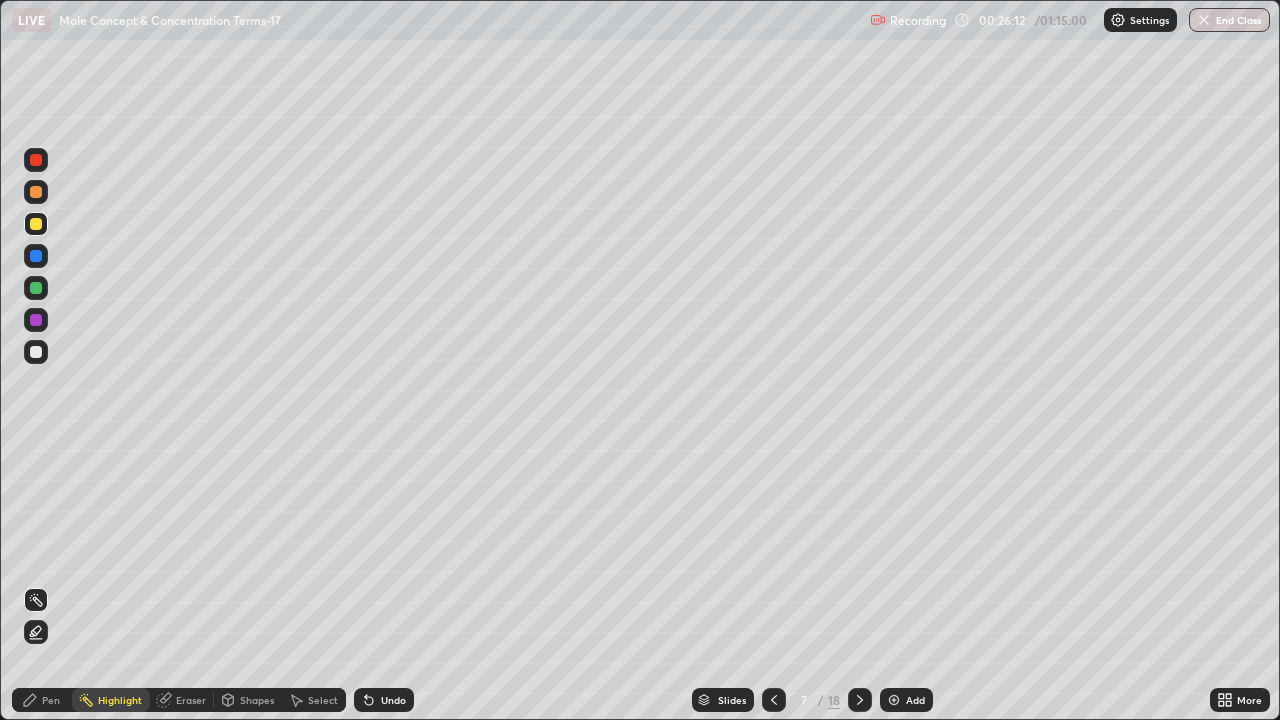 click 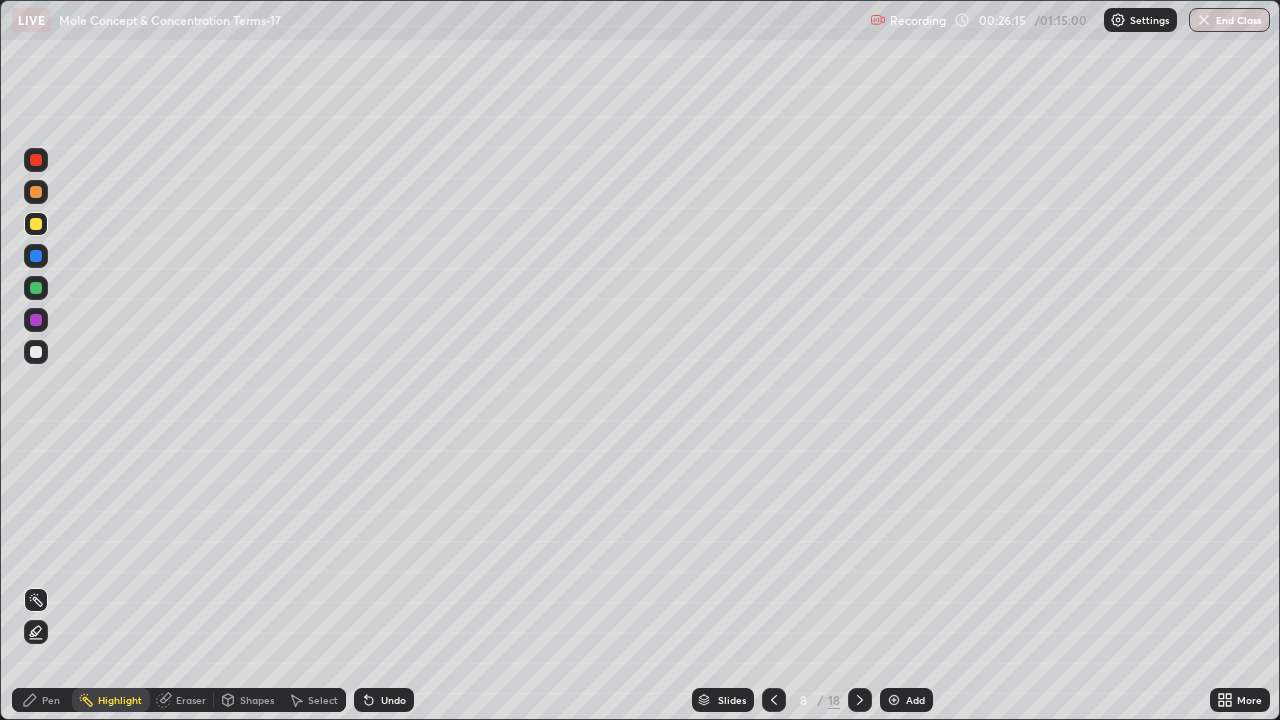 click at bounding box center (36, 192) 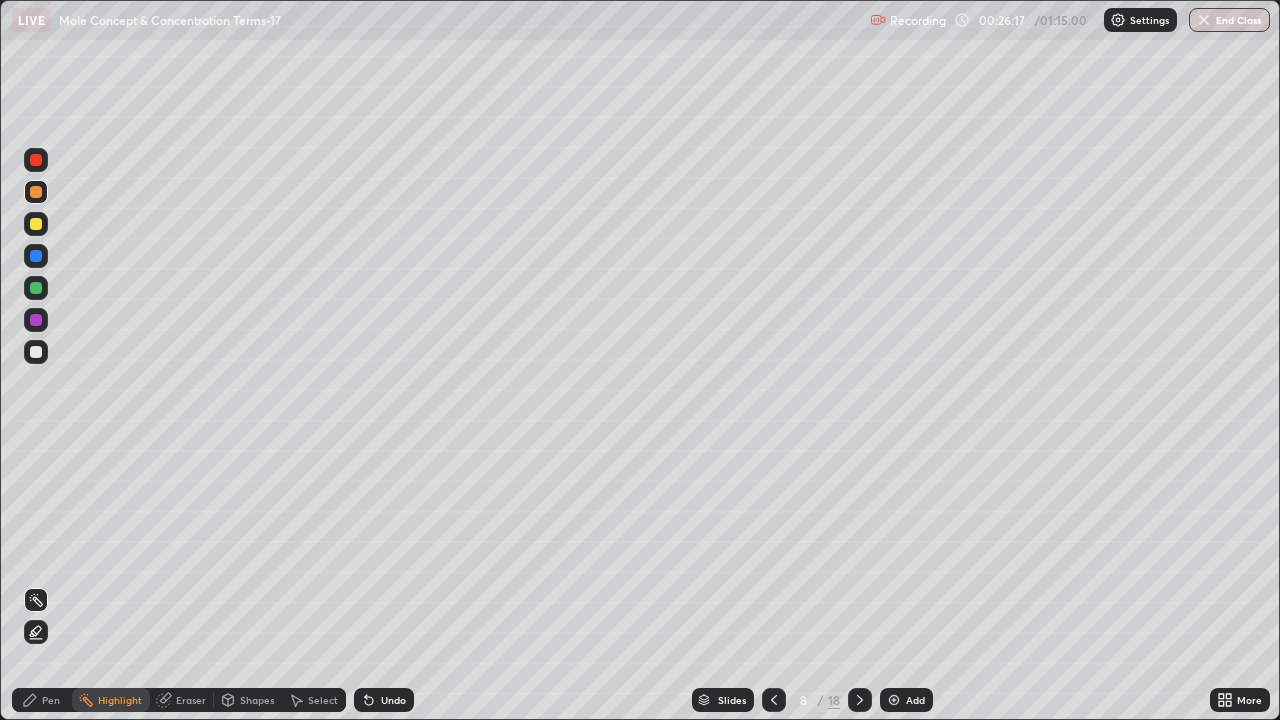 click on "Undo" at bounding box center [384, 700] 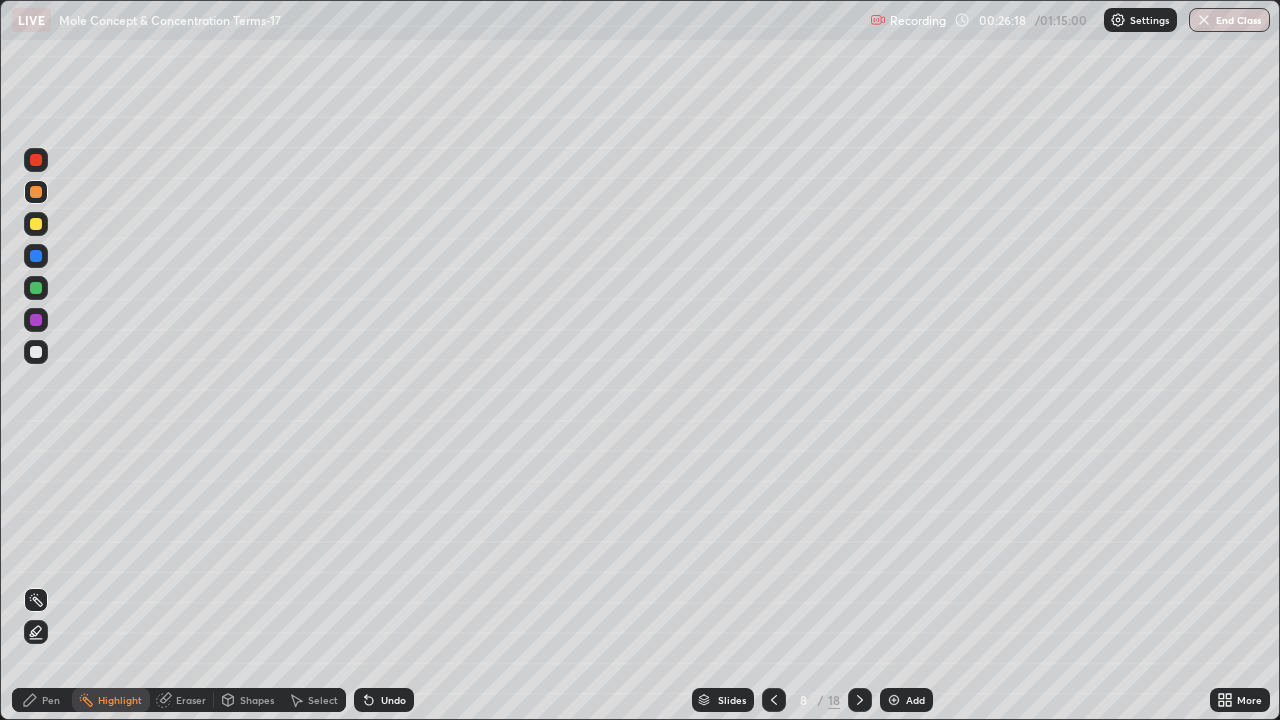 click on "Pen" at bounding box center (42, 700) 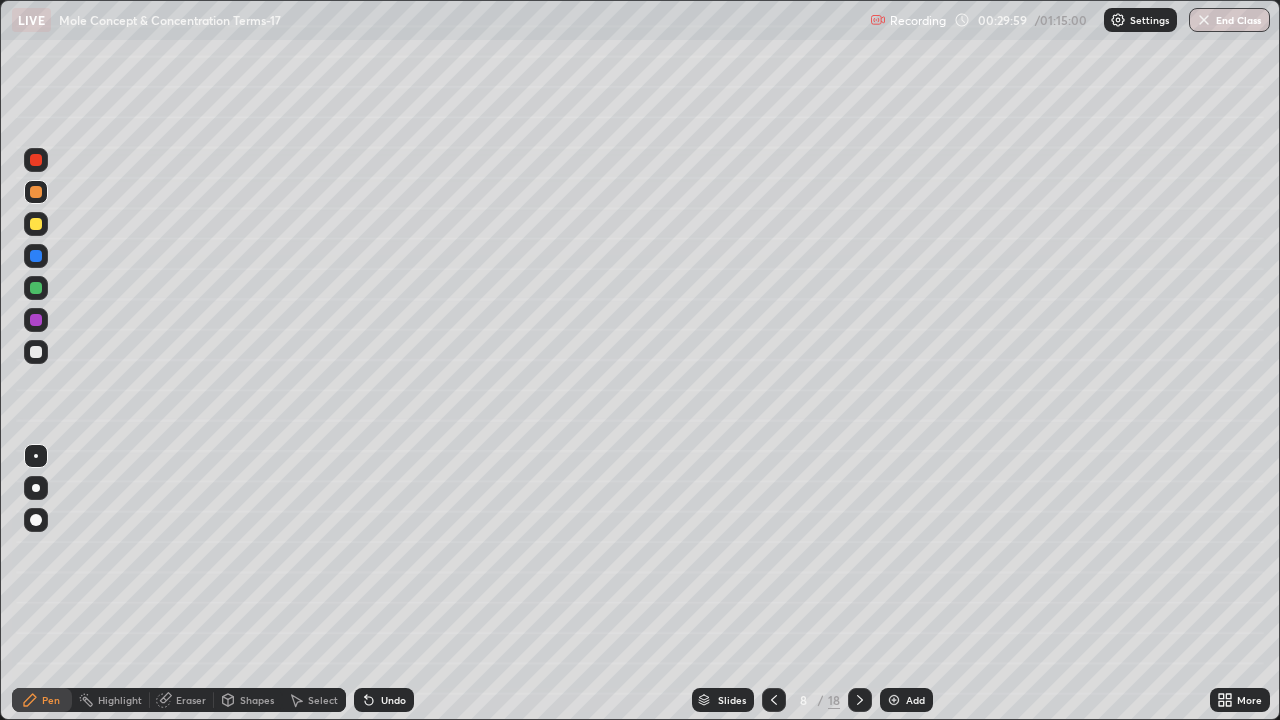 click at bounding box center (36, 352) 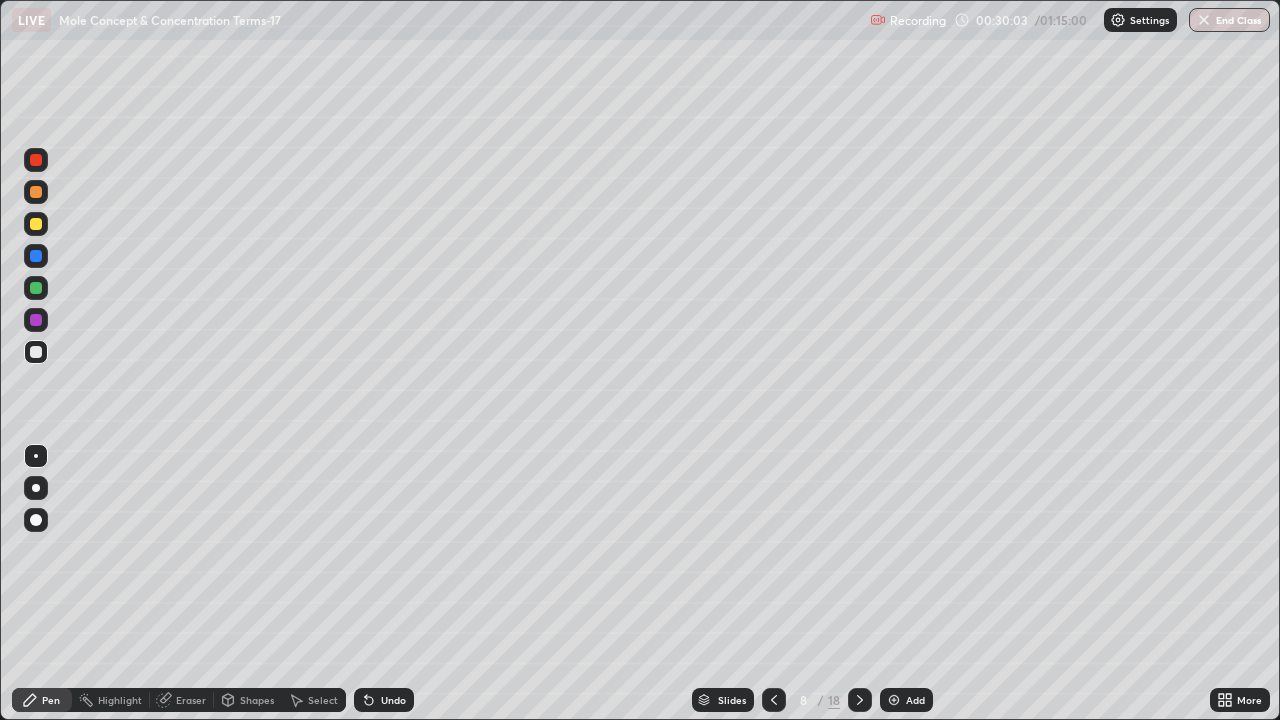 click at bounding box center [36, 256] 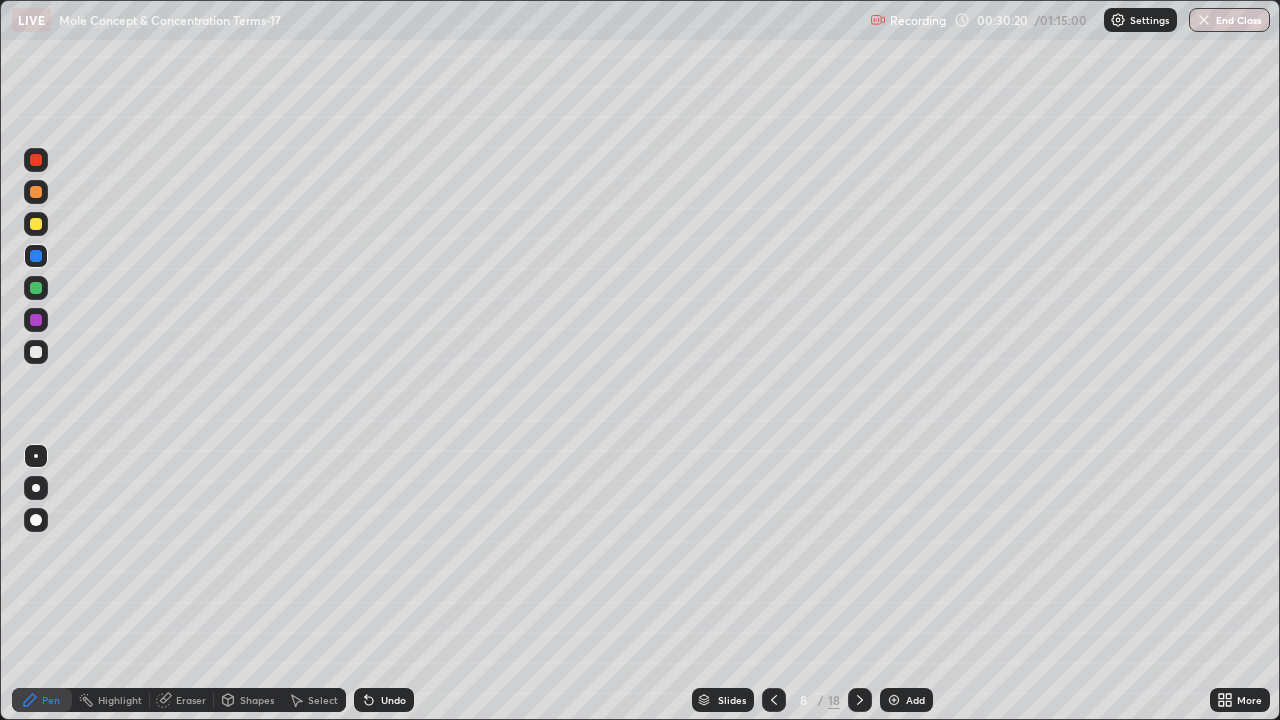 click at bounding box center (36, 288) 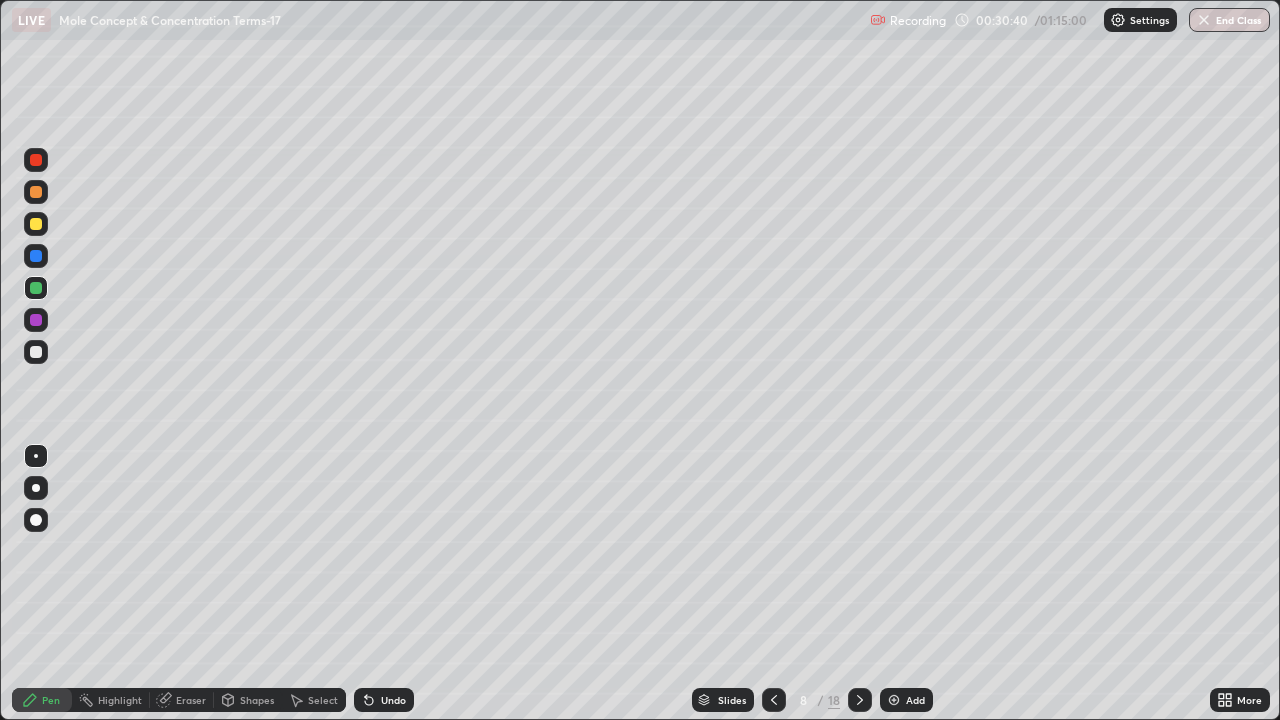 click at bounding box center (36, 352) 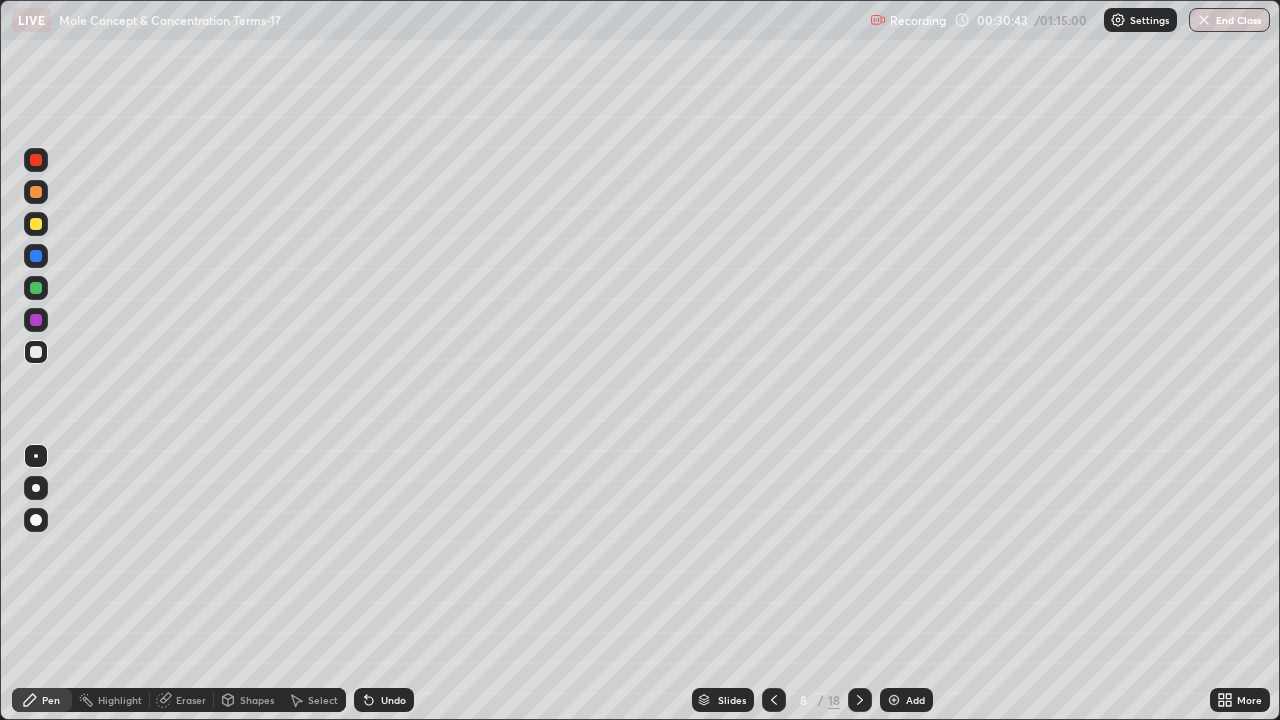 click 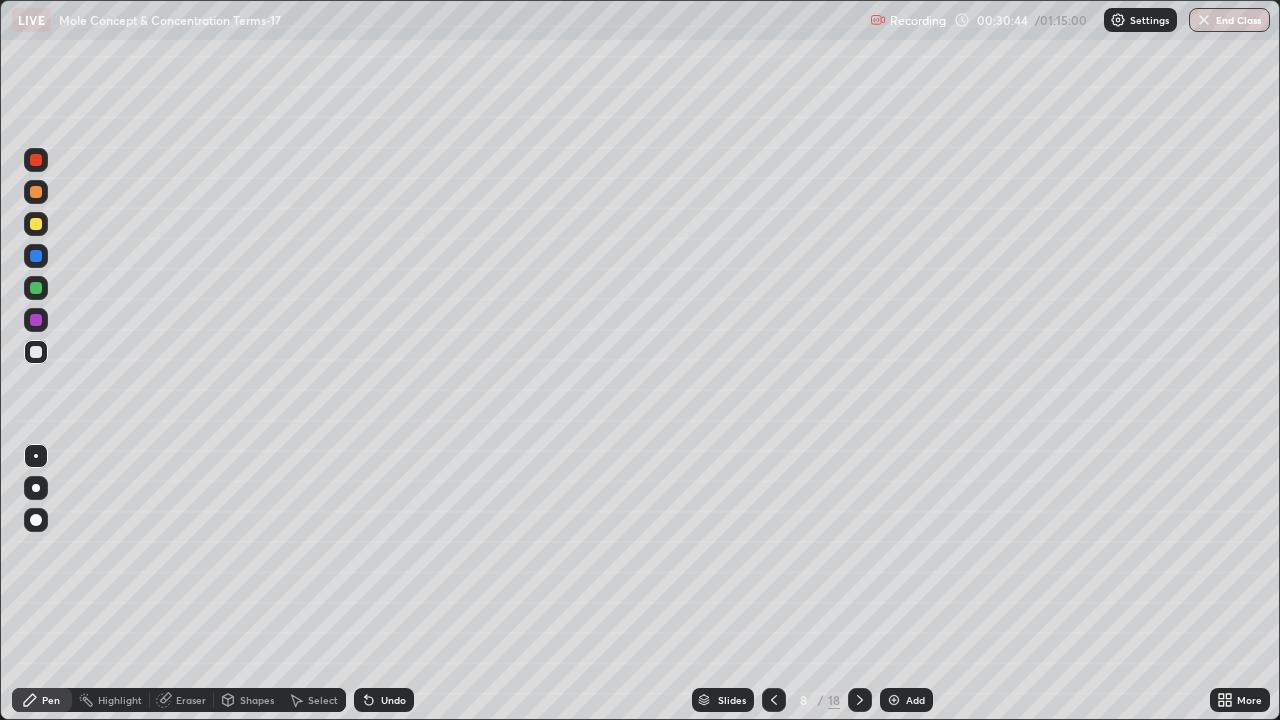 click 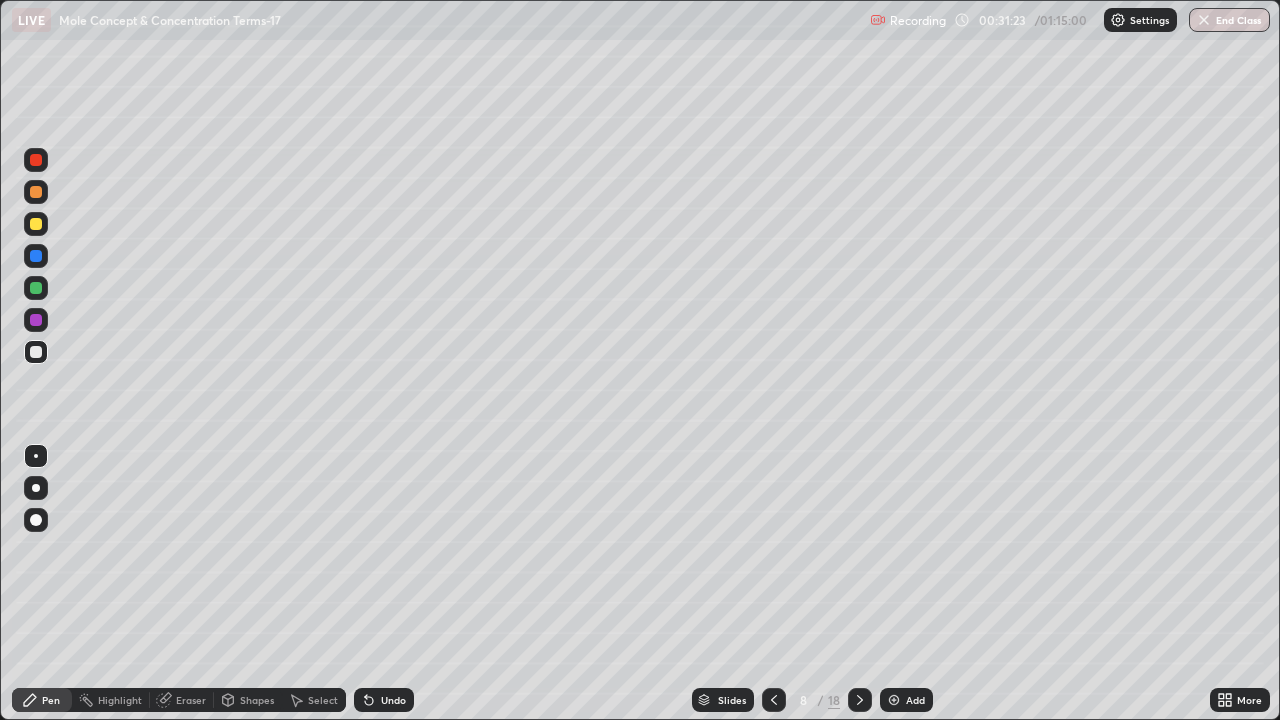 click at bounding box center (36, 320) 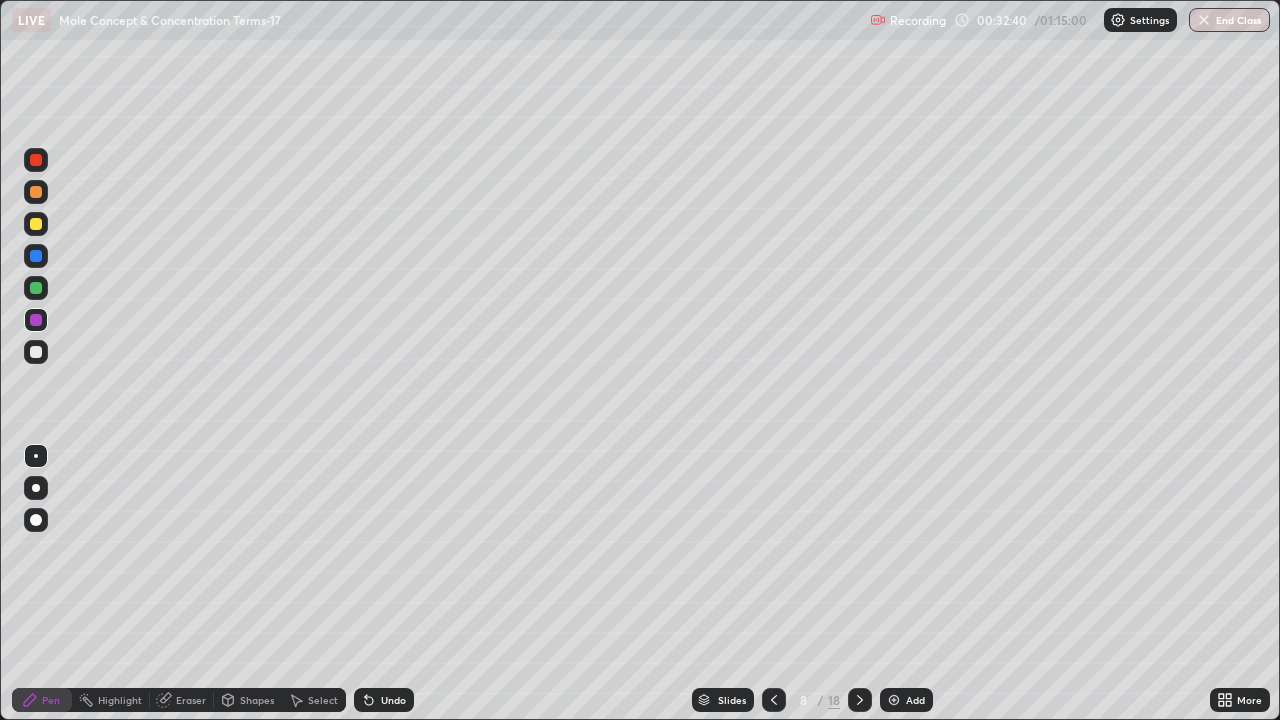 click 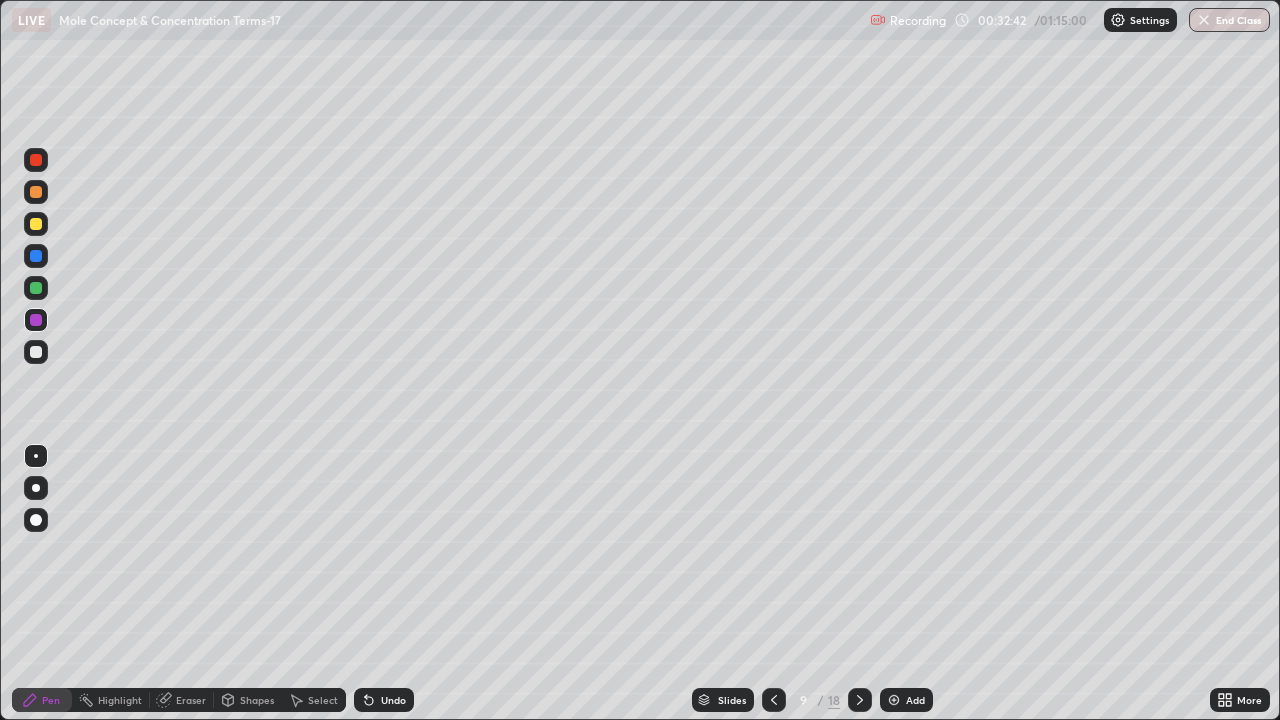 click at bounding box center [36, 224] 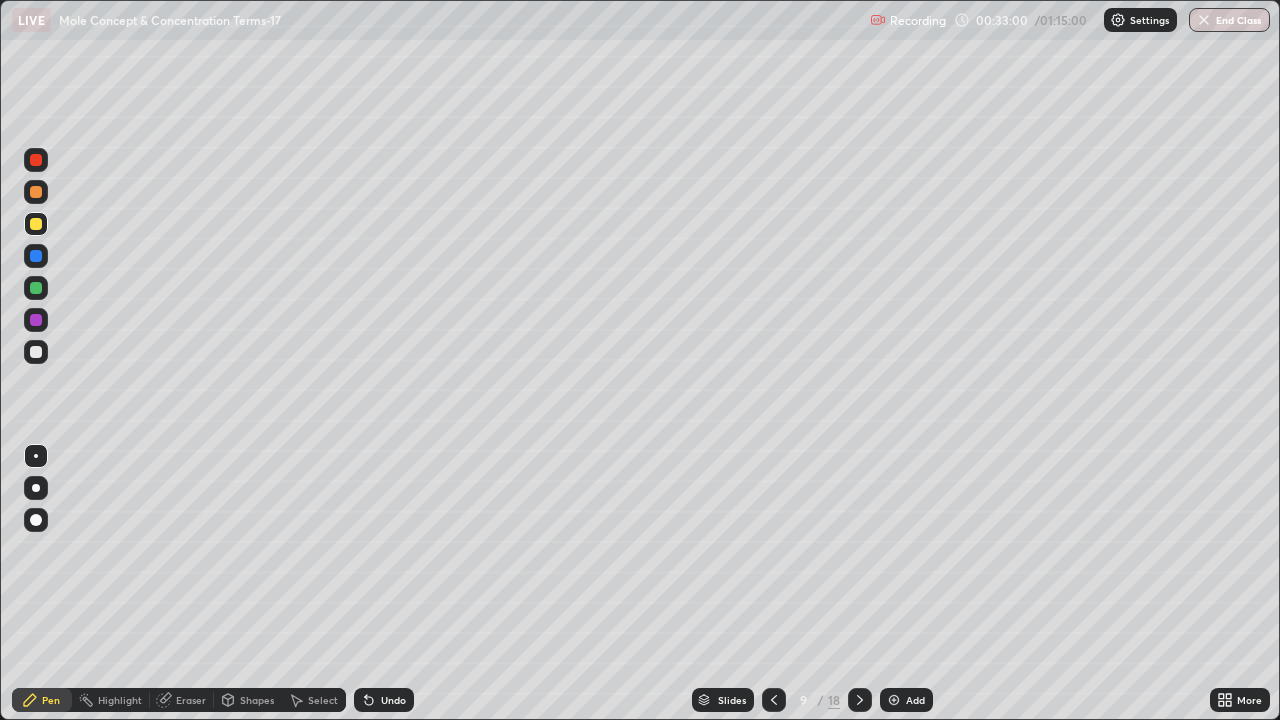 click at bounding box center (36, 192) 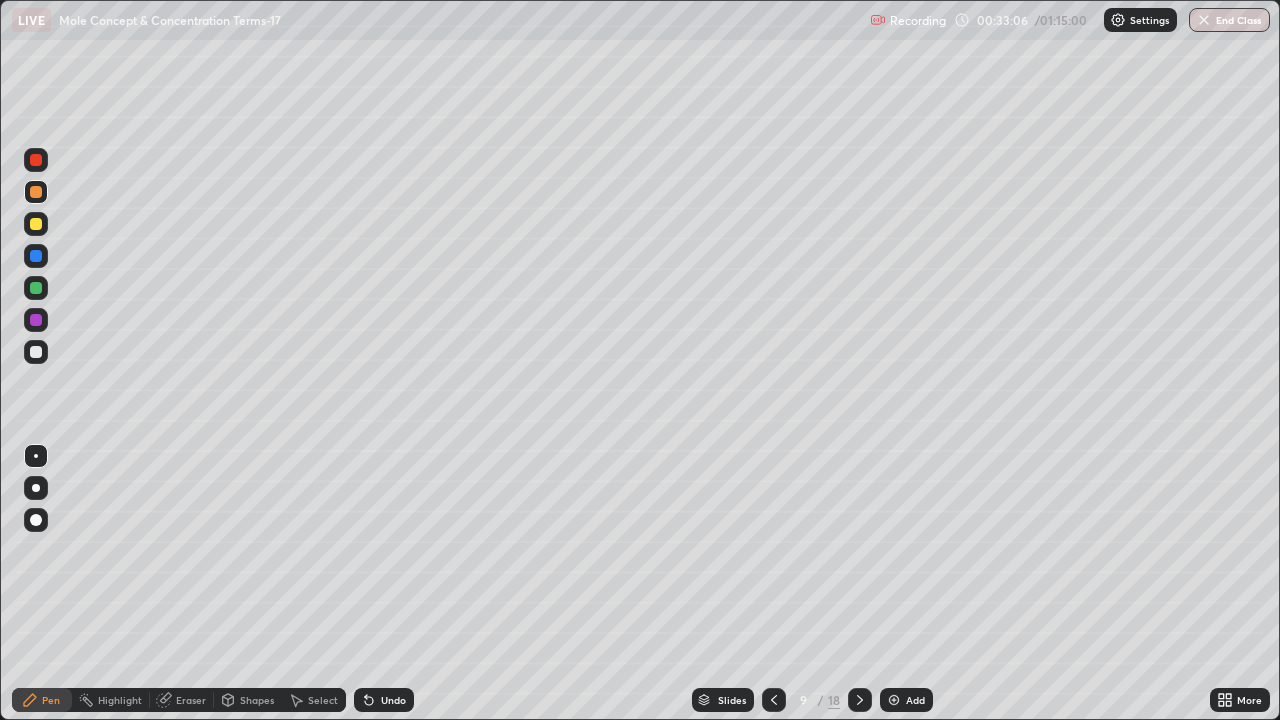 click at bounding box center [36, 320] 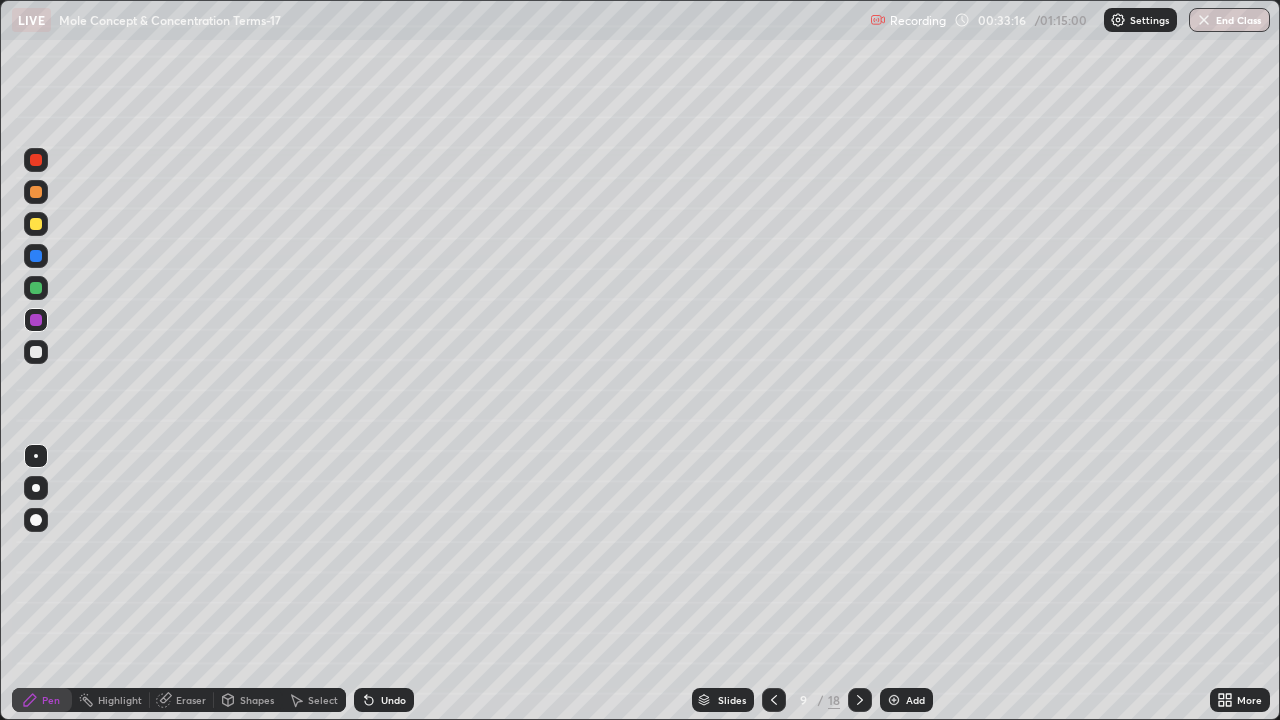 click at bounding box center (36, 352) 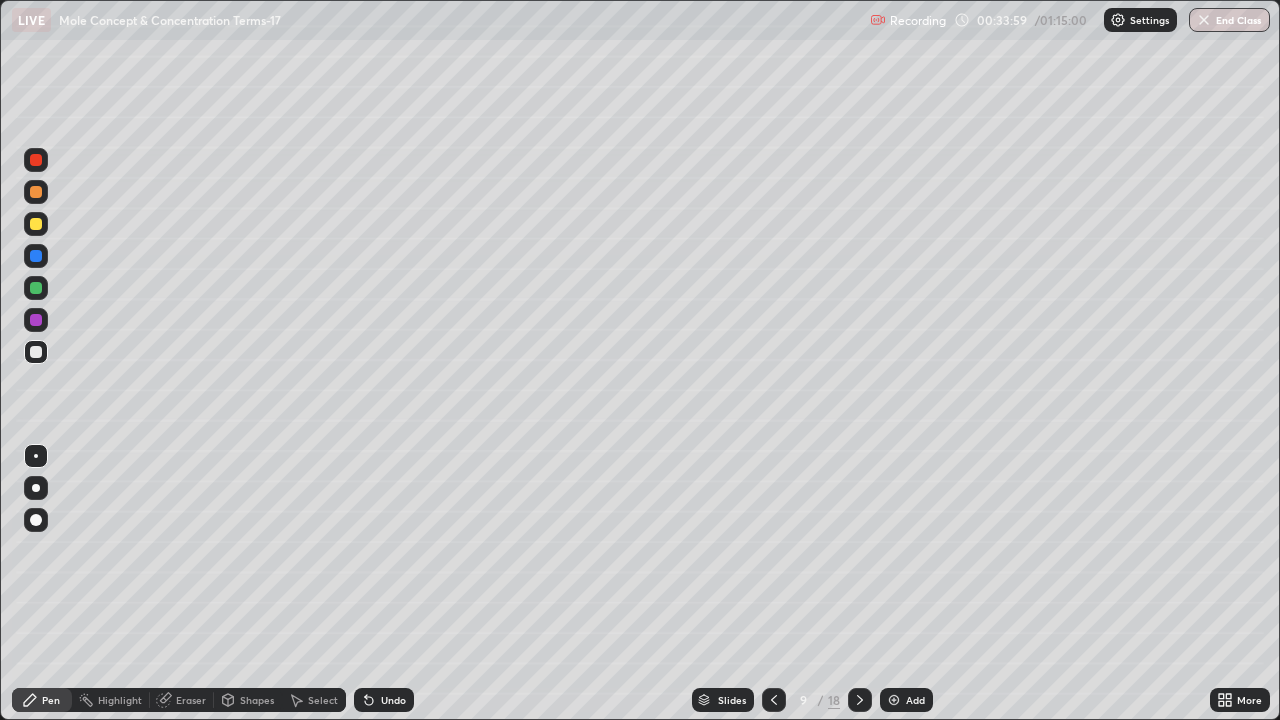 click on "Undo" at bounding box center [393, 700] 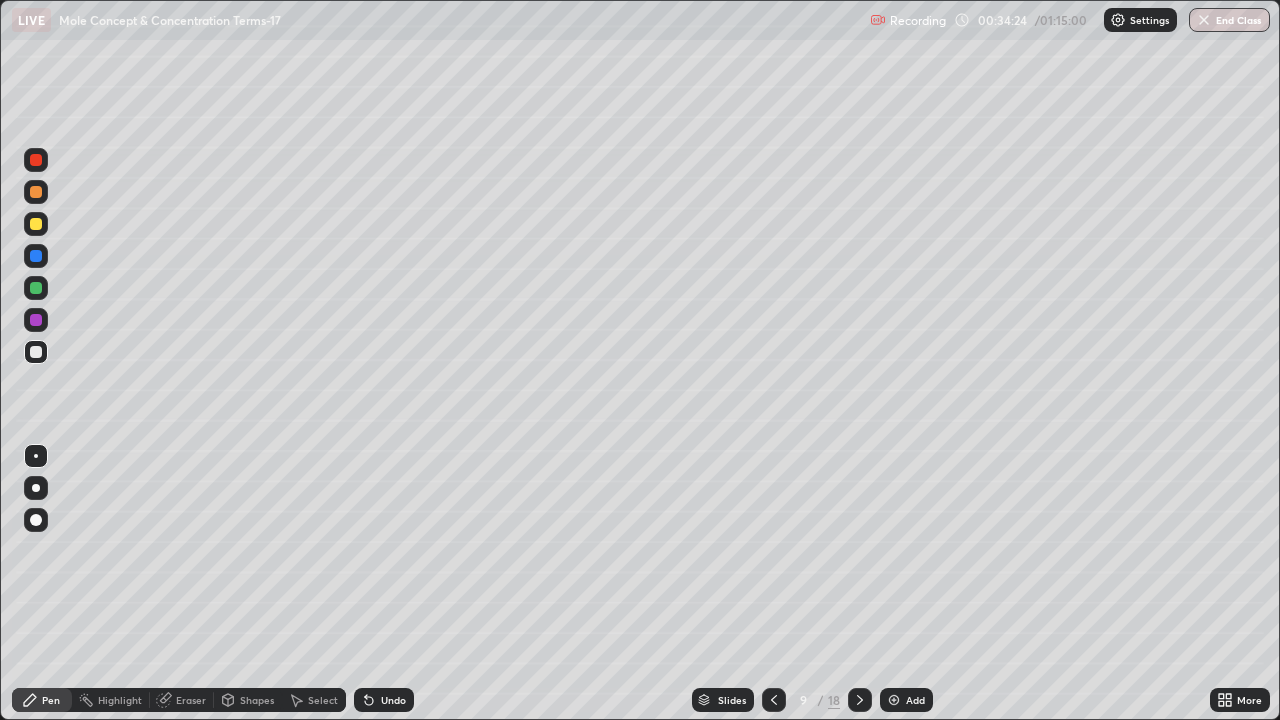 click at bounding box center (36, 256) 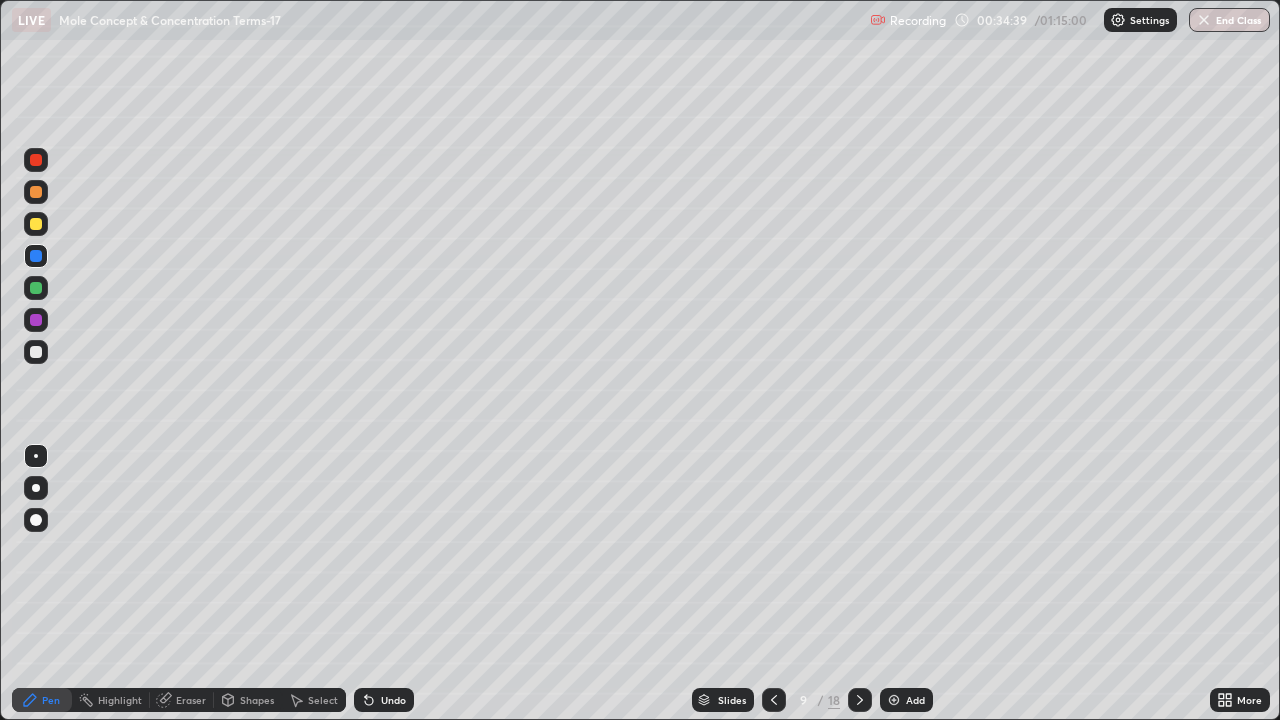 click on "Shapes" at bounding box center [248, 700] 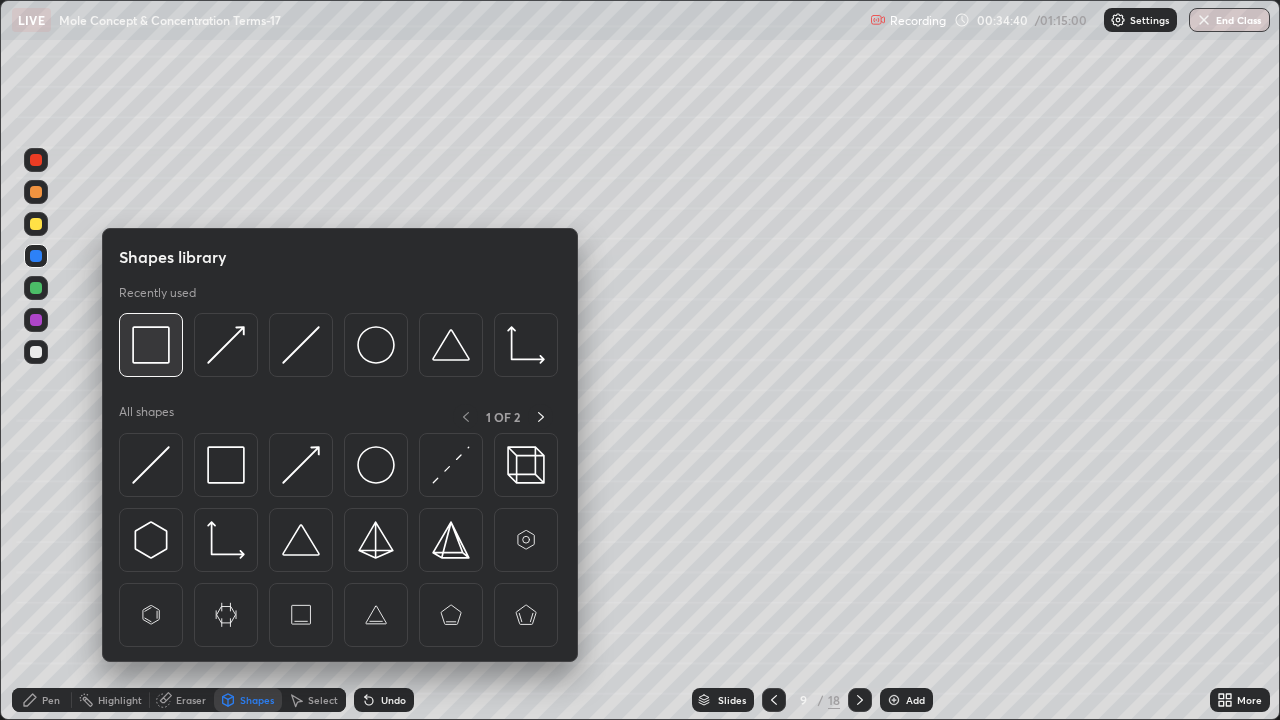 click at bounding box center [151, 345] 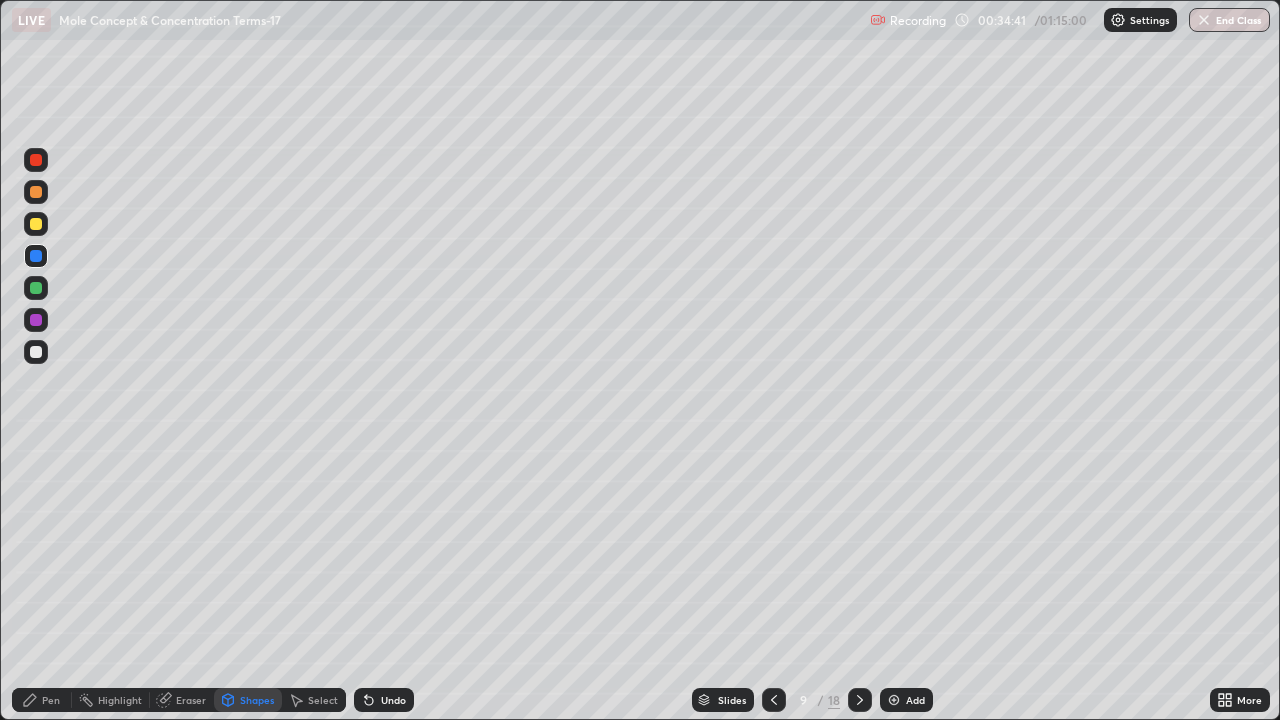 click at bounding box center (36, 192) 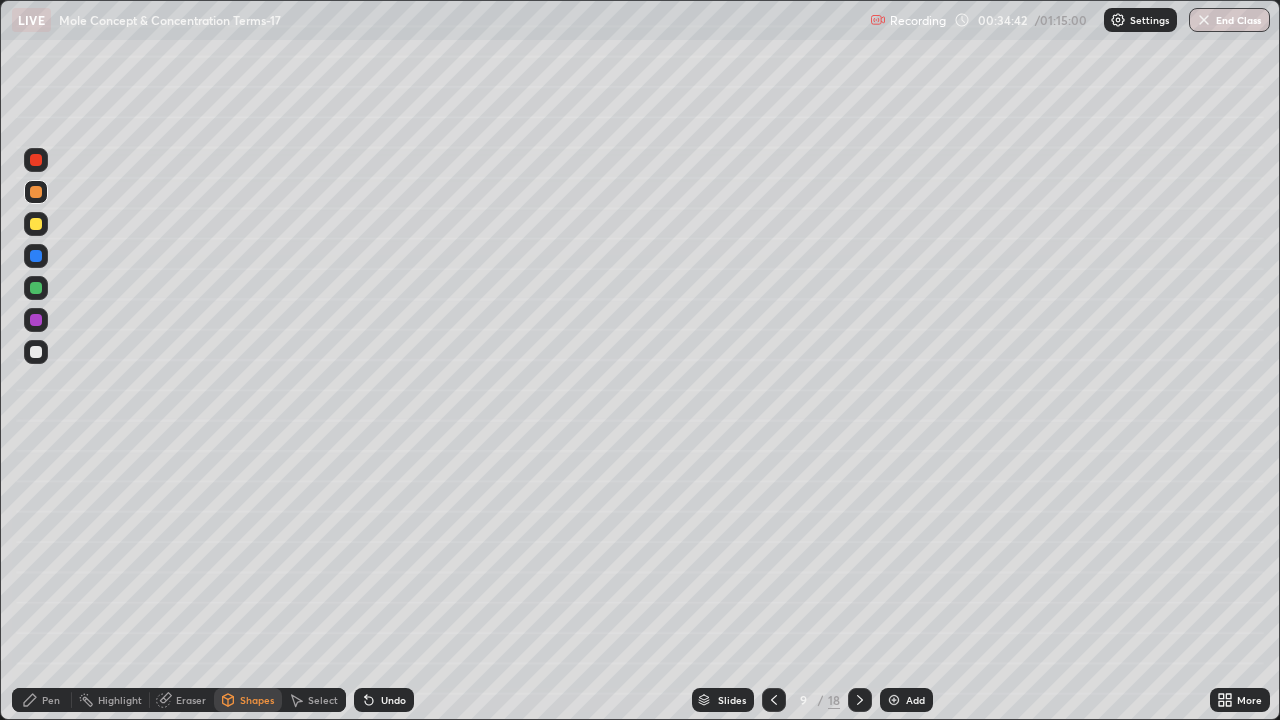 click on "Shapes" at bounding box center (257, 700) 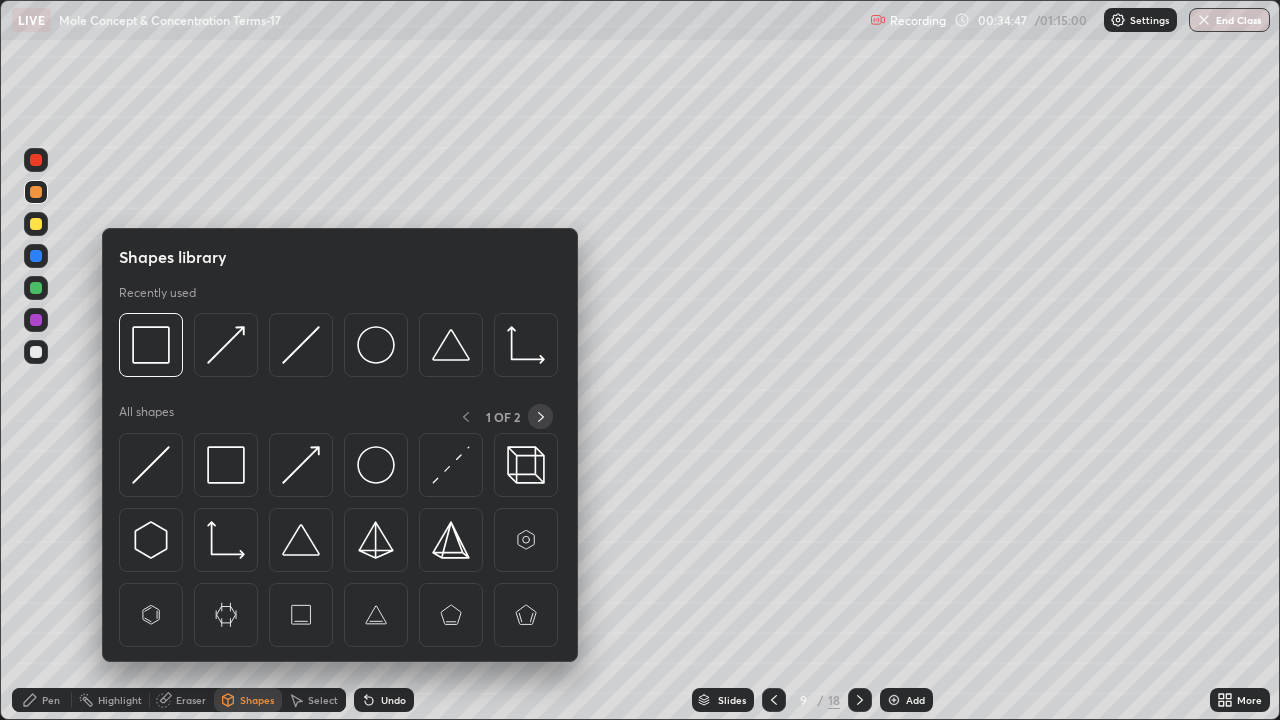 click at bounding box center (540, 416) 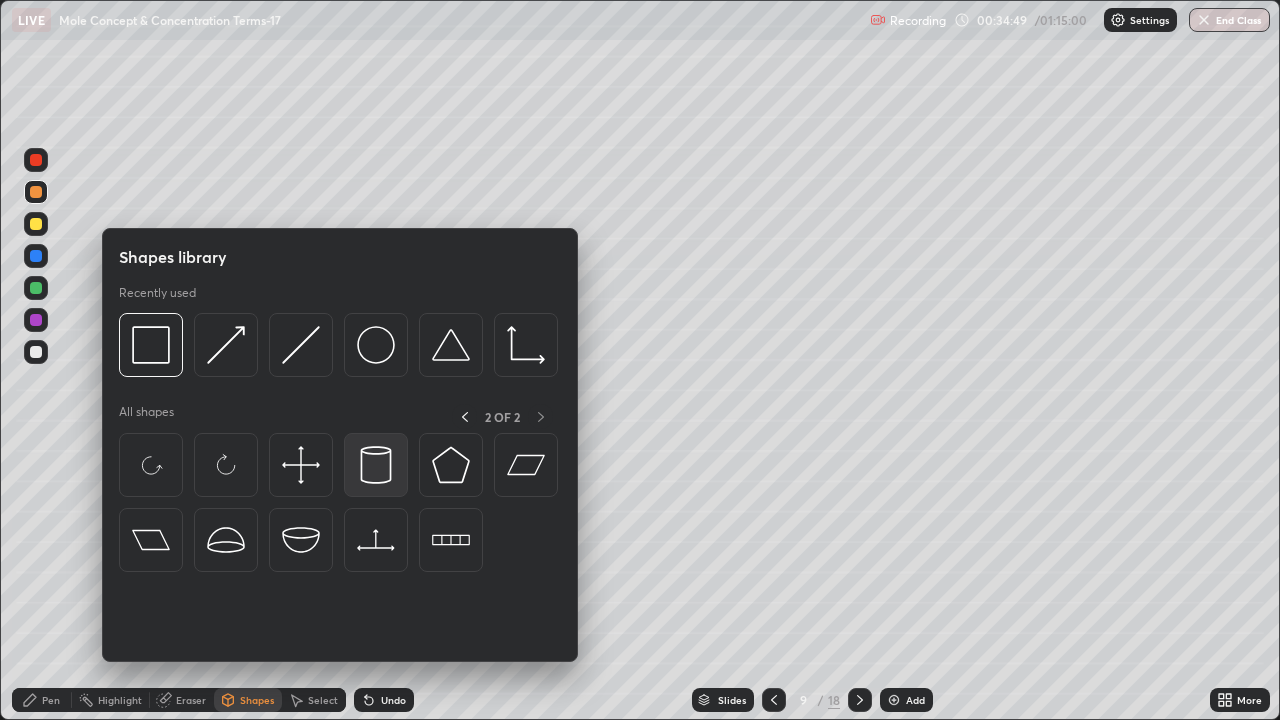 click at bounding box center (376, 465) 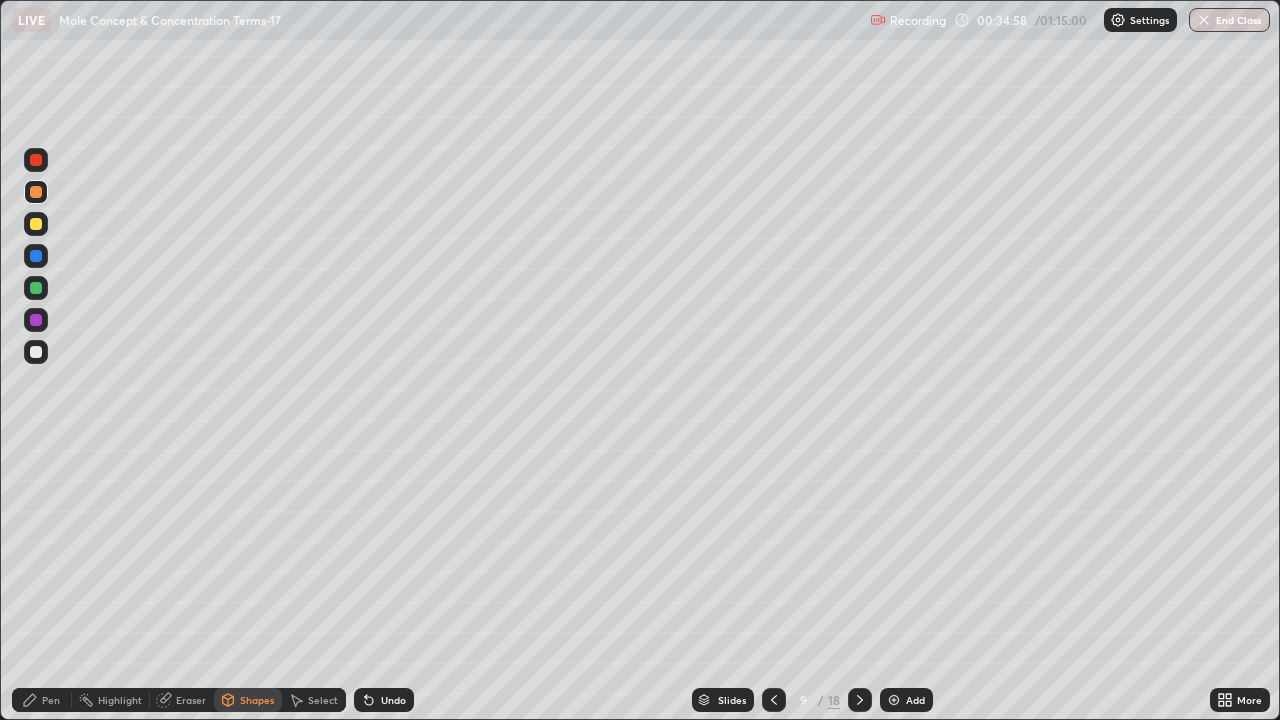click 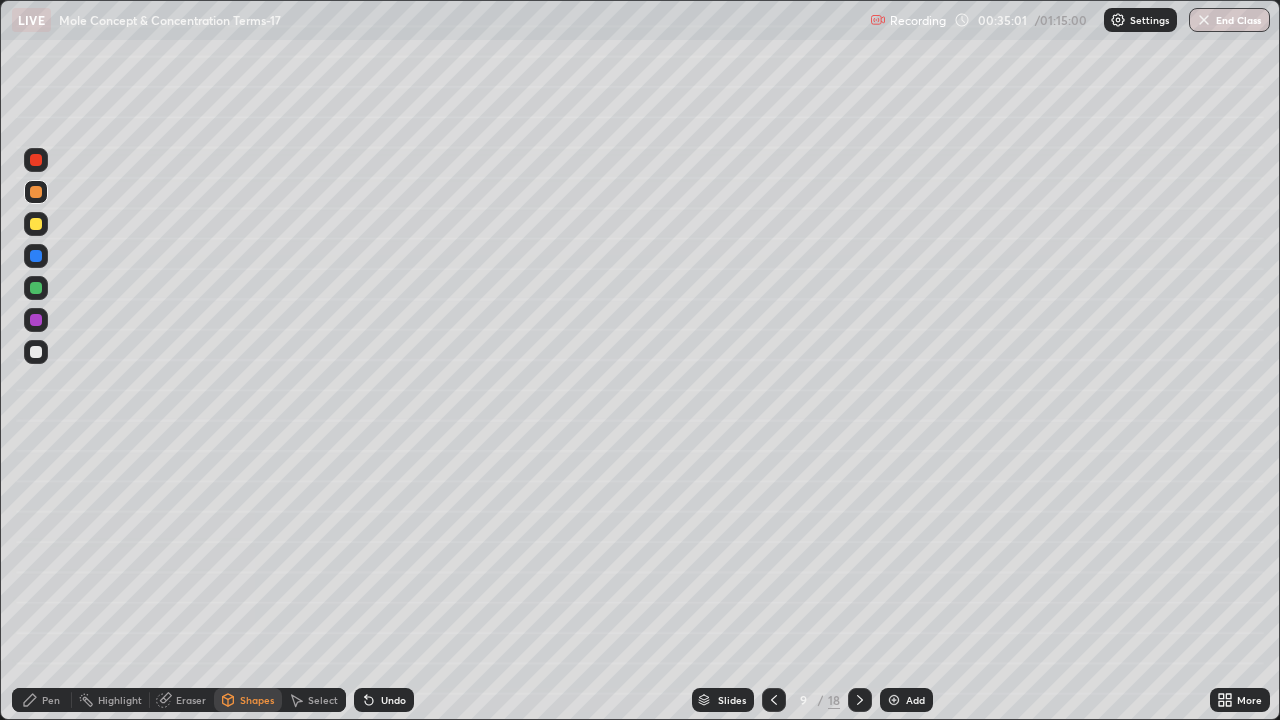 click 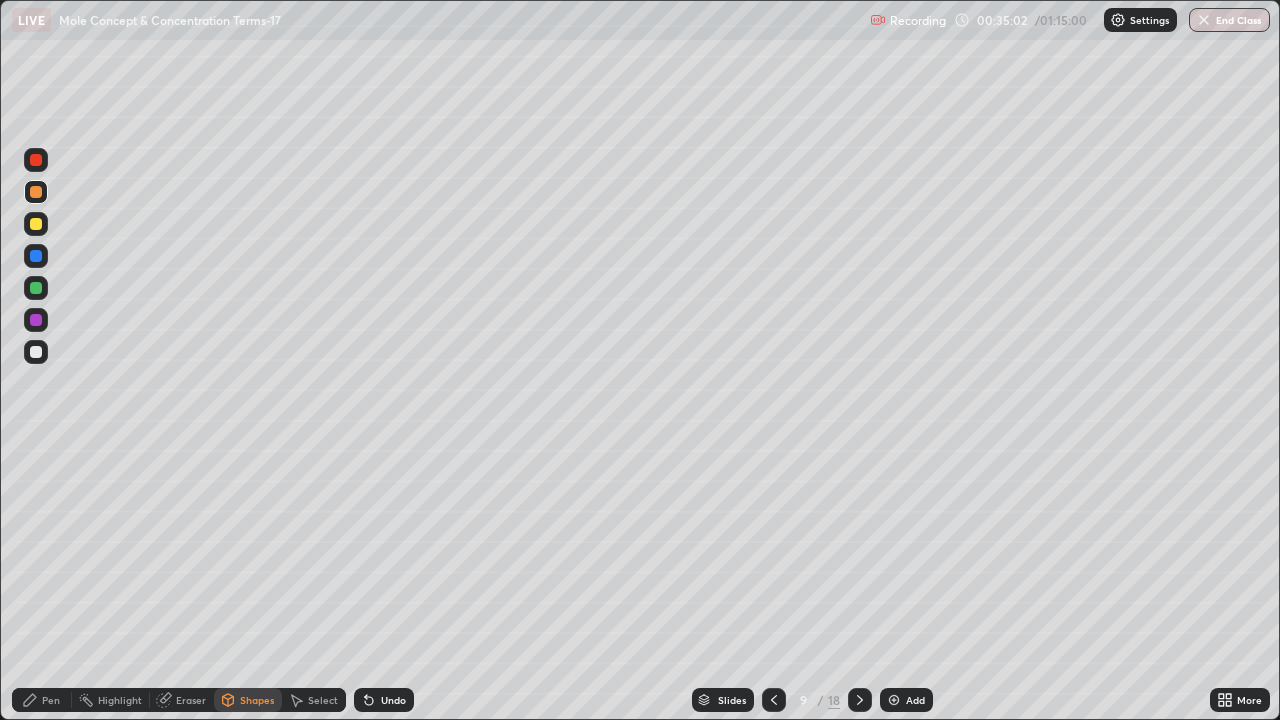 click on "Select" at bounding box center (314, 700) 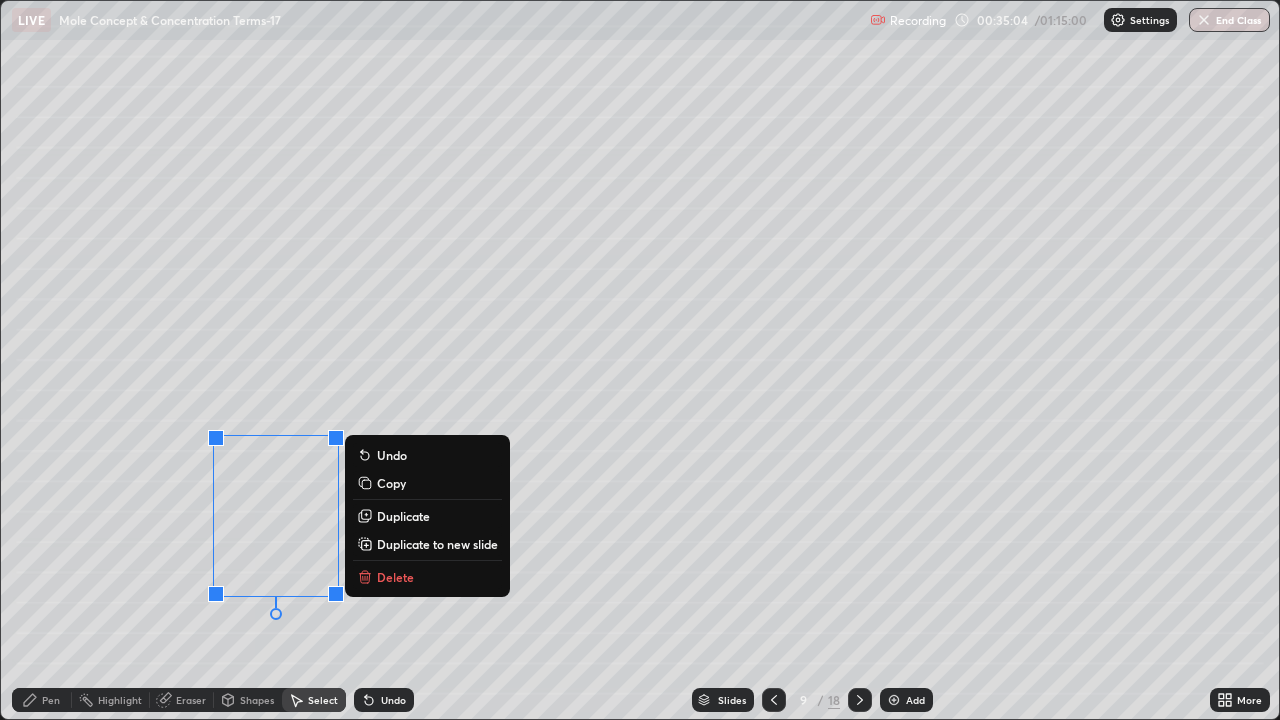 click on "Copy" at bounding box center [391, 483] 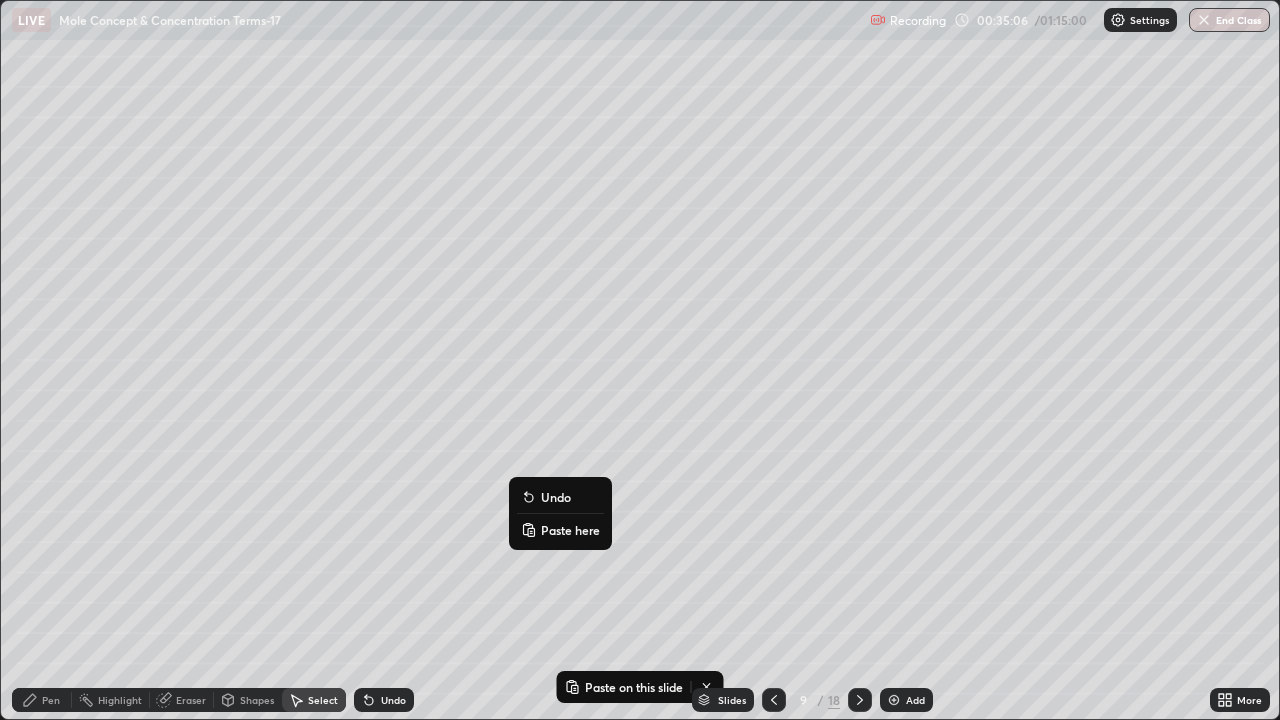 click on "Paste here" at bounding box center [570, 530] 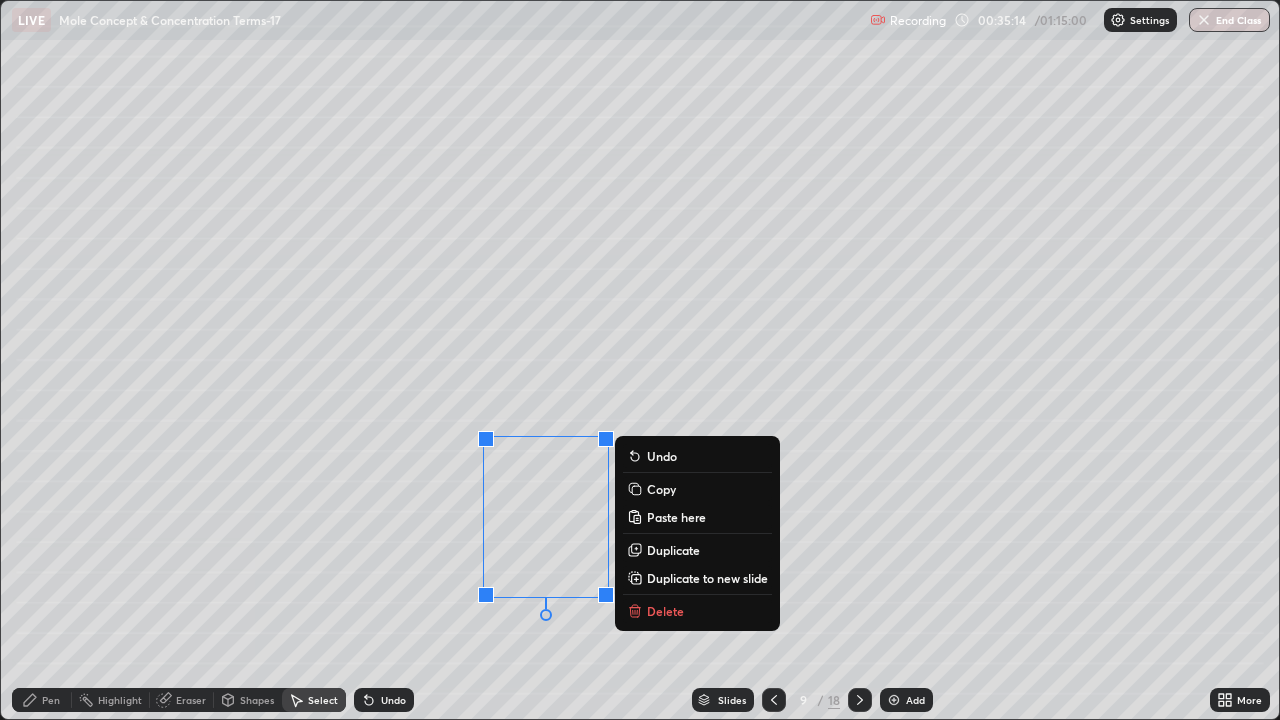 click on "0 ° Undo Copy Paste here Duplicate Duplicate to new slide Delete" at bounding box center (640, 360) 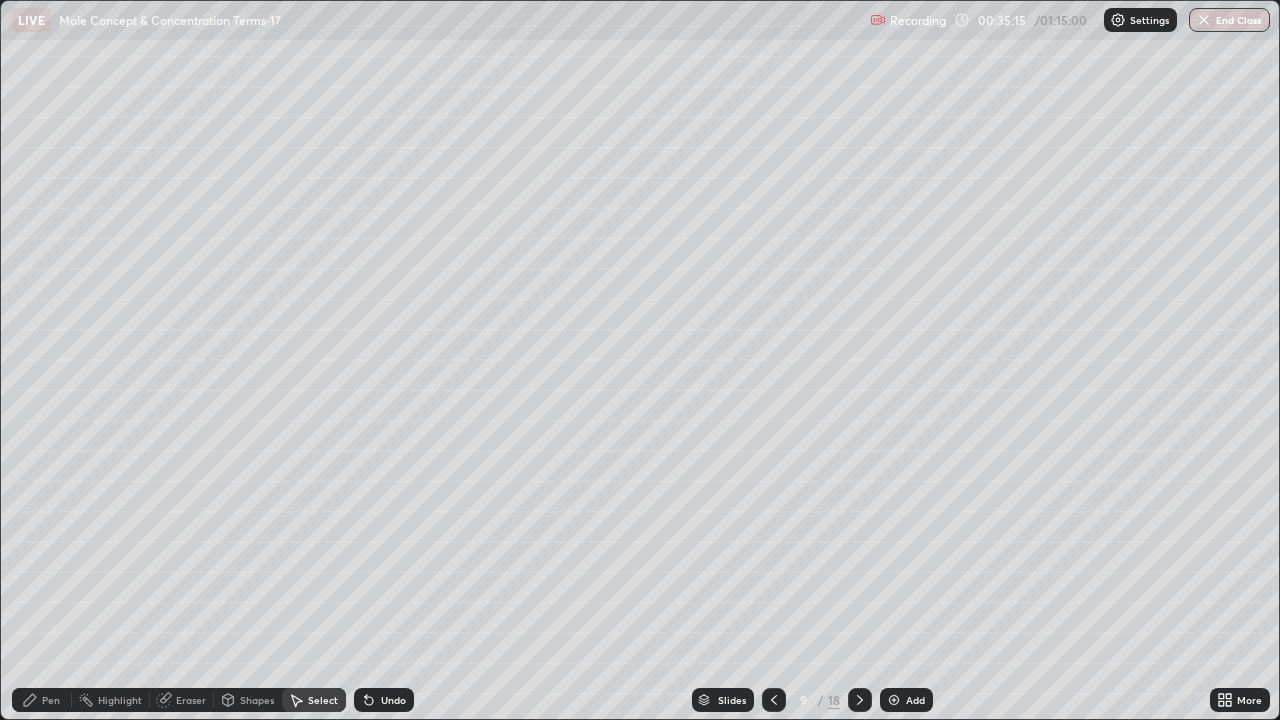 click 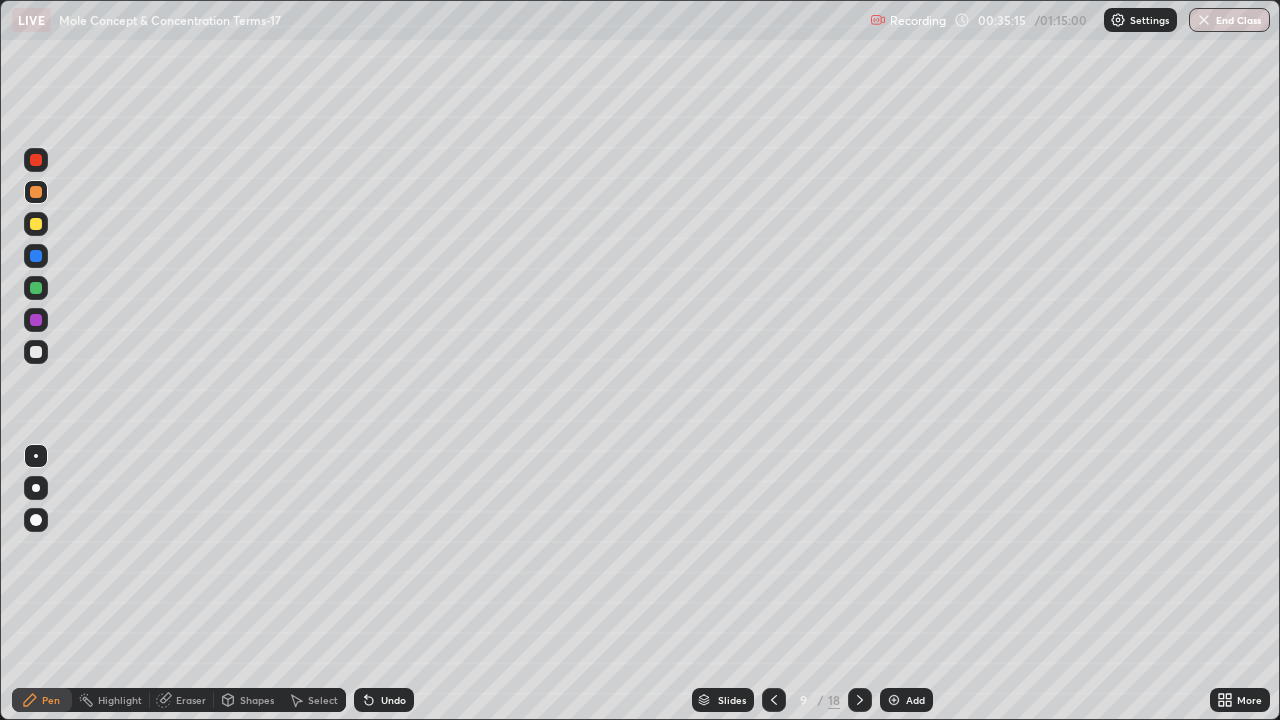 click at bounding box center [36, 224] 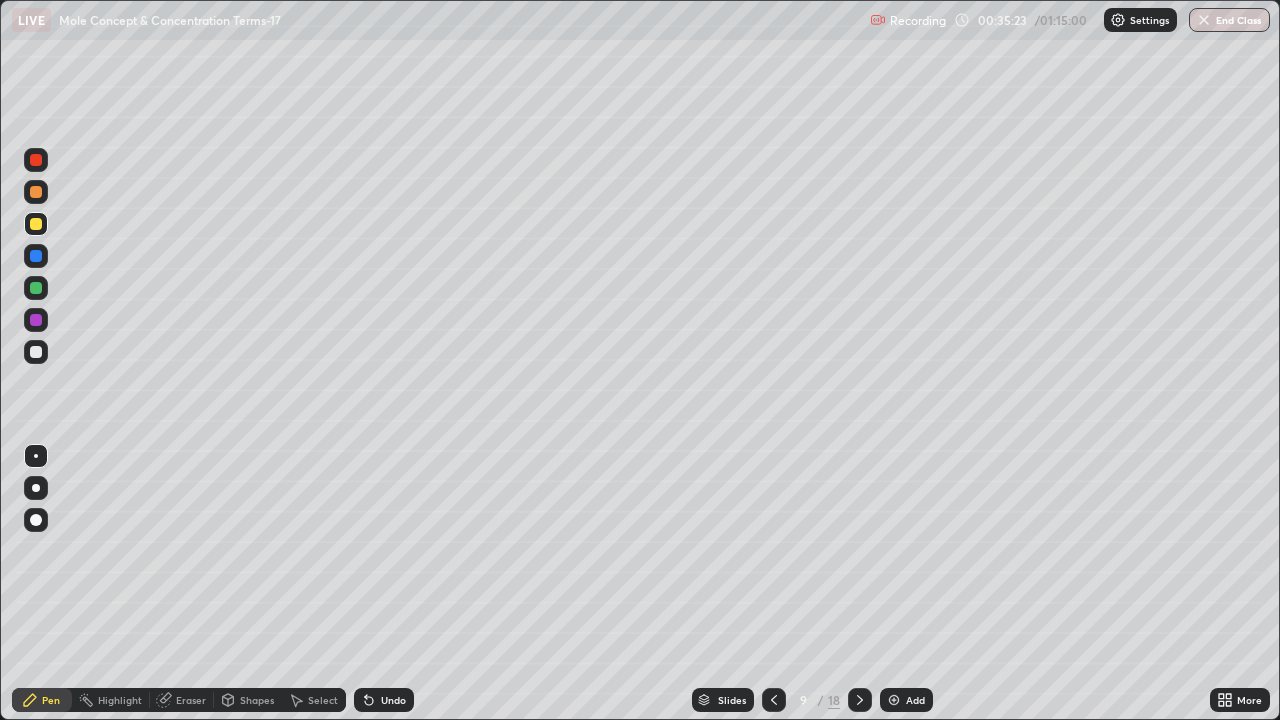 click at bounding box center [36, 320] 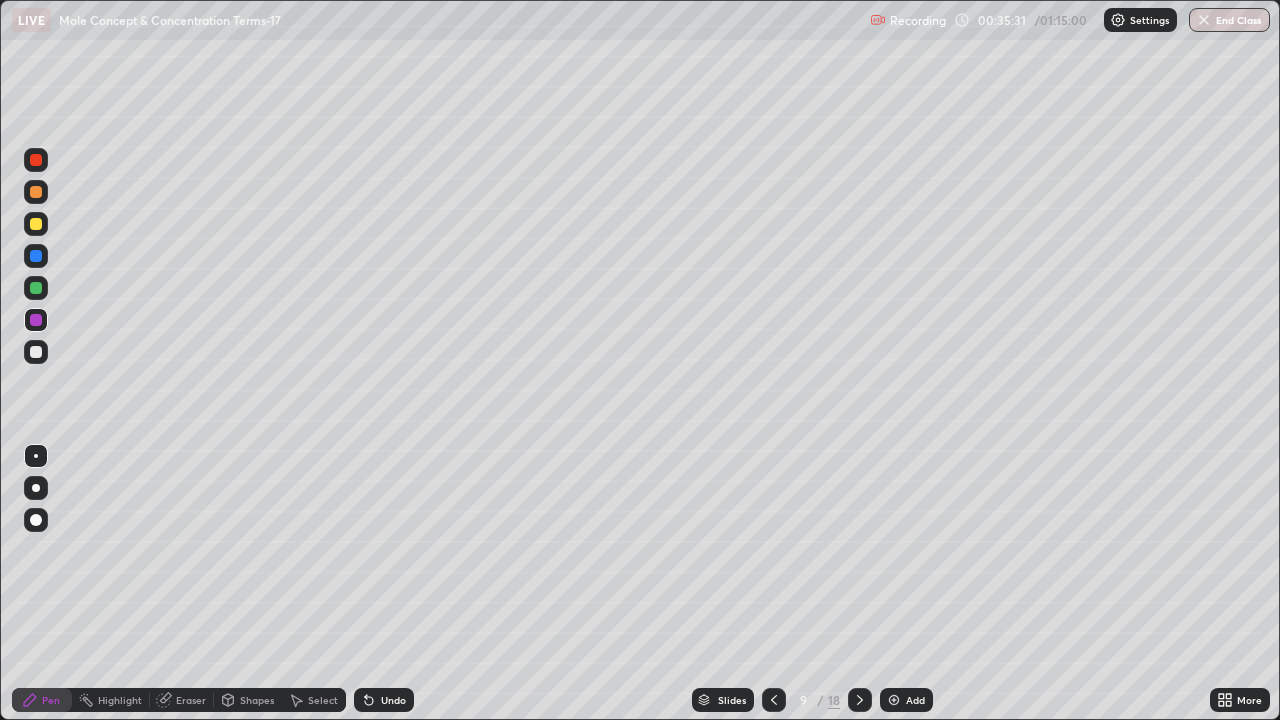 click at bounding box center [36, 160] 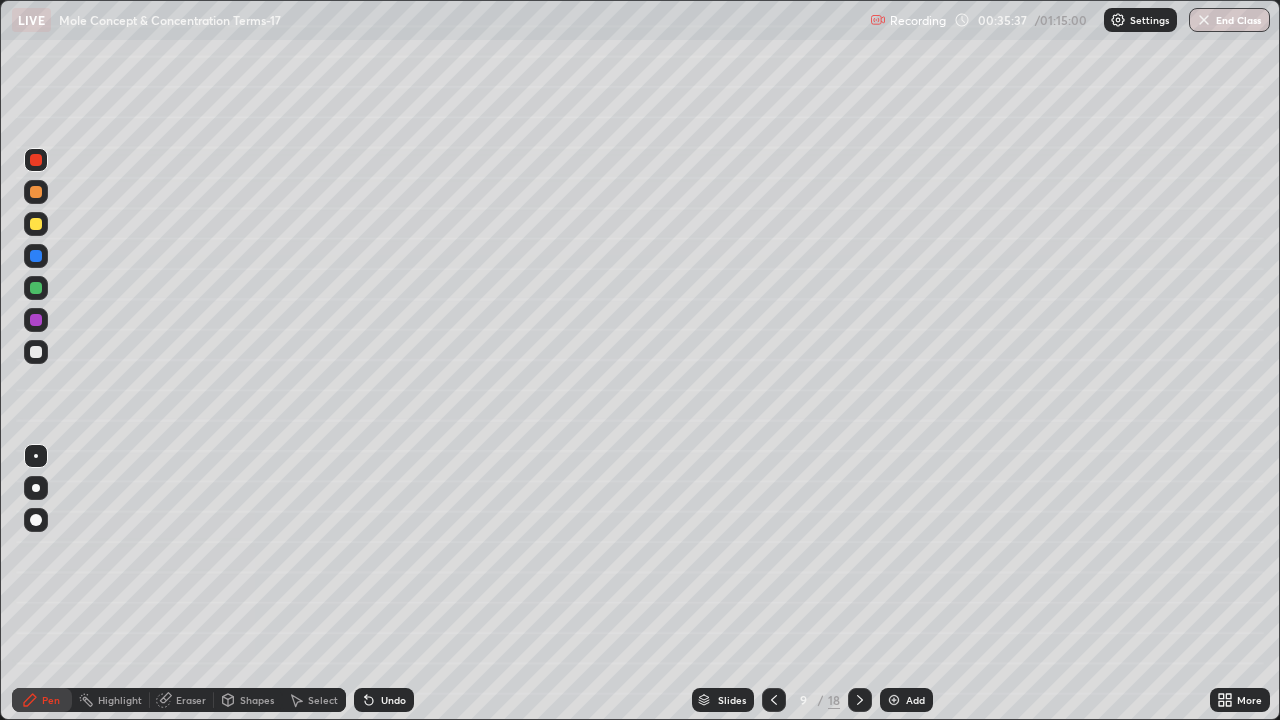 click at bounding box center (36, 288) 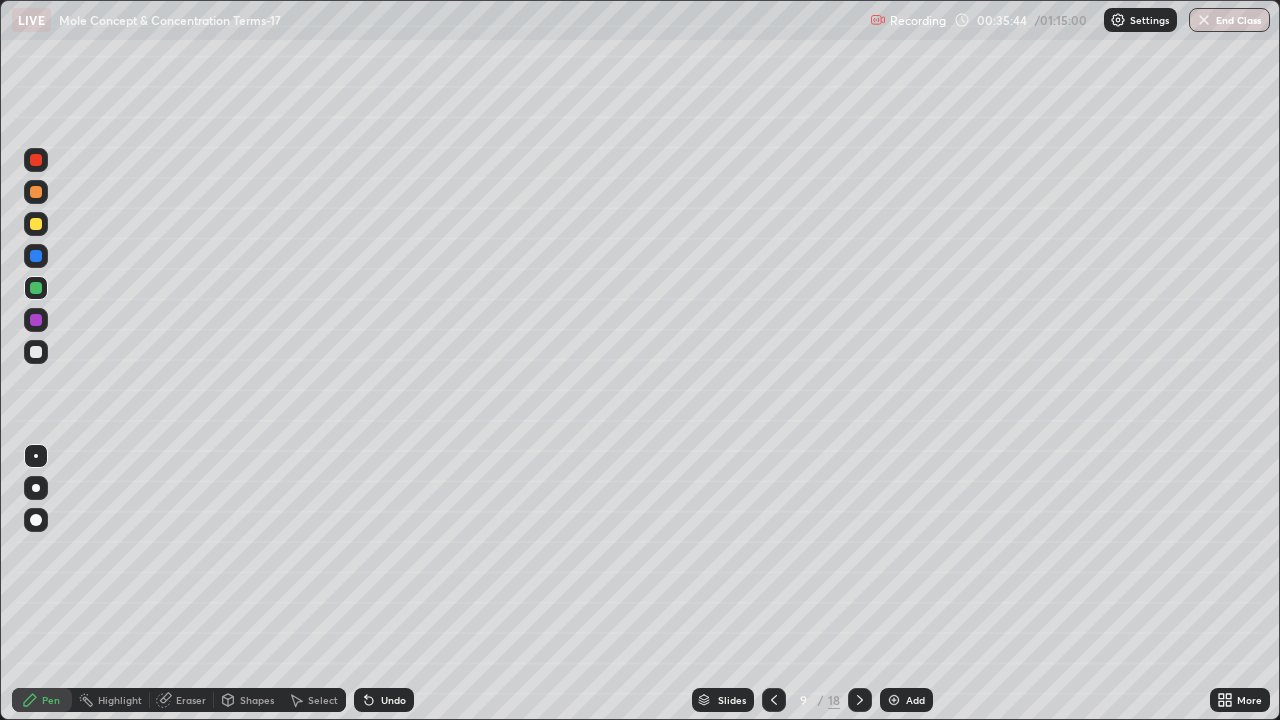 click at bounding box center (36, 256) 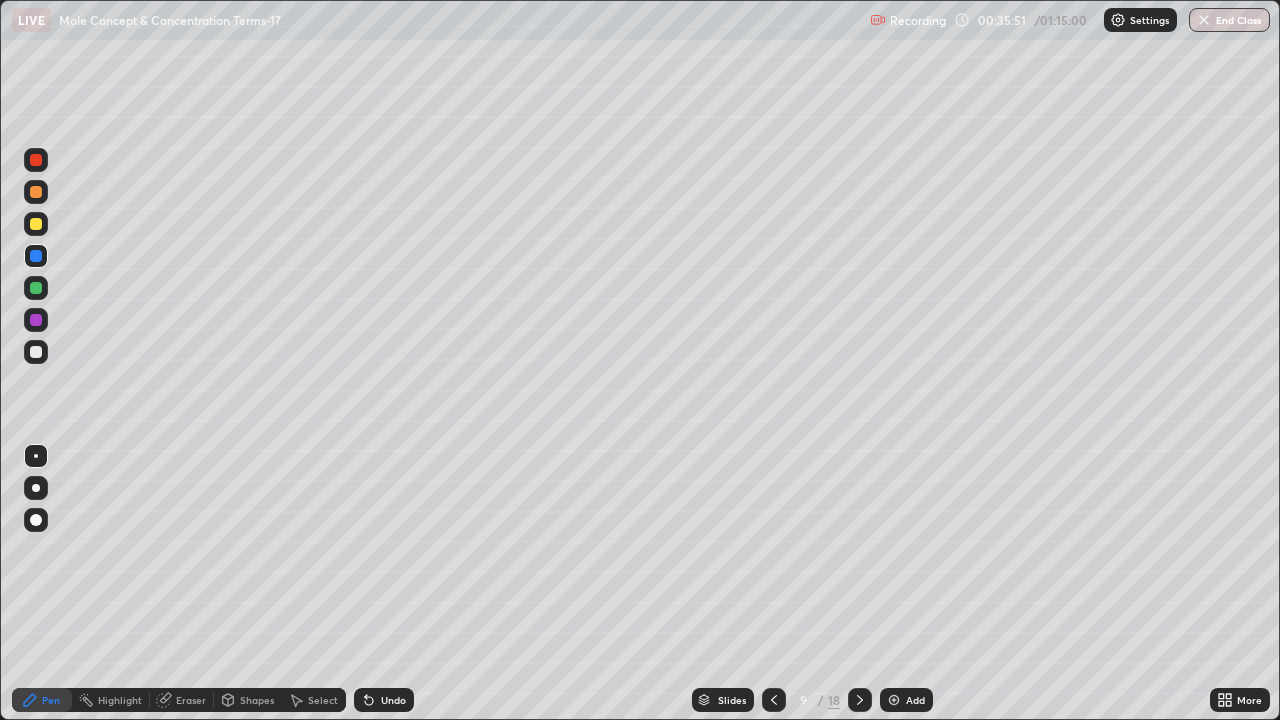 click at bounding box center (36, 352) 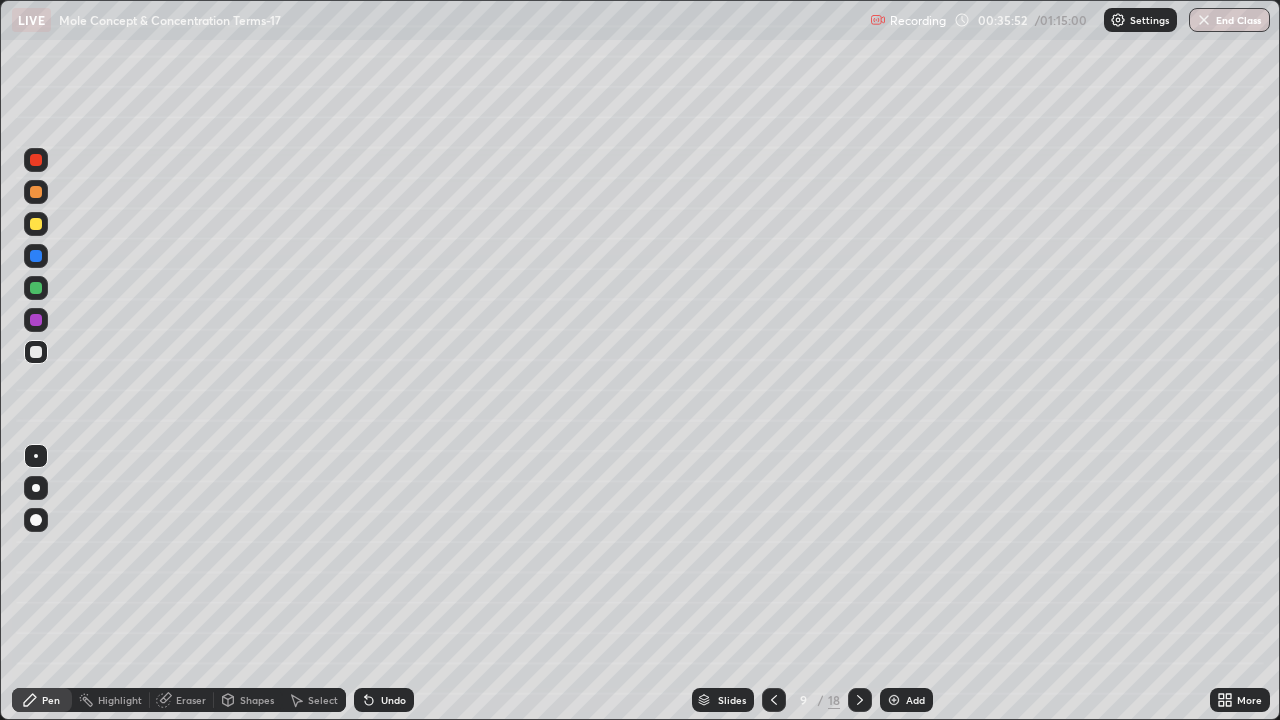 click at bounding box center [36, 256] 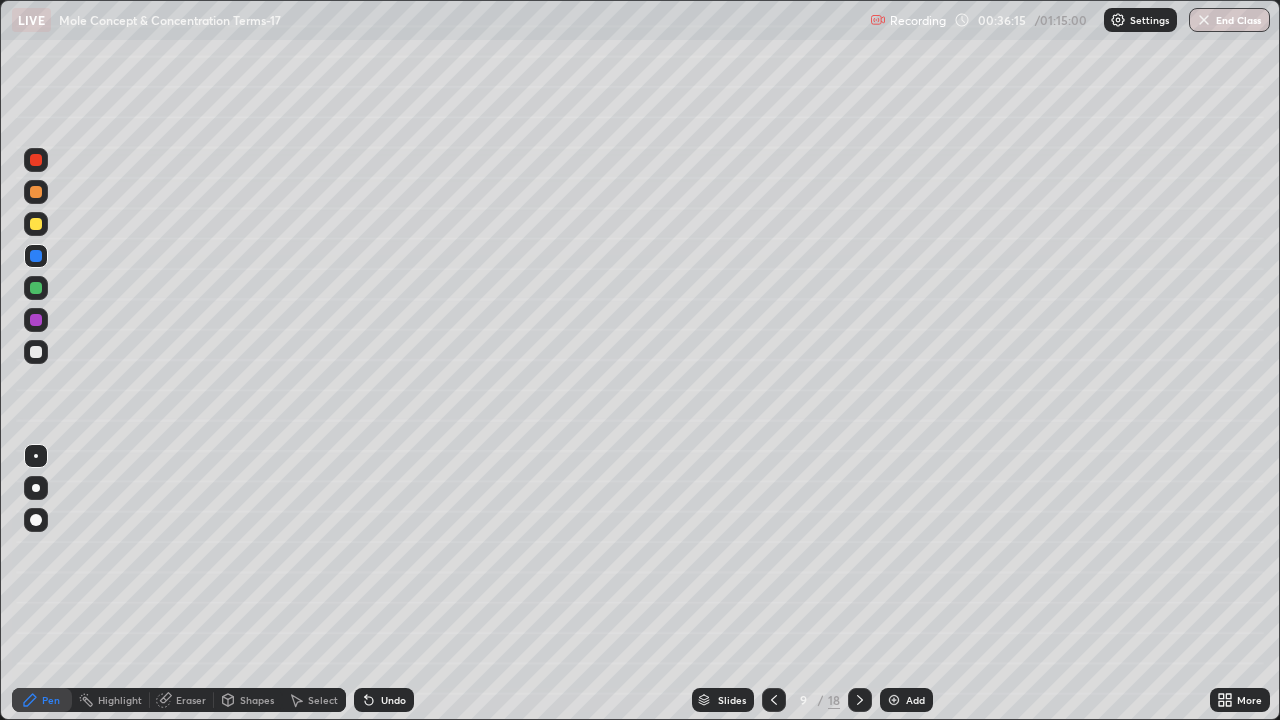 click on "Undo" at bounding box center [393, 700] 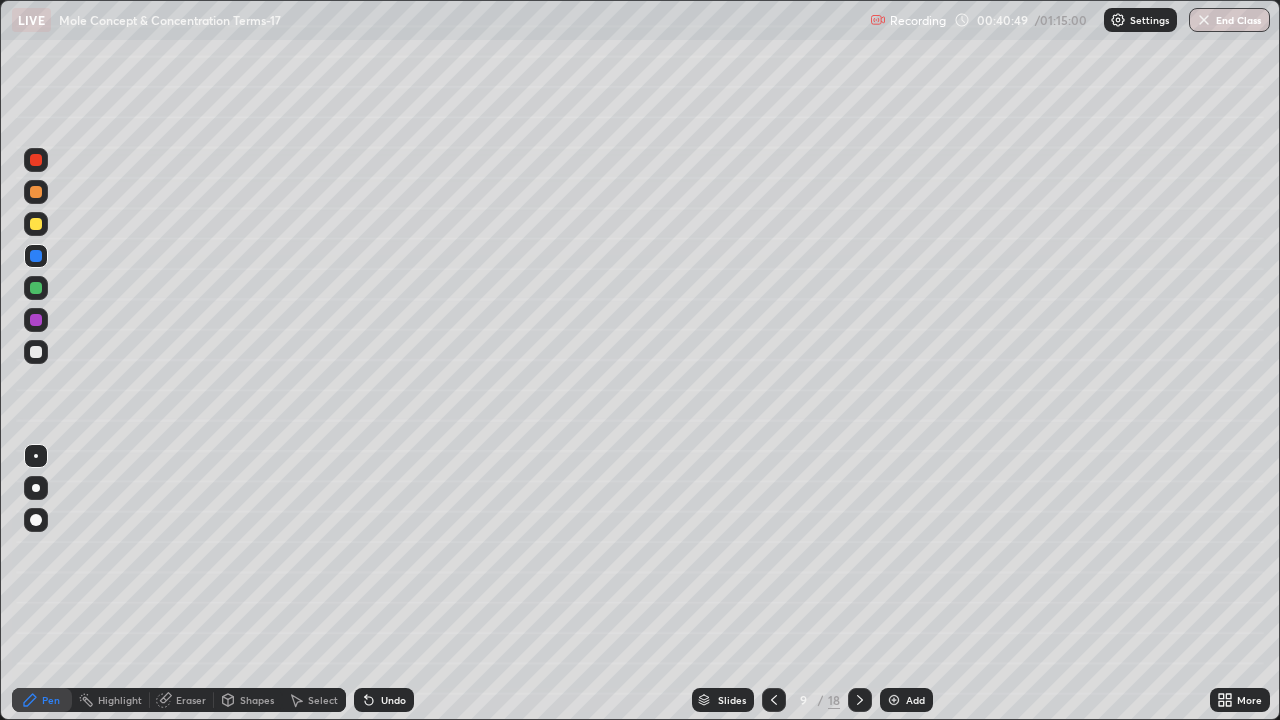 click on "Highlight" at bounding box center [111, 700] 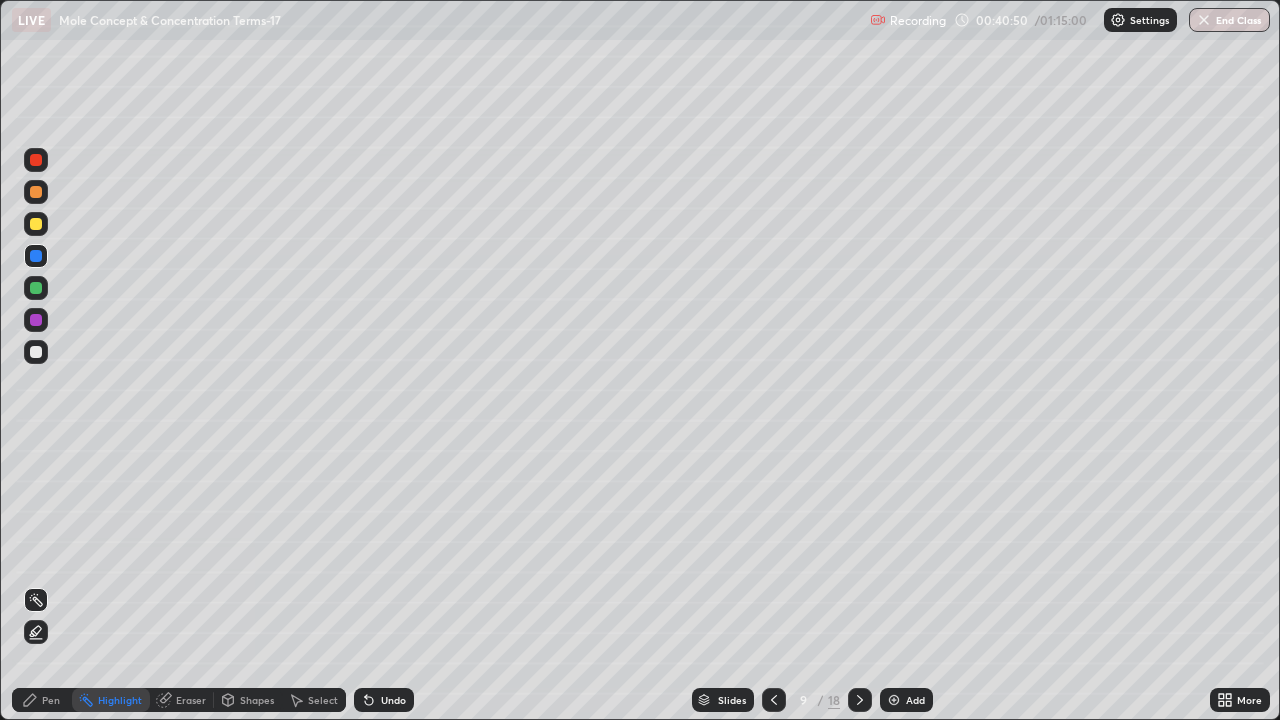 click at bounding box center (36, 192) 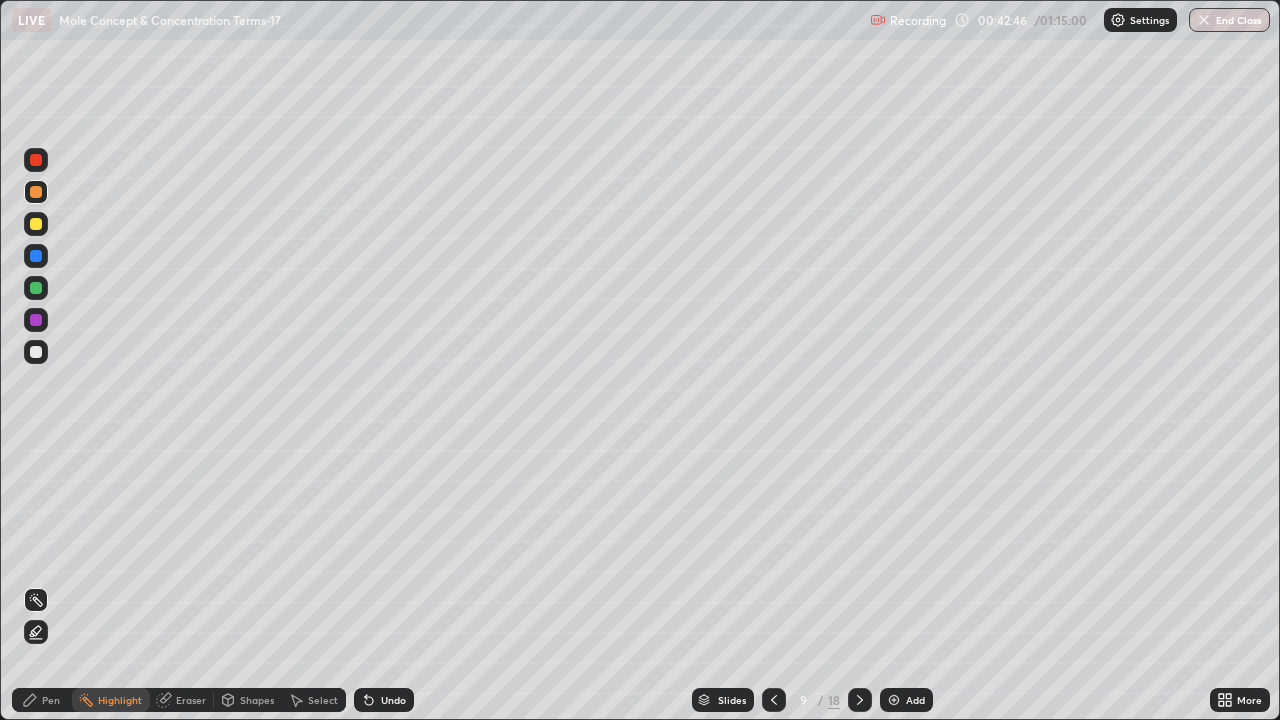 click on "Pen" at bounding box center [51, 700] 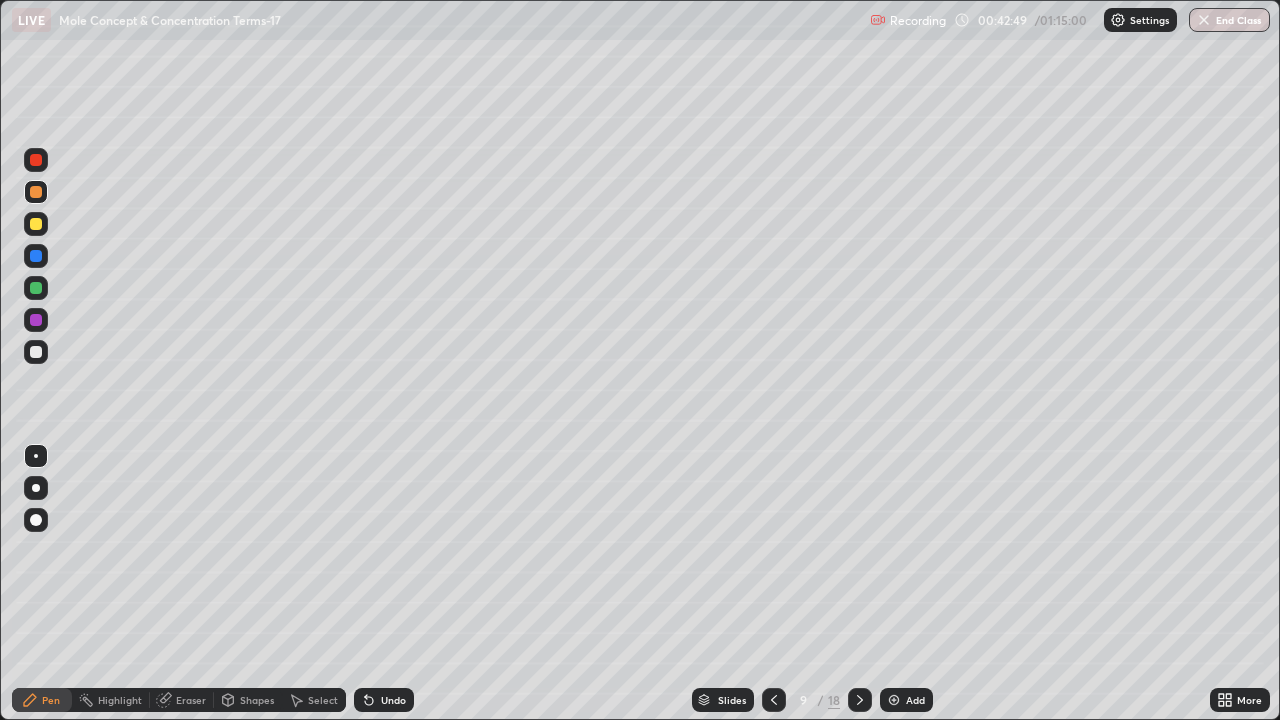click at bounding box center (36, 352) 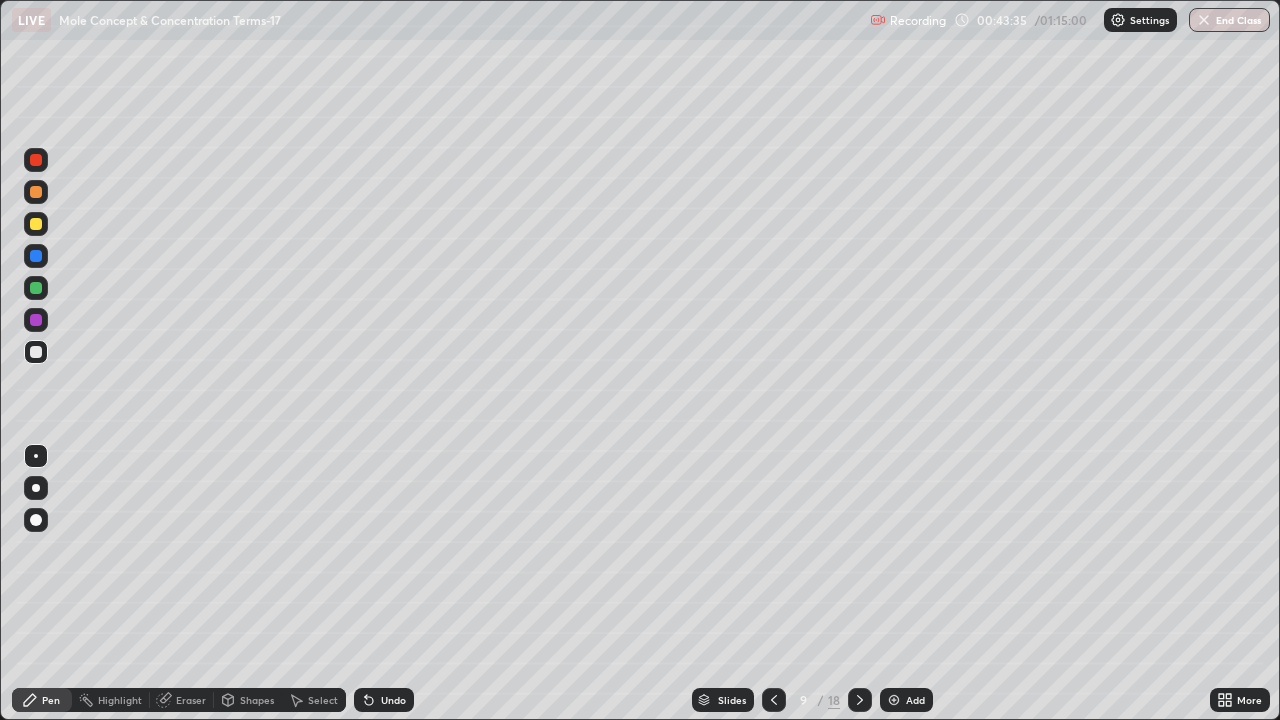 click at bounding box center [860, 700] 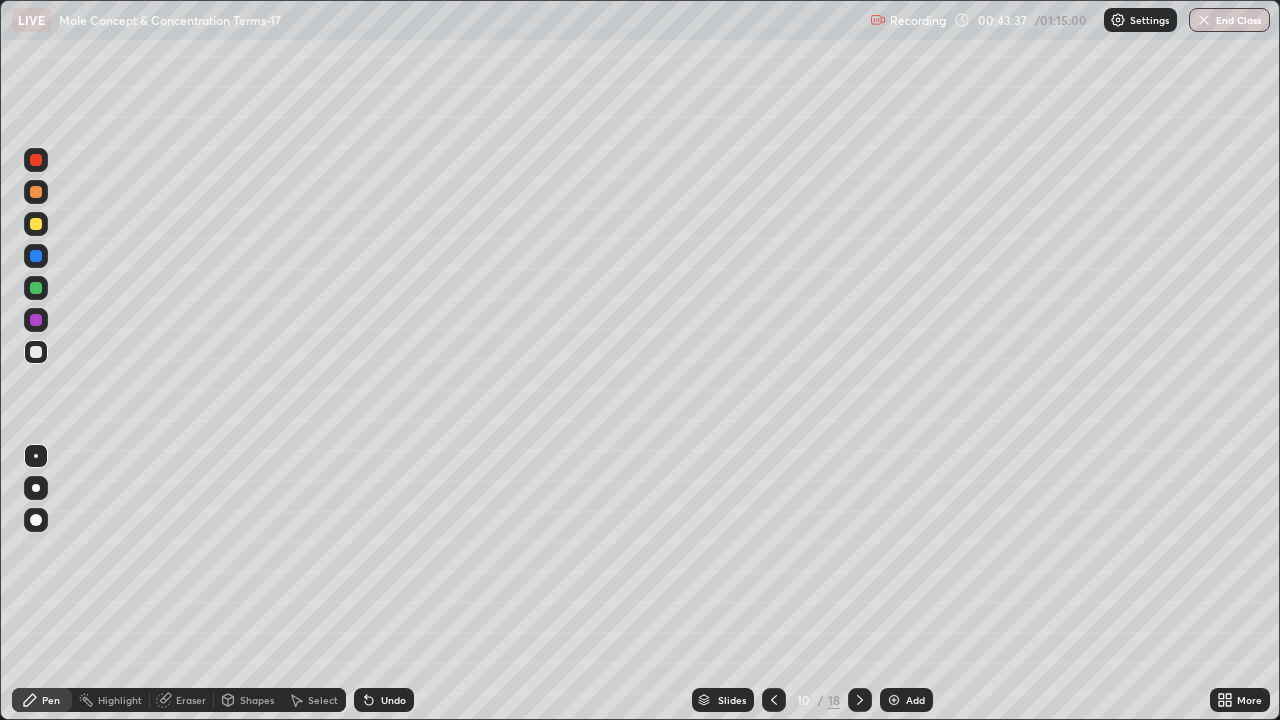 click at bounding box center (36, 320) 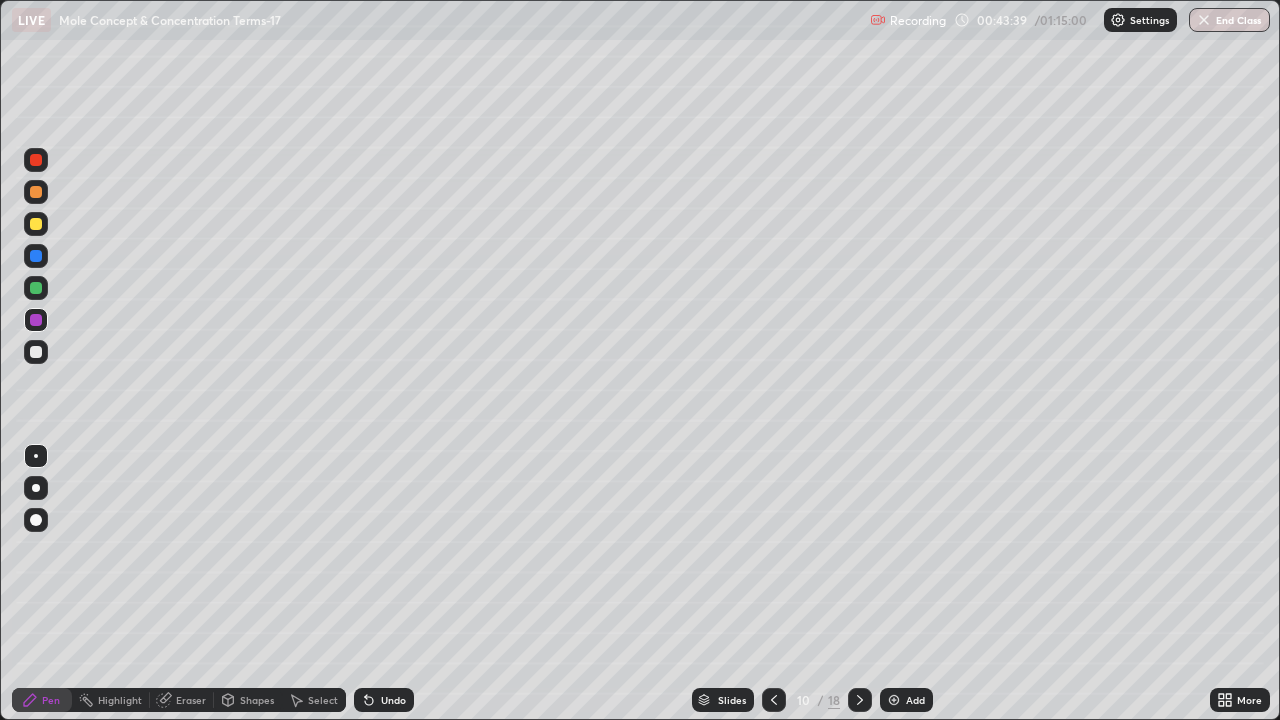 click 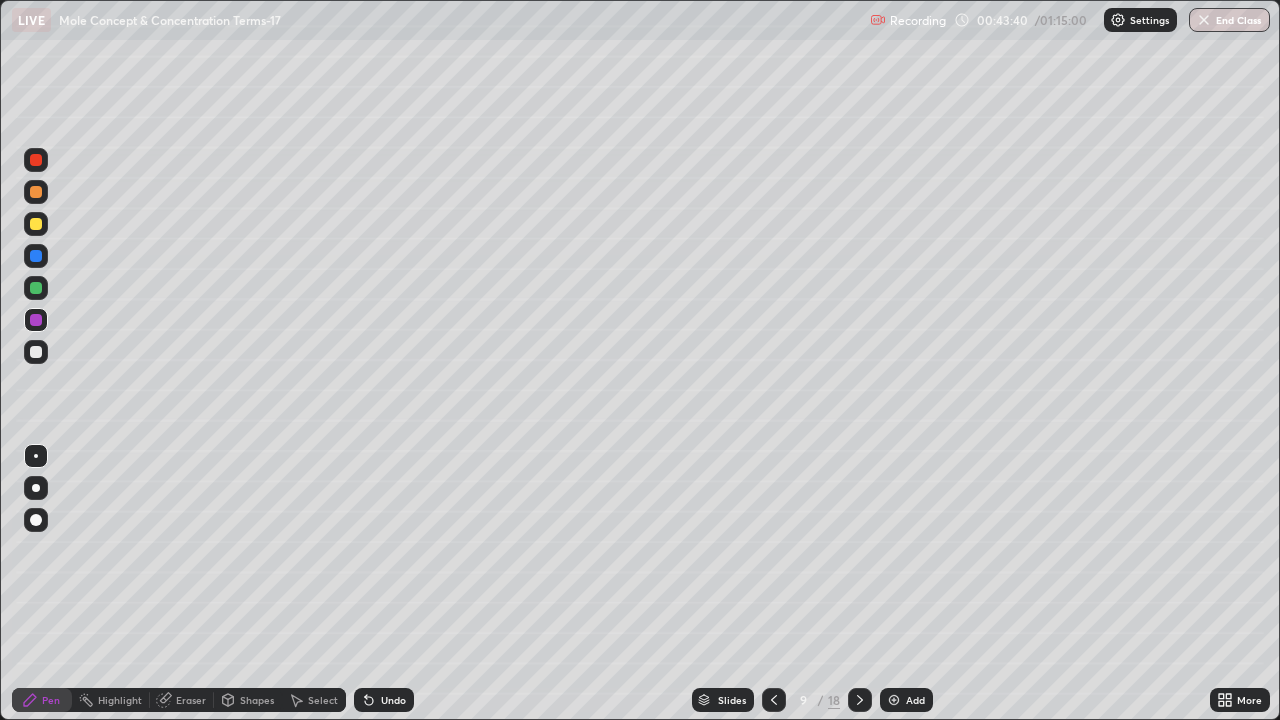 click 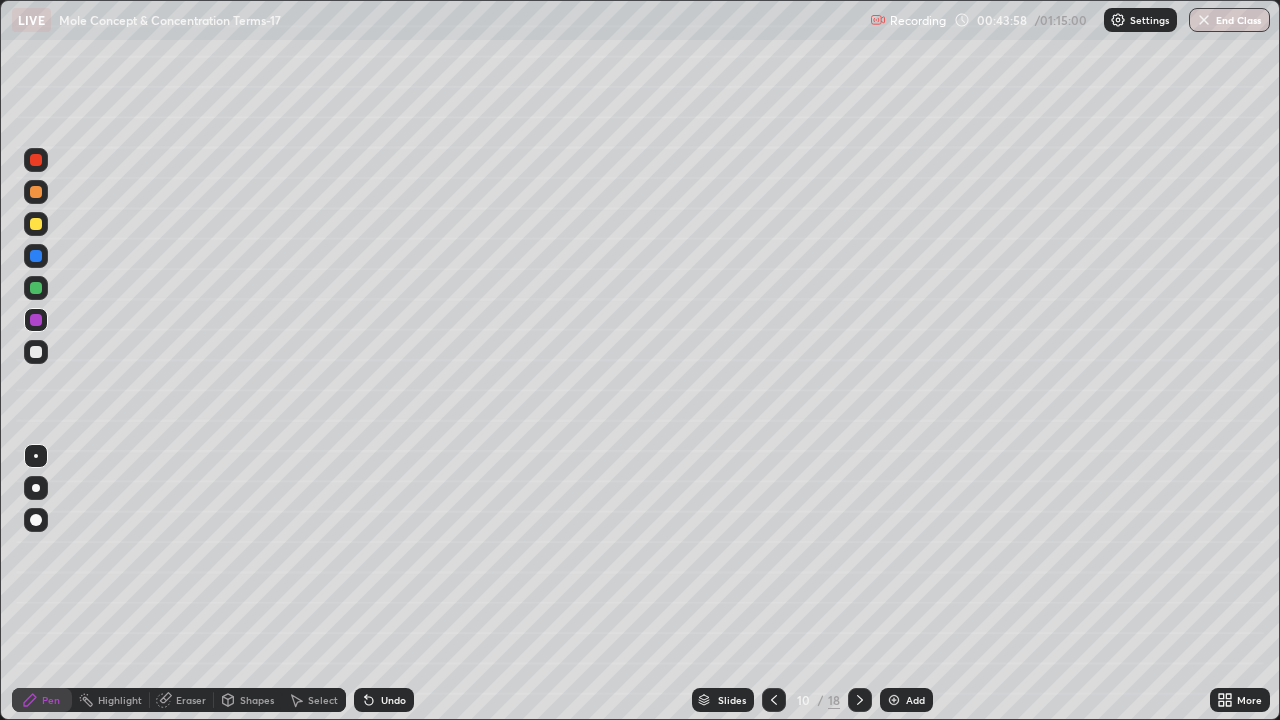click at bounding box center (36, 288) 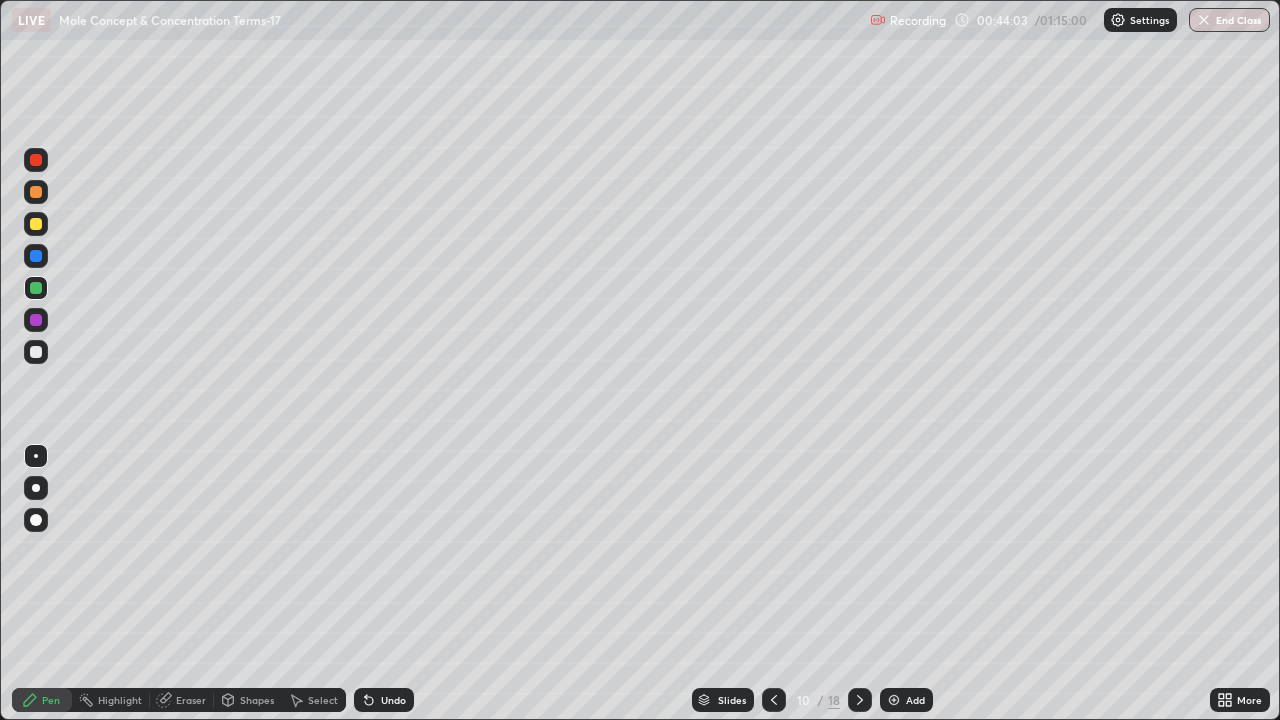 click at bounding box center (36, 224) 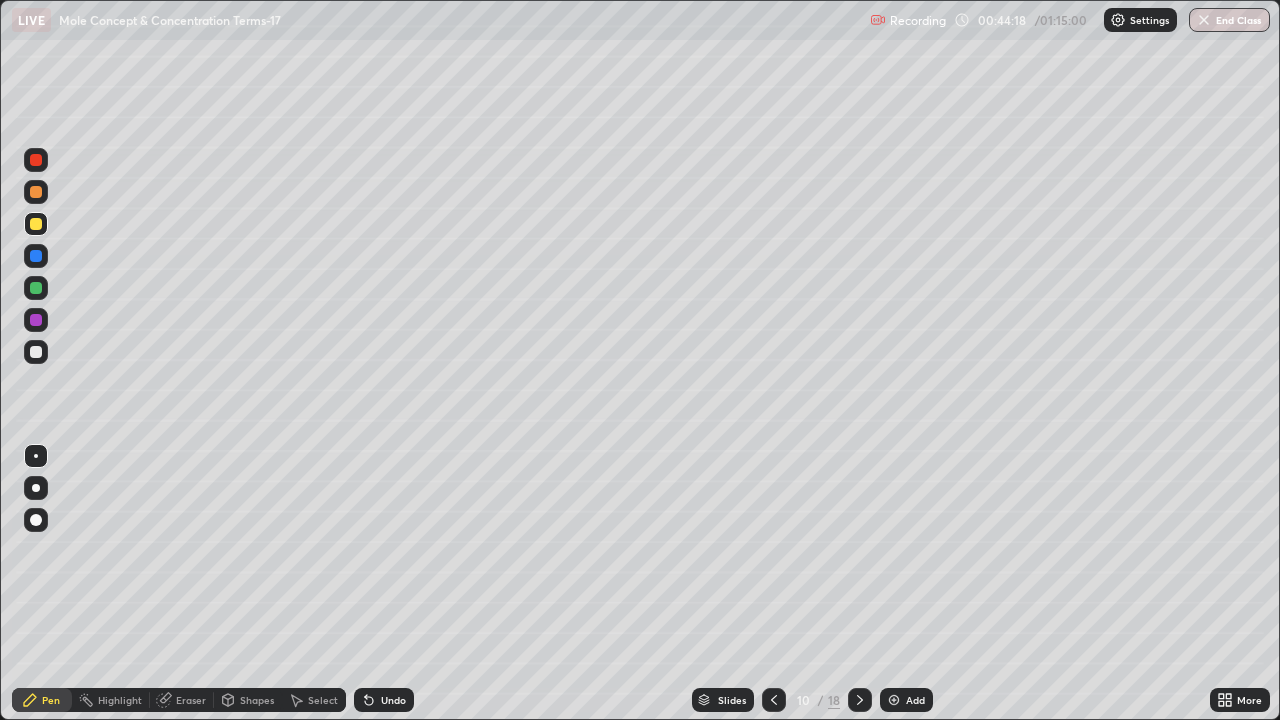 click at bounding box center (36, 352) 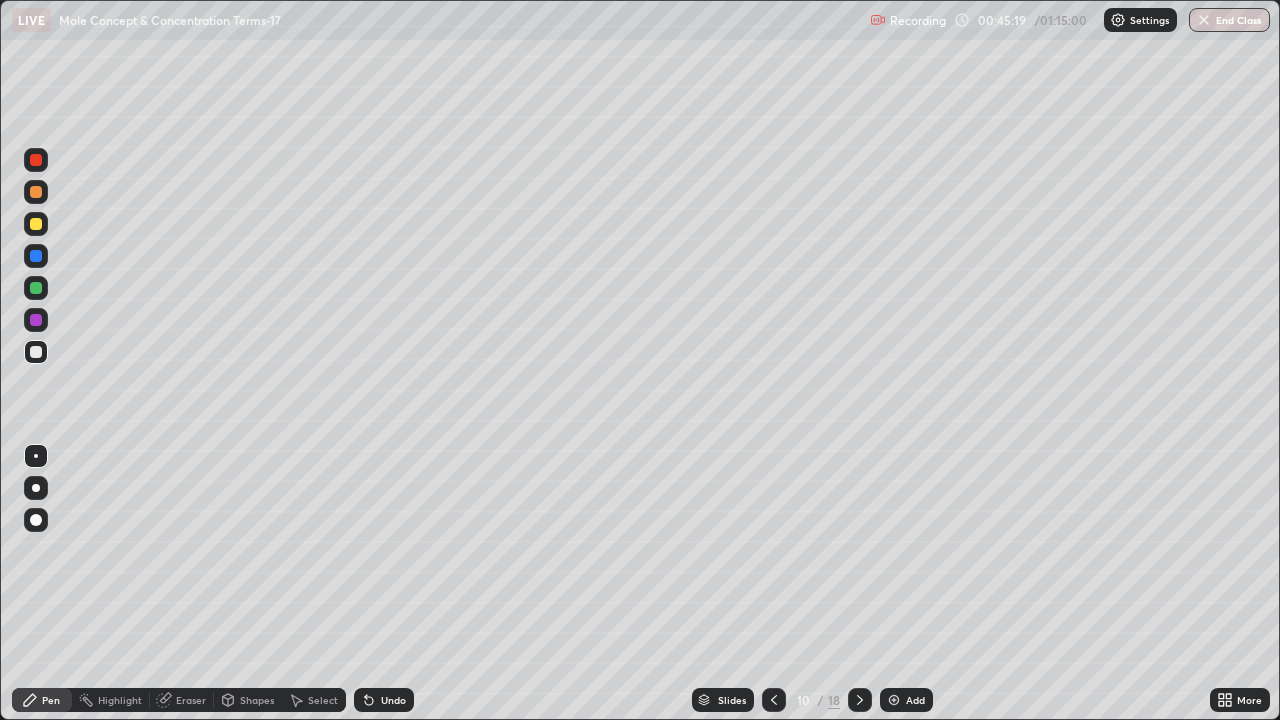 click at bounding box center (36, 288) 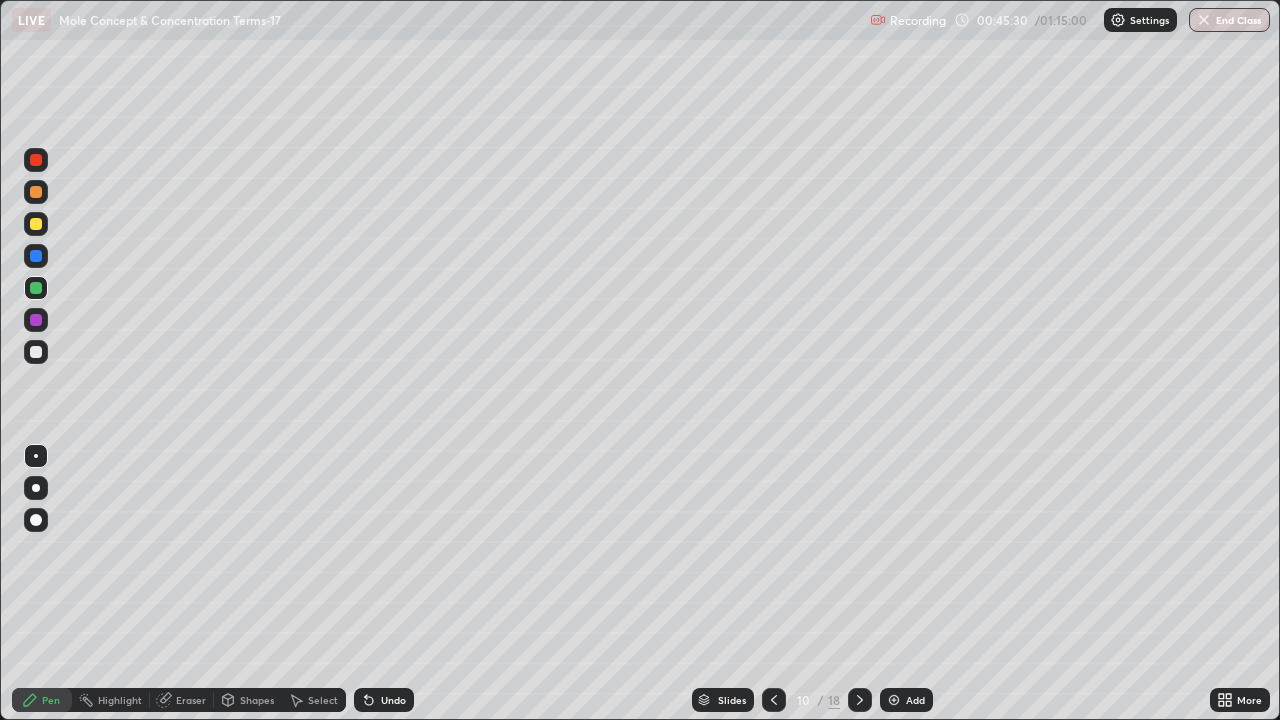 click on "Undo" at bounding box center (393, 700) 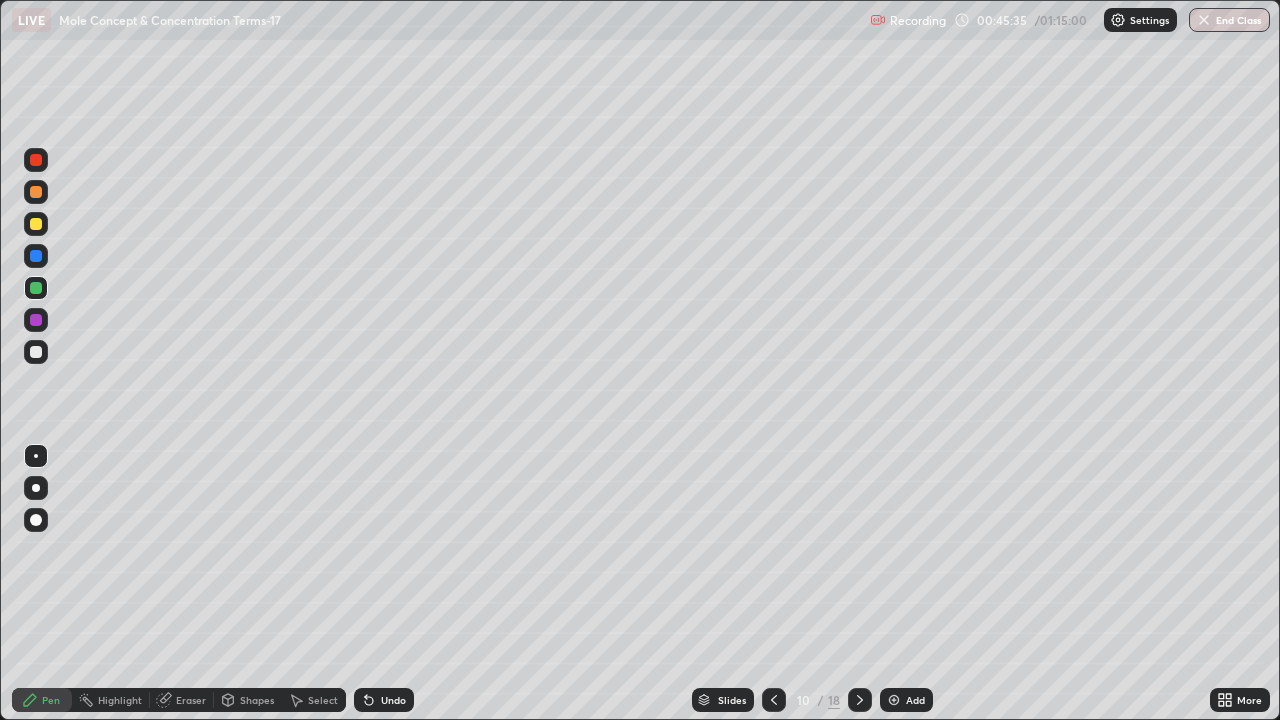 click at bounding box center (36, 224) 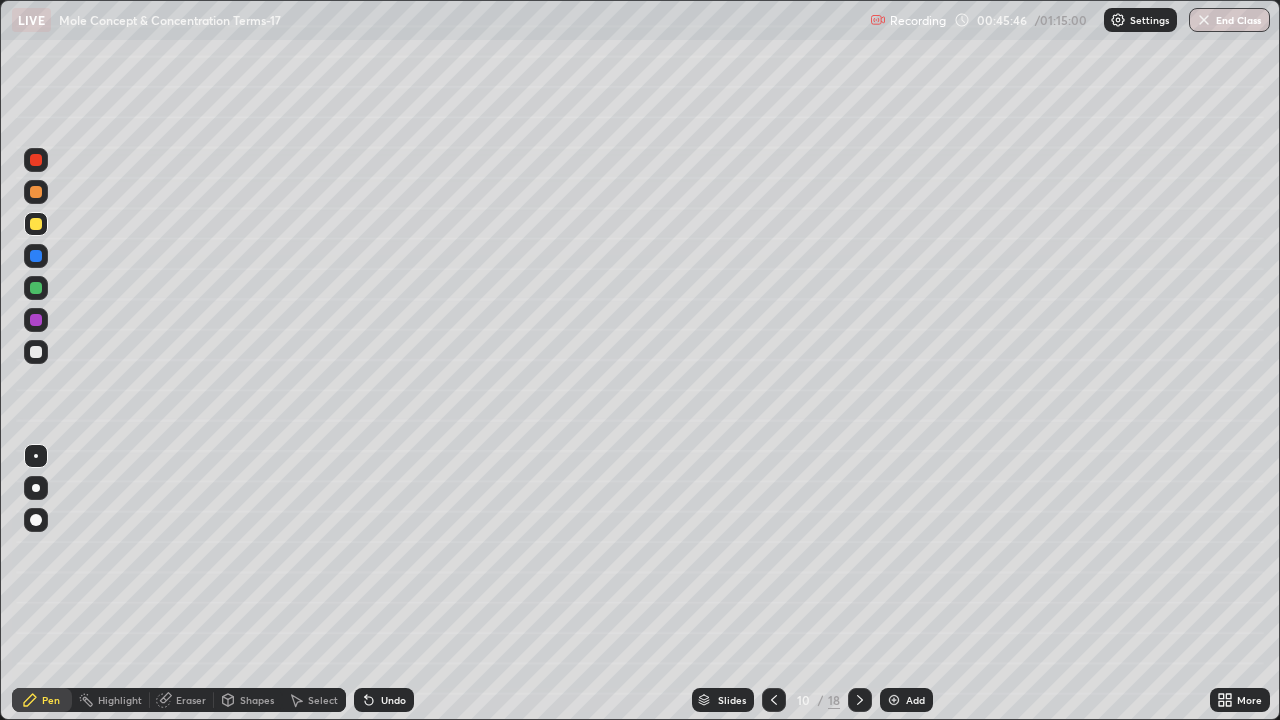 click at bounding box center (36, 256) 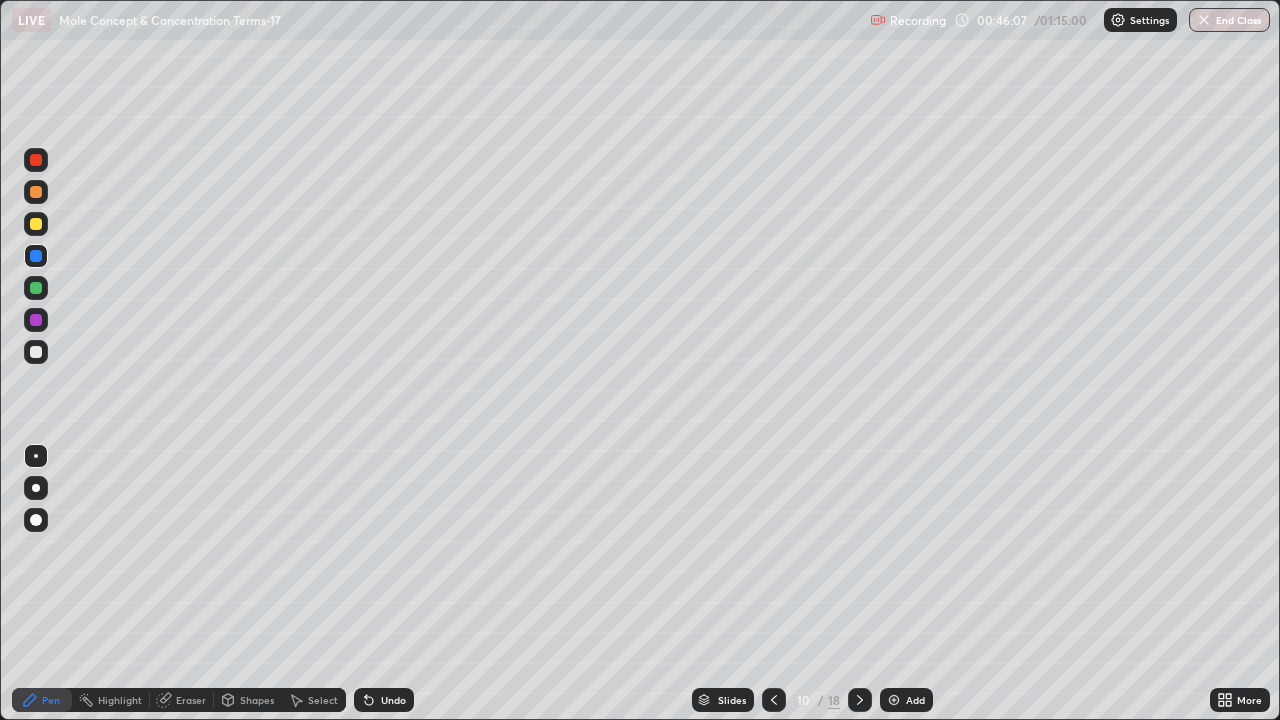 click at bounding box center (36, 320) 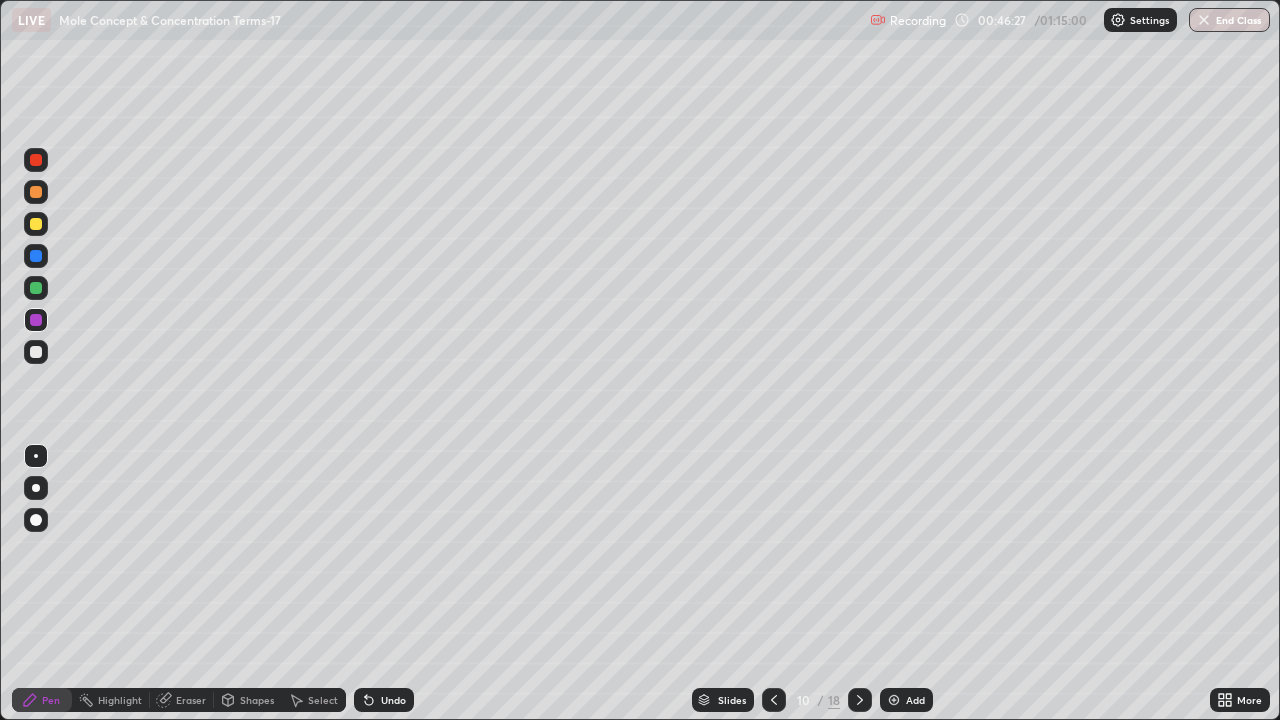 click on "Shapes" at bounding box center [257, 700] 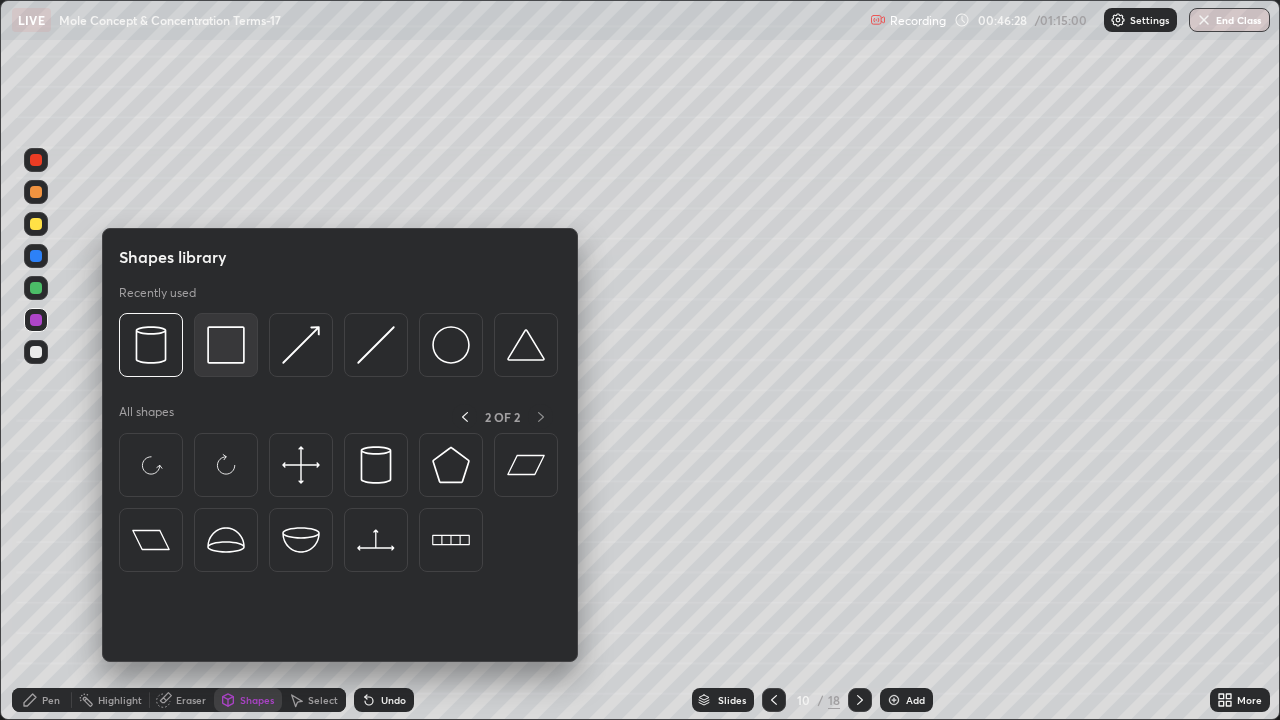 click at bounding box center (226, 345) 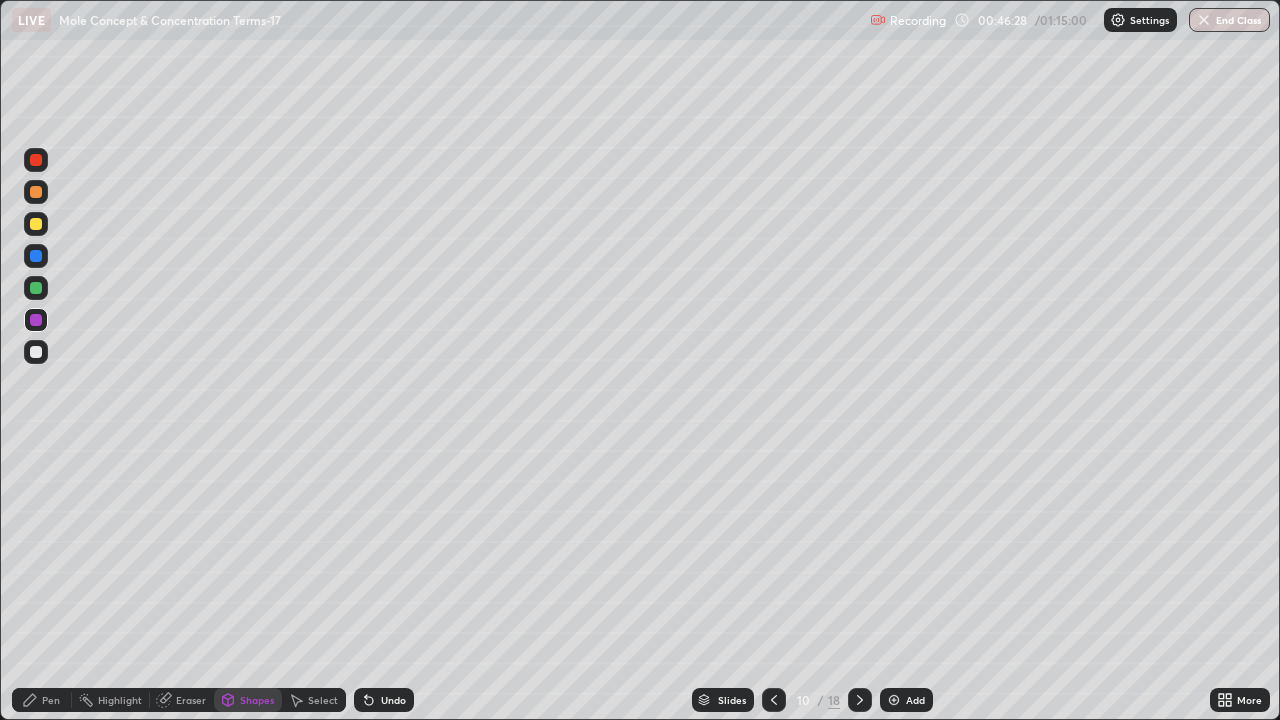 click at bounding box center (36, 224) 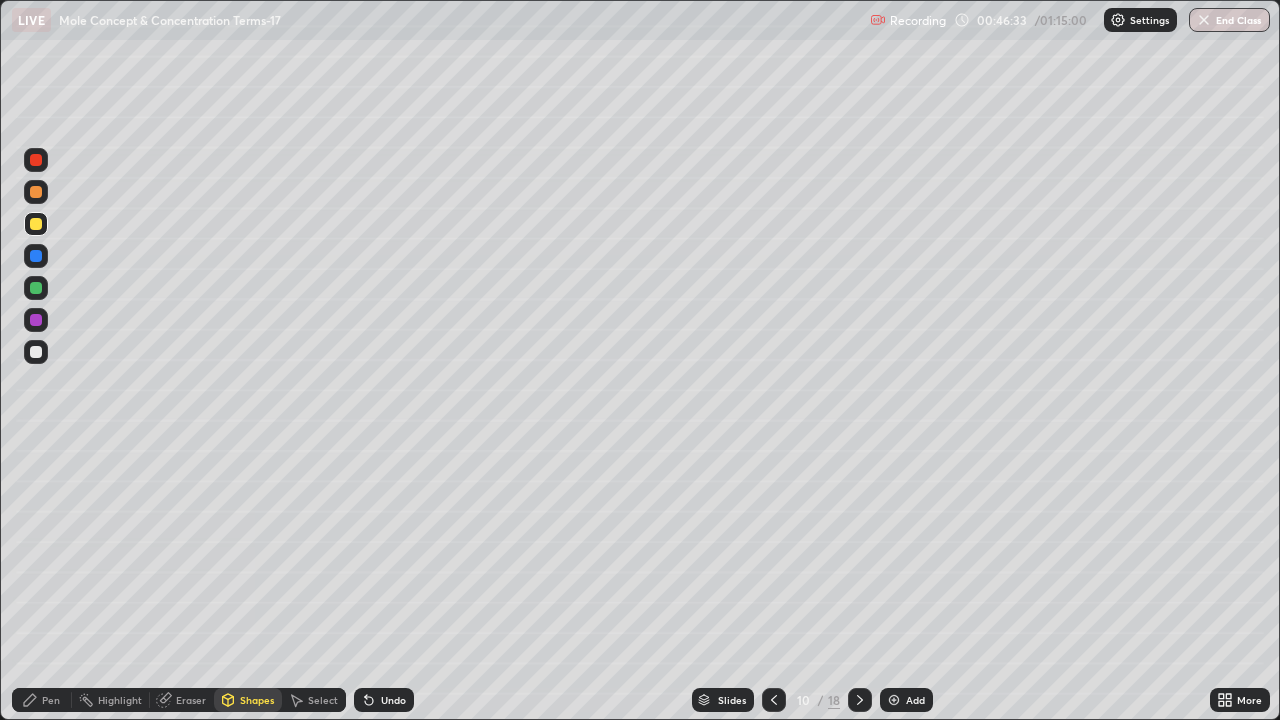 click on "Pen" at bounding box center (51, 700) 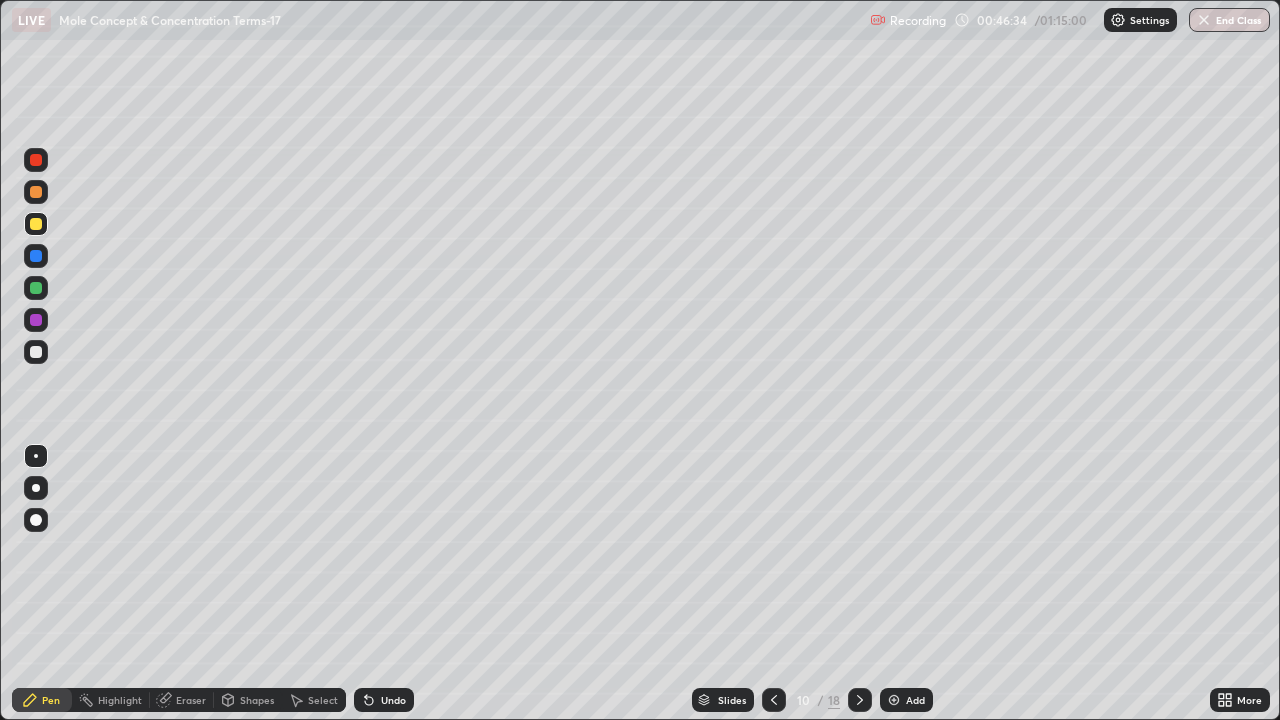 click at bounding box center [36, 256] 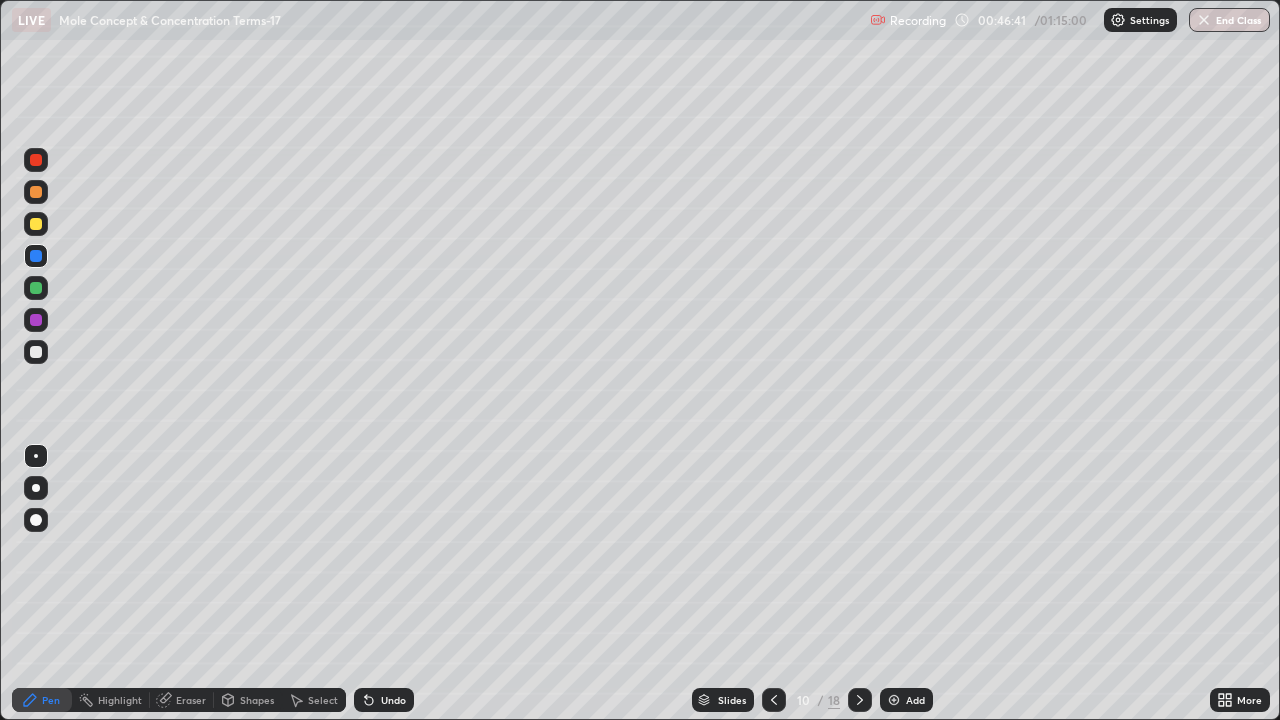 click 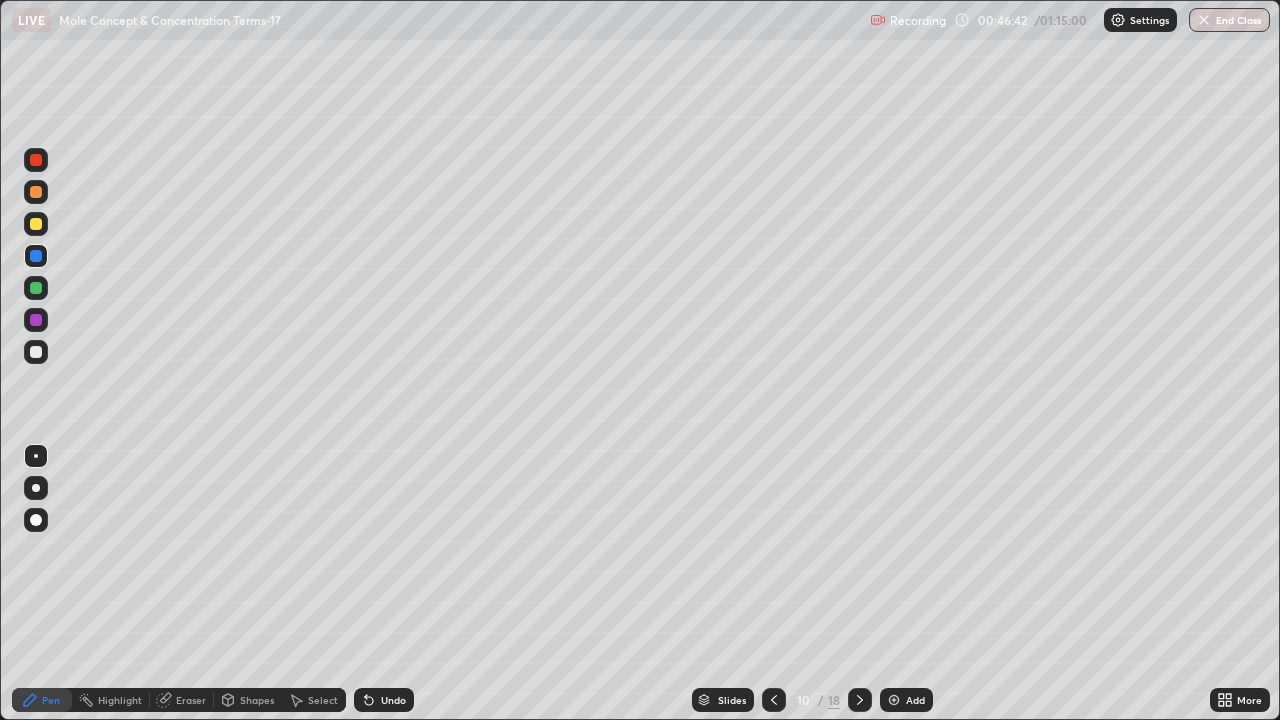 click 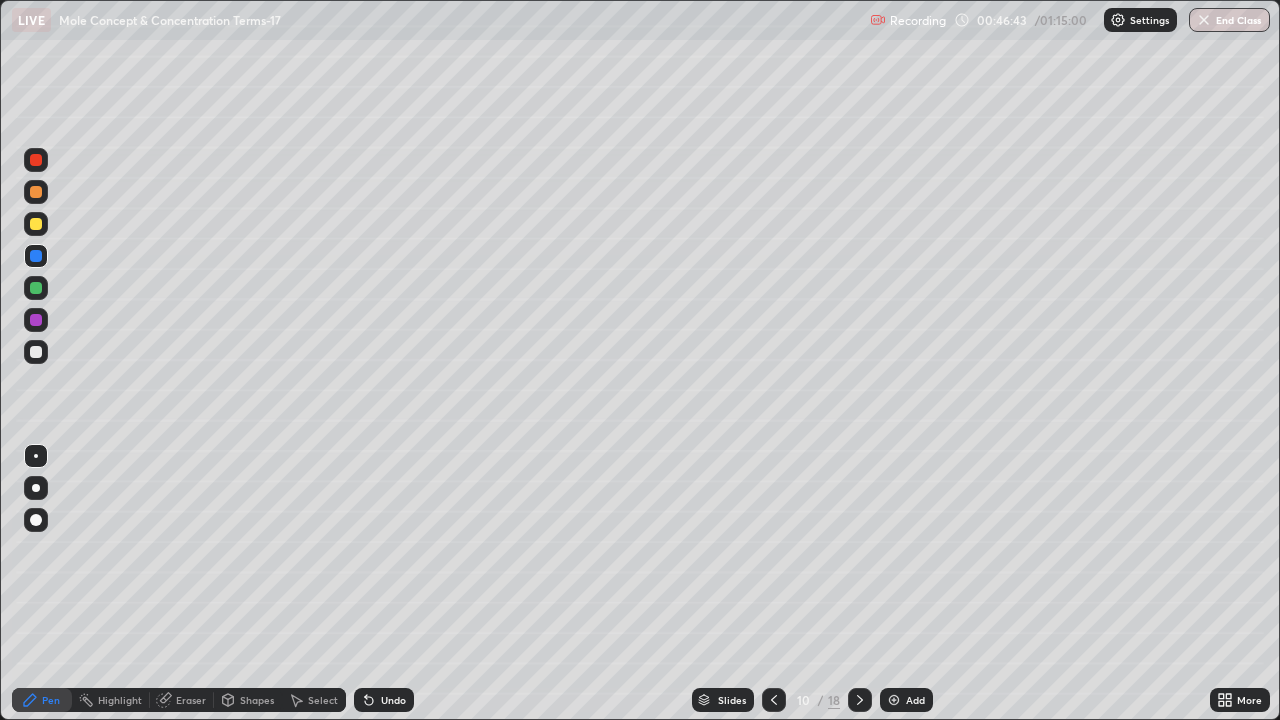 click at bounding box center [36, 288] 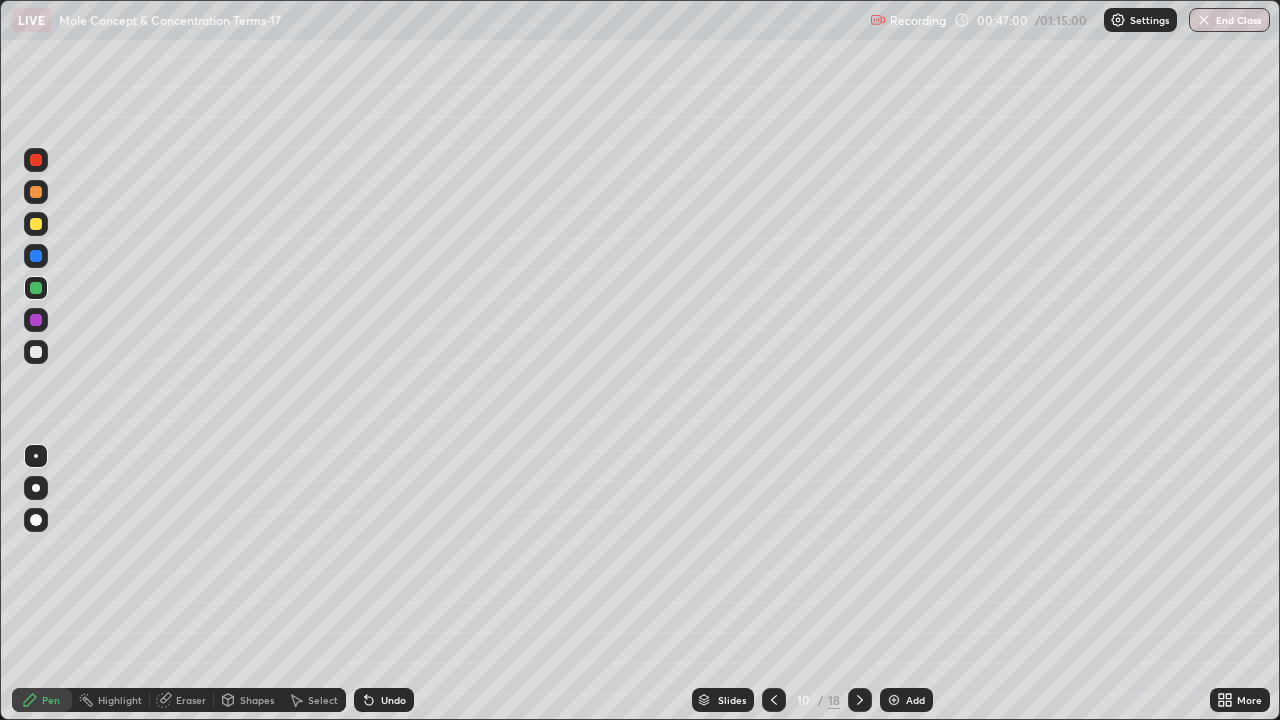 click at bounding box center (36, 320) 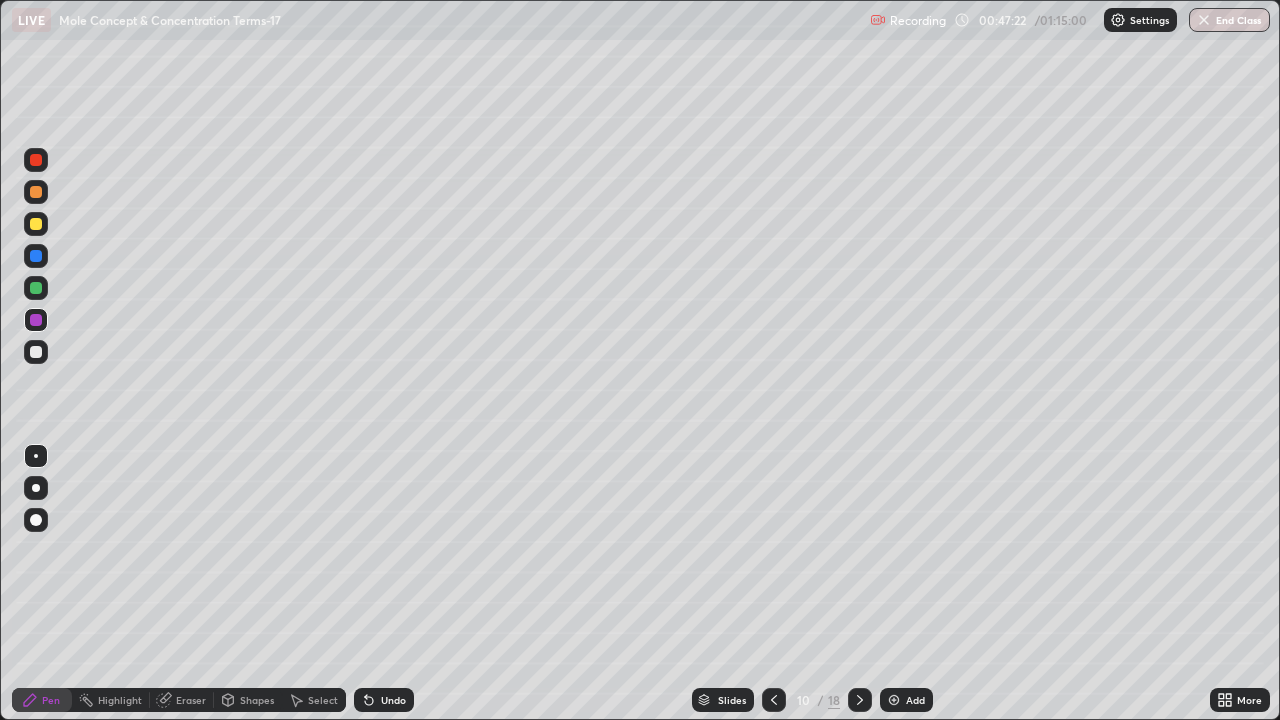 click on "Undo" at bounding box center [393, 700] 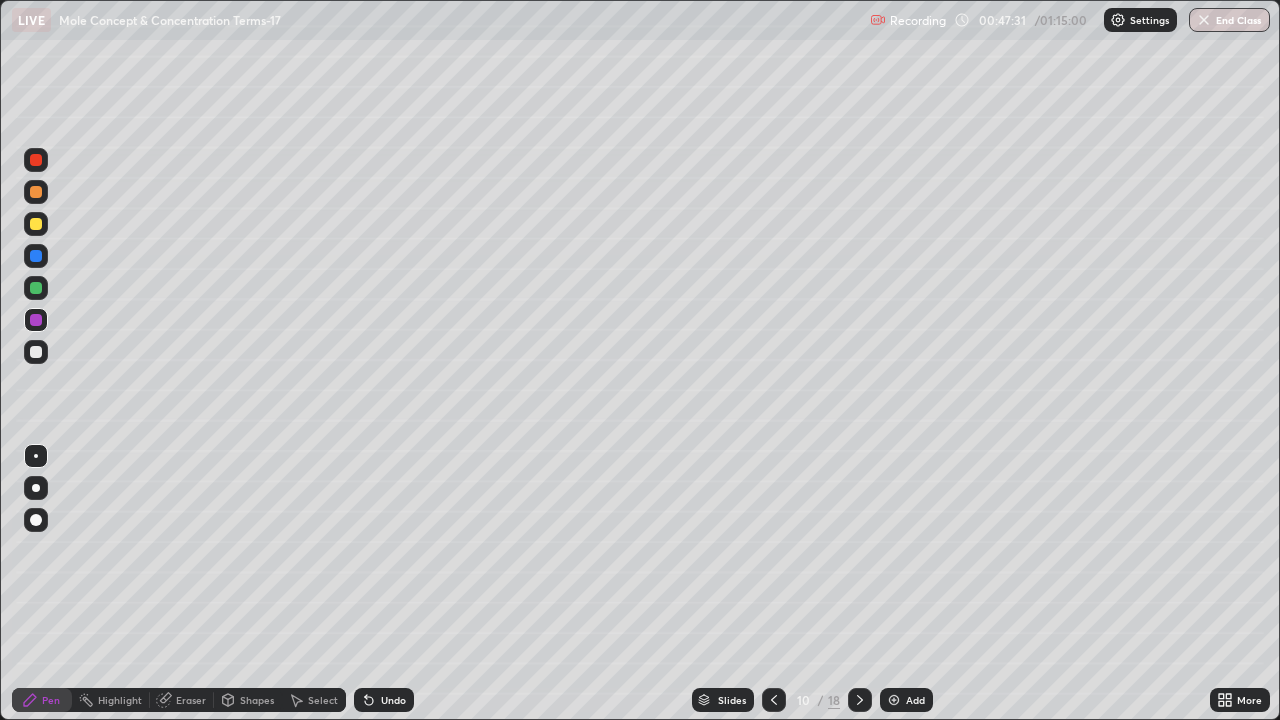 click at bounding box center [36, 224] 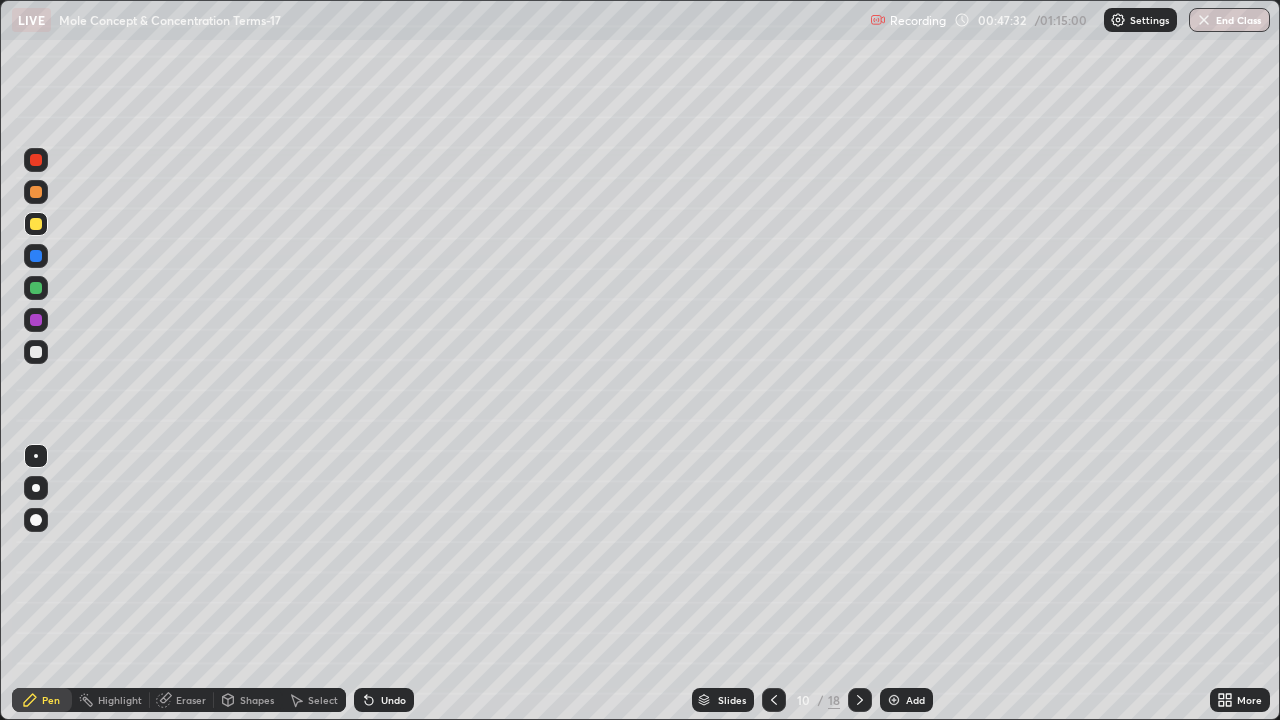click on "Shapes" at bounding box center [257, 700] 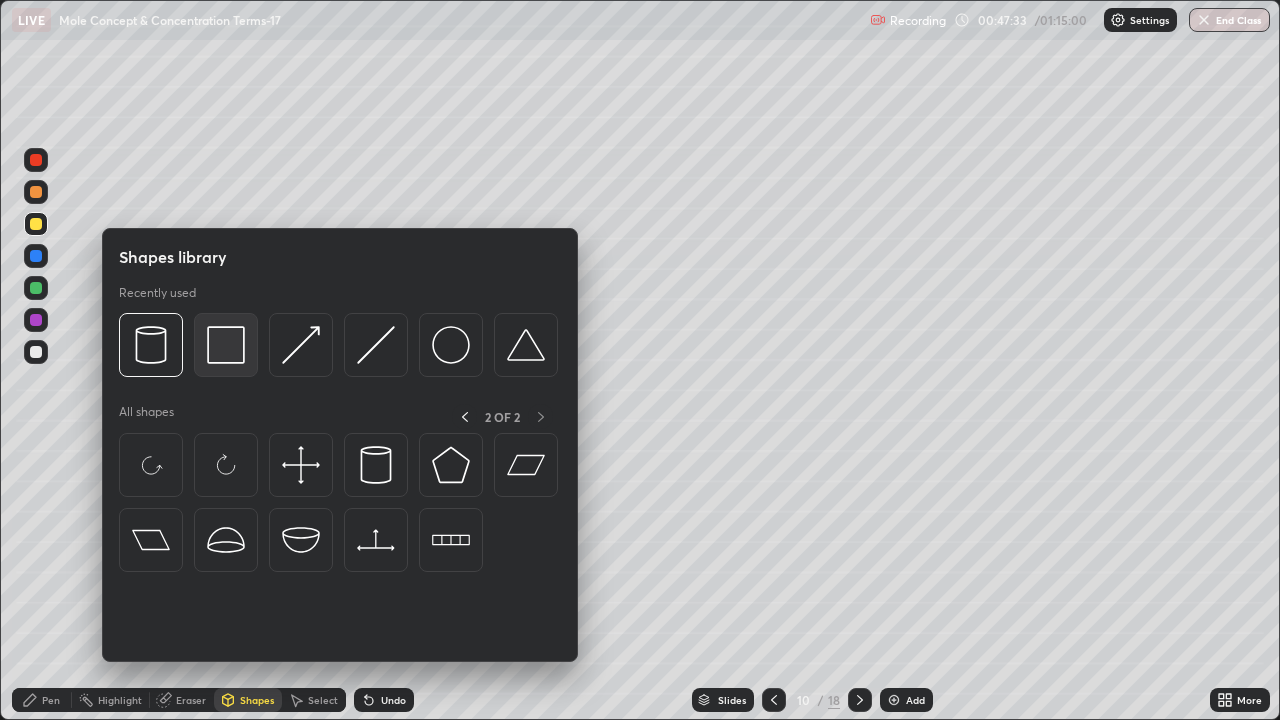 click at bounding box center (226, 345) 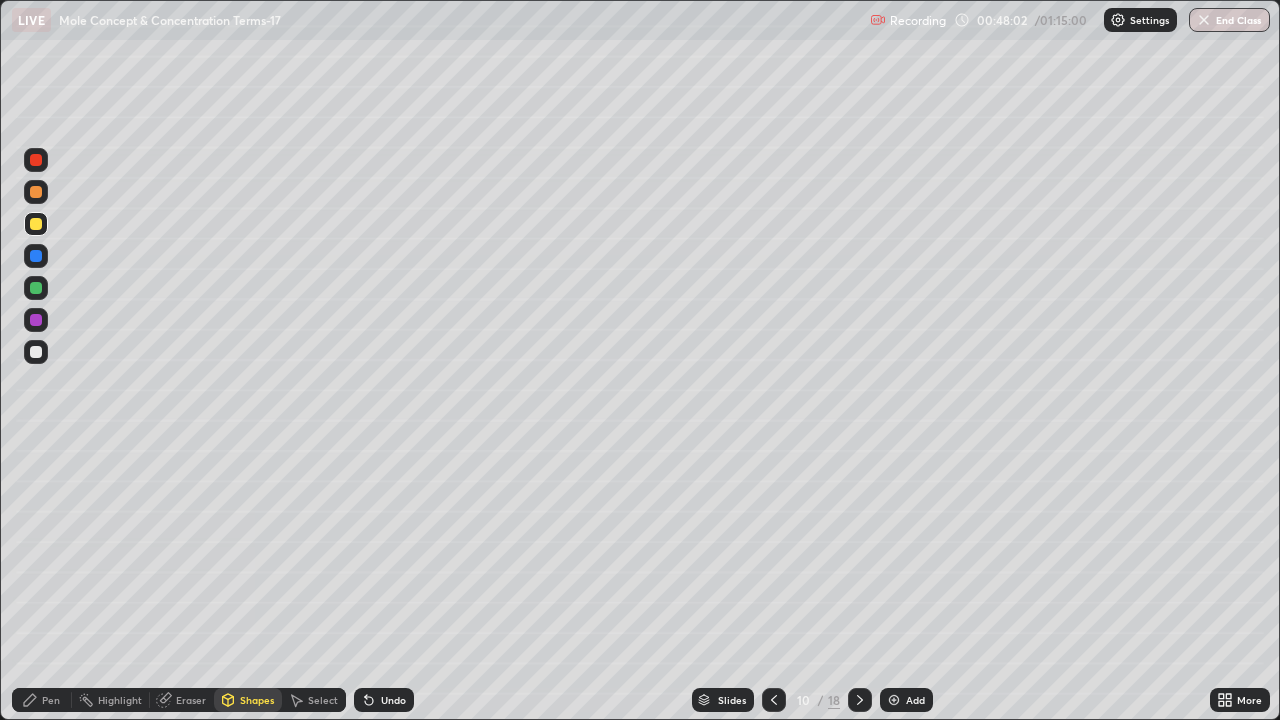click 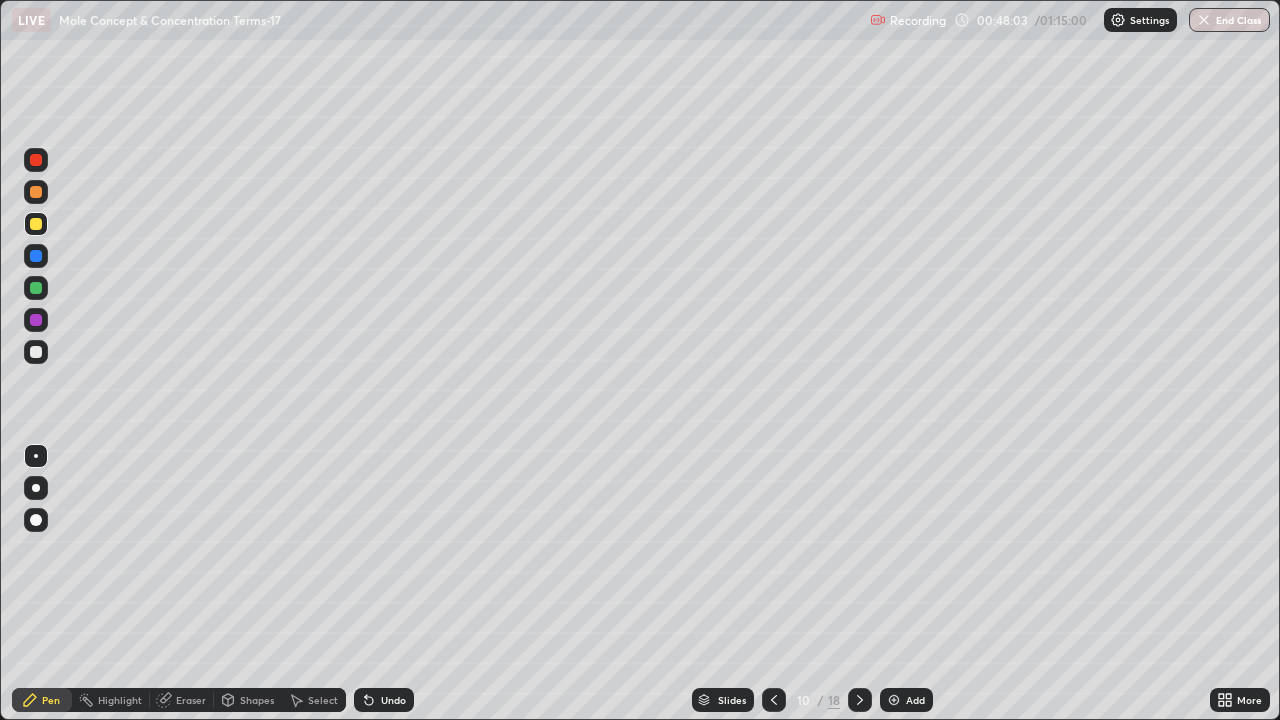 click at bounding box center [36, 160] 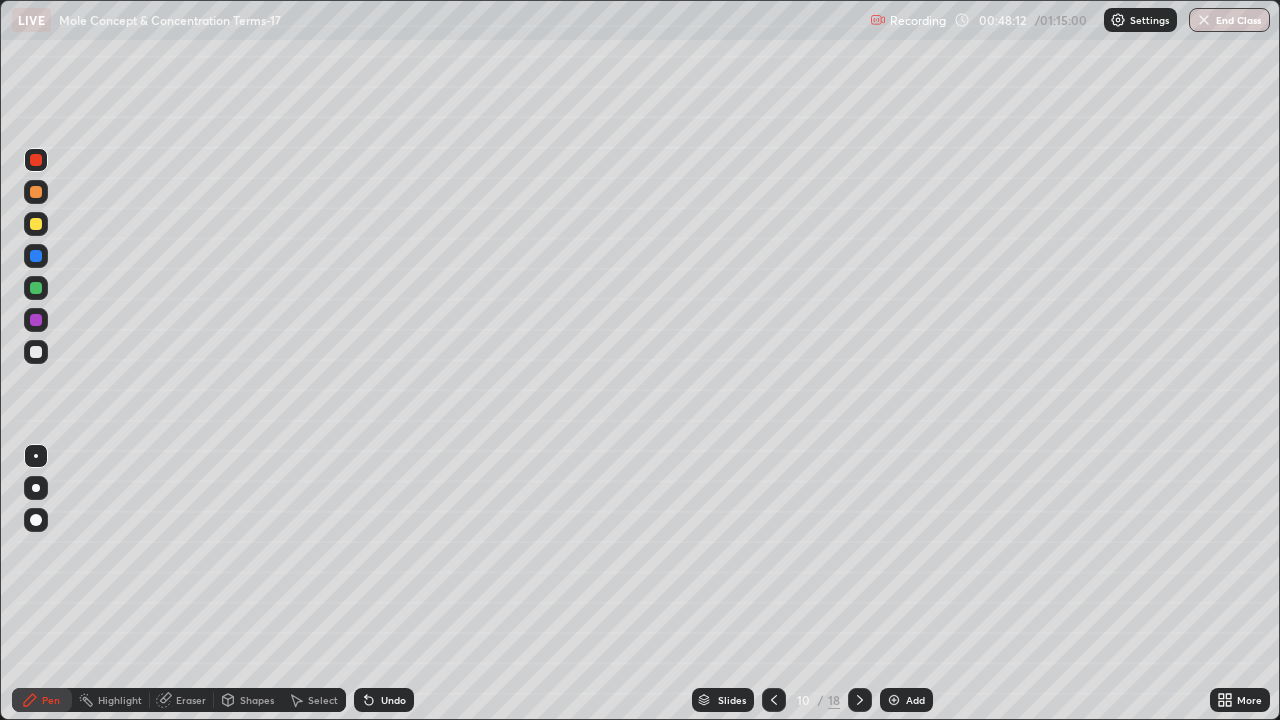click at bounding box center (36, 352) 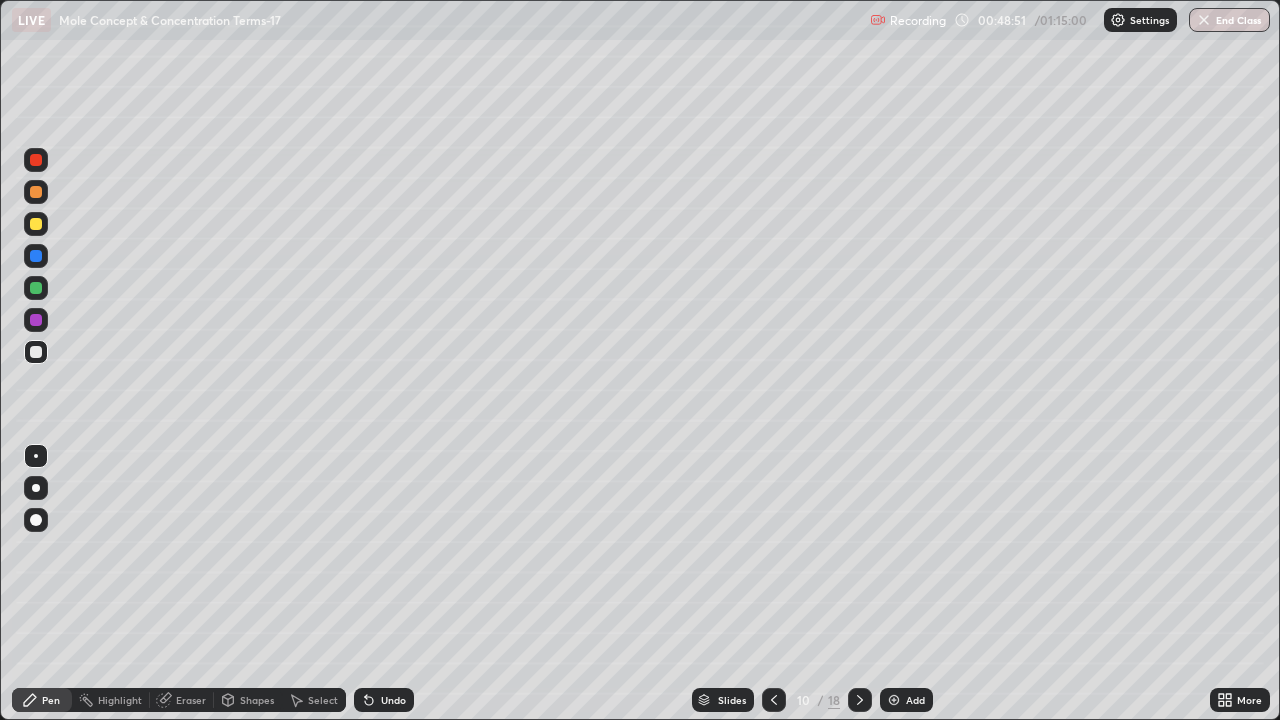 click on "Undo" at bounding box center [384, 700] 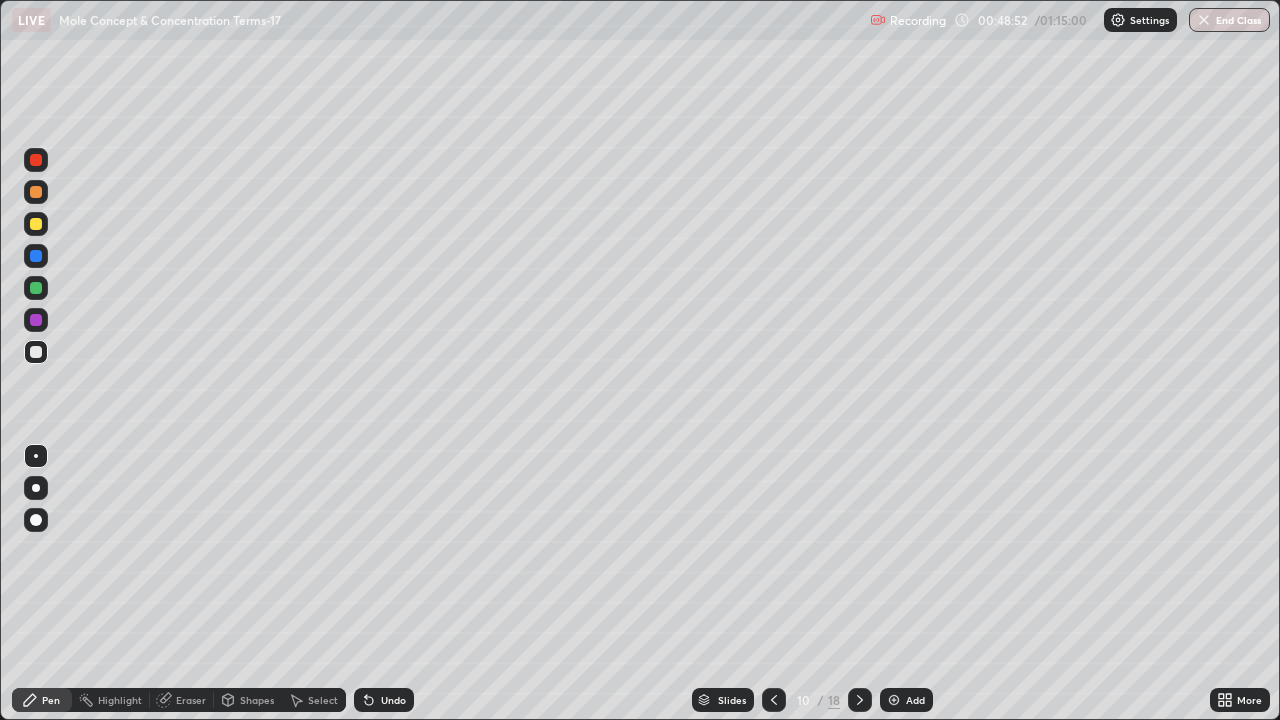 click on "Undo" at bounding box center (384, 700) 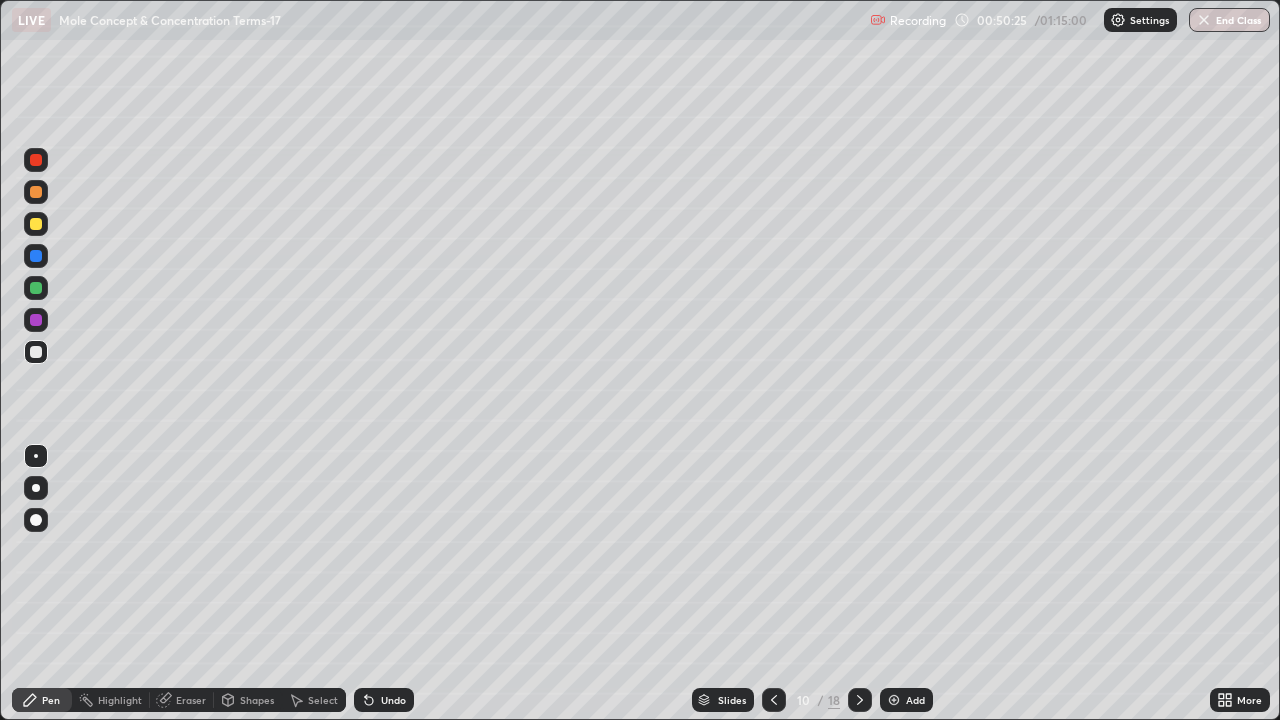 click on "Highlight" at bounding box center [120, 700] 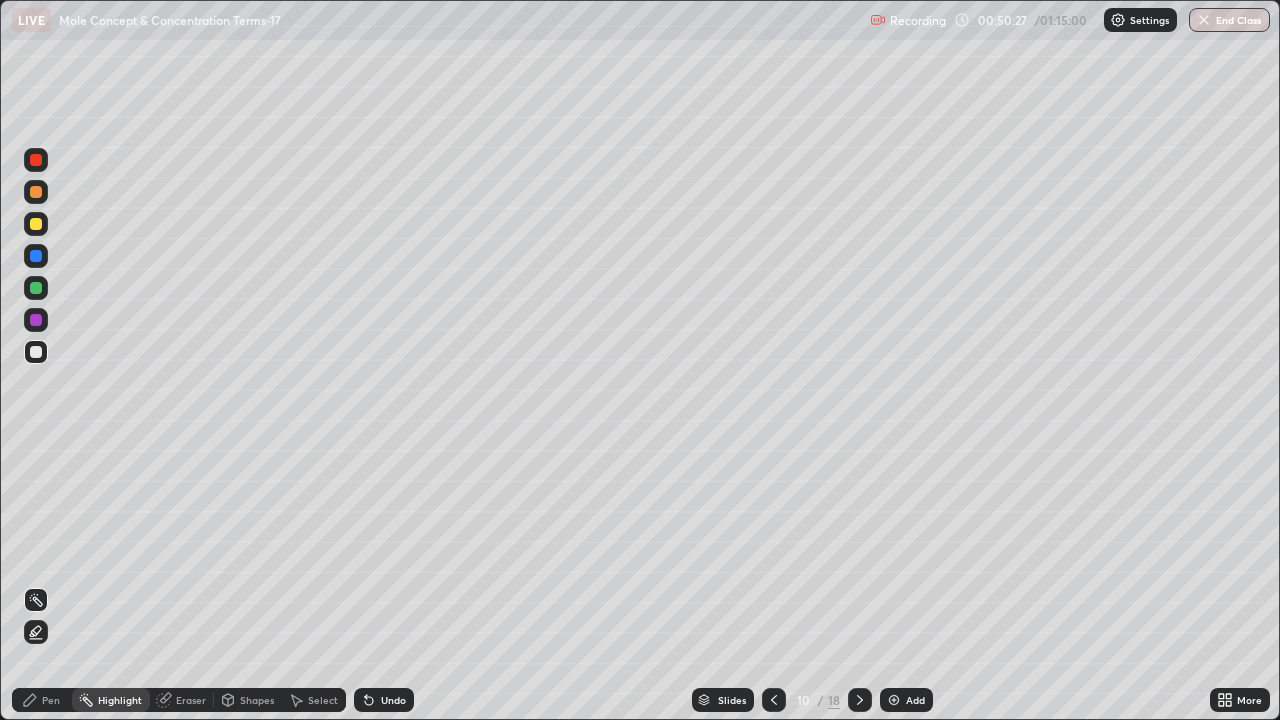 click 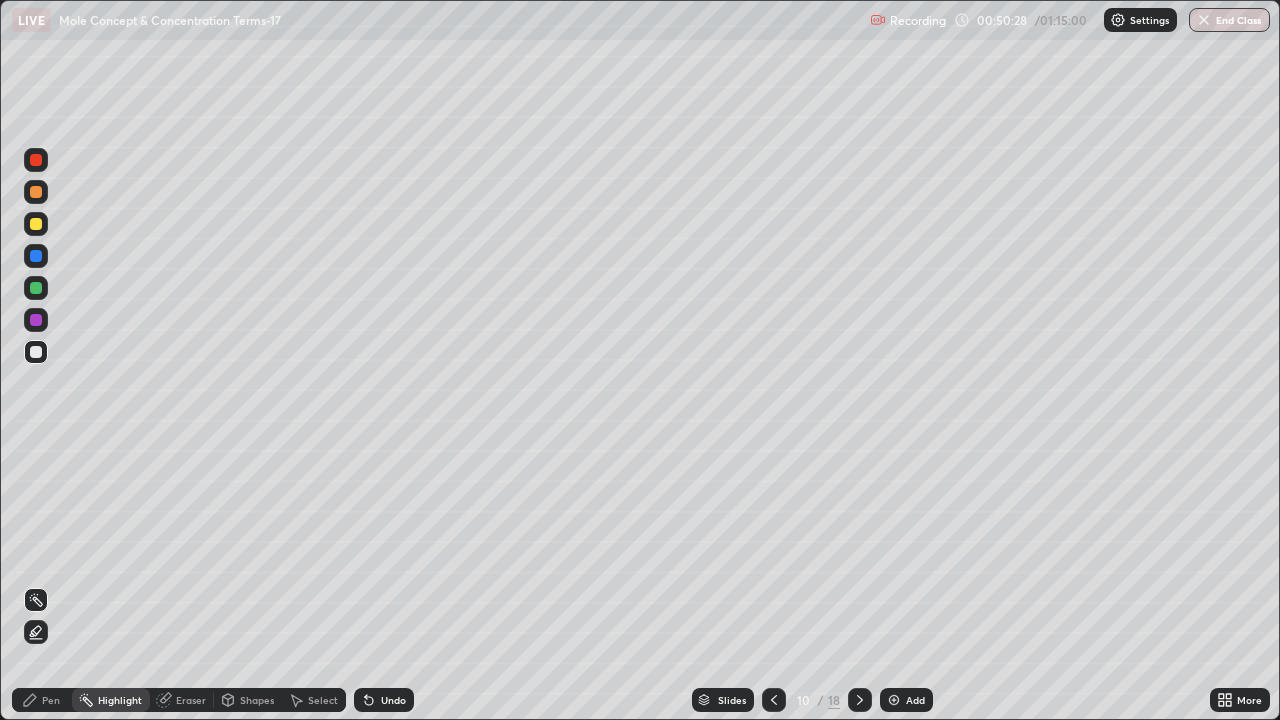 click at bounding box center (36, 224) 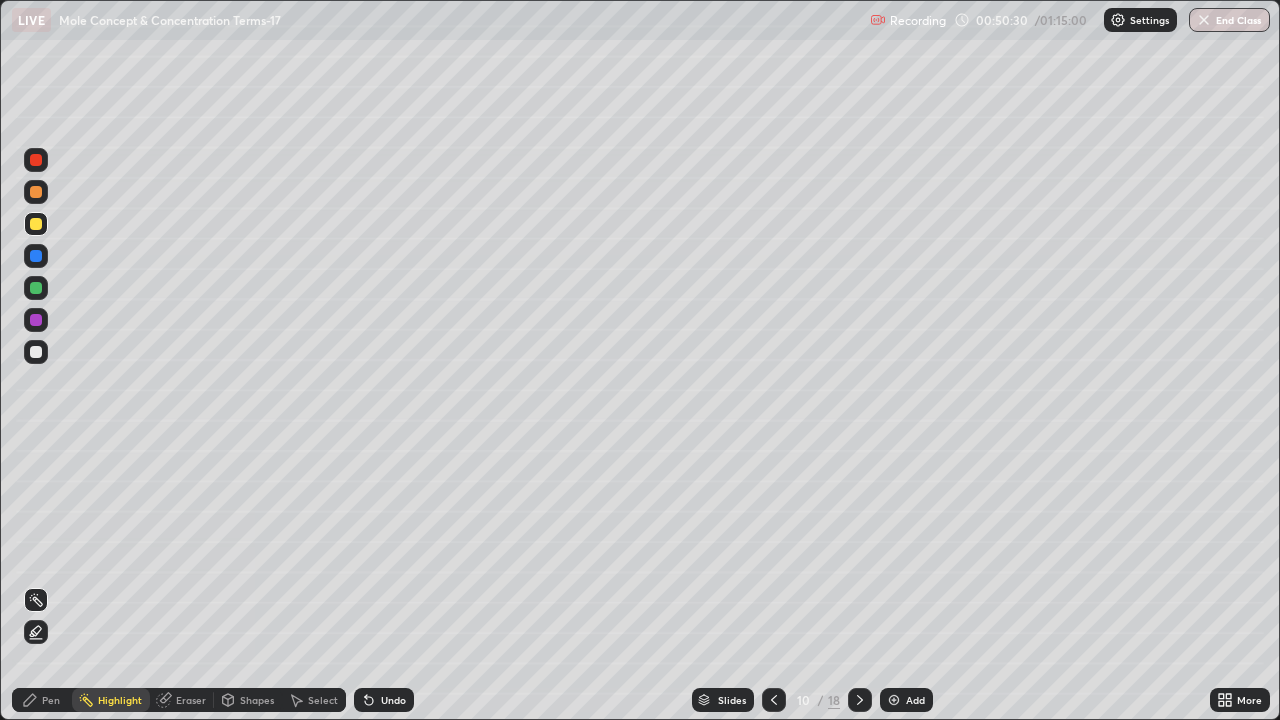 click at bounding box center [36, 320] 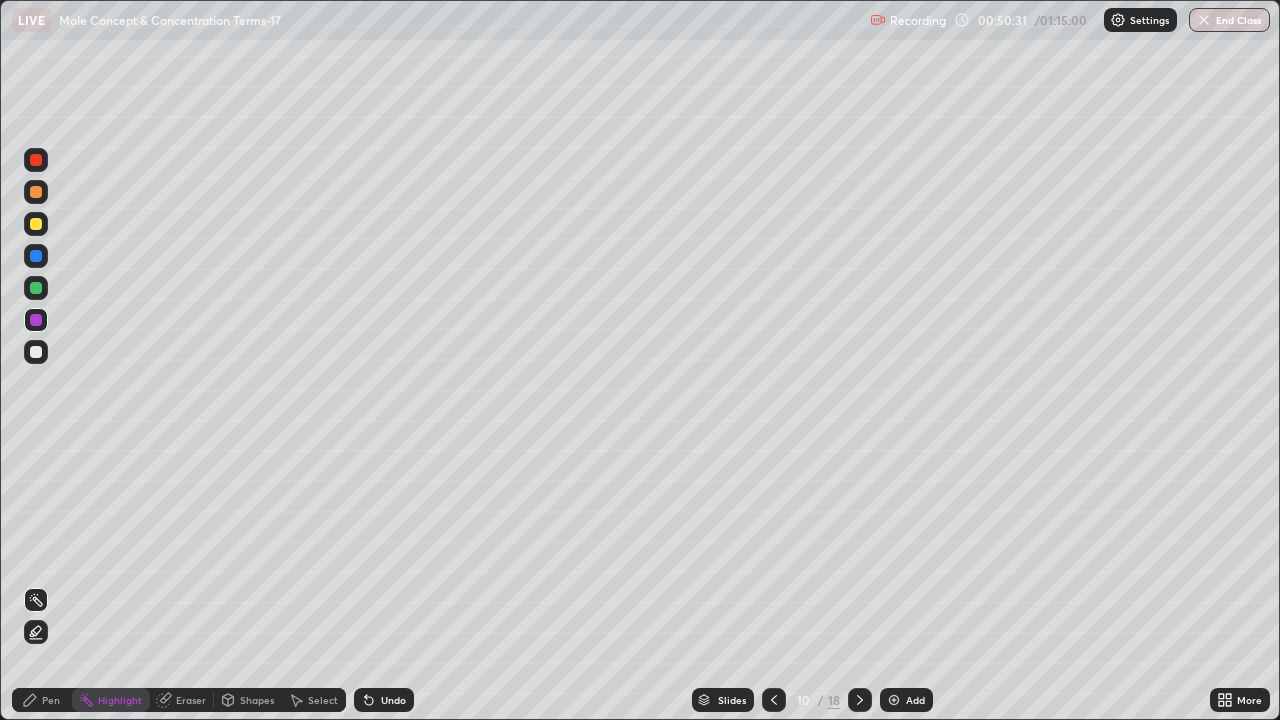 click at bounding box center (36, 160) 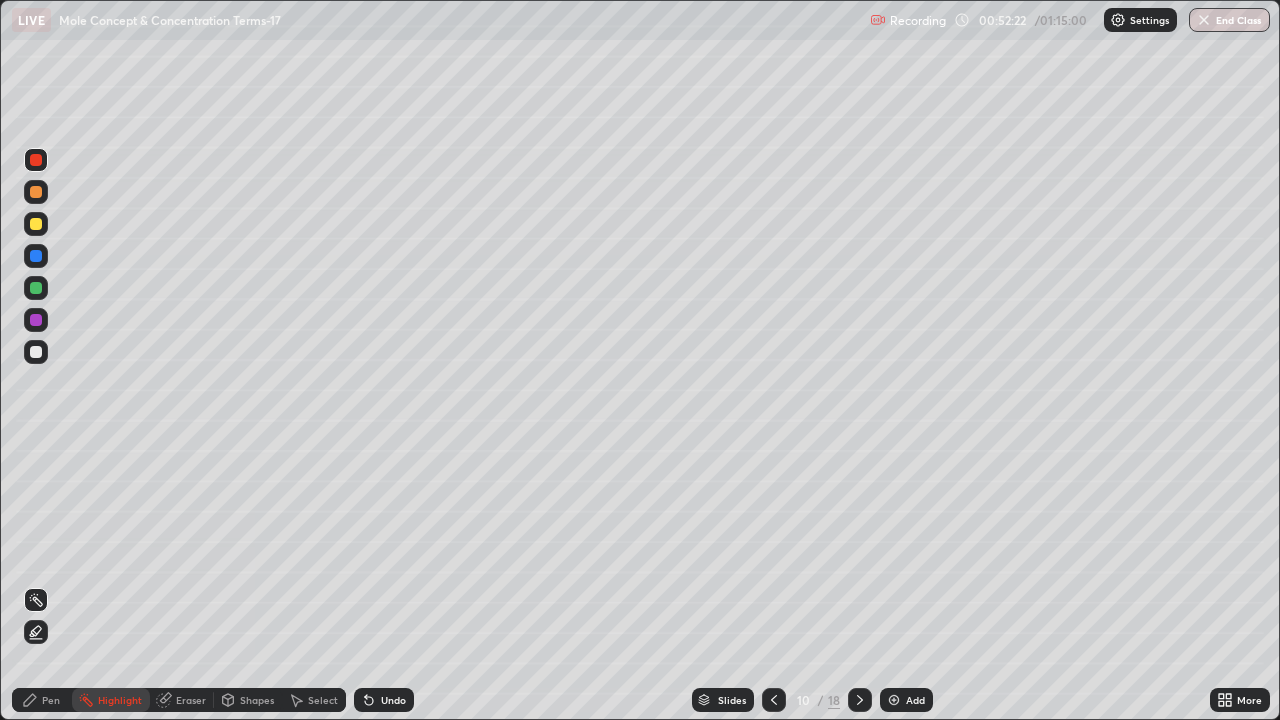 click at bounding box center [860, 700] 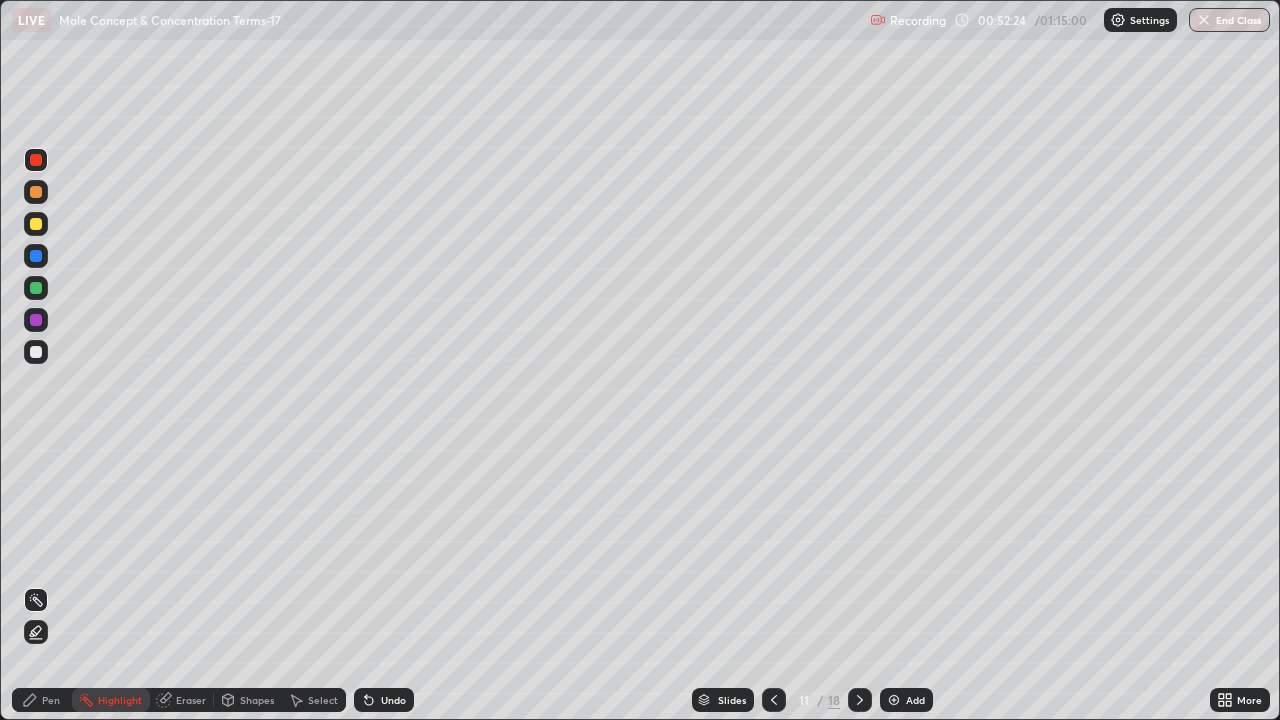 click on "Pen" at bounding box center (51, 700) 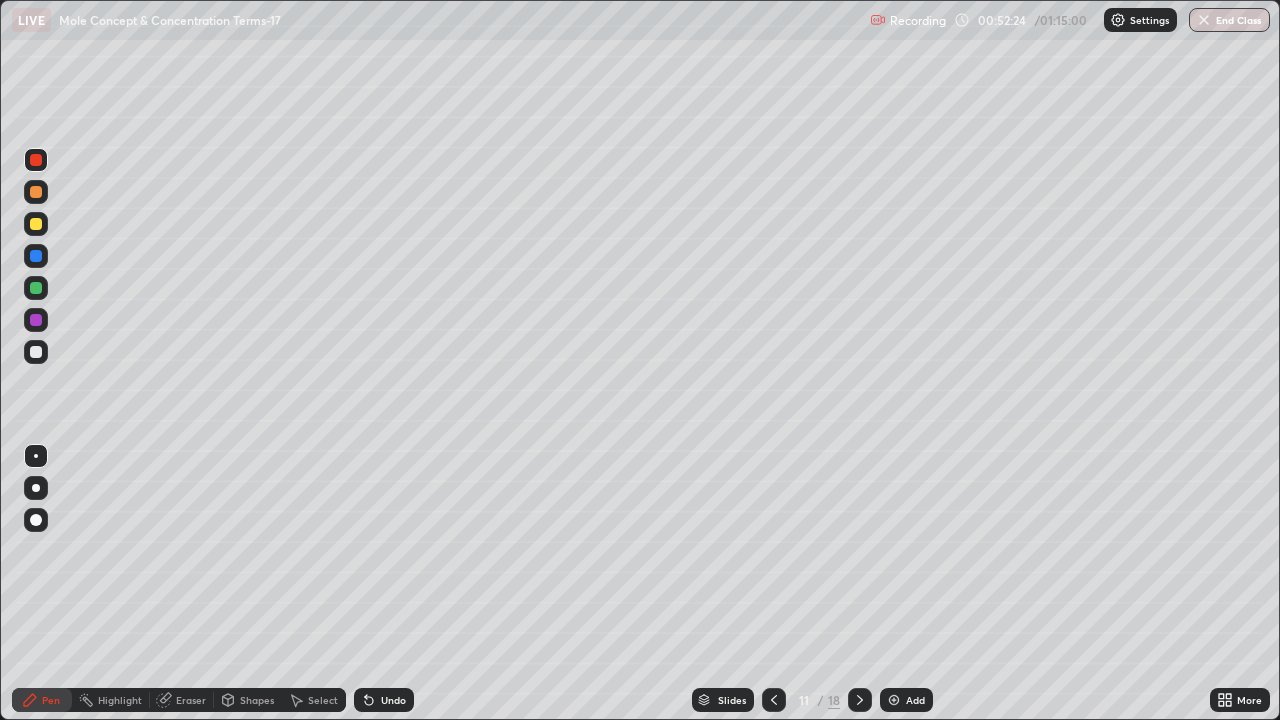 click at bounding box center [36, 320] 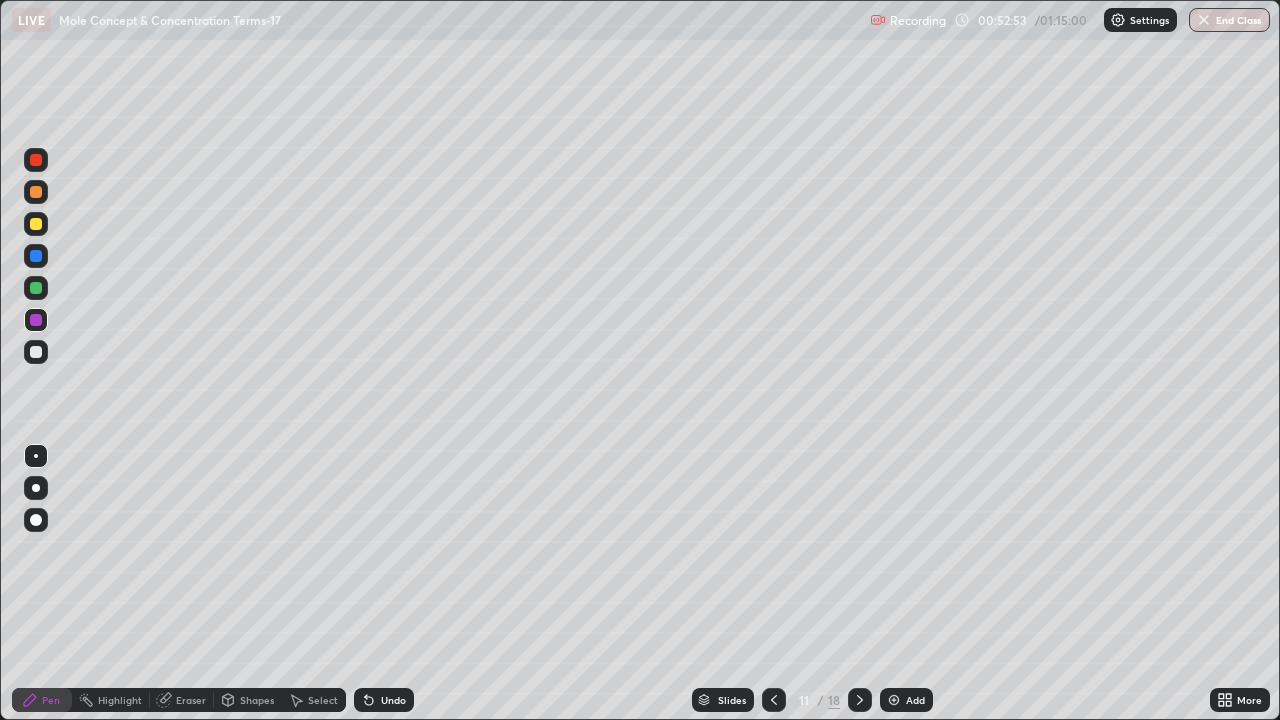 click at bounding box center [36, 192] 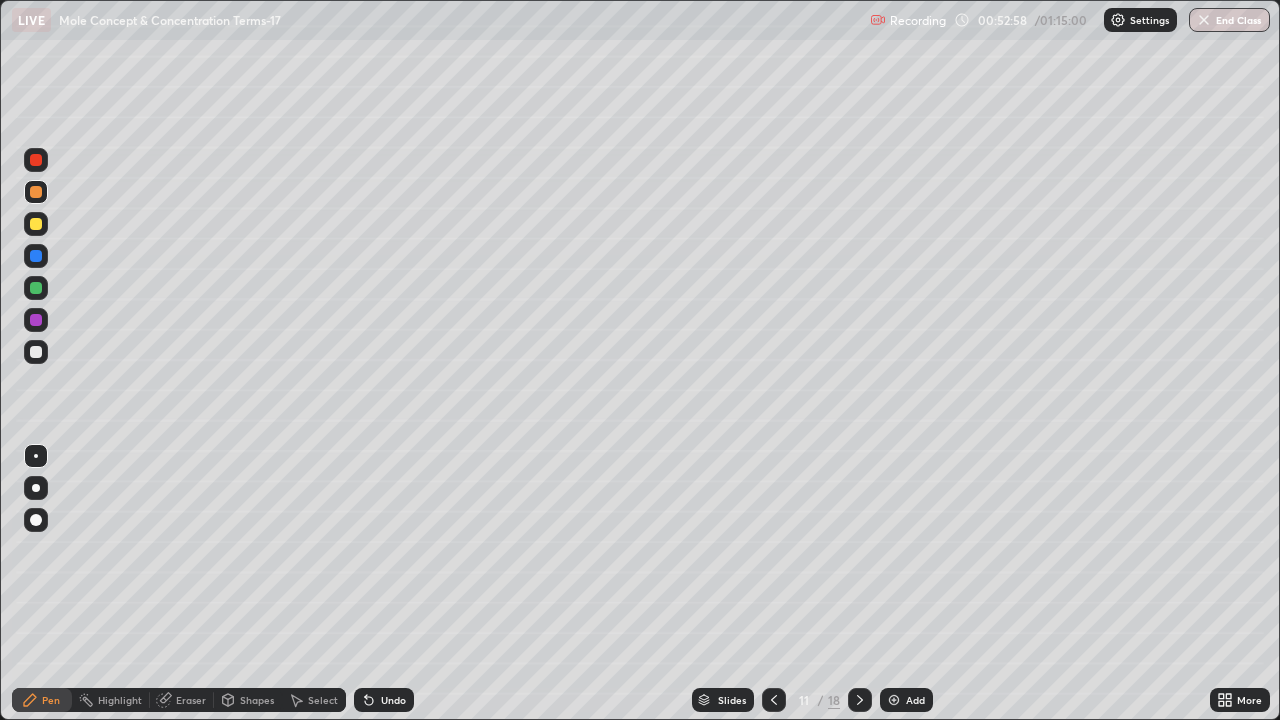 click at bounding box center (36, 288) 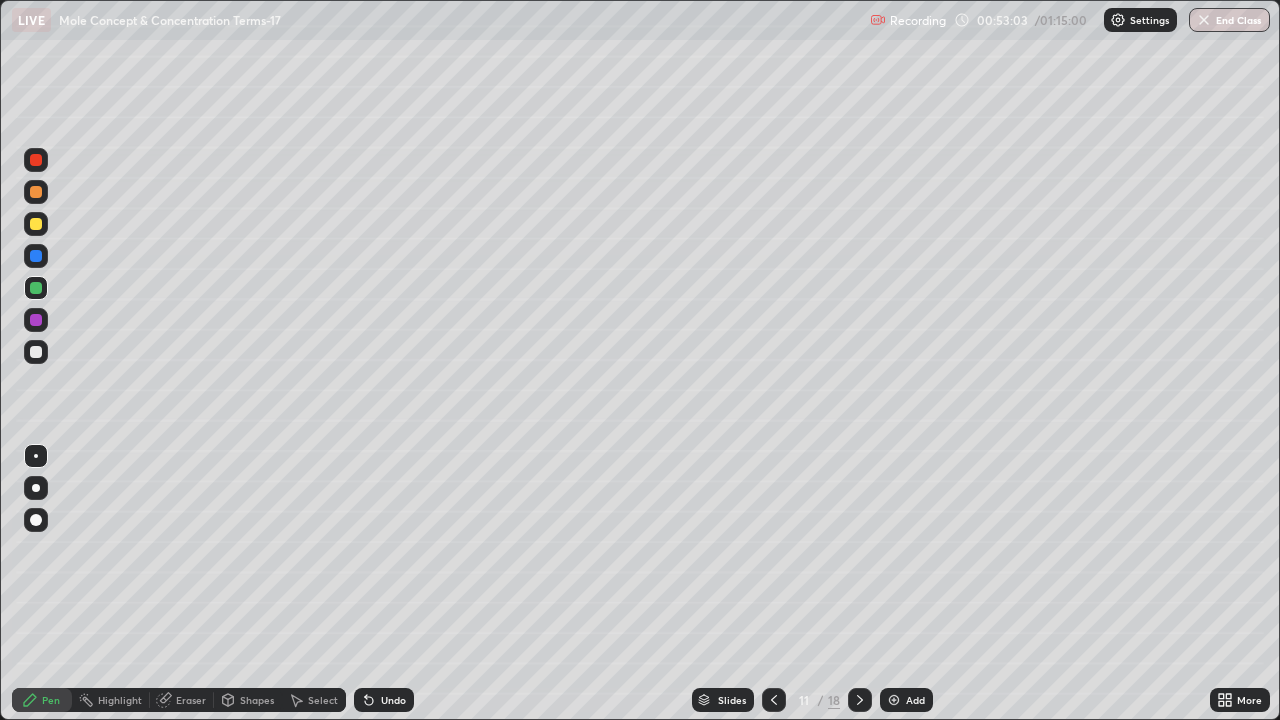 click at bounding box center [36, 224] 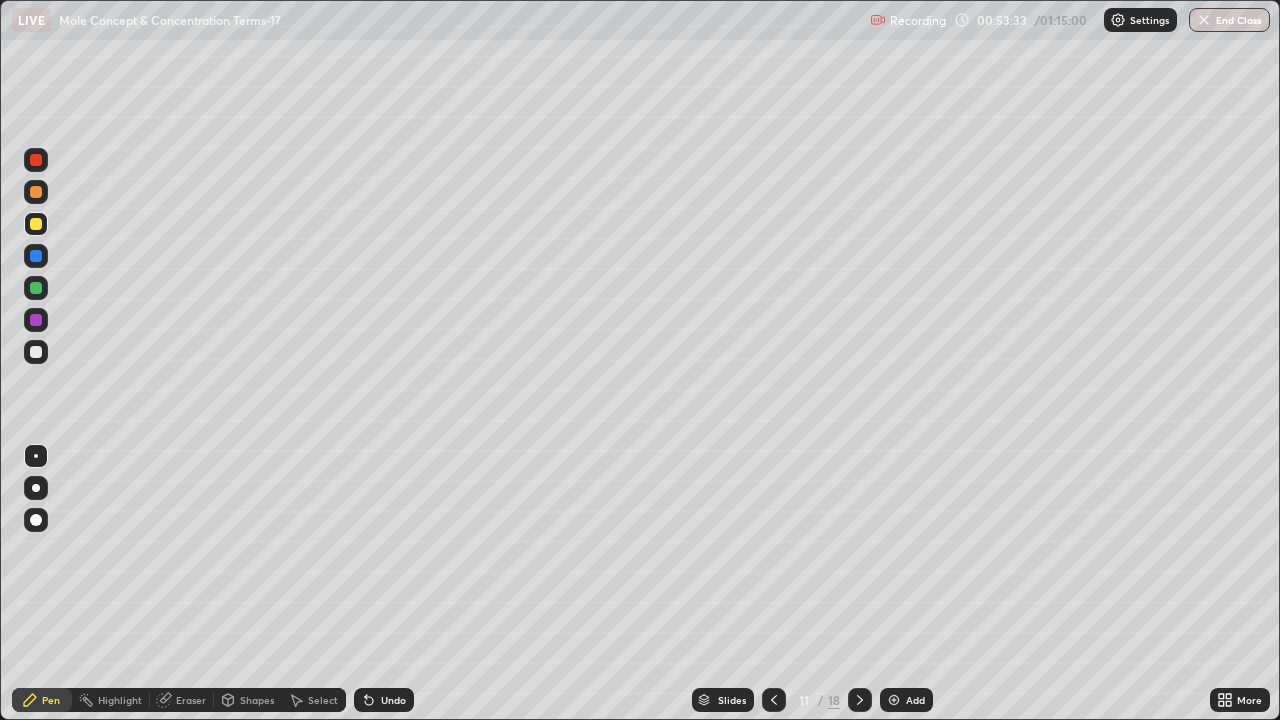 click at bounding box center (36, 352) 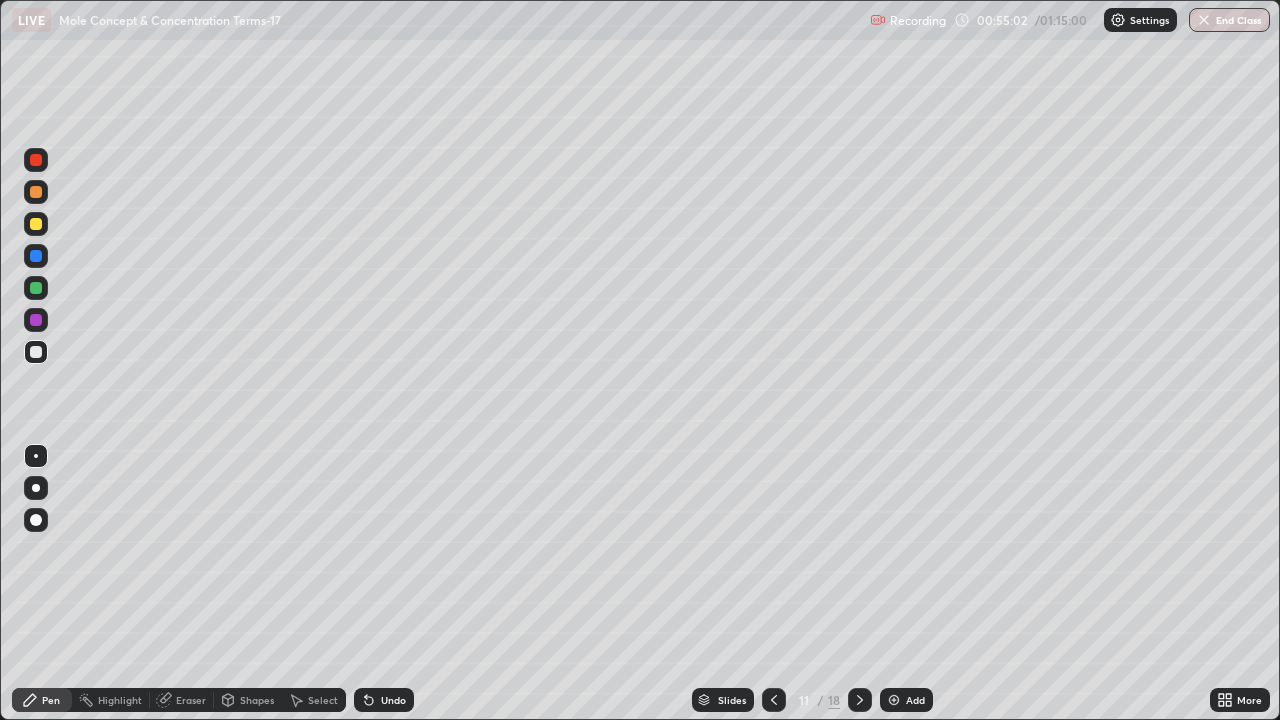 click on "Undo" at bounding box center (384, 700) 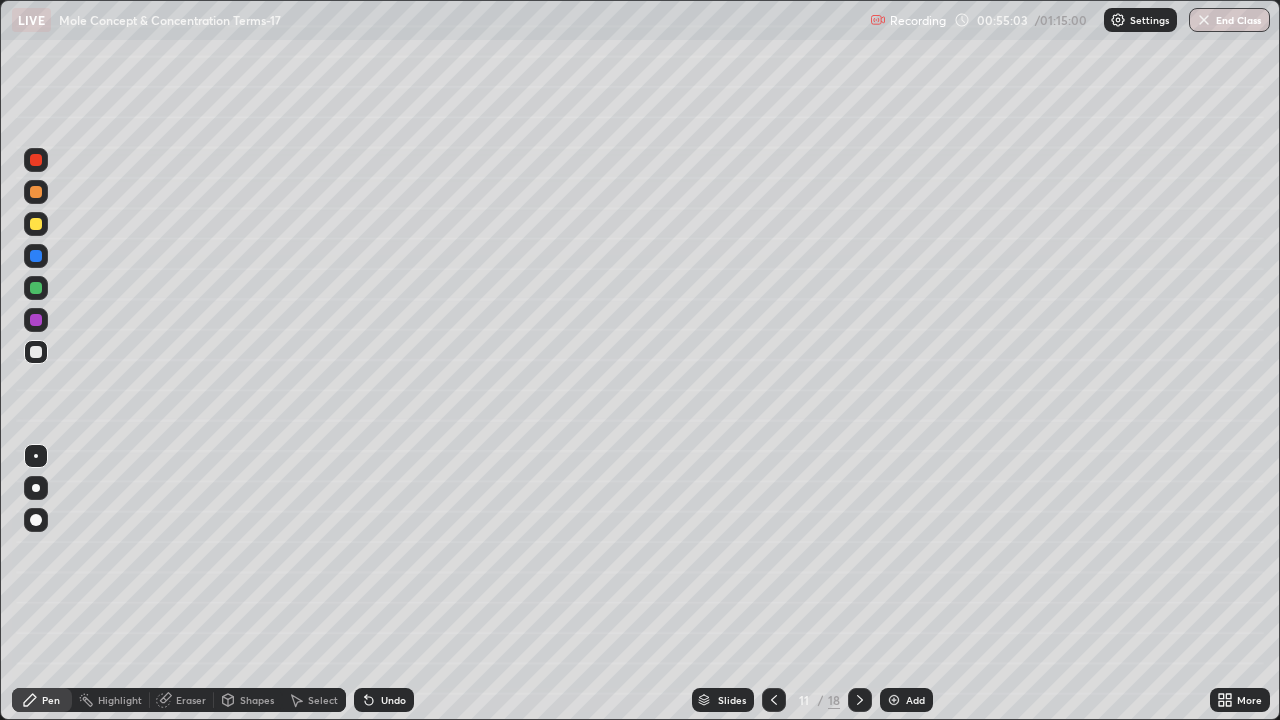 click on "Undo" at bounding box center (393, 700) 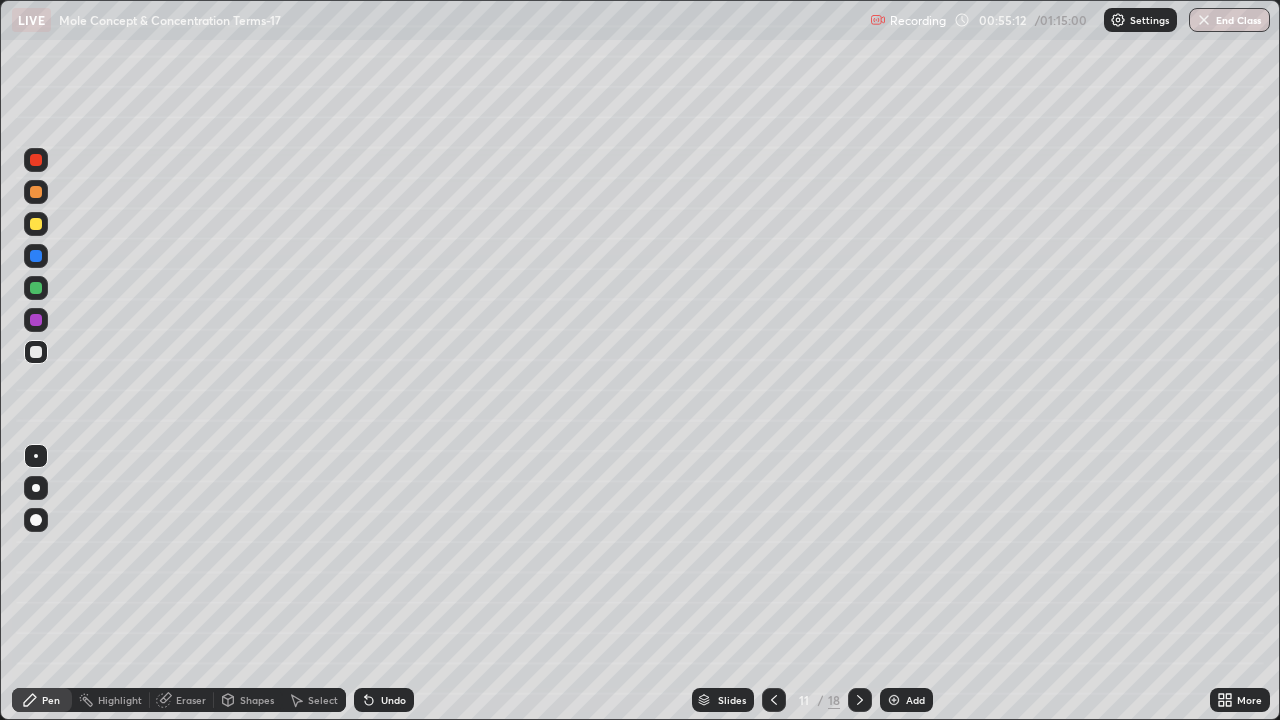 click at bounding box center [36, 256] 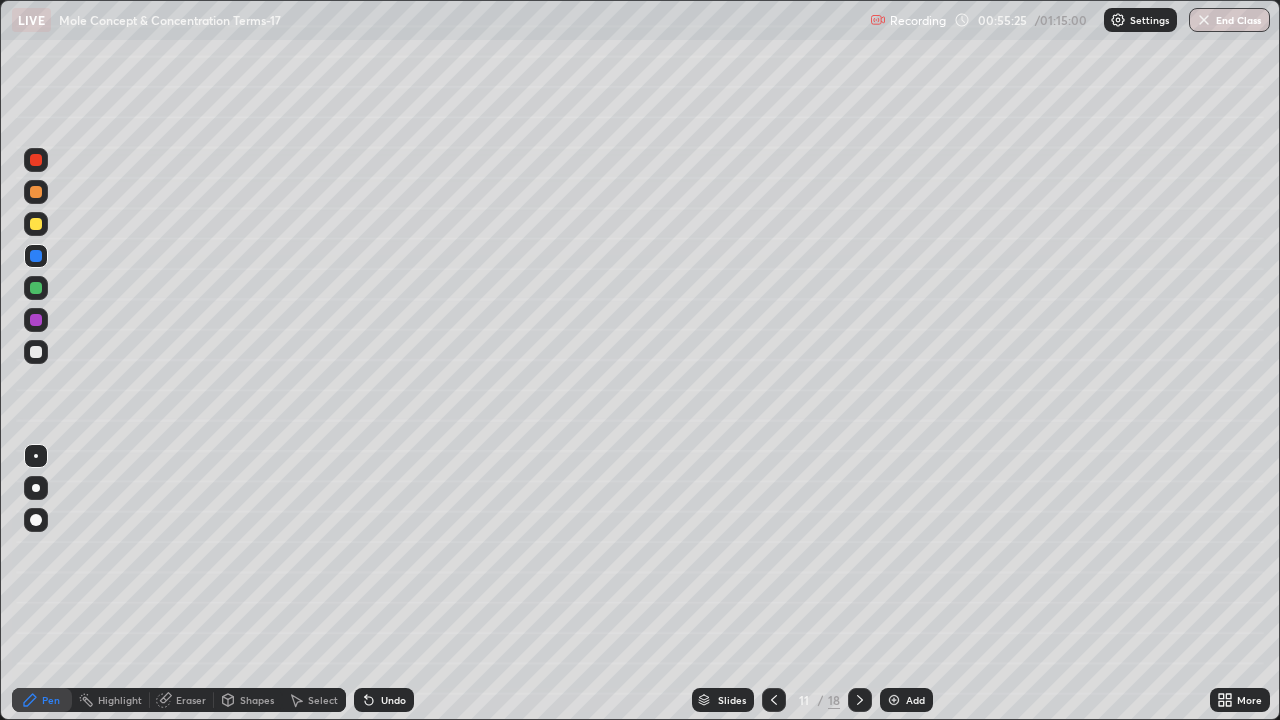 click at bounding box center (36, 320) 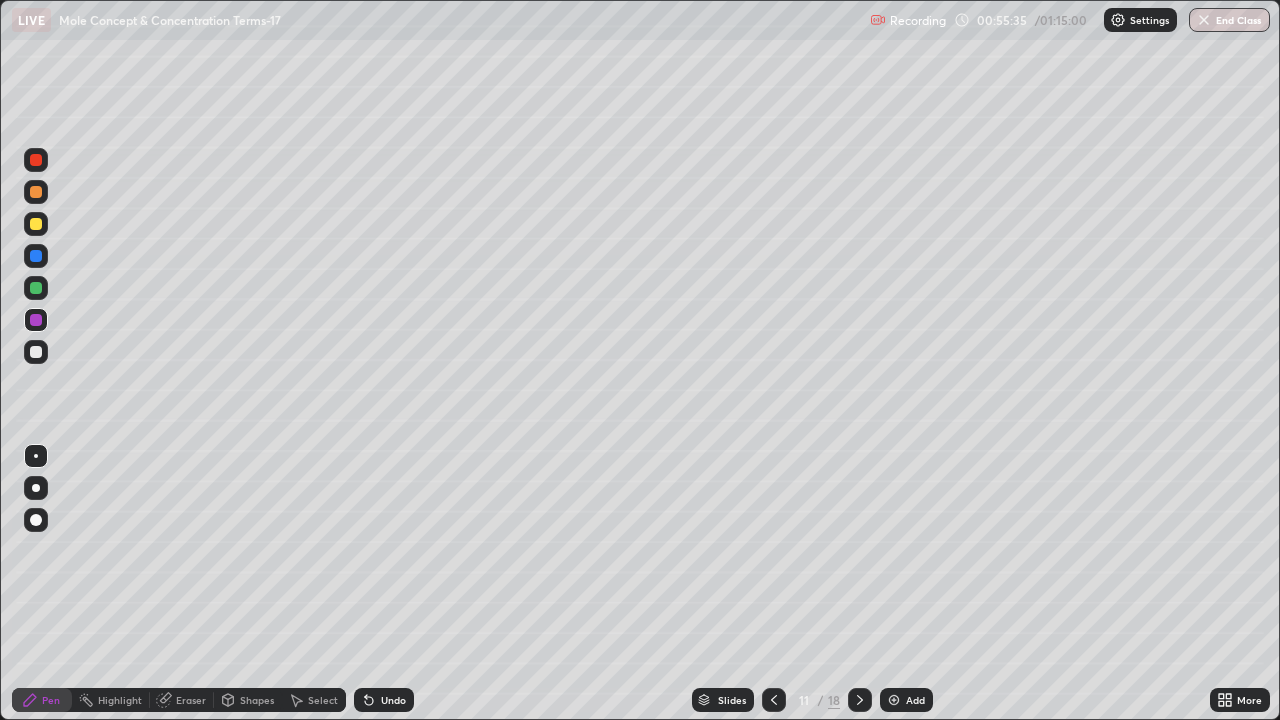 click at bounding box center [36, 288] 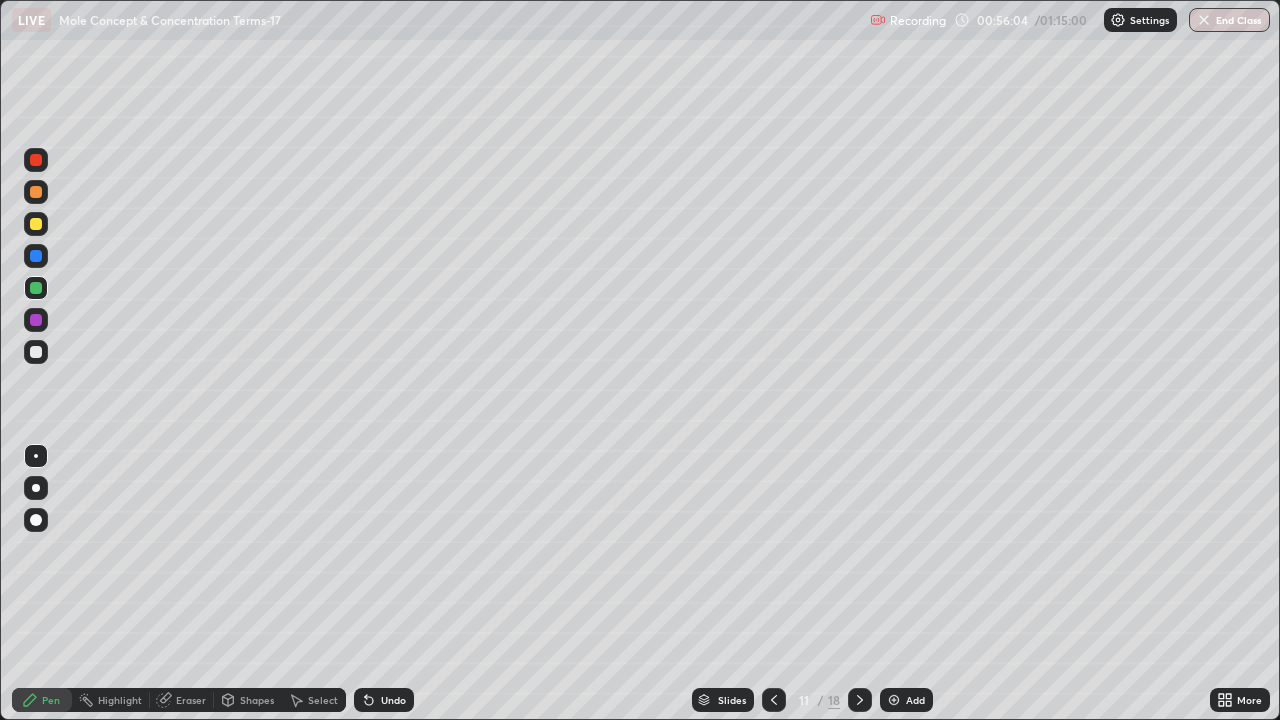 click on "Undo" at bounding box center (393, 700) 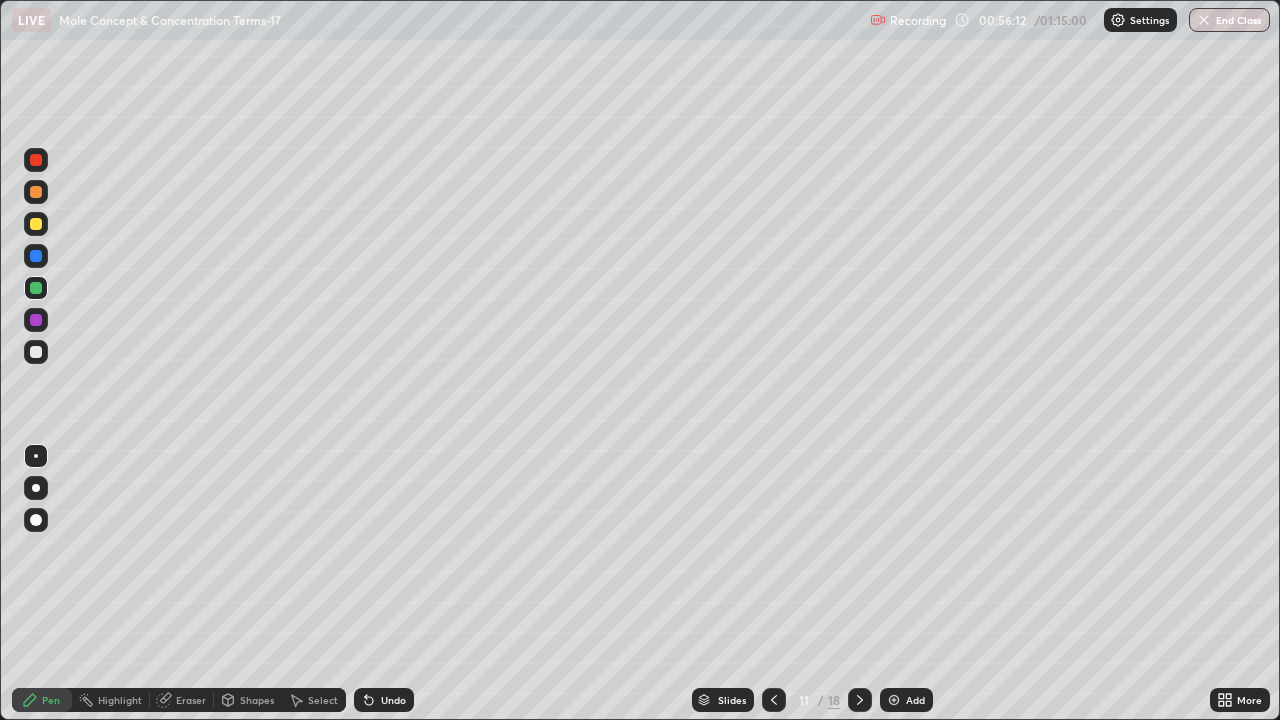 click at bounding box center [36, 192] 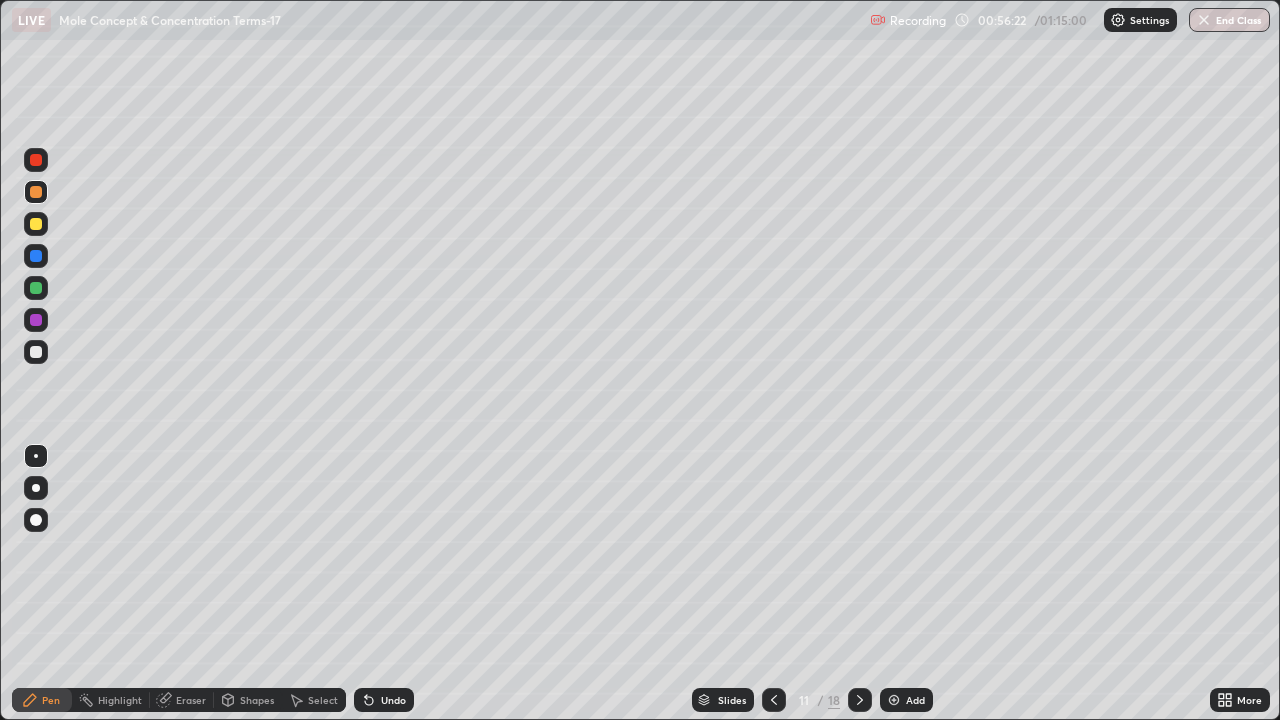 click at bounding box center [36, 256] 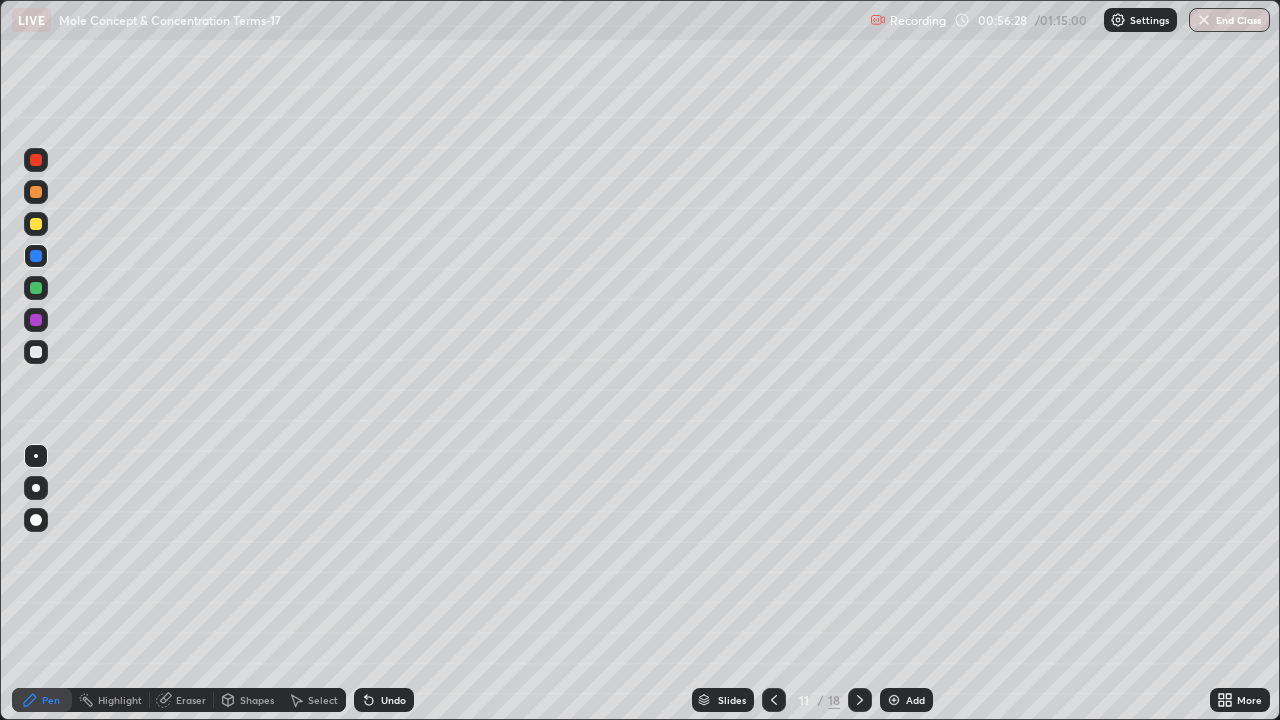 click at bounding box center (36, 352) 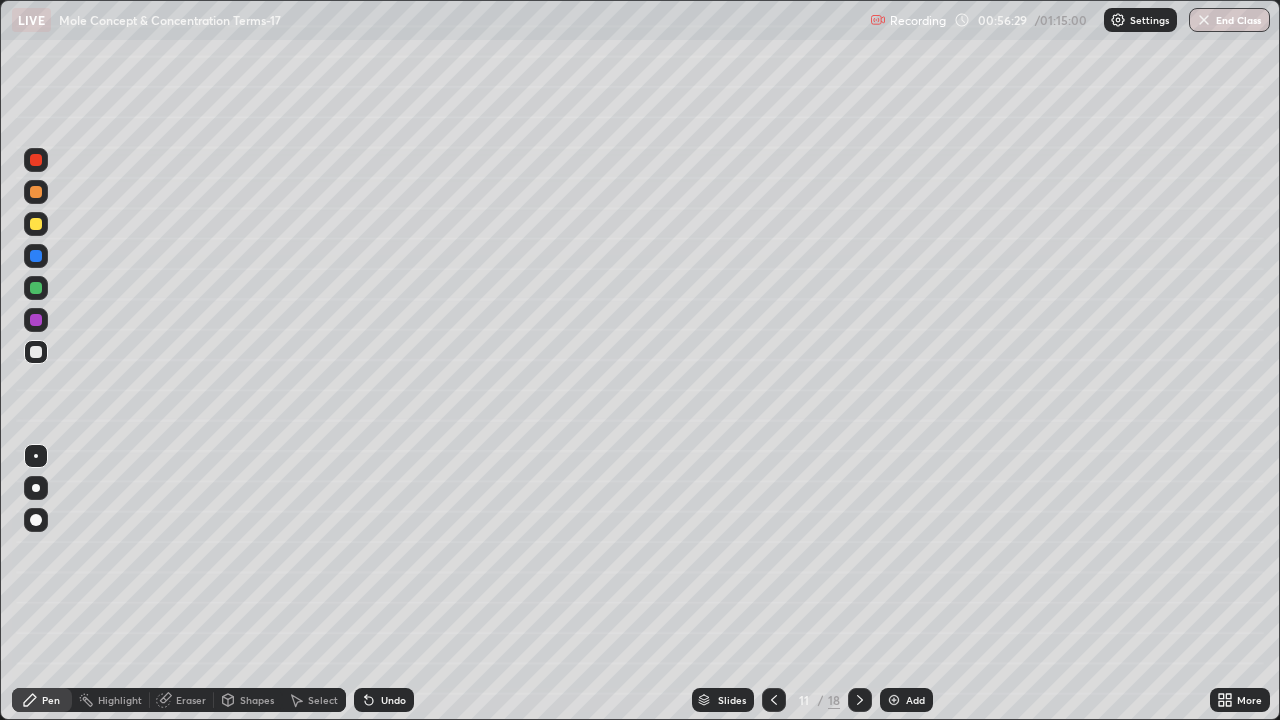 click at bounding box center [36, 288] 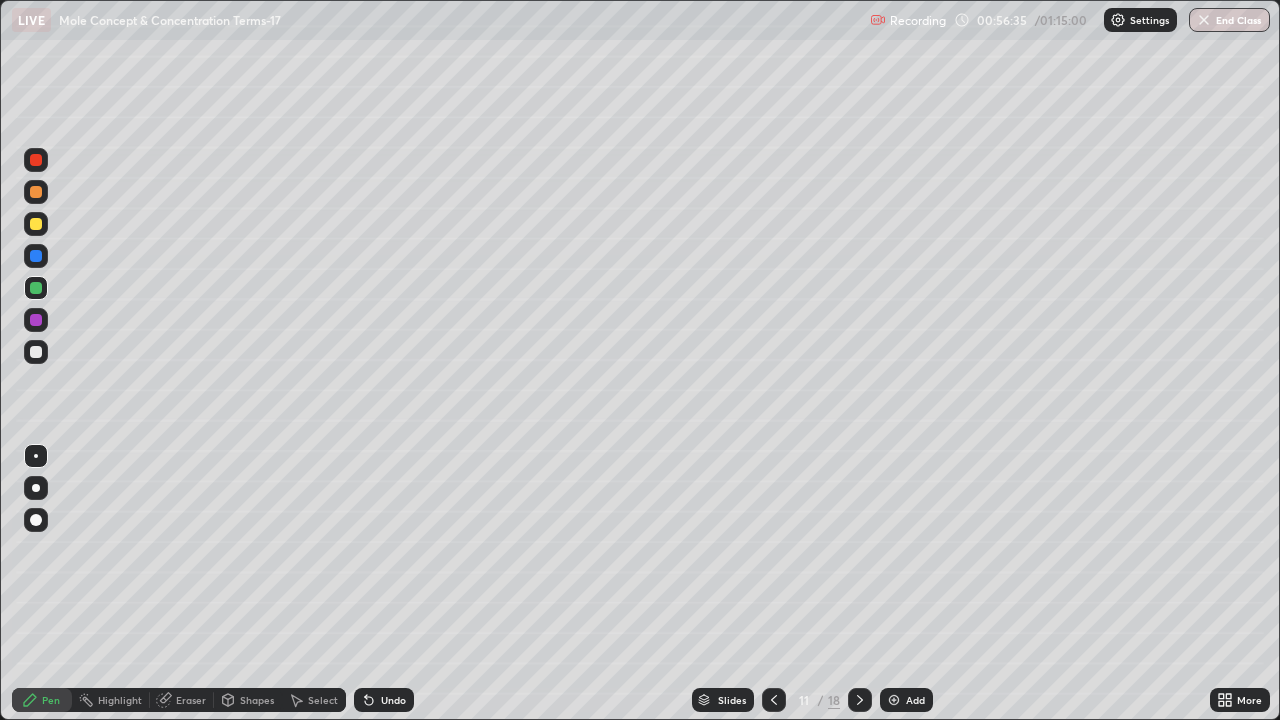 click at bounding box center (36, 256) 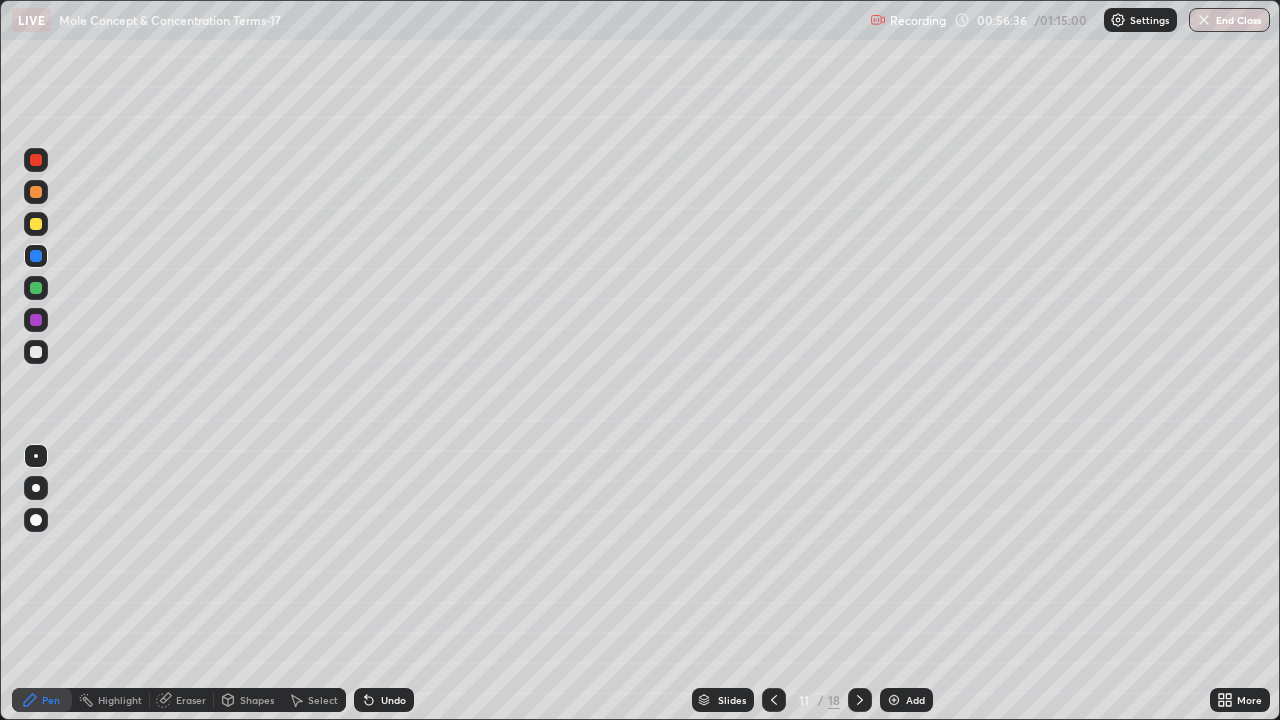 click on "Shapes" at bounding box center [257, 700] 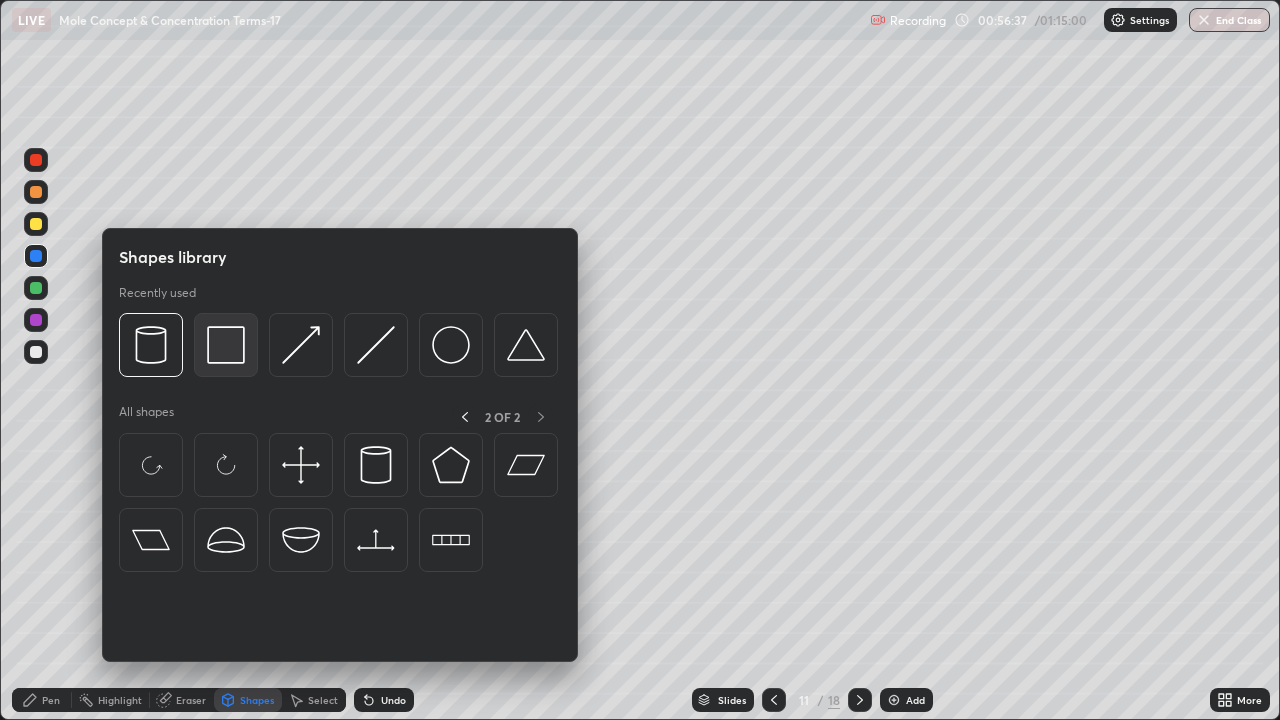 click at bounding box center [226, 345] 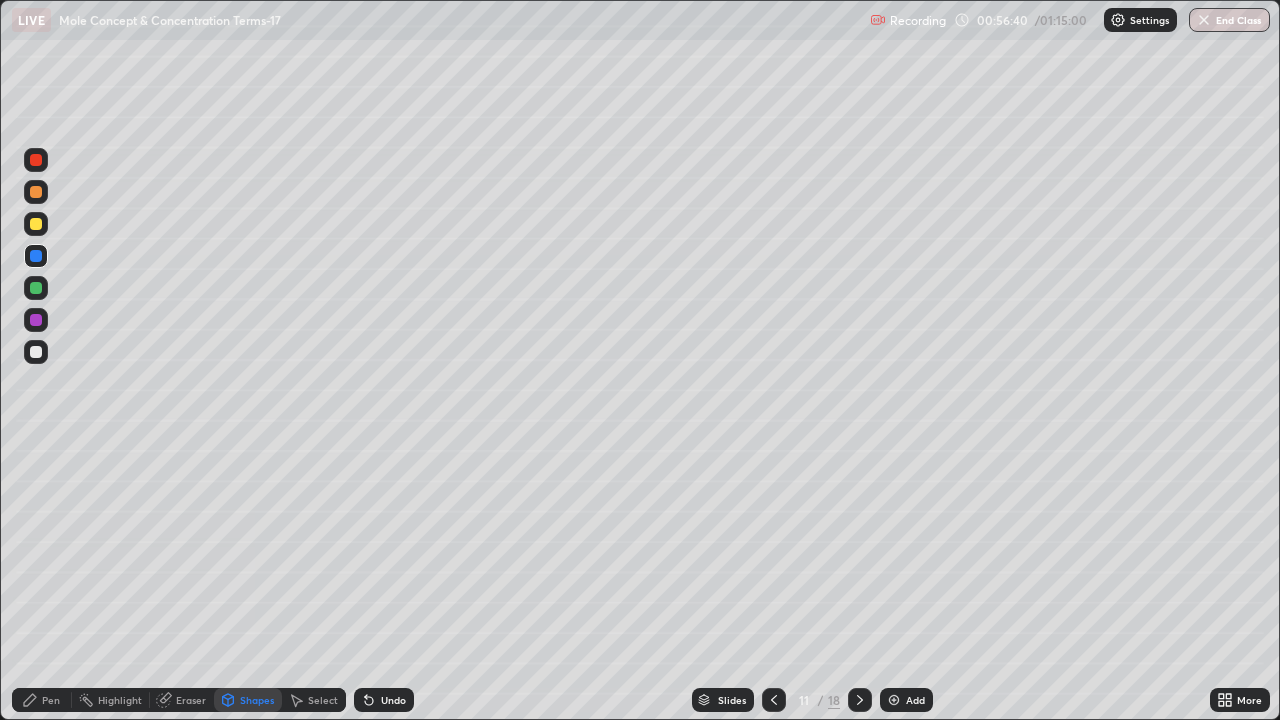 click on "Pen" at bounding box center (42, 700) 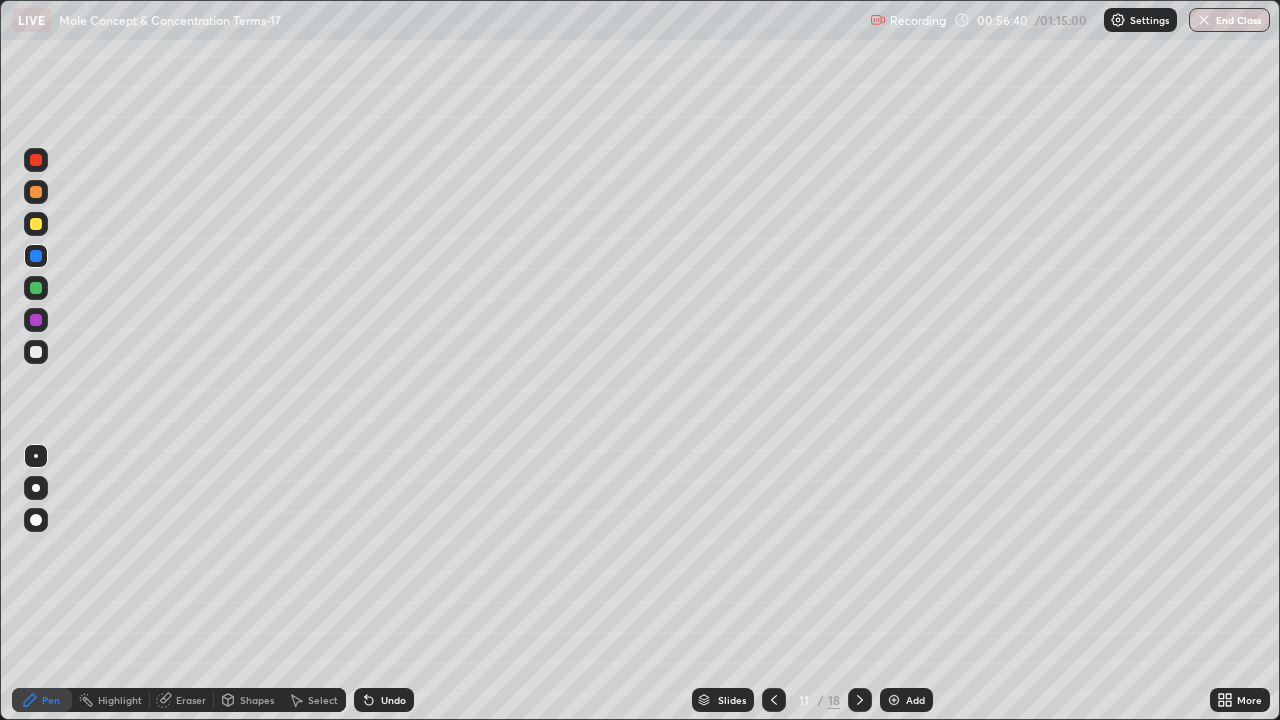 click at bounding box center (36, 160) 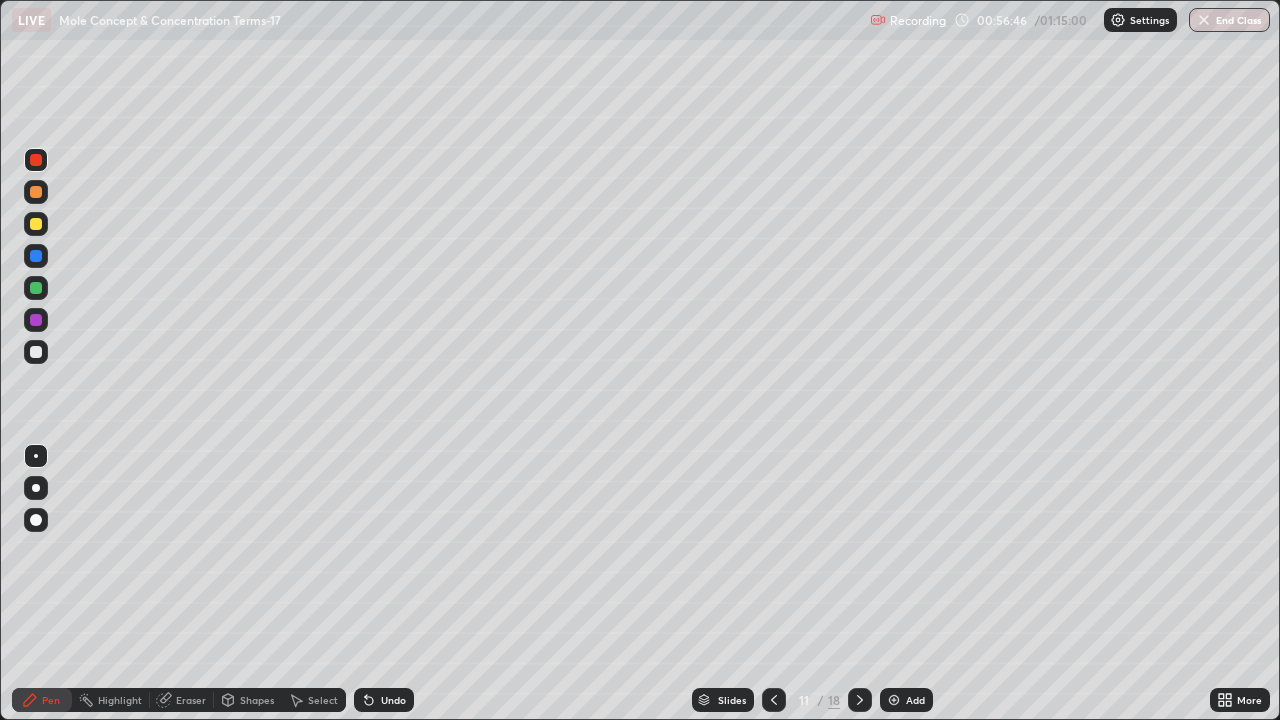 click at bounding box center [36, 224] 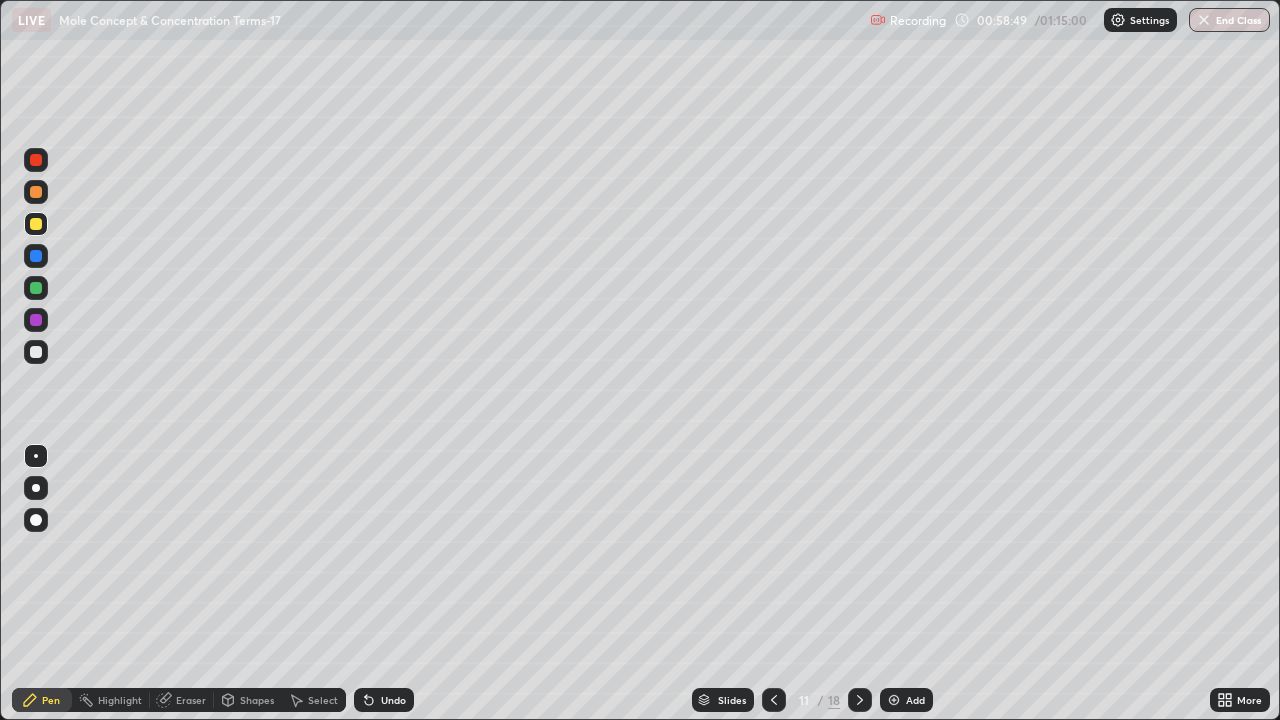 click on "Highlight" at bounding box center [120, 700] 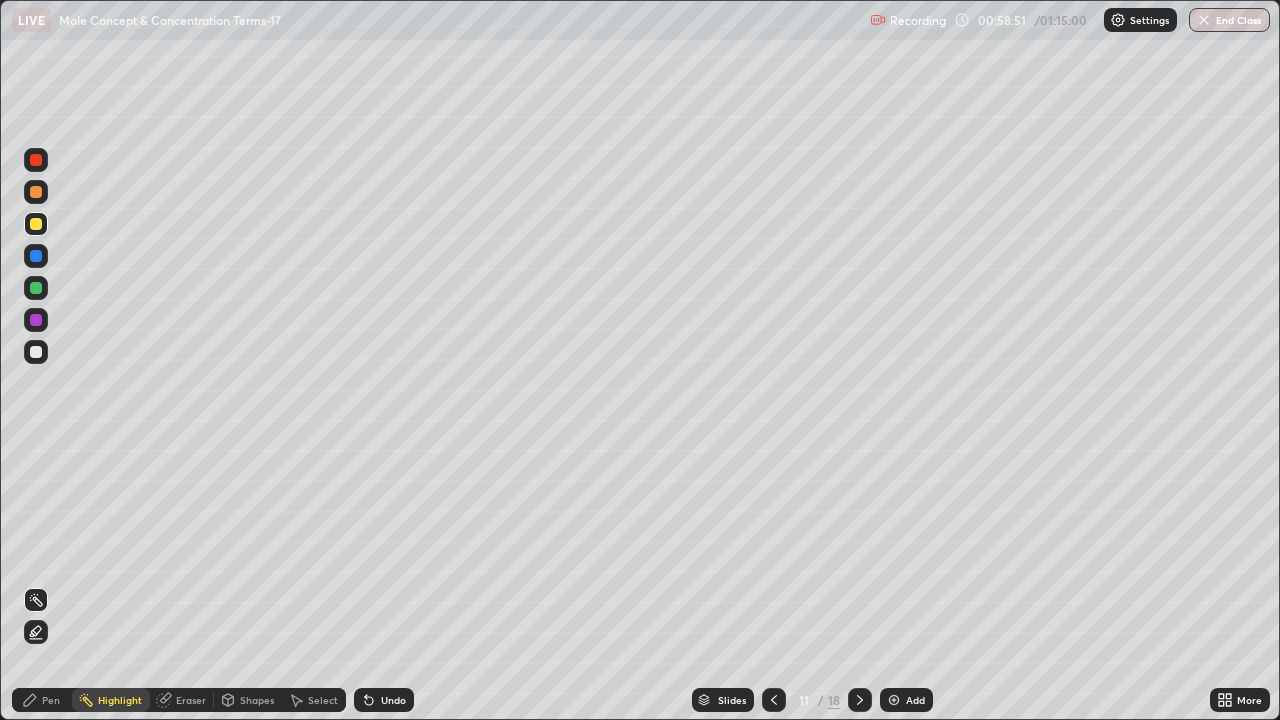 click at bounding box center [36, 224] 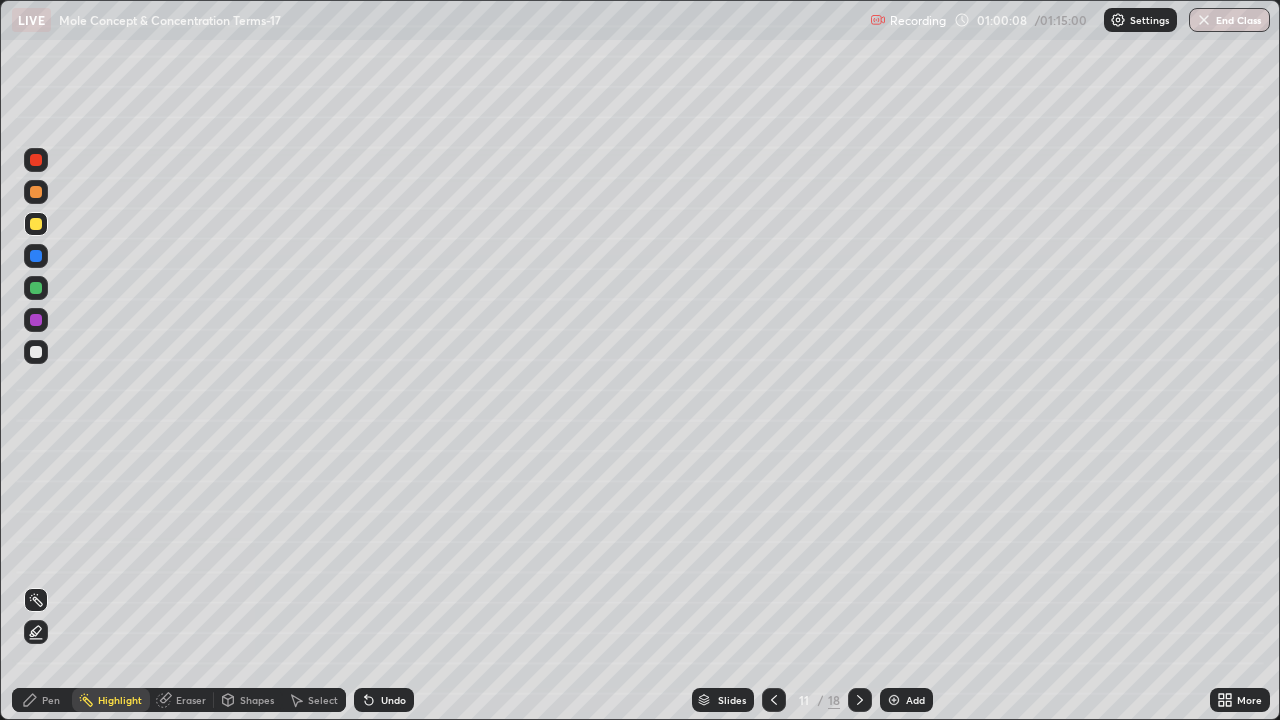 click 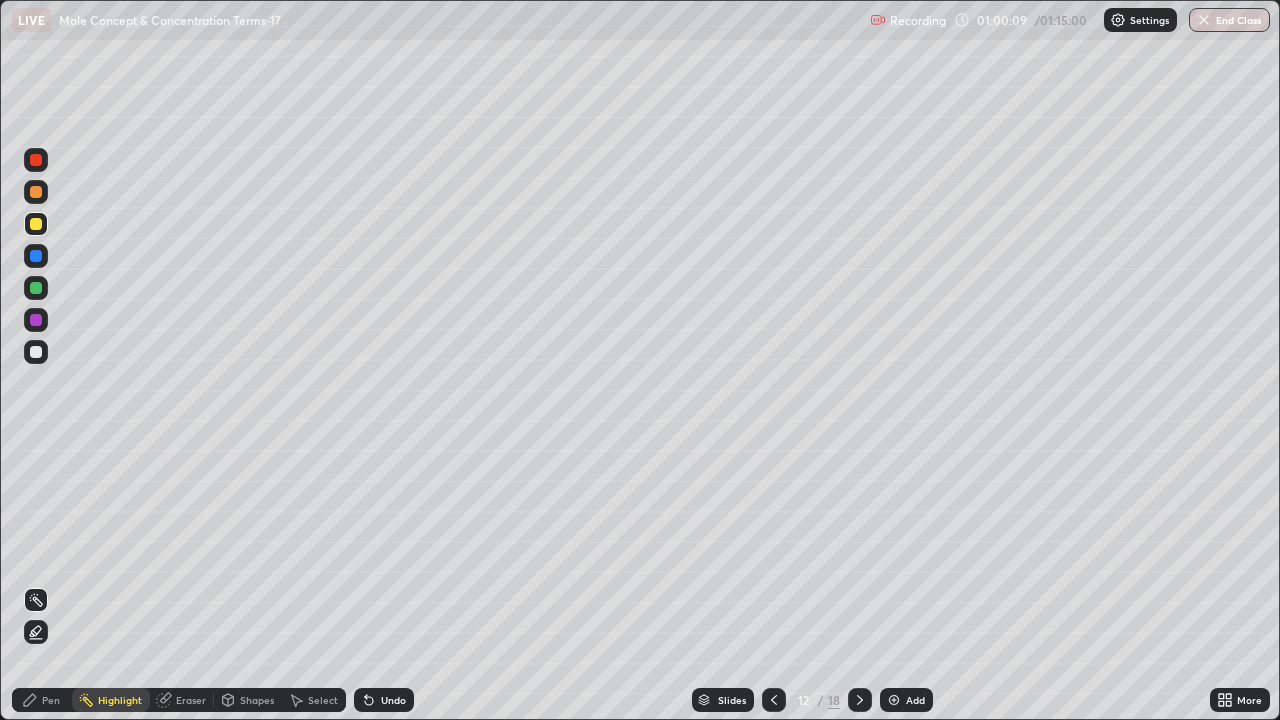 click on "Pen" at bounding box center (42, 700) 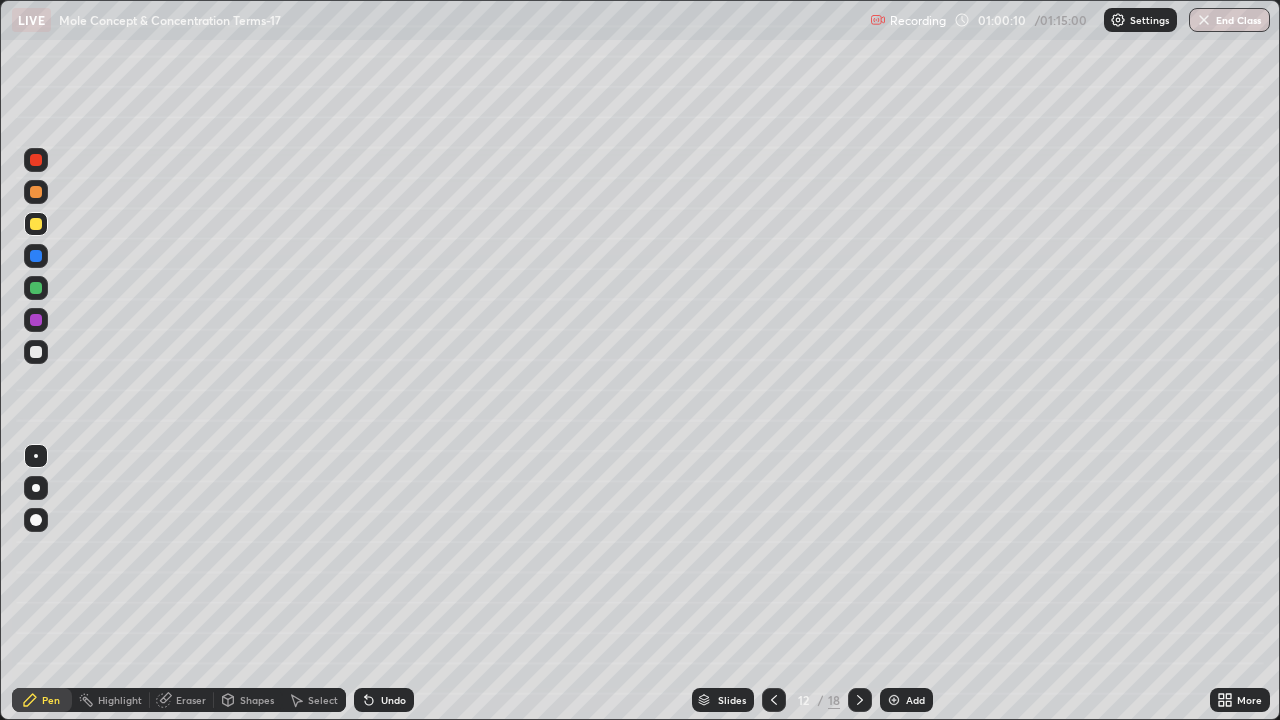 click at bounding box center (36, 320) 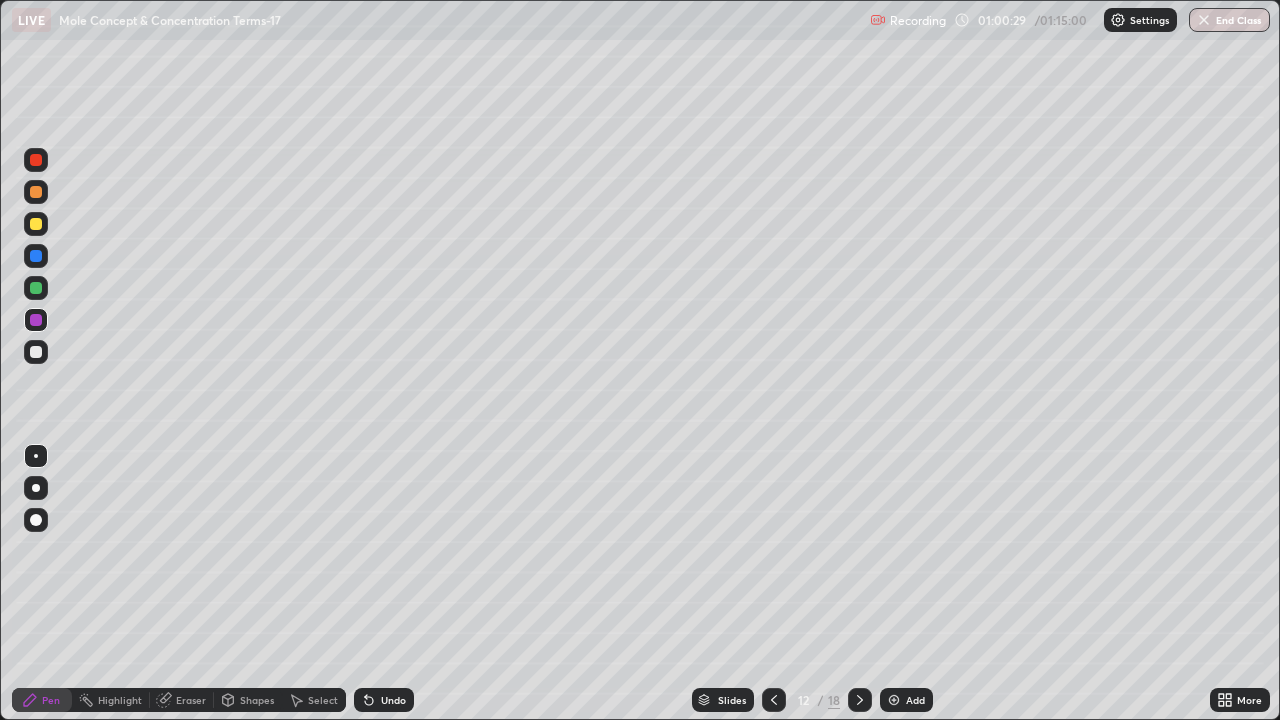 click at bounding box center [36, 288] 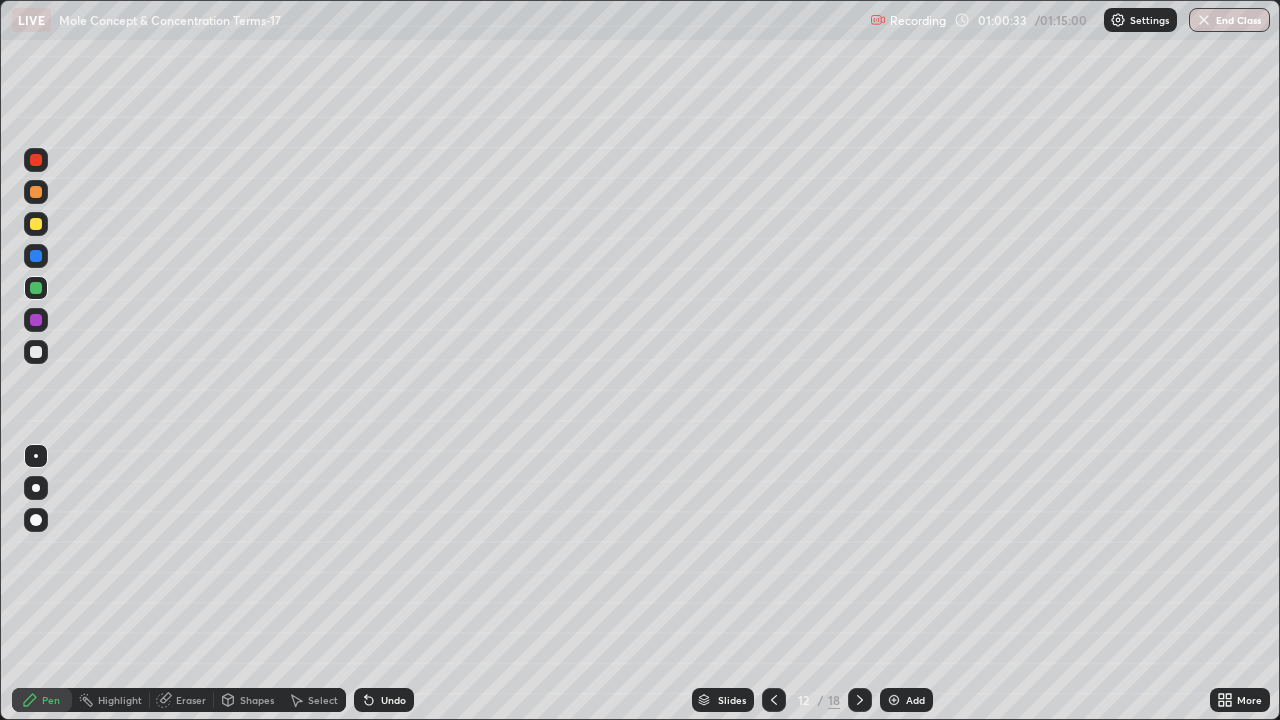 click at bounding box center (36, 192) 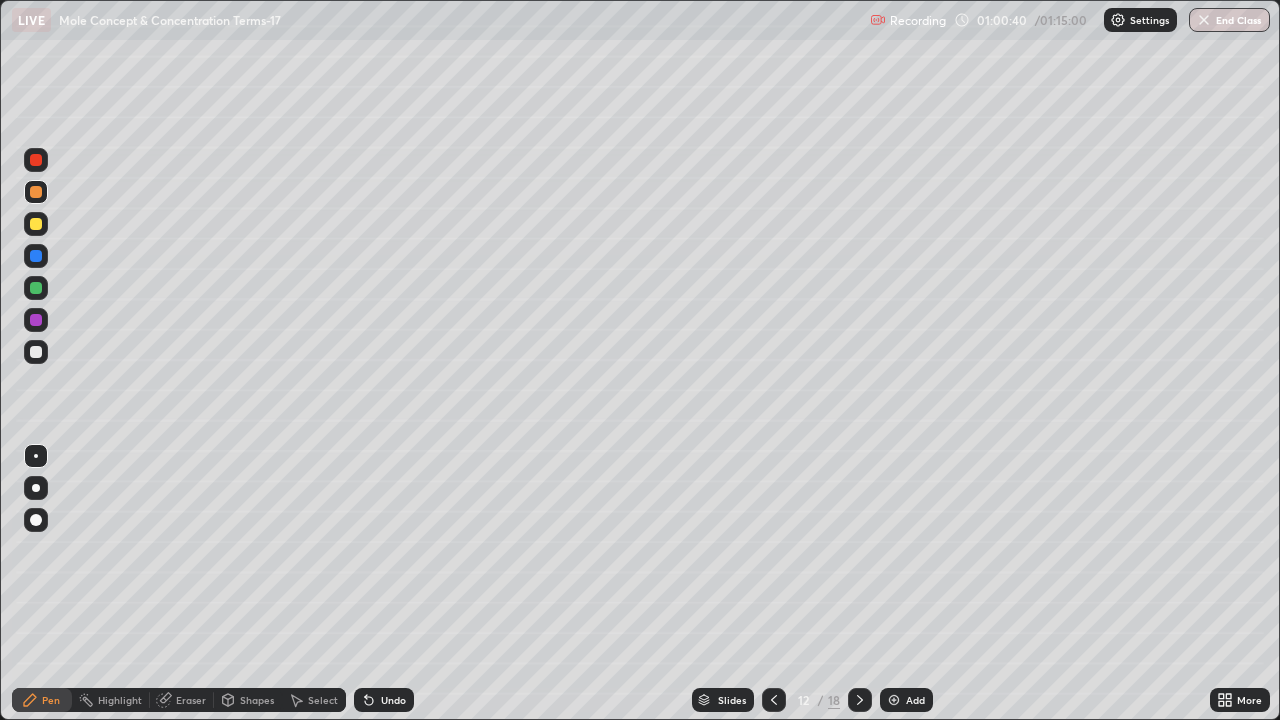 click at bounding box center (36, 224) 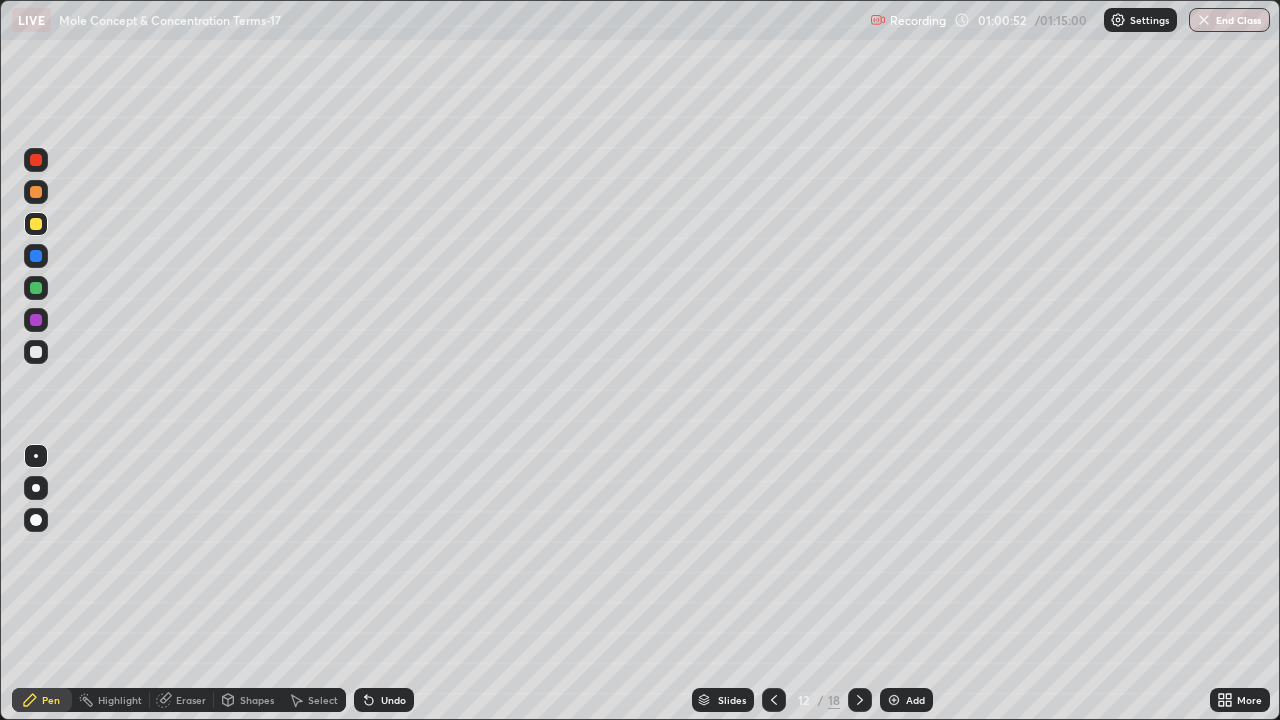 click at bounding box center [36, 352] 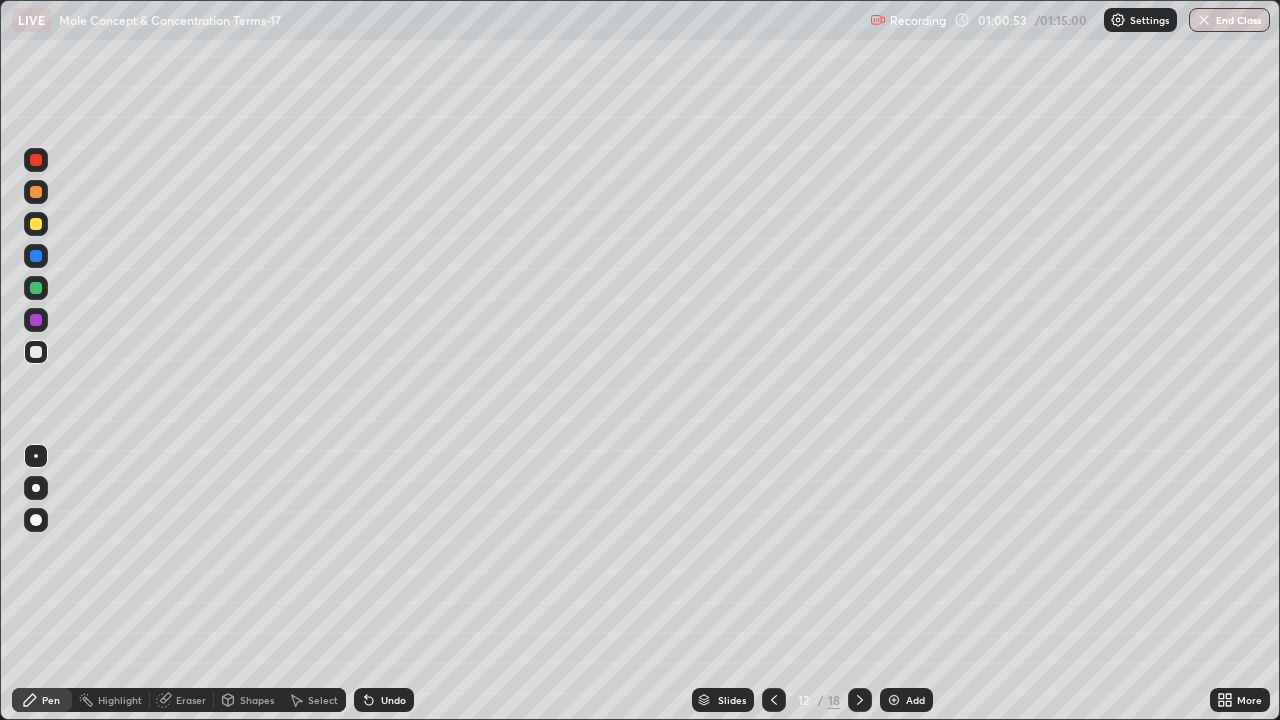 click at bounding box center (36, 288) 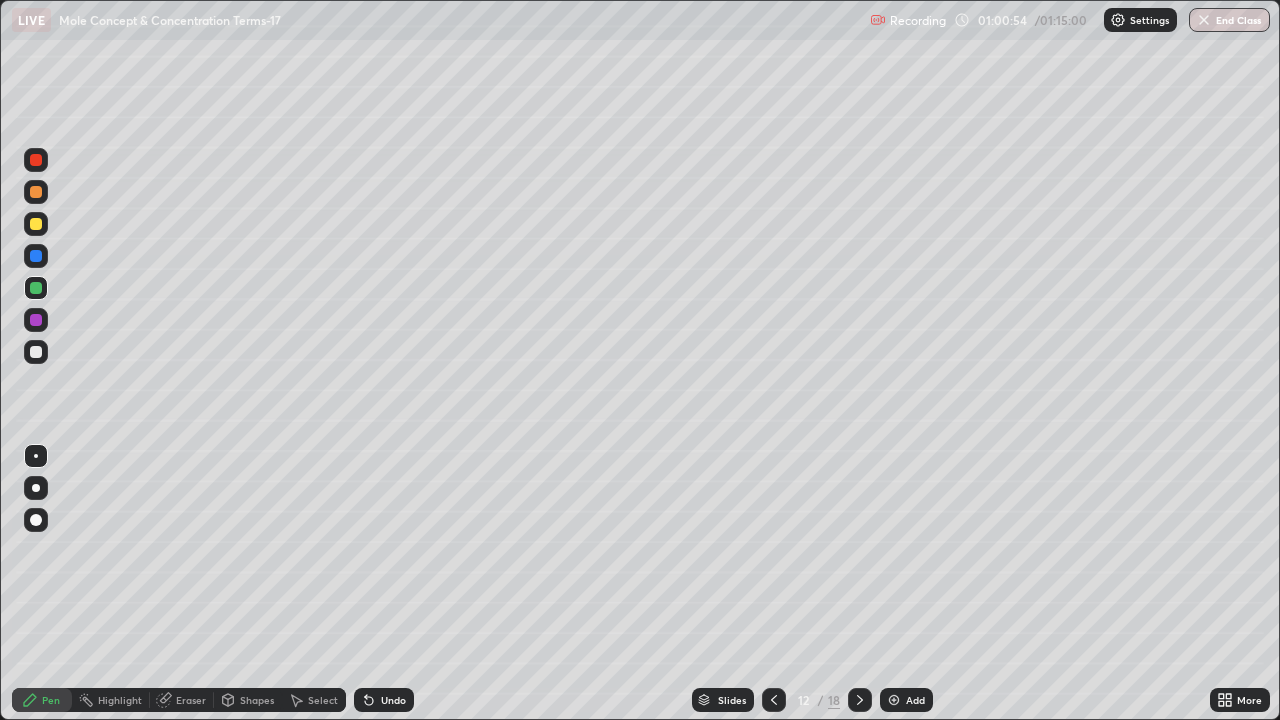 click at bounding box center [36, 256] 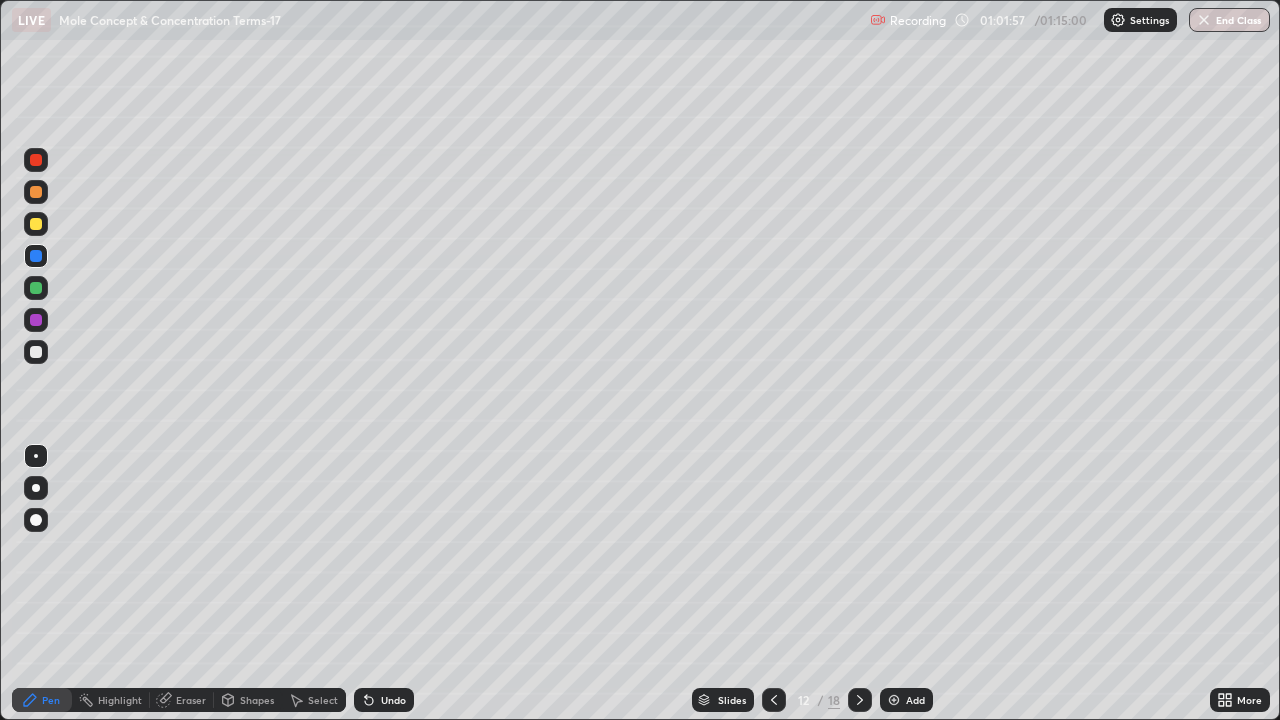 click 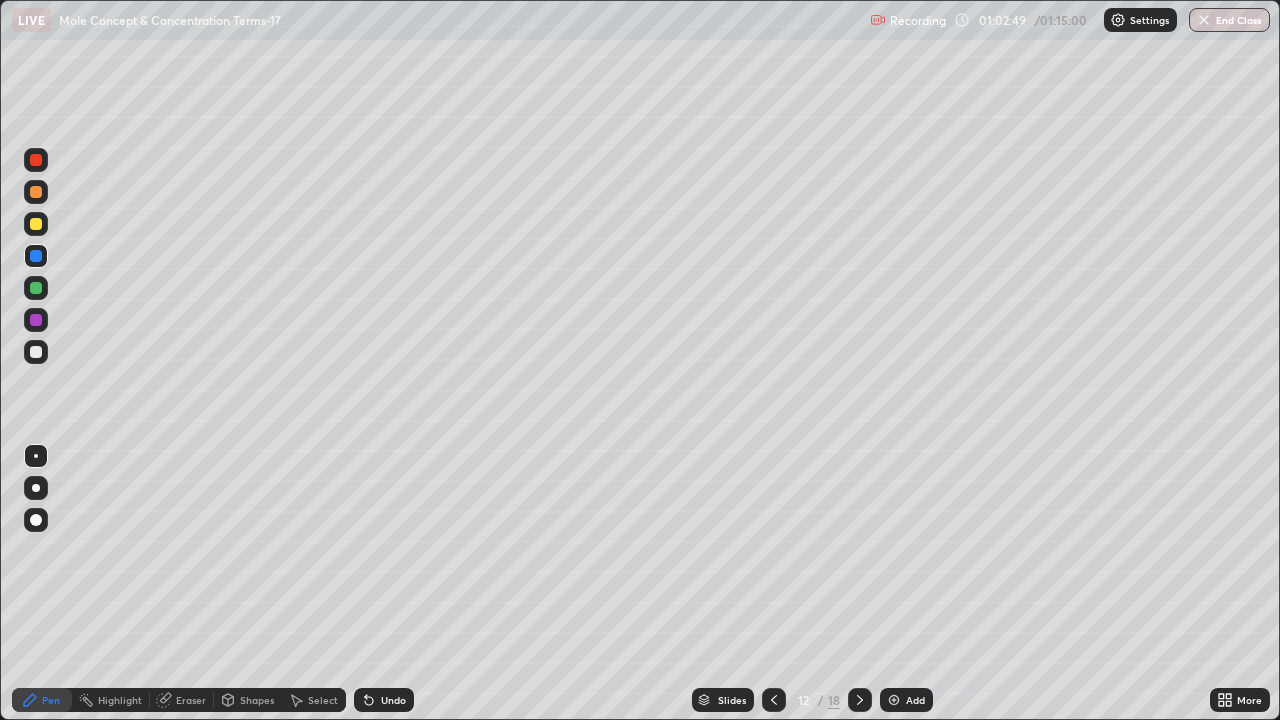 click at bounding box center [36, 320] 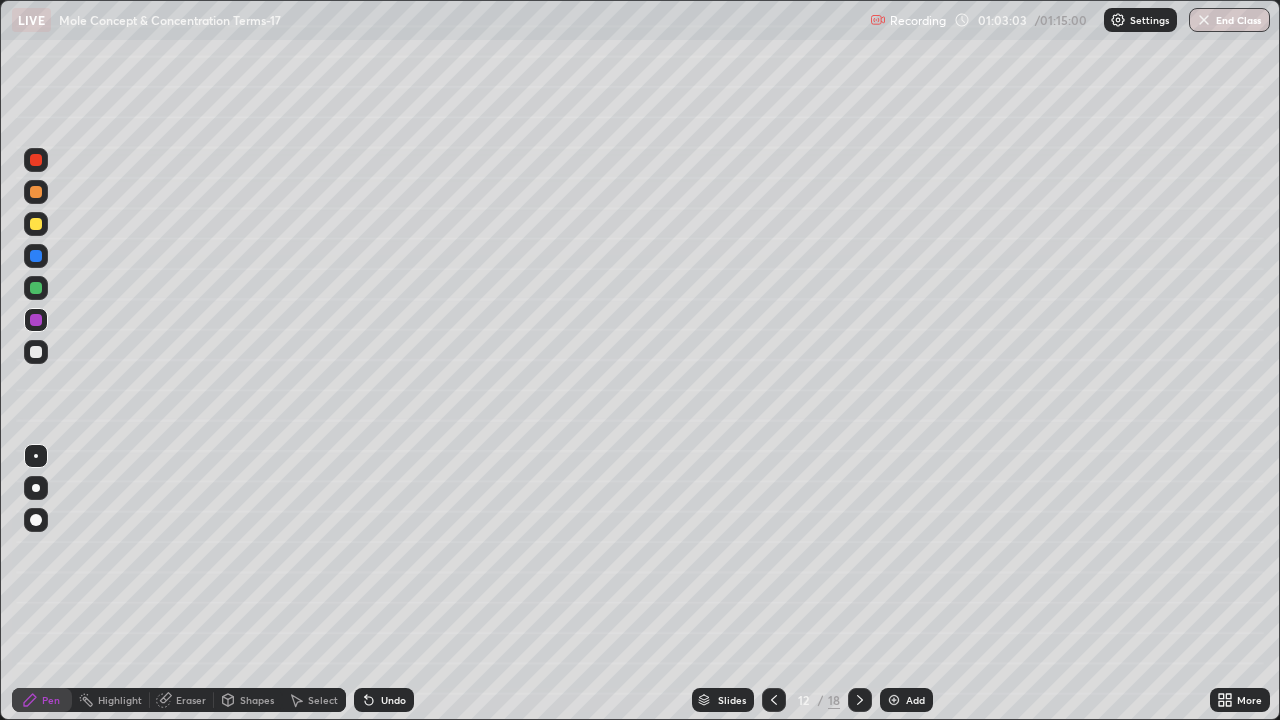 click at bounding box center (36, 288) 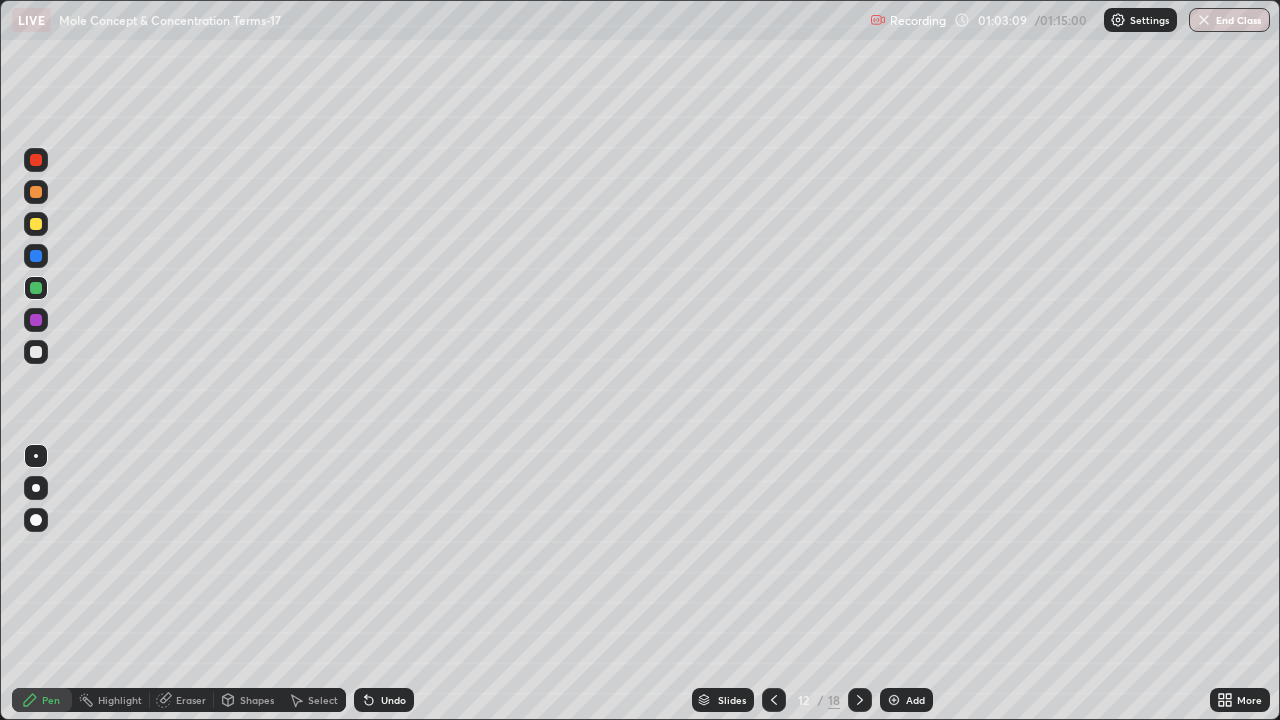 click at bounding box center (36, 352) 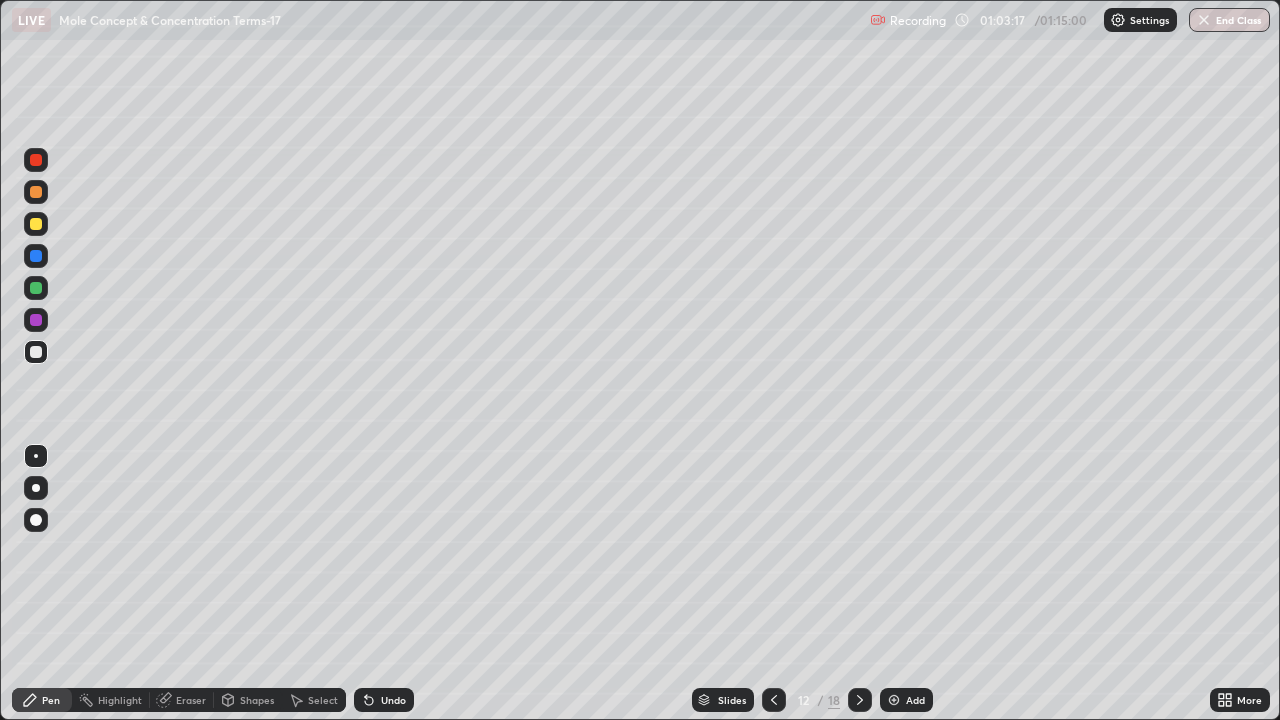 click at bounding box center [36, 320] 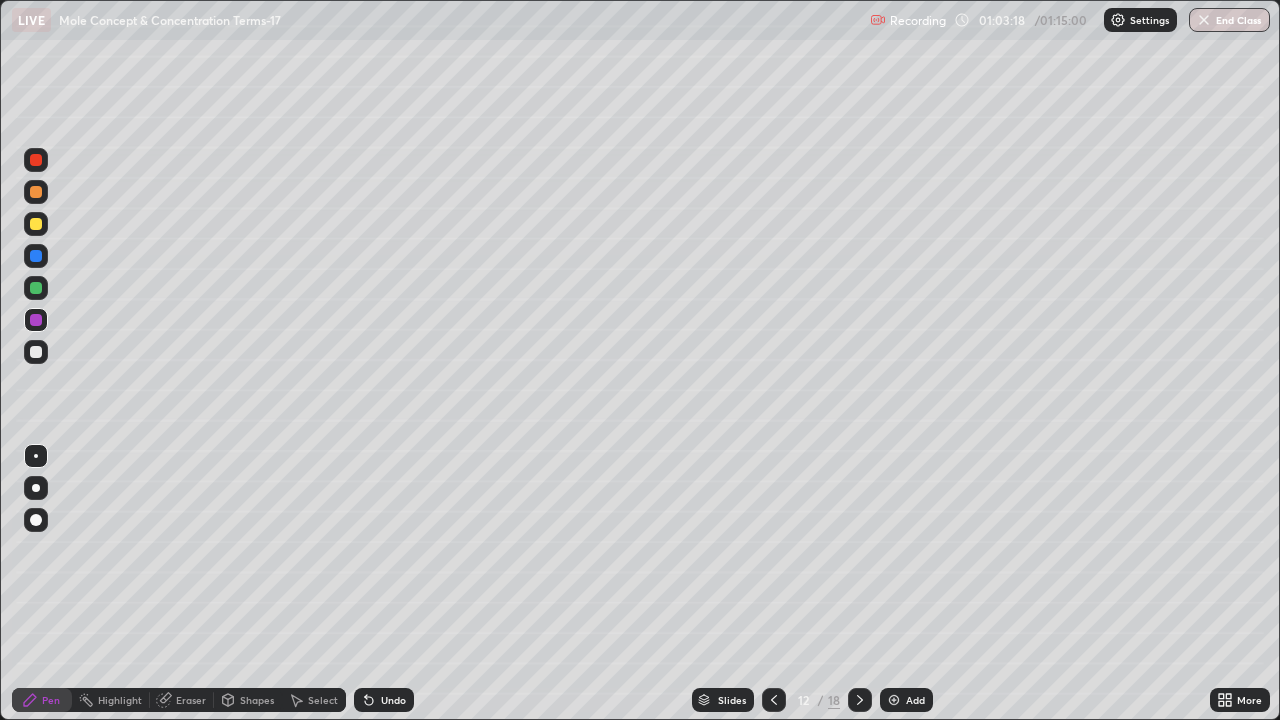 click at bounding box center (36, 224) 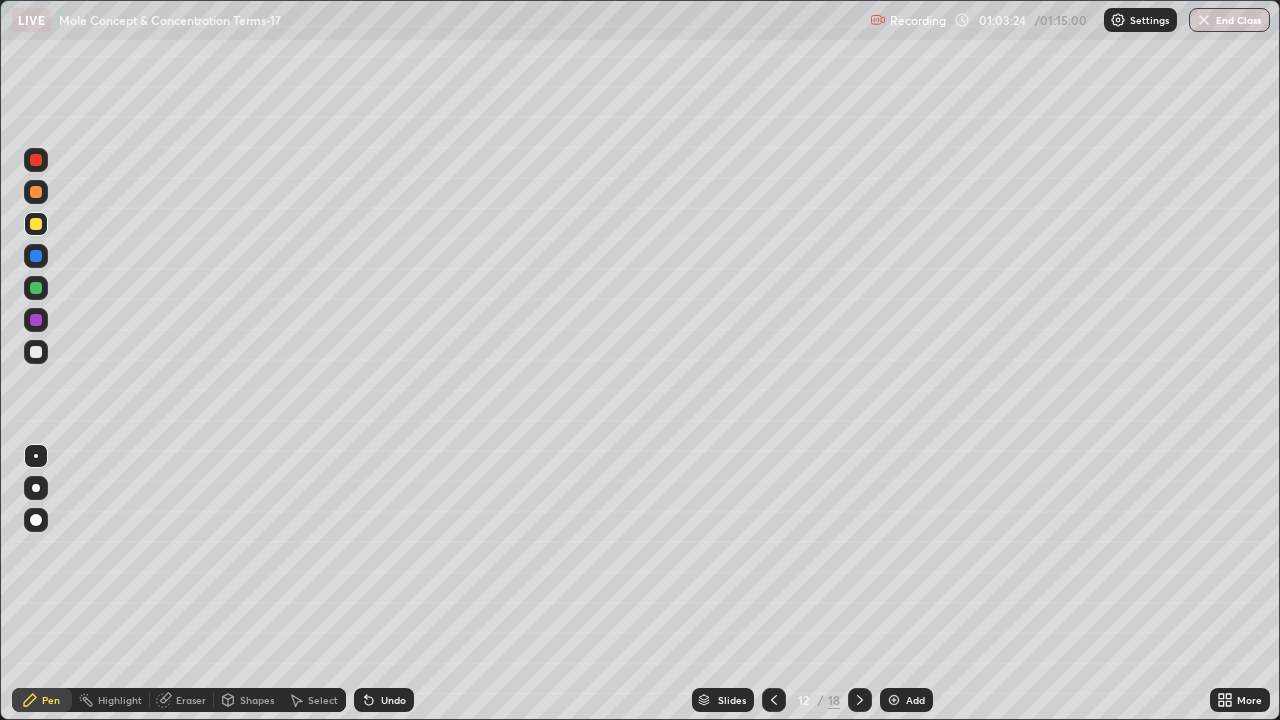 click at bounding box center (36, 288) 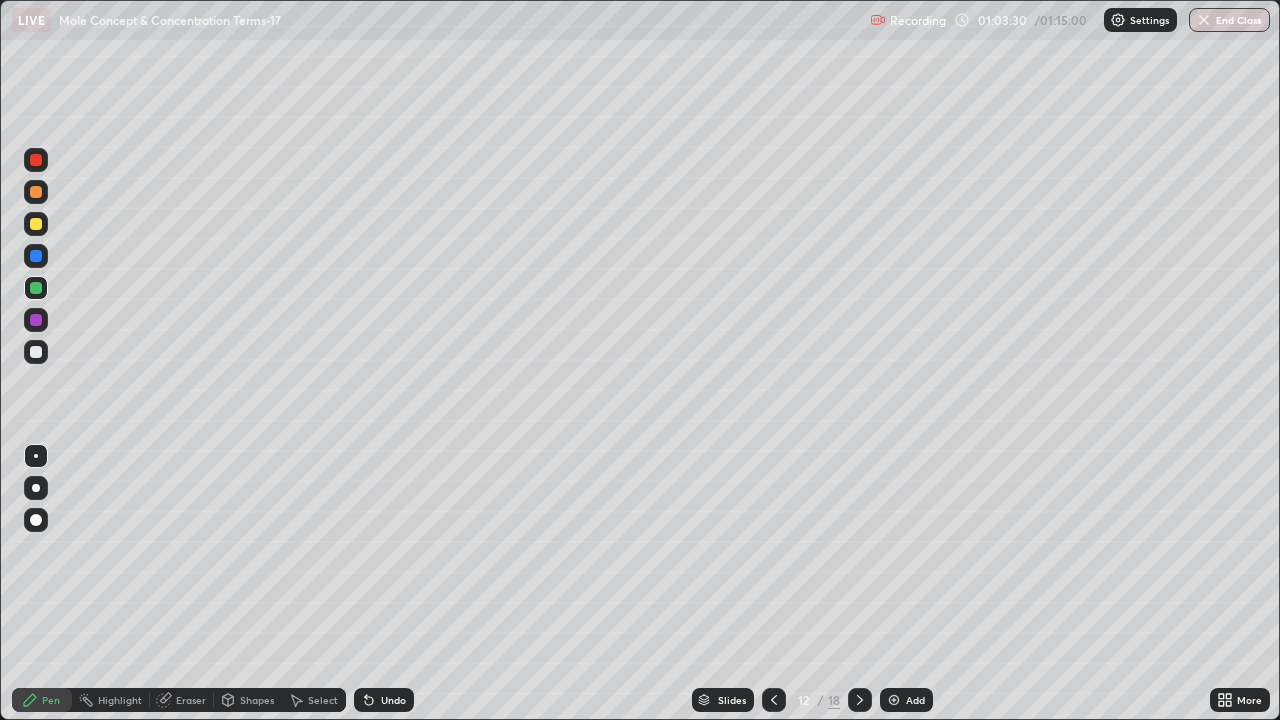 click at bounding box center (36, 352) 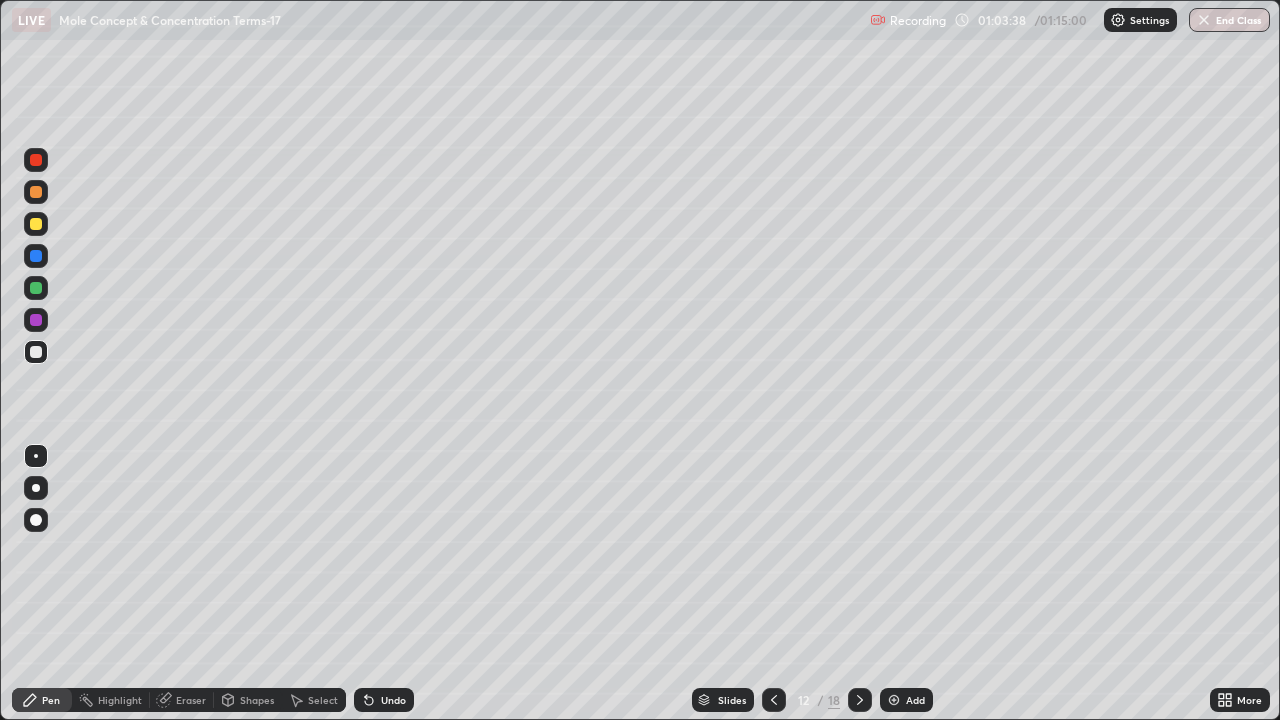 click on "Undo" at bounding box center [384, 700] 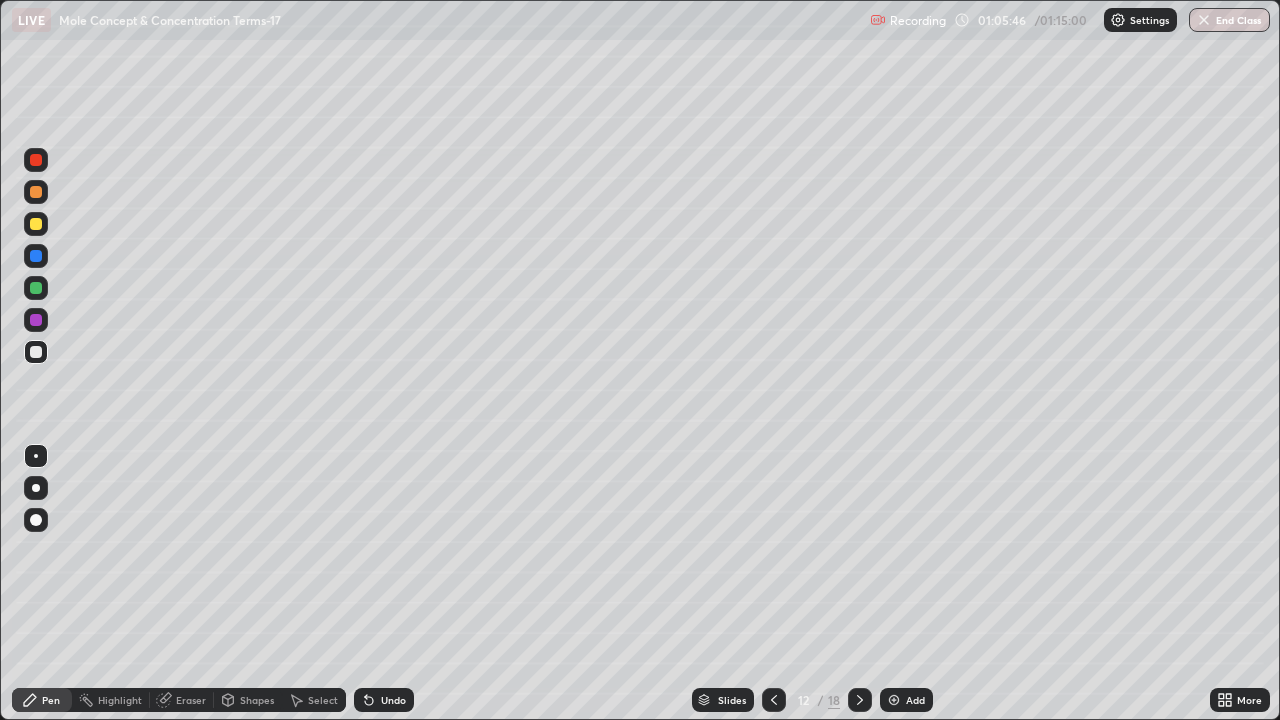 click at bounding box center [36, 192] 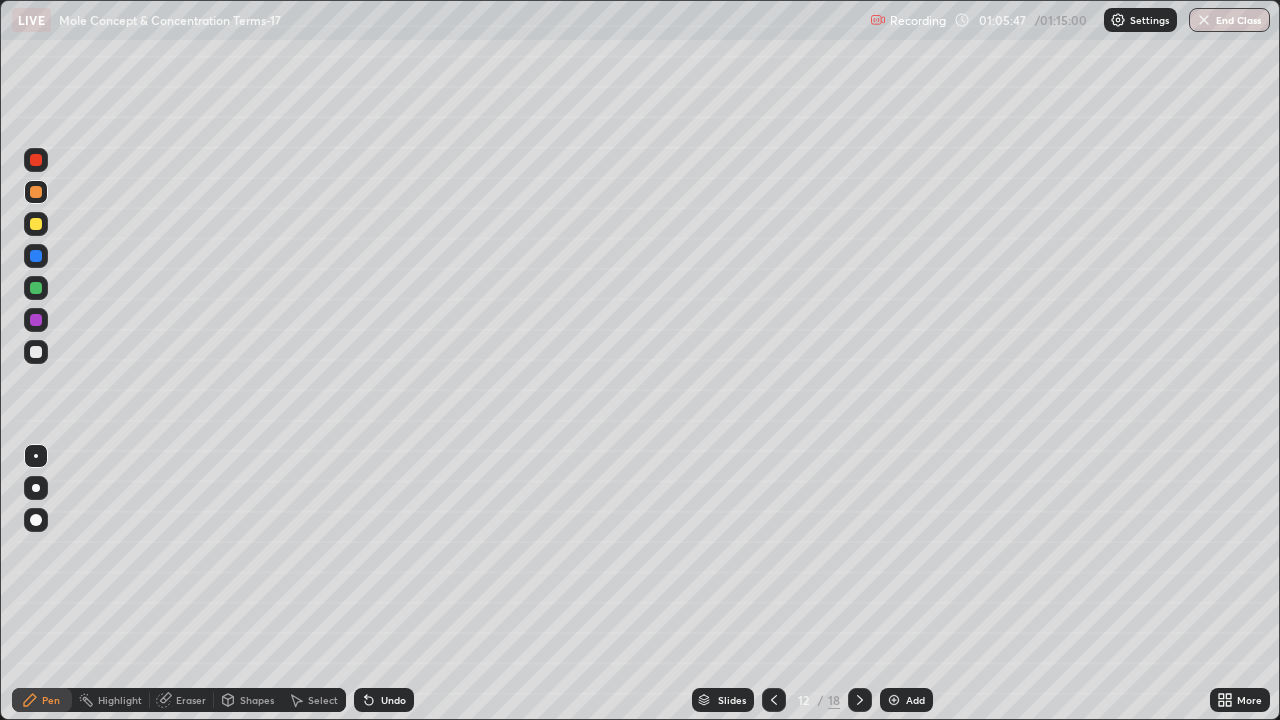 click on "Highlight" at bounding box center [120, 700] 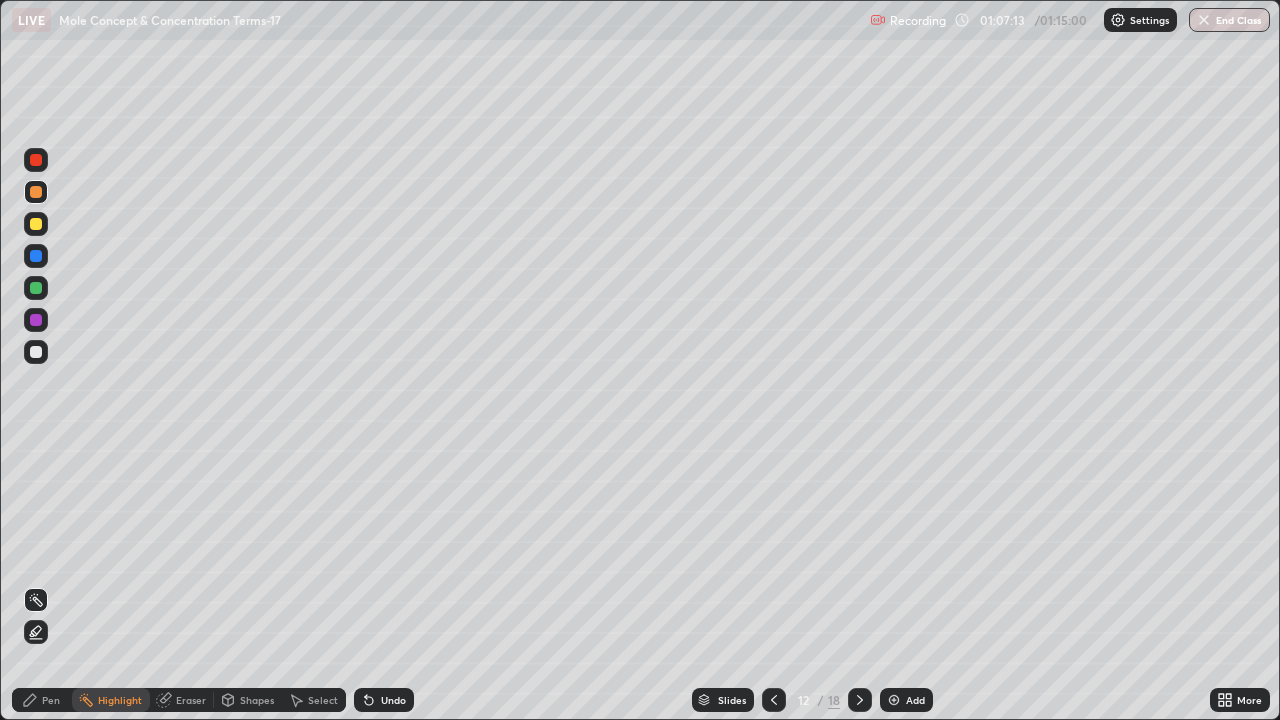click 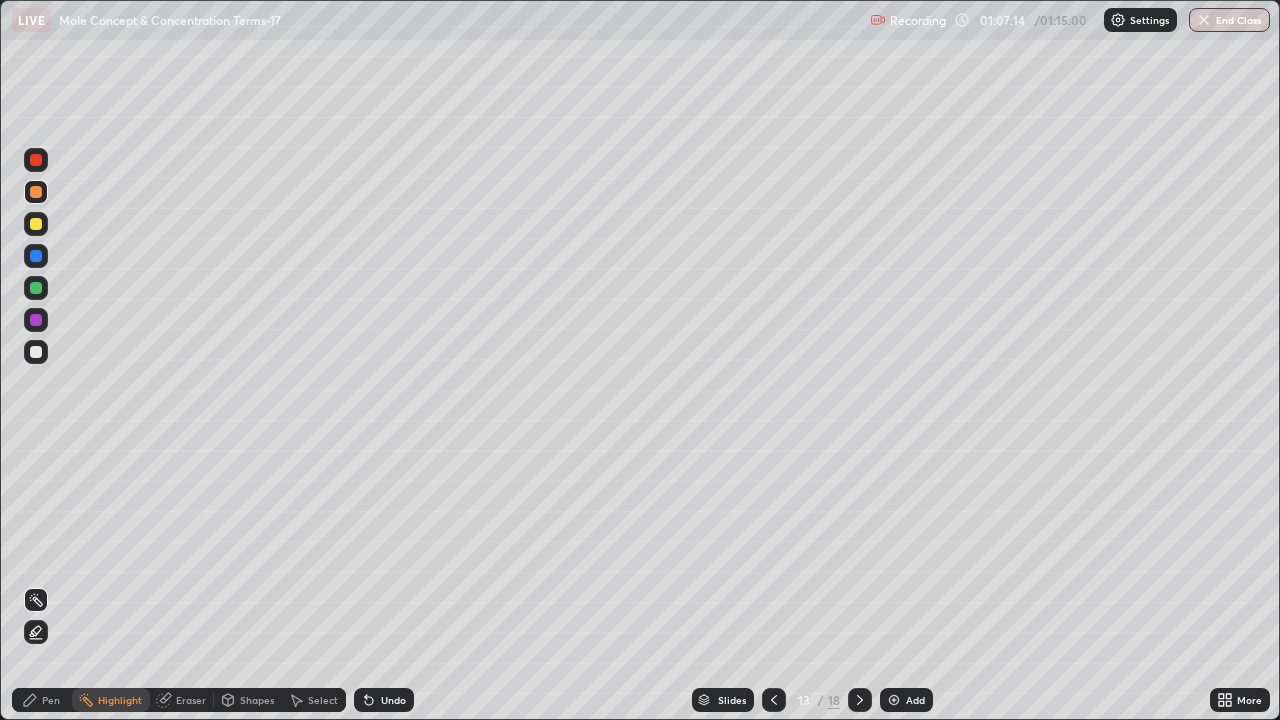 click on "Pen" at bounding box center (42, 700) 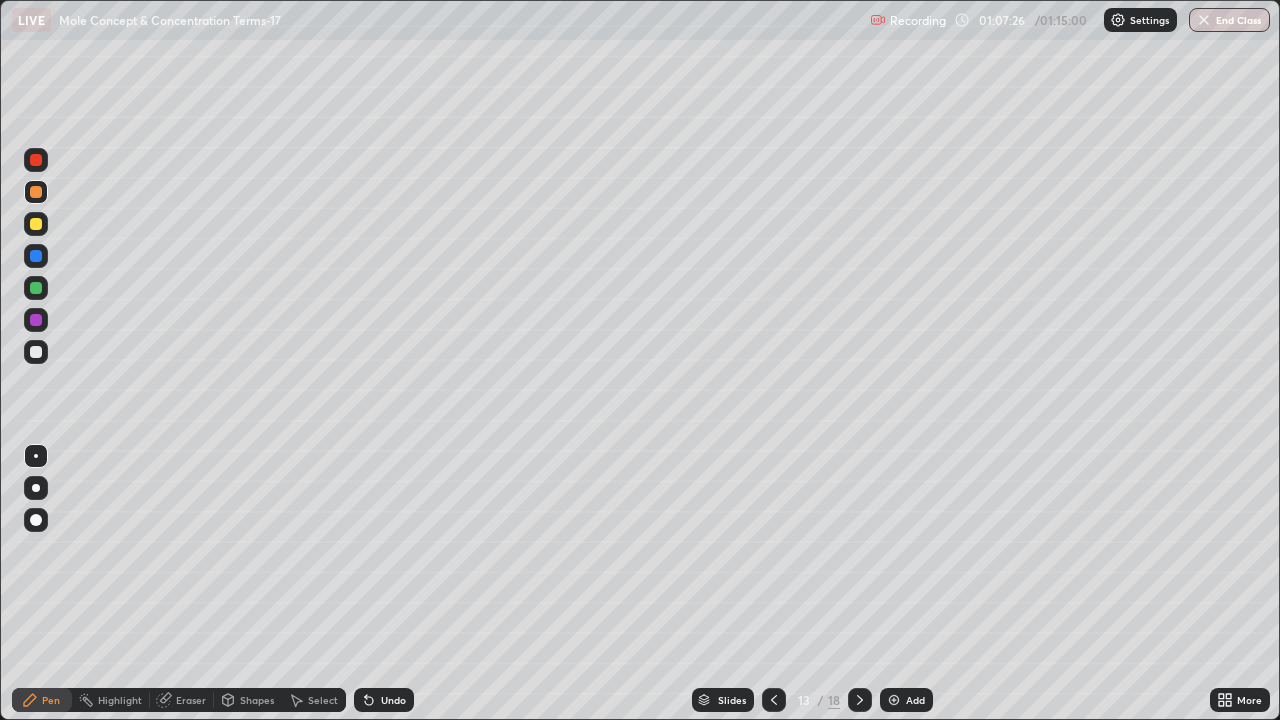 click at bounding box center [36, 352] 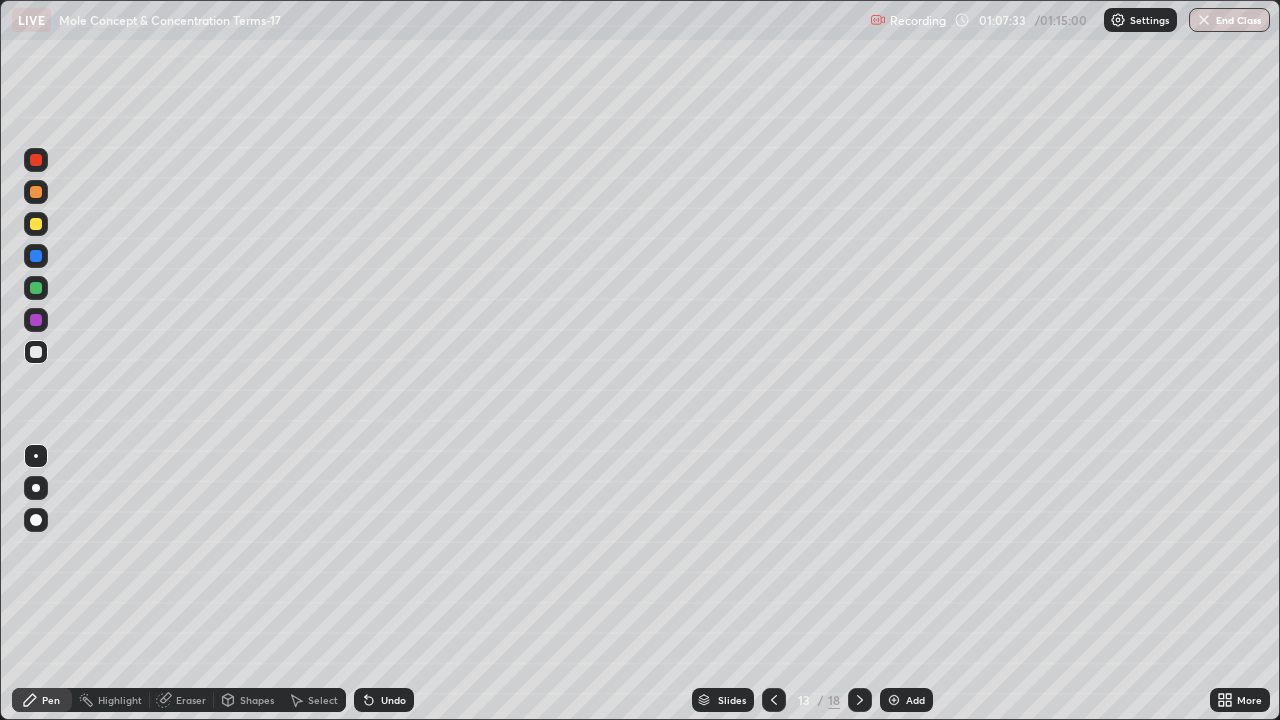 click at bounding box center (36, 256) 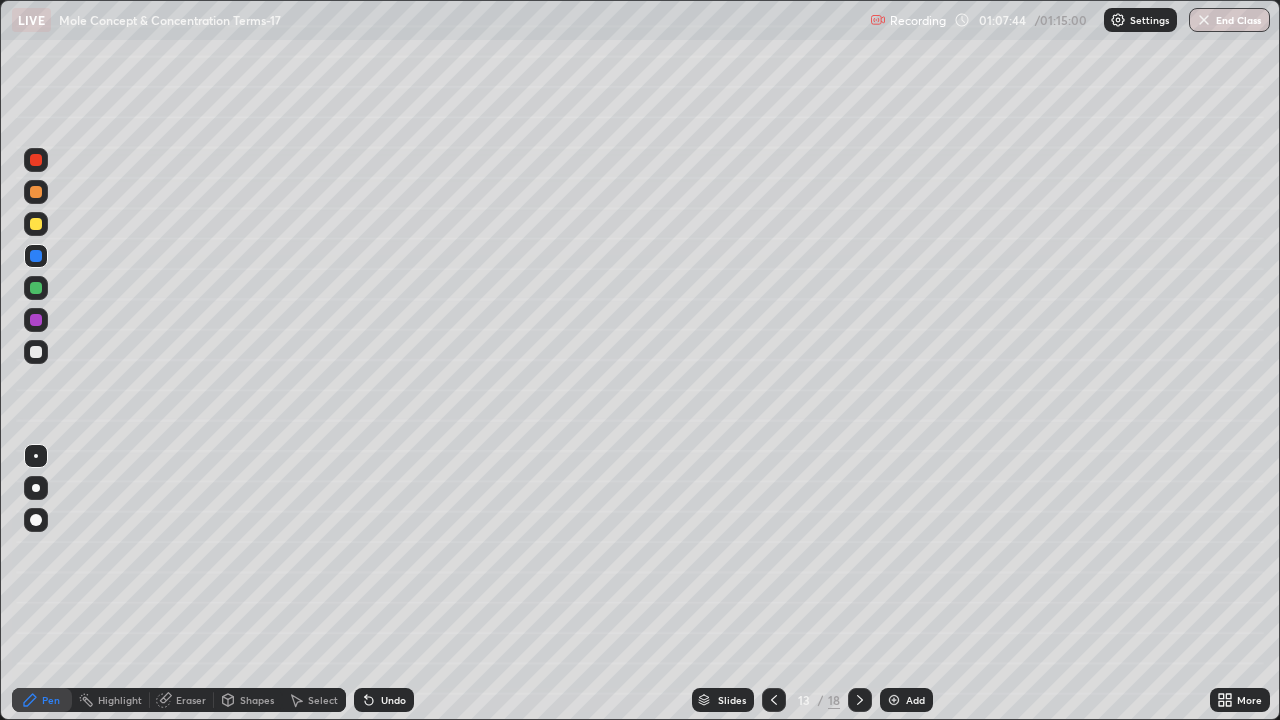 click at bounding box center [36, 192] 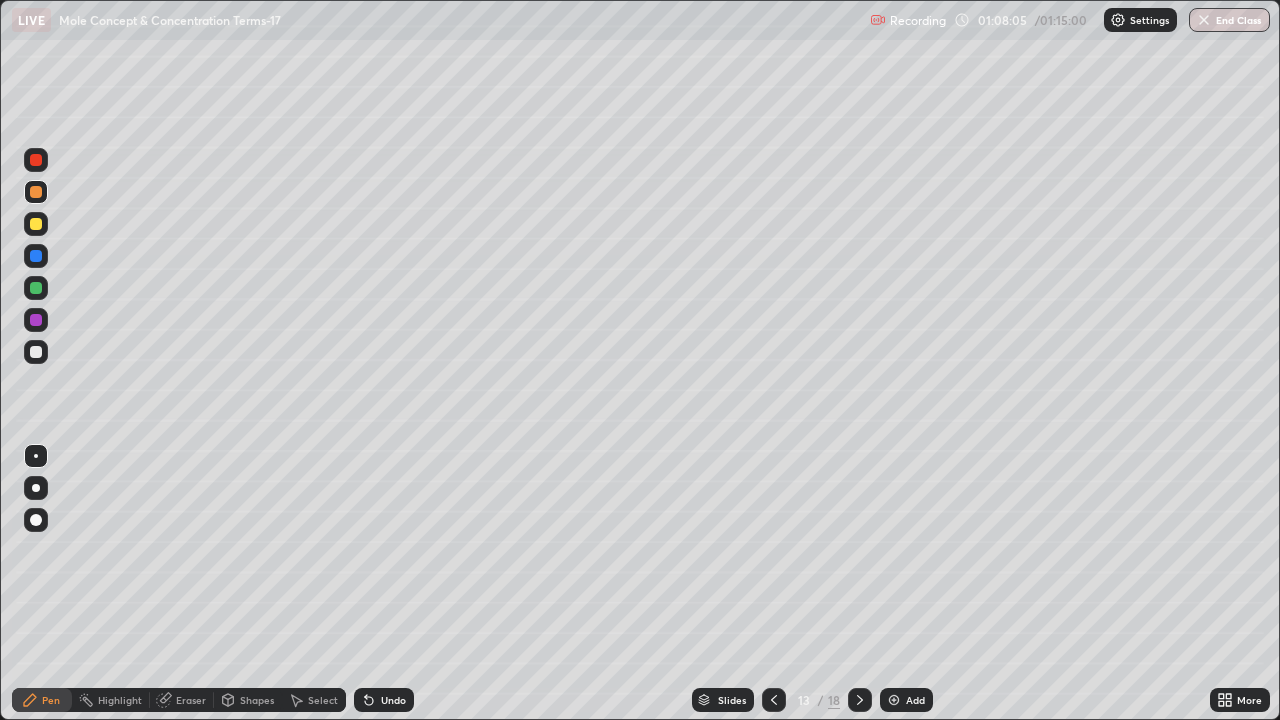 click at bounding box center [36, 352] 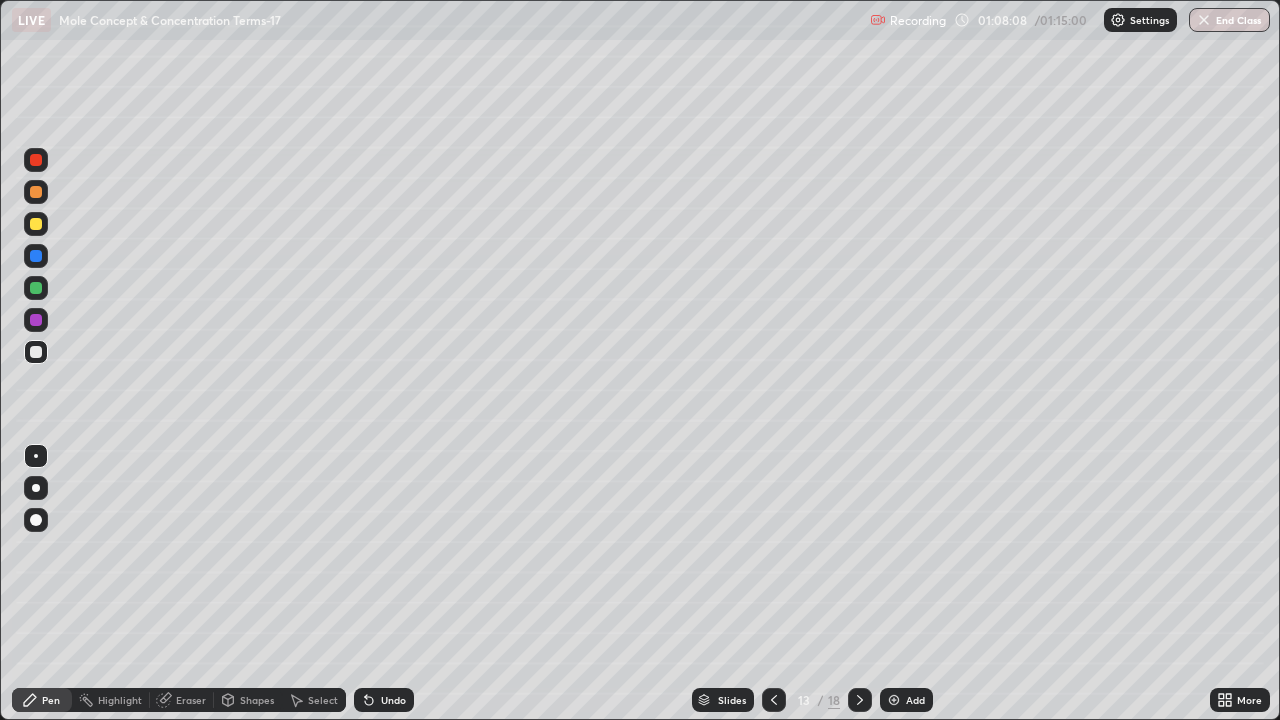 click 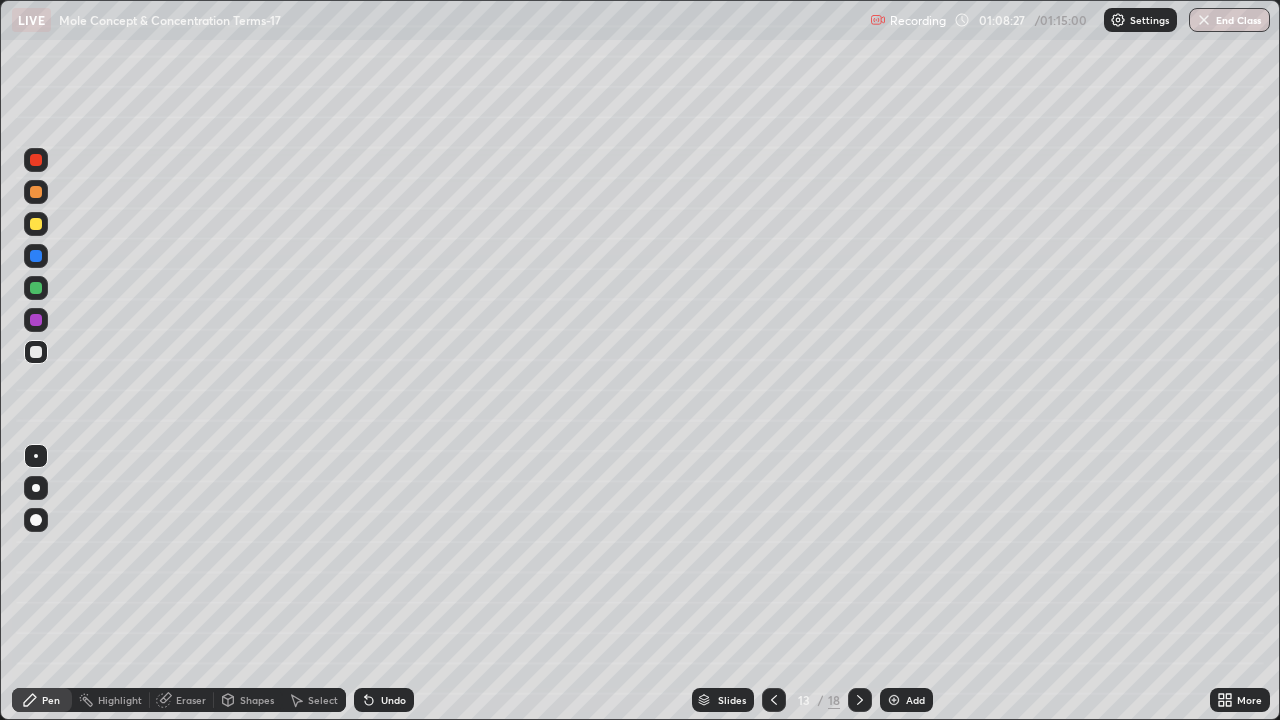 click at bounding box center (36, 256) 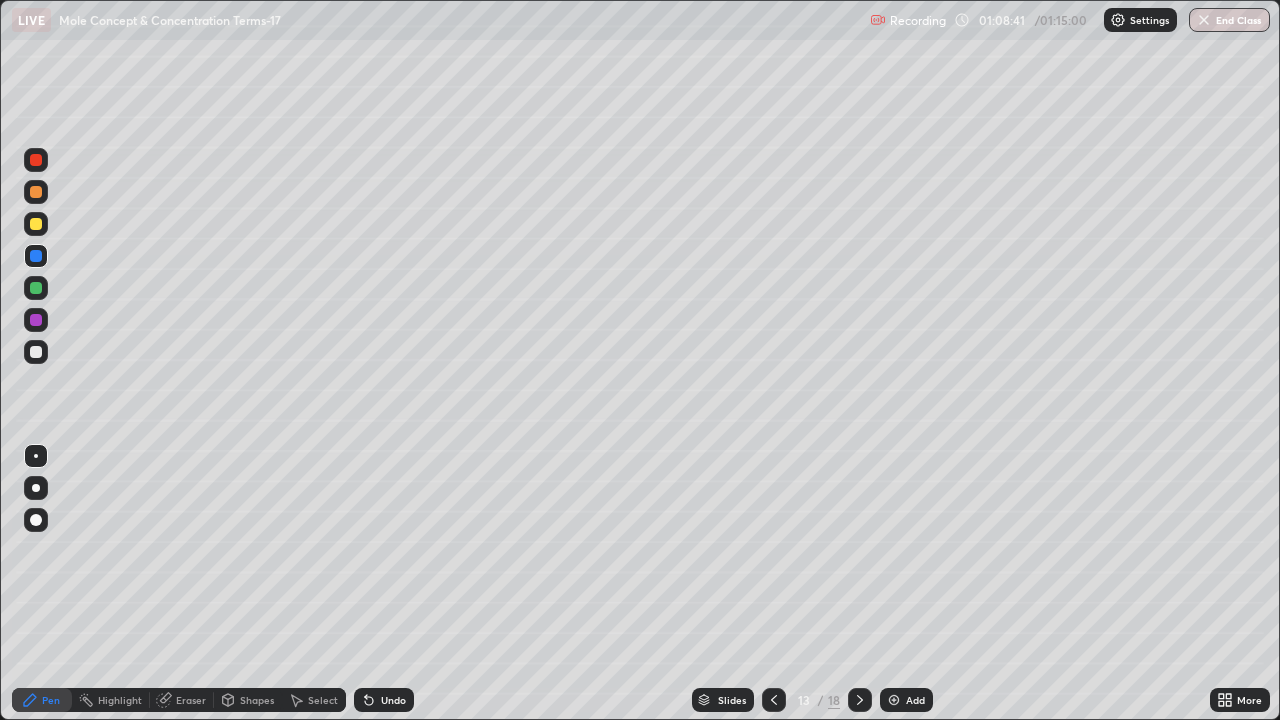 click at bounding box center [36, 288] 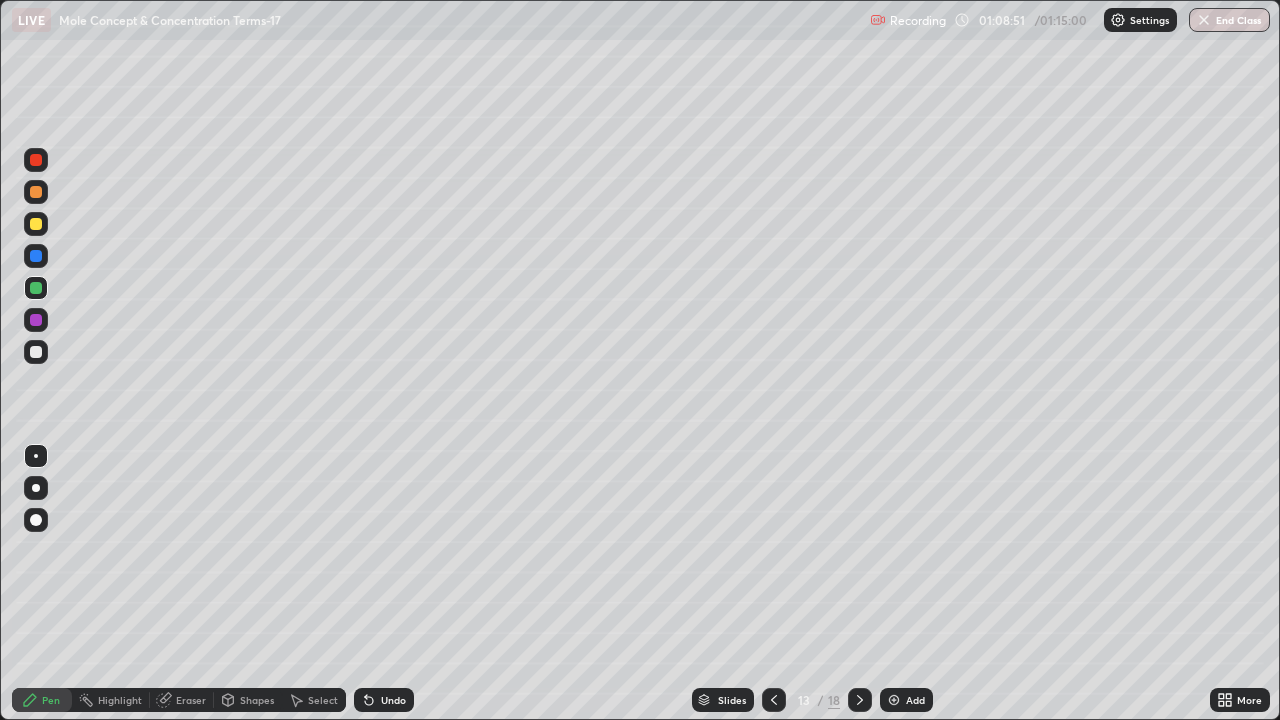 click at bounding box center [36, 352] 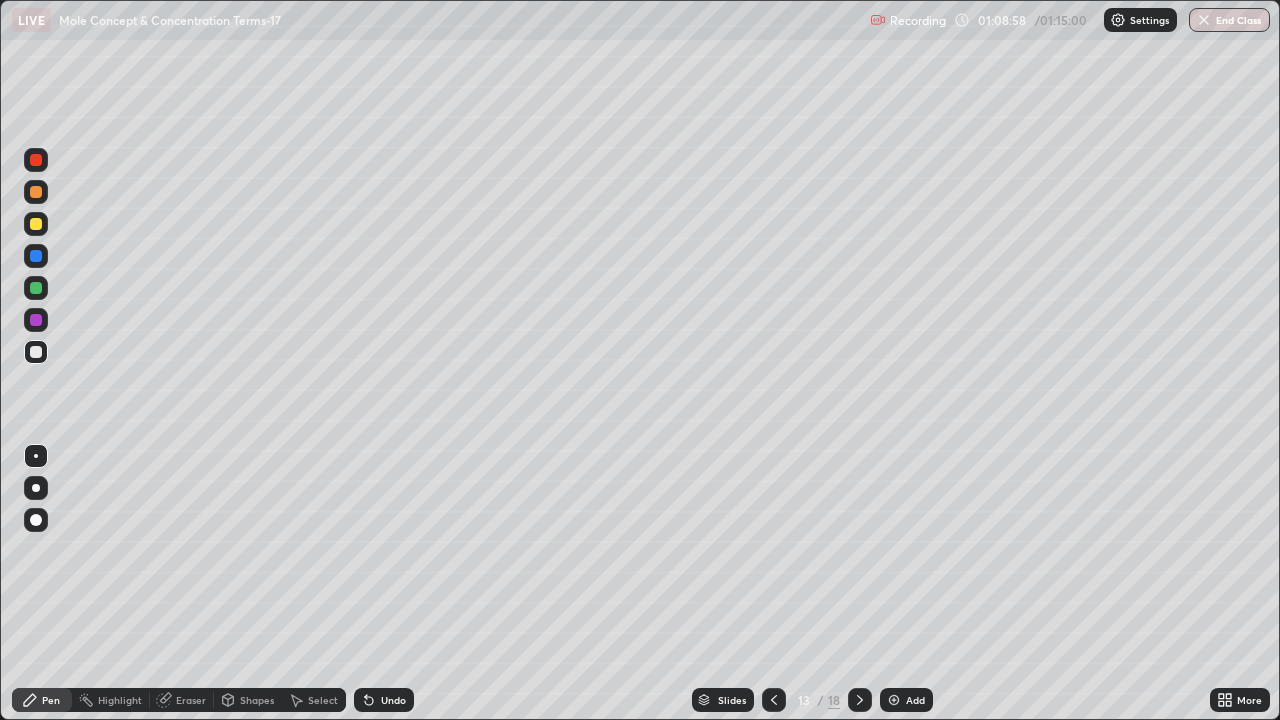 click on "Shapes" at bounding box center [257, 700] 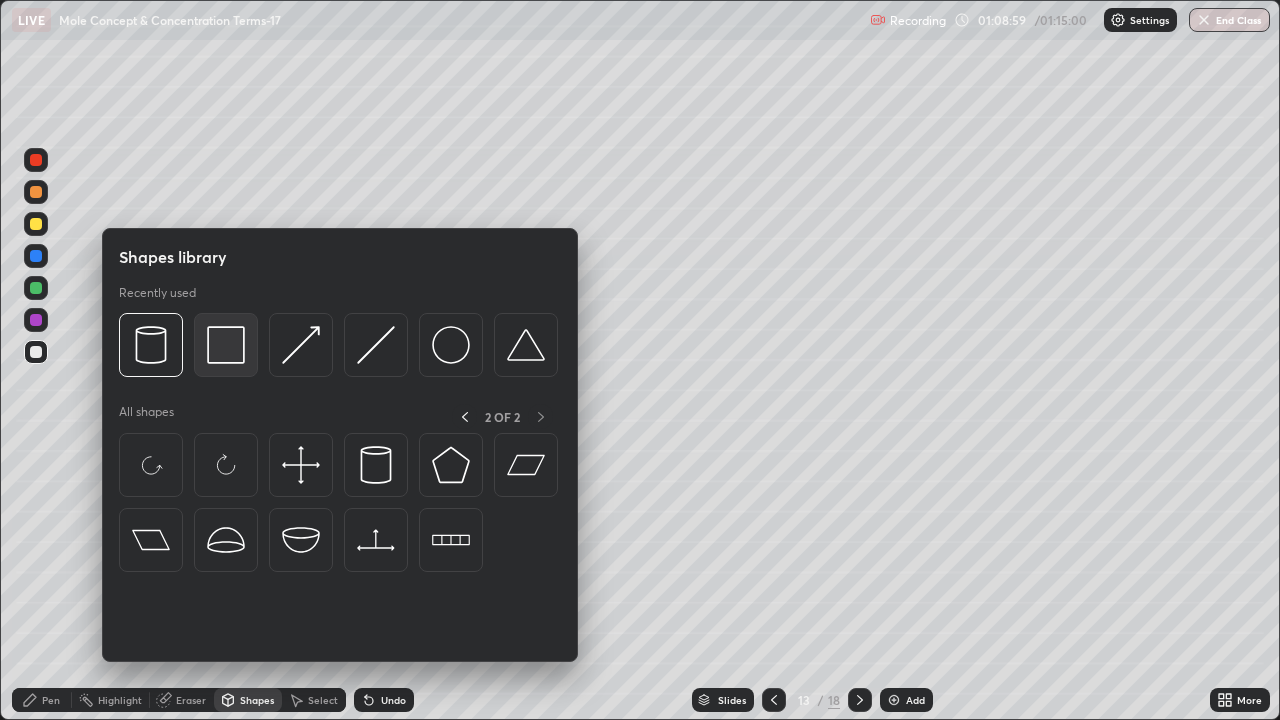 click at bounding box center [226, 345] 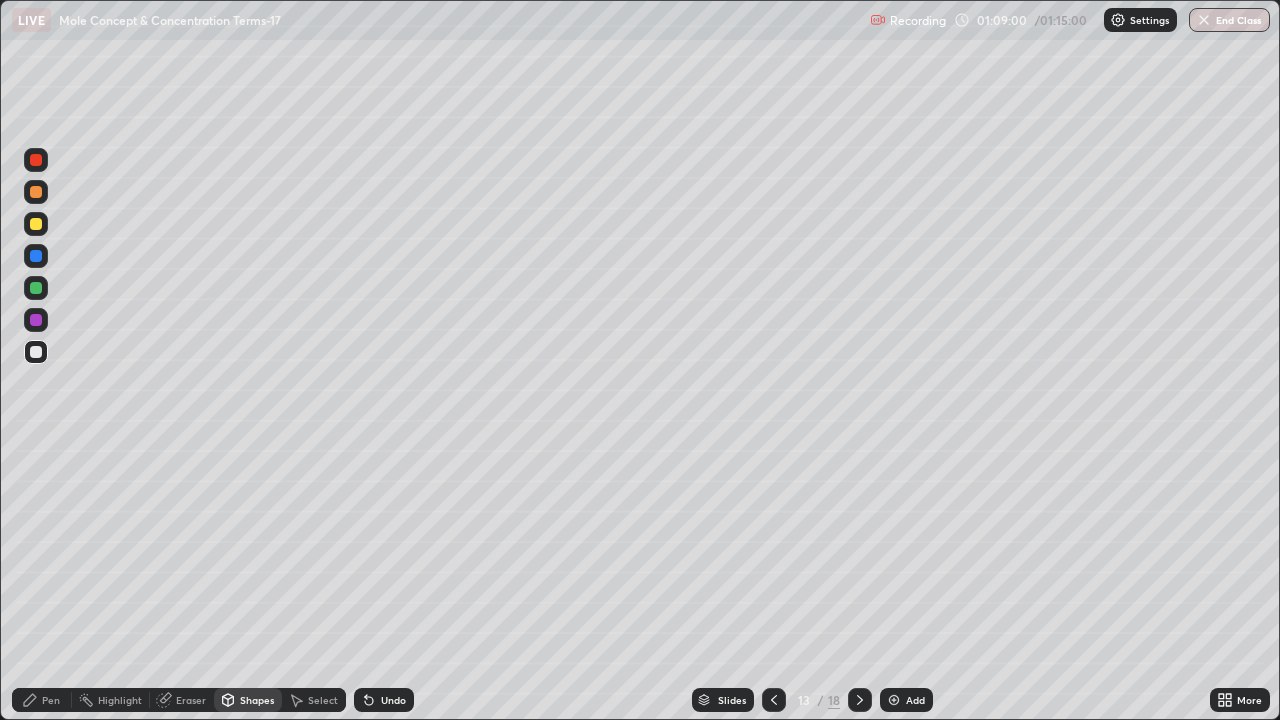 click at bounding box center [36, 224] 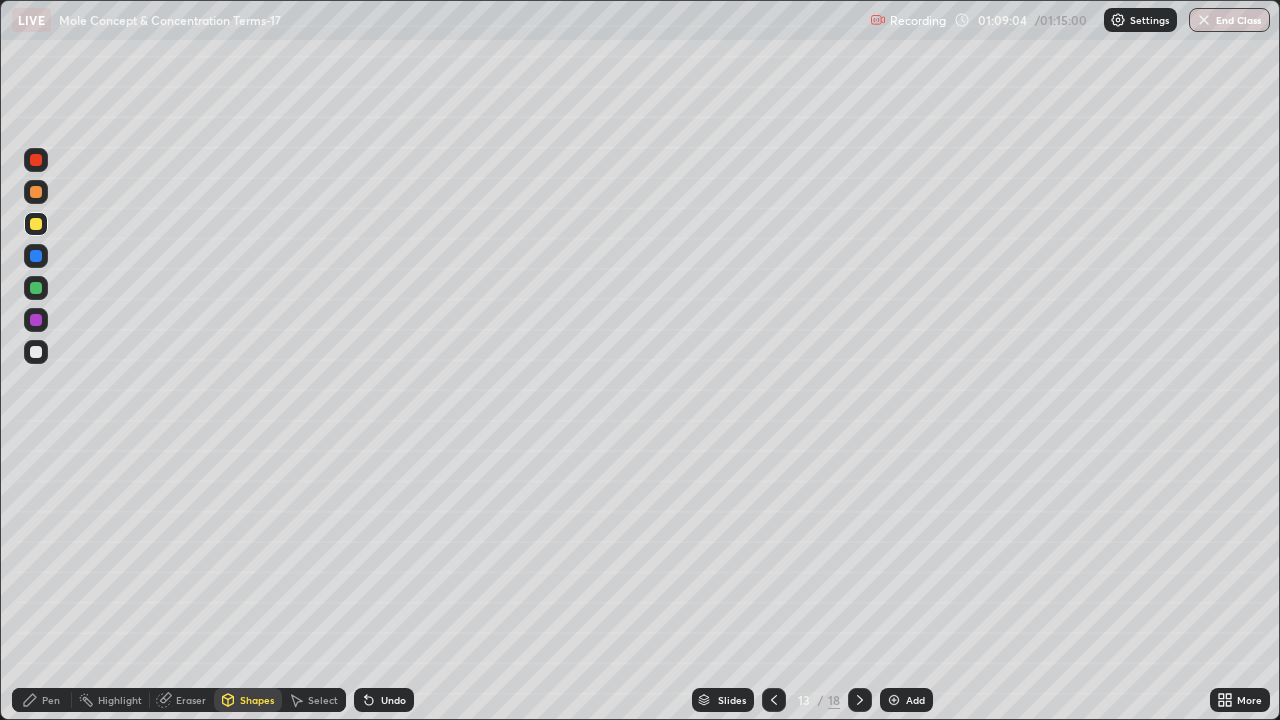click on "Undo" at bounding box center (384, 700) 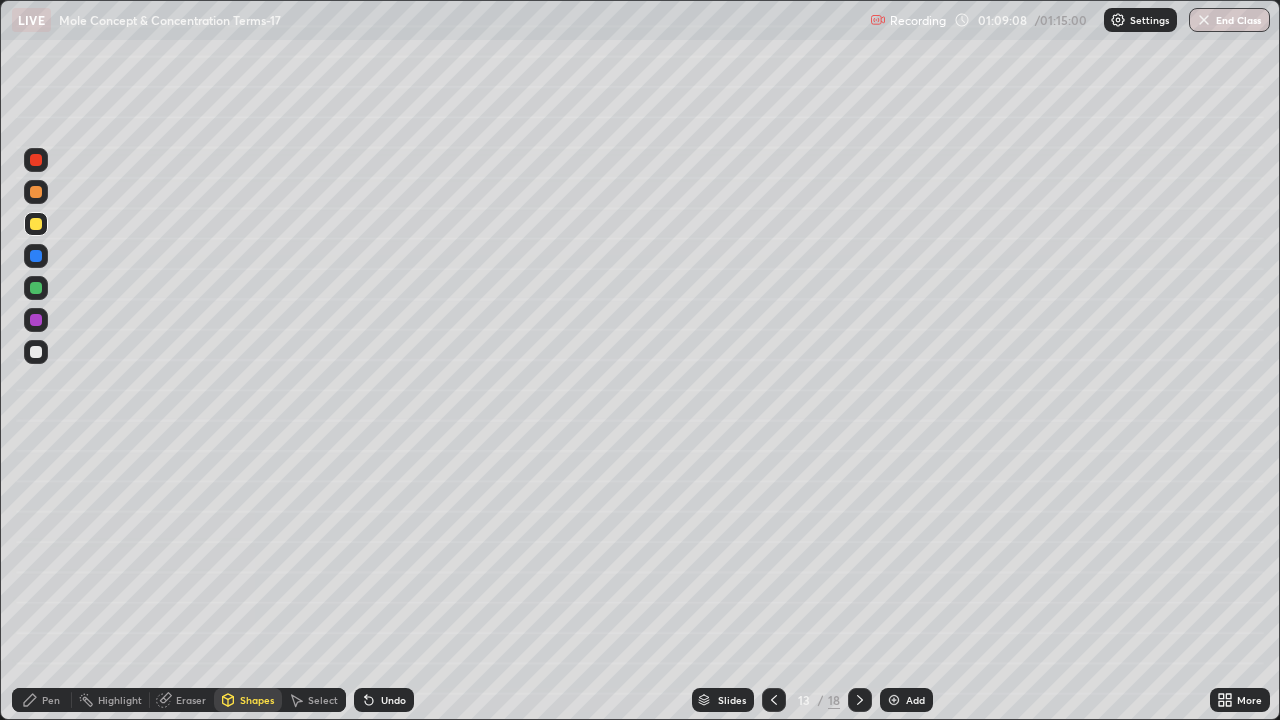 click on "Pen" at bounding box center [51, 700] 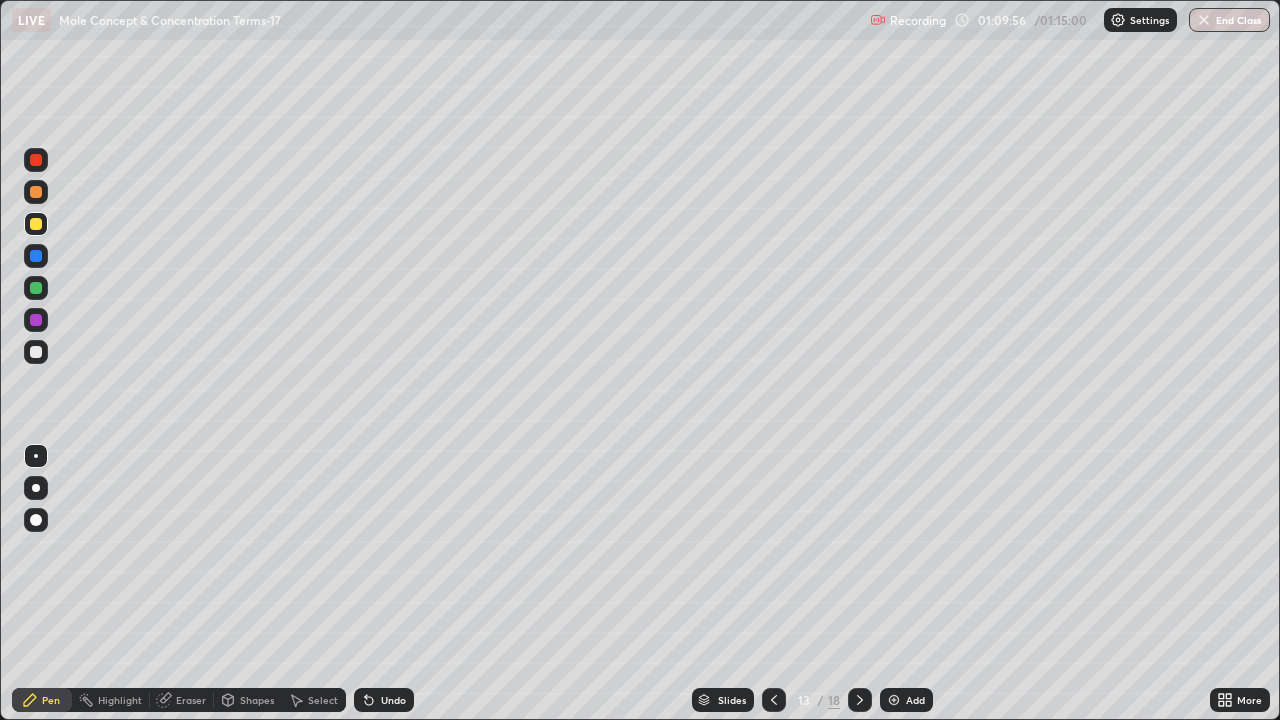 click at bounding box center [860, 700] 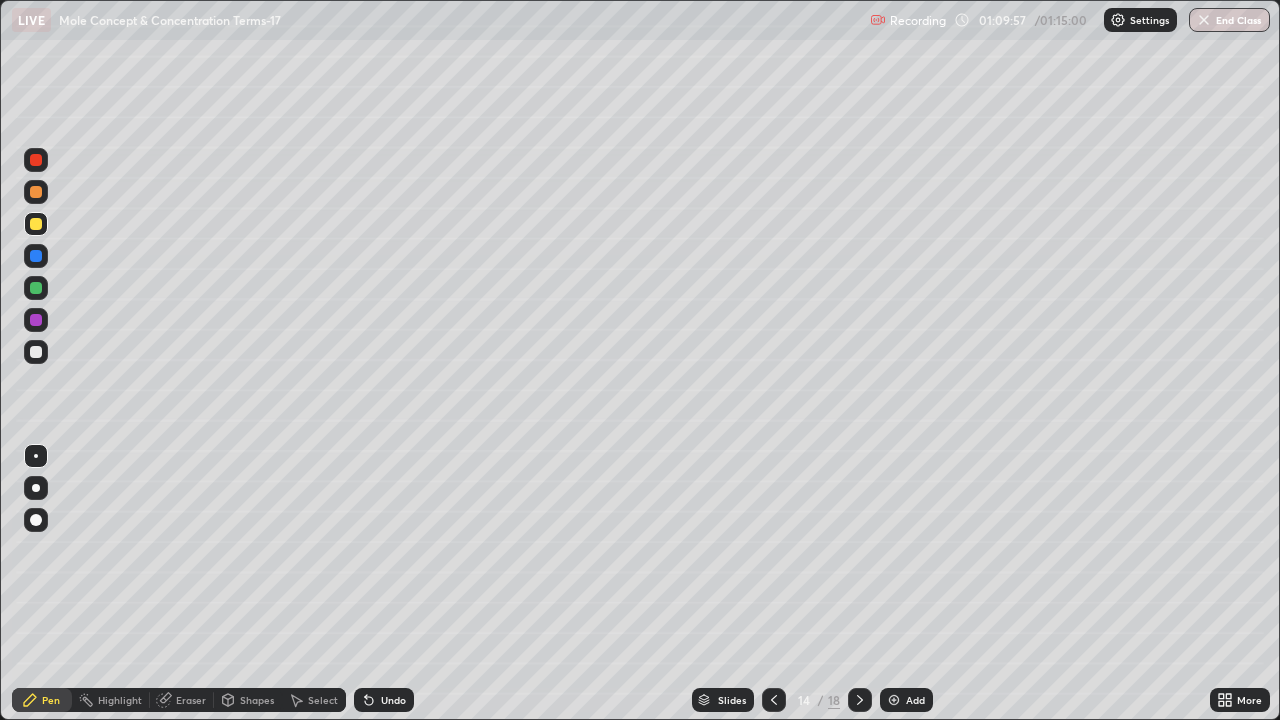click at bounding box center (36, 320) 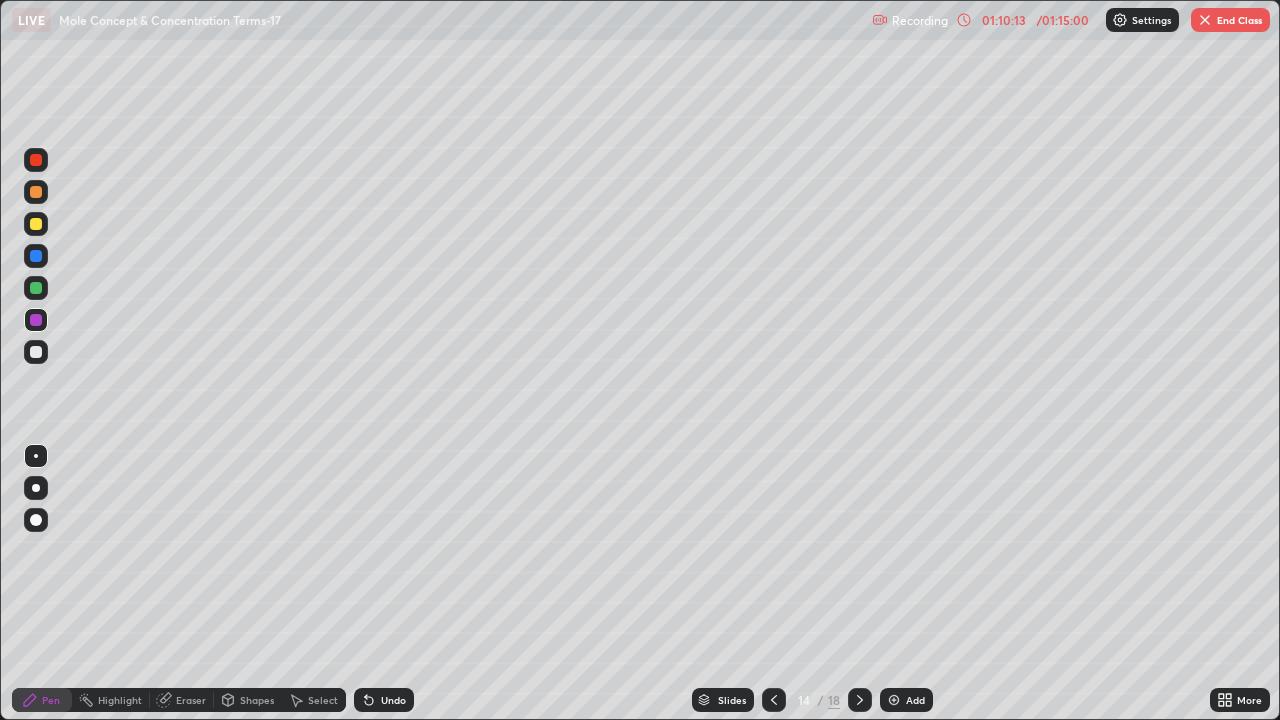 click at bounding box center (36, 288) 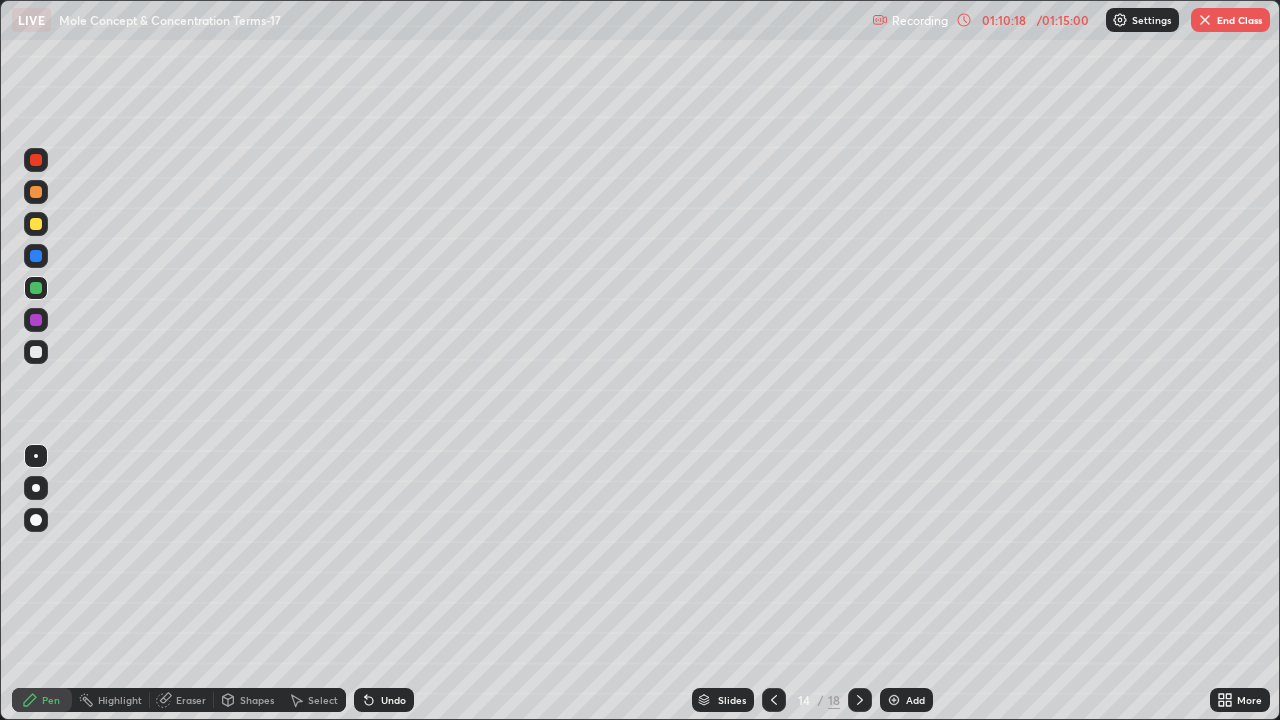click at bounding box center [36, 224] 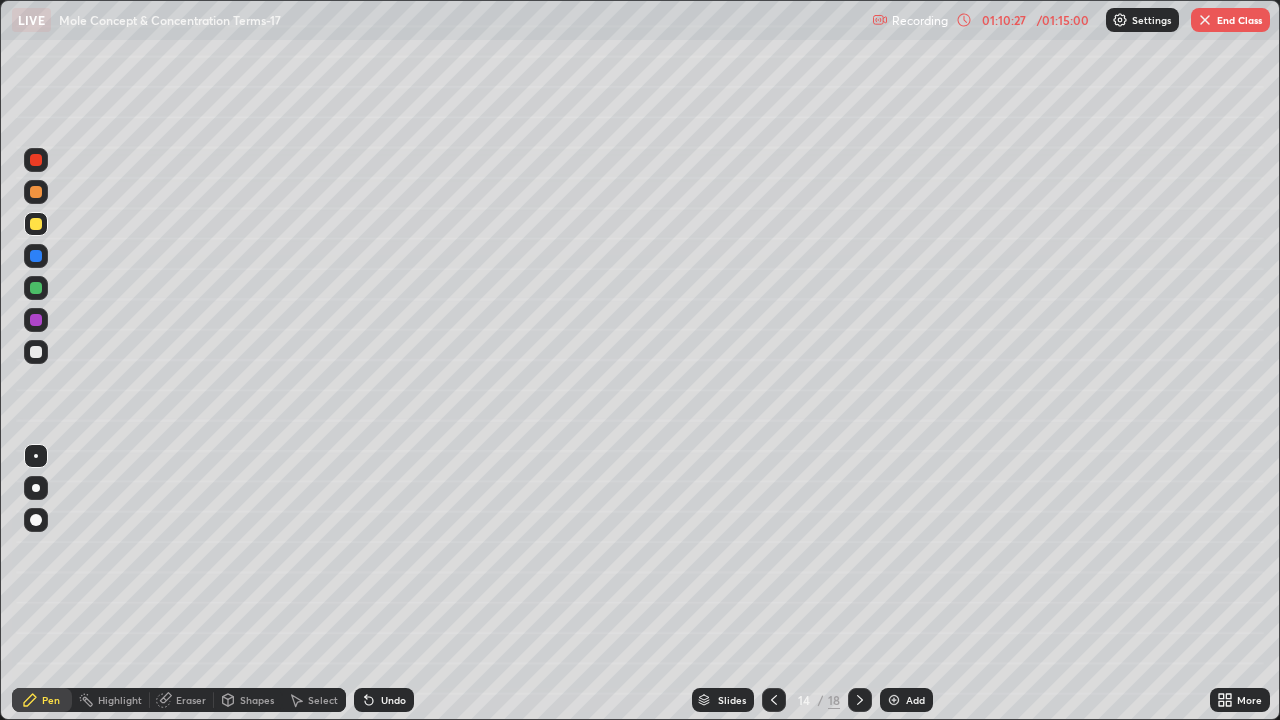 click at bounding box center (36, 256) 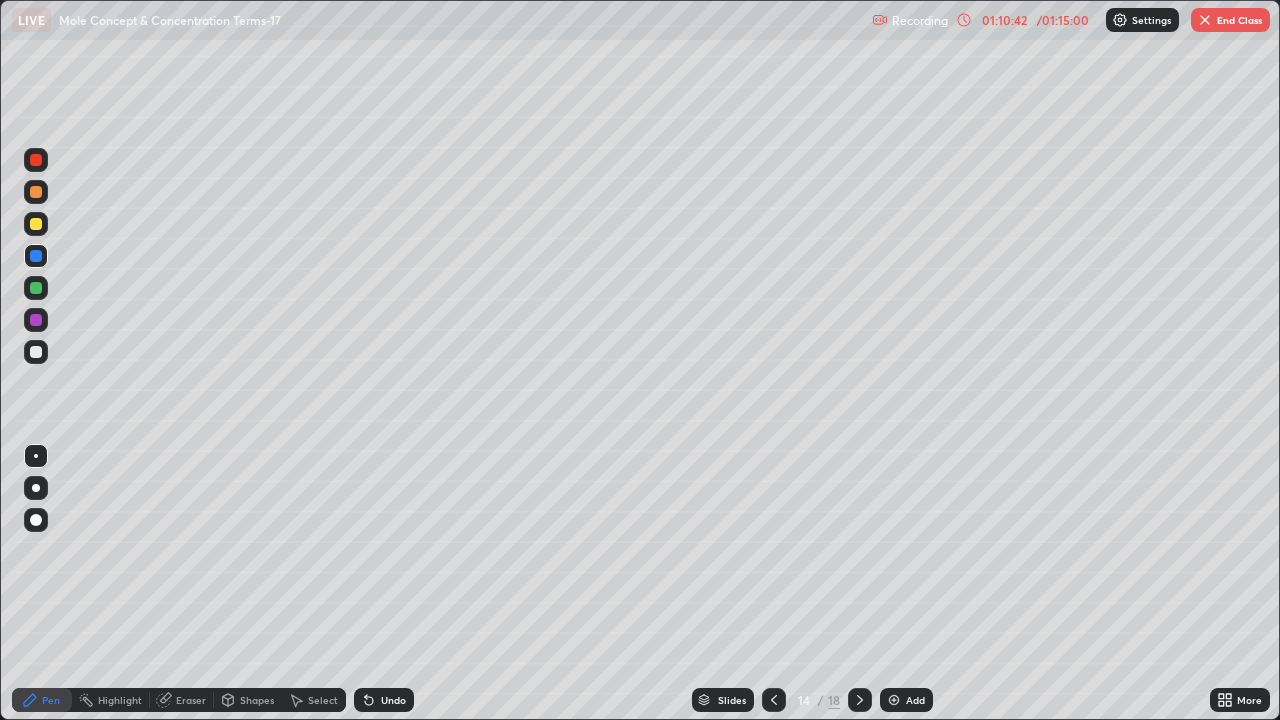 click at bounding box center (36, 352) 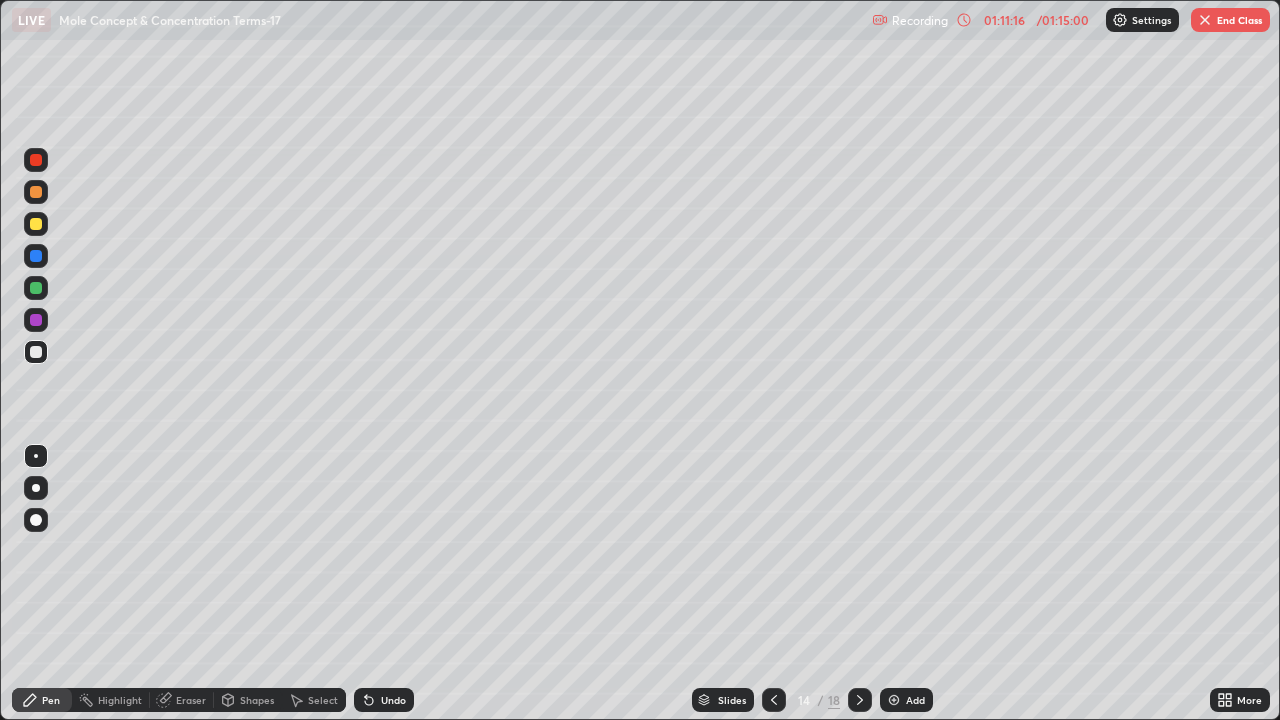 click on "Undo" at bounding box center (384, 700) 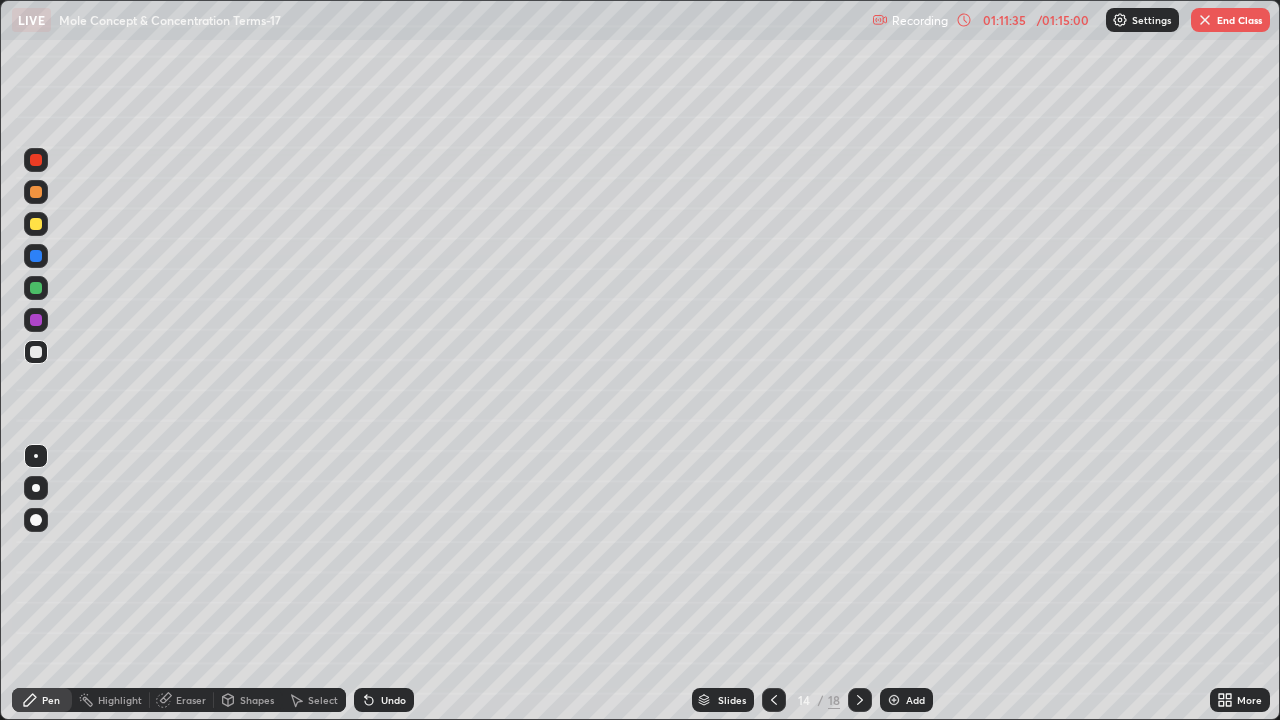 click at bounding box center (36, 192) 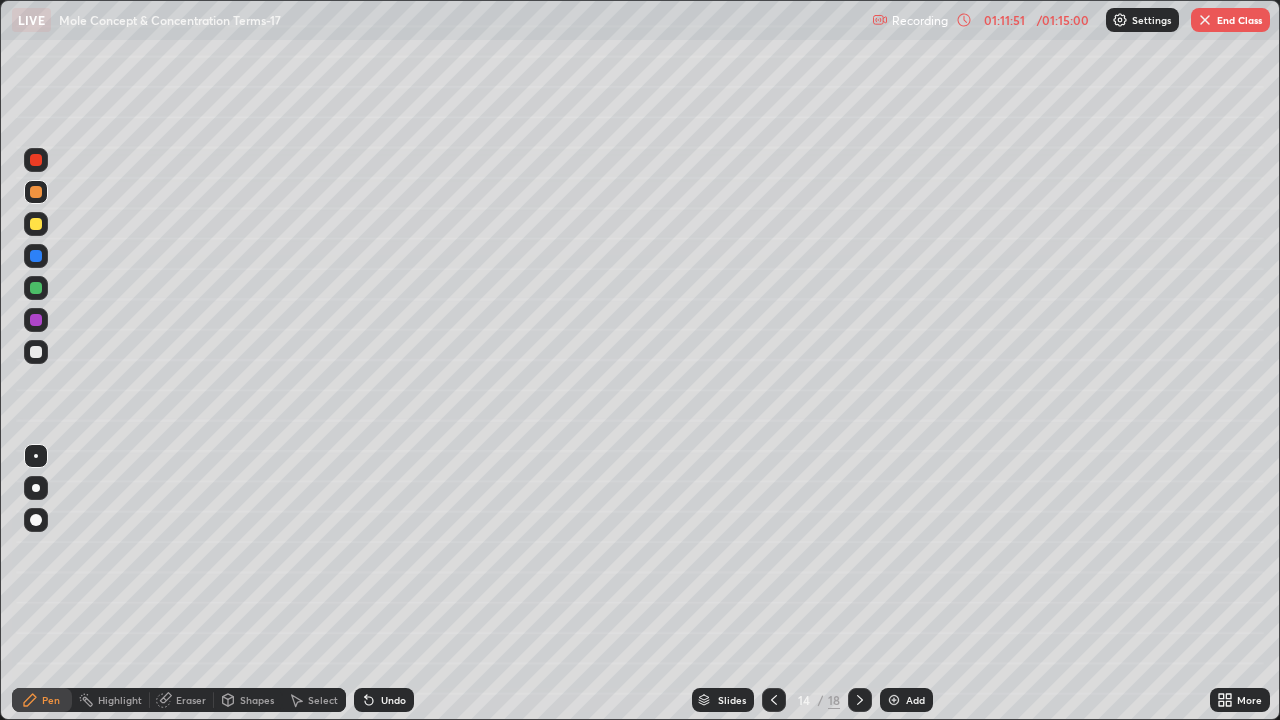 click at bounding box center (36, 352) 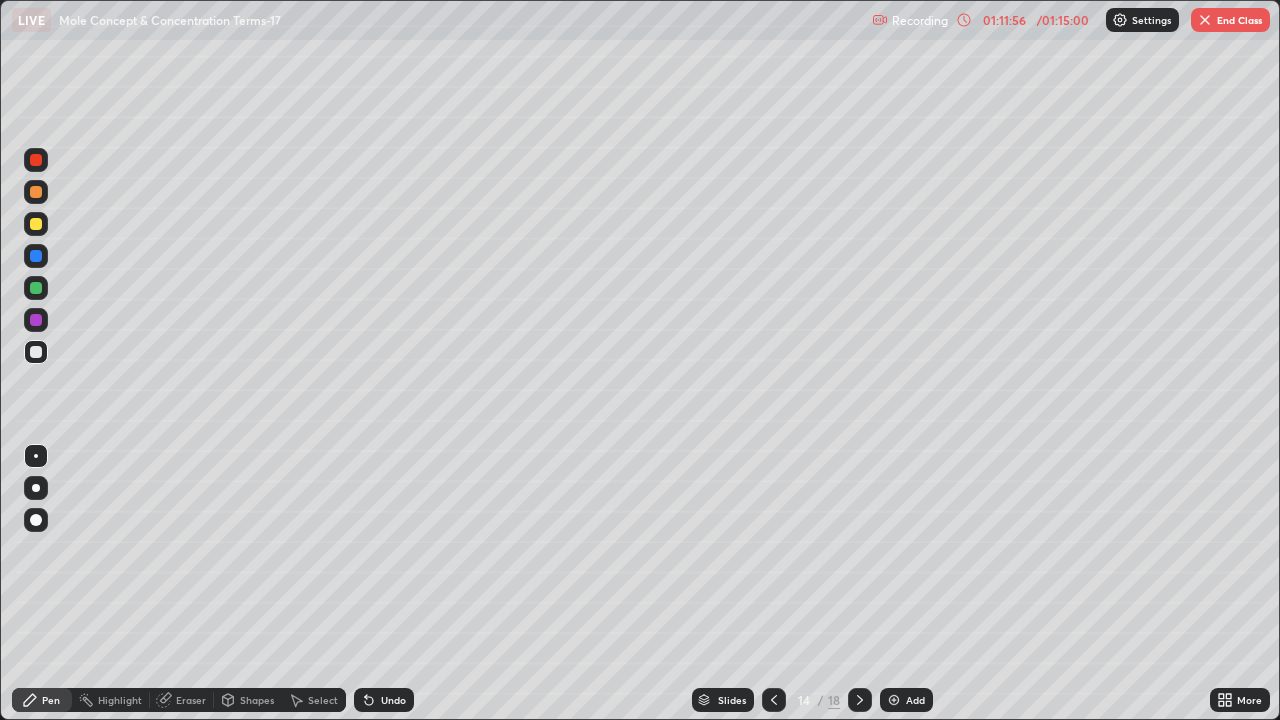 click on "Shapes" at bounding box center (257, 700) 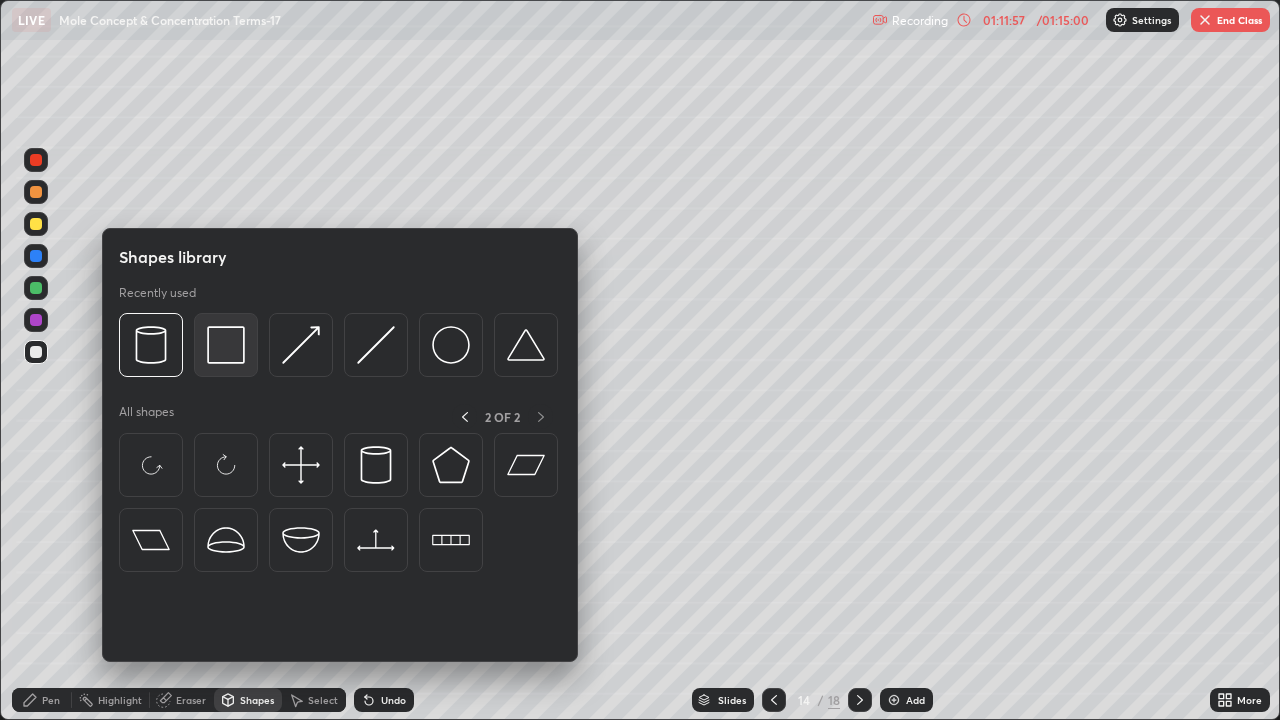 click at bounding box center (226, 345) 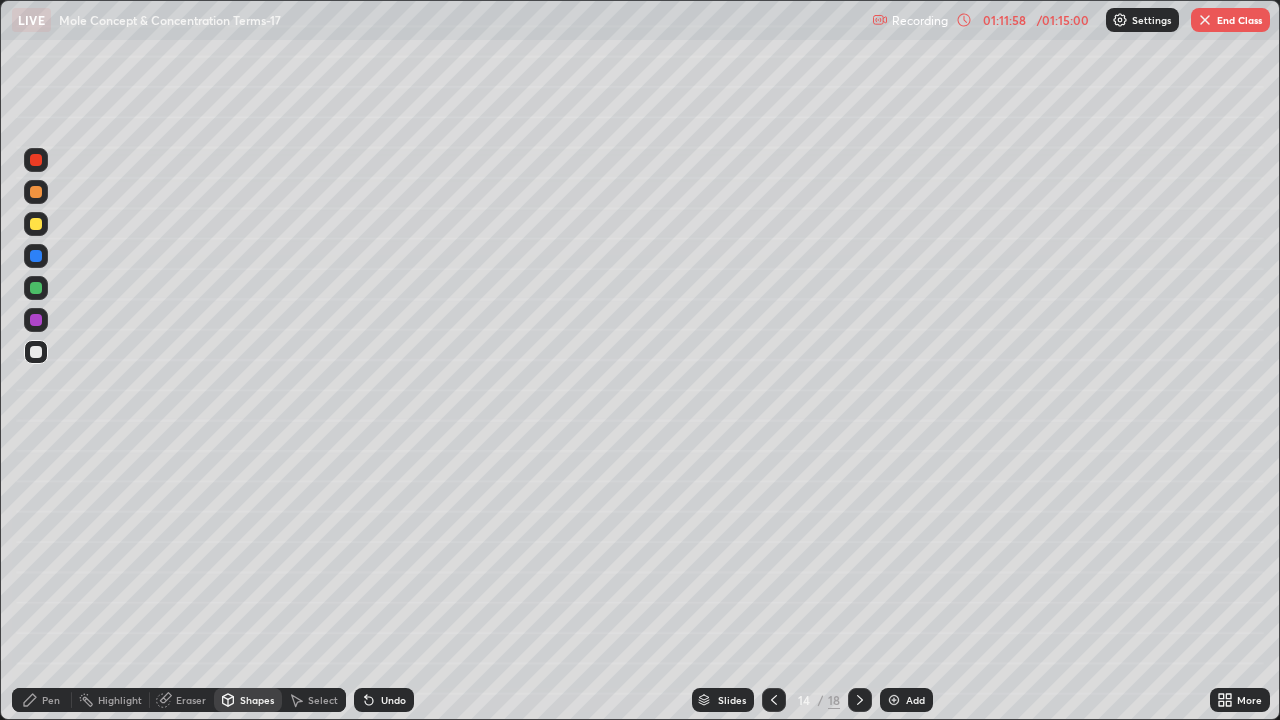 click at bounding box center [36, 320] 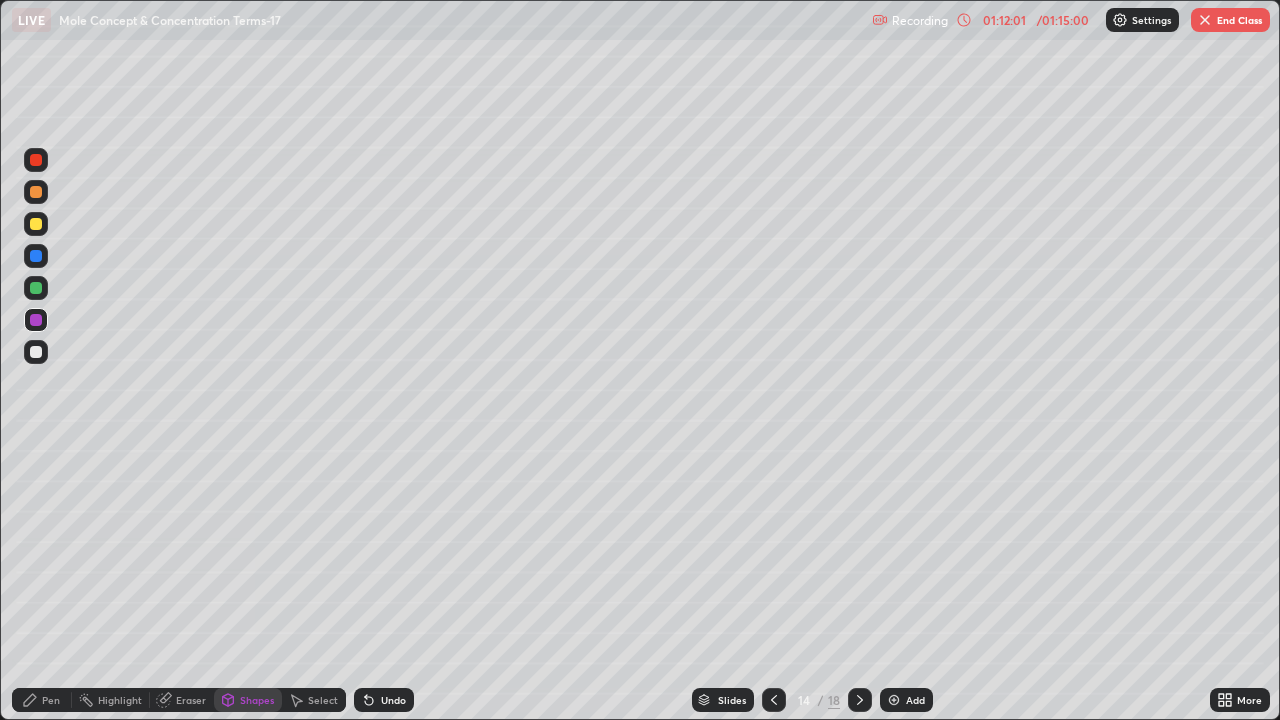 click on "Pen" at bounding box center (42, 700) 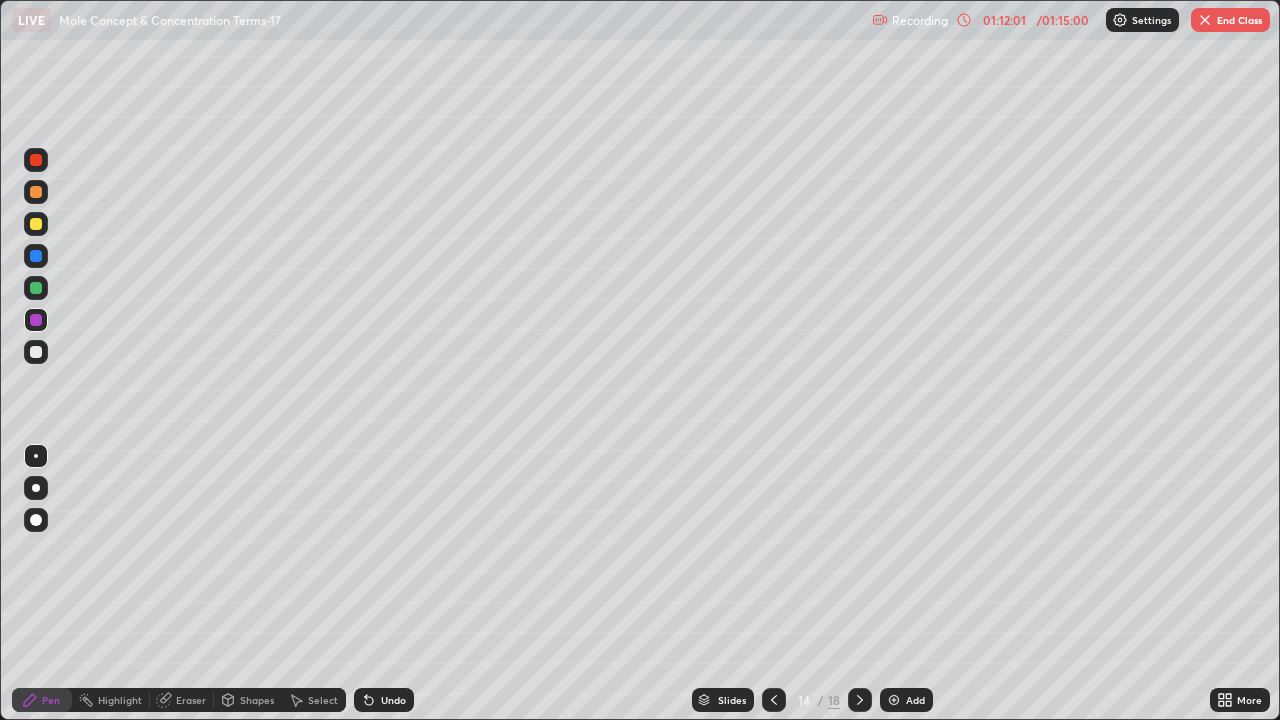 click at bounding box center (36, 288) 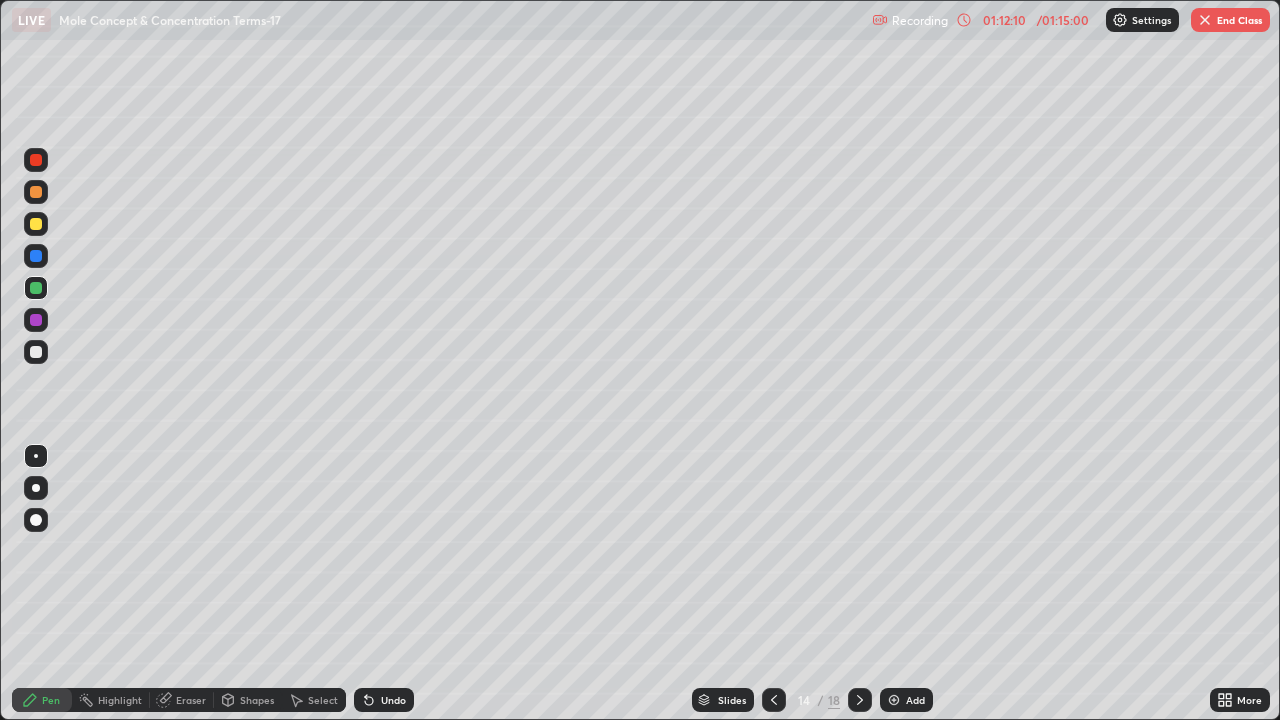 click on "Undo" at bounding box center (393, 700) 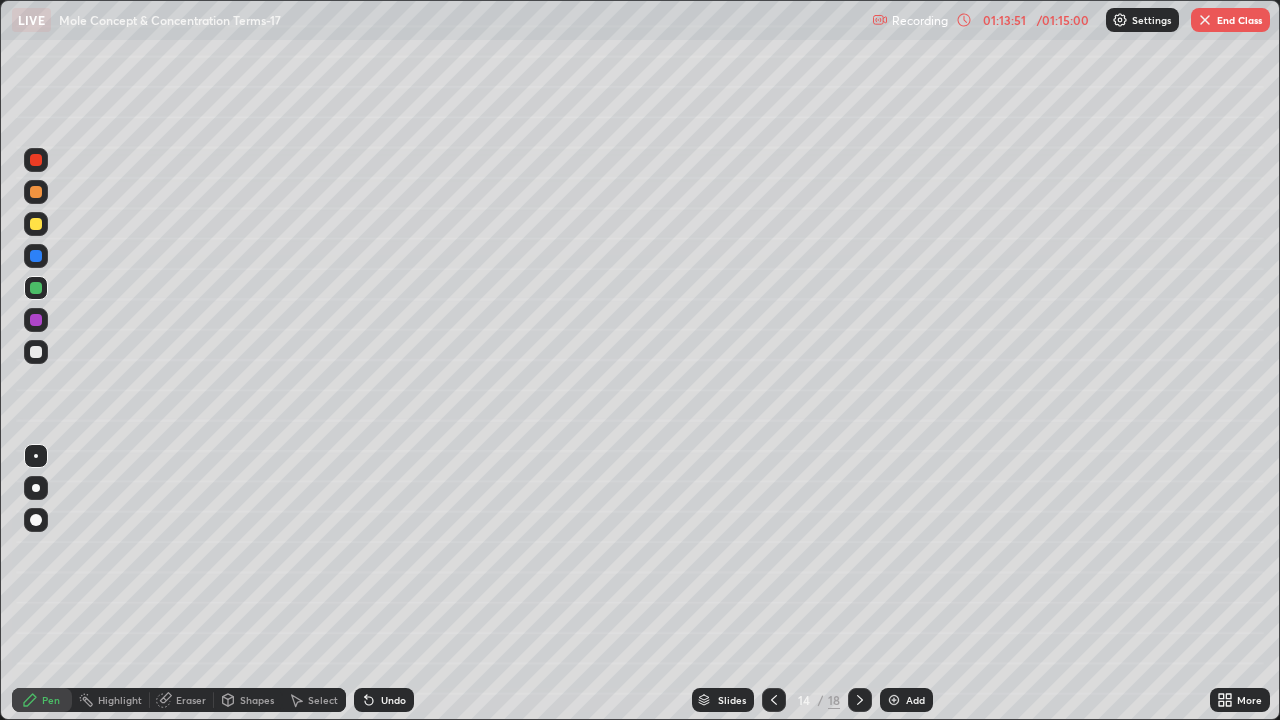 click at bounding box center [1205, 20] 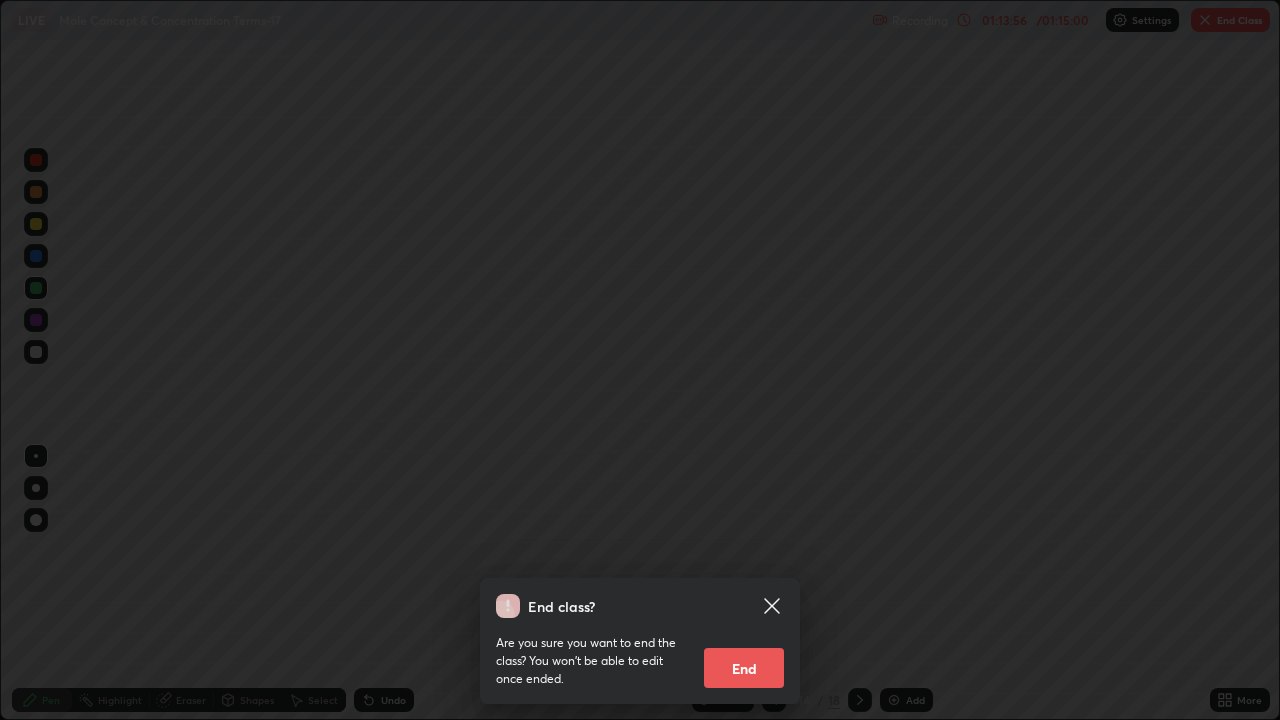 click 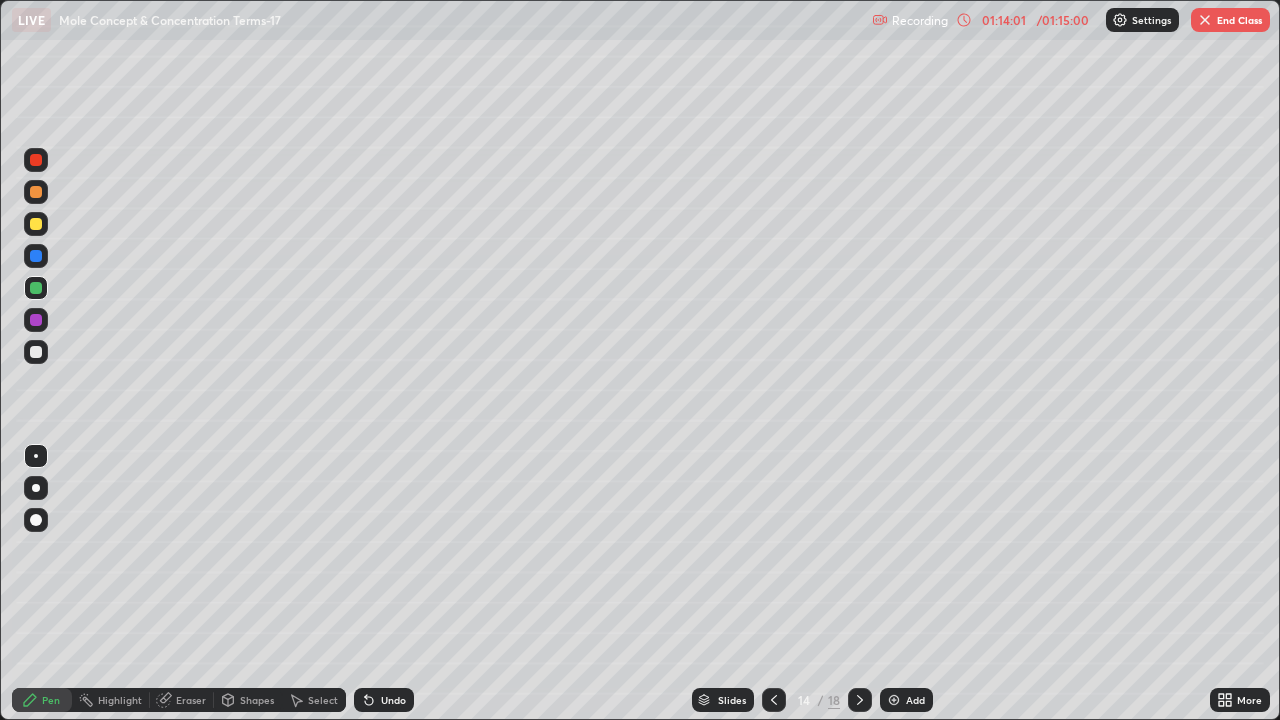 click on "End Class" at bounding box center [1230, 20] 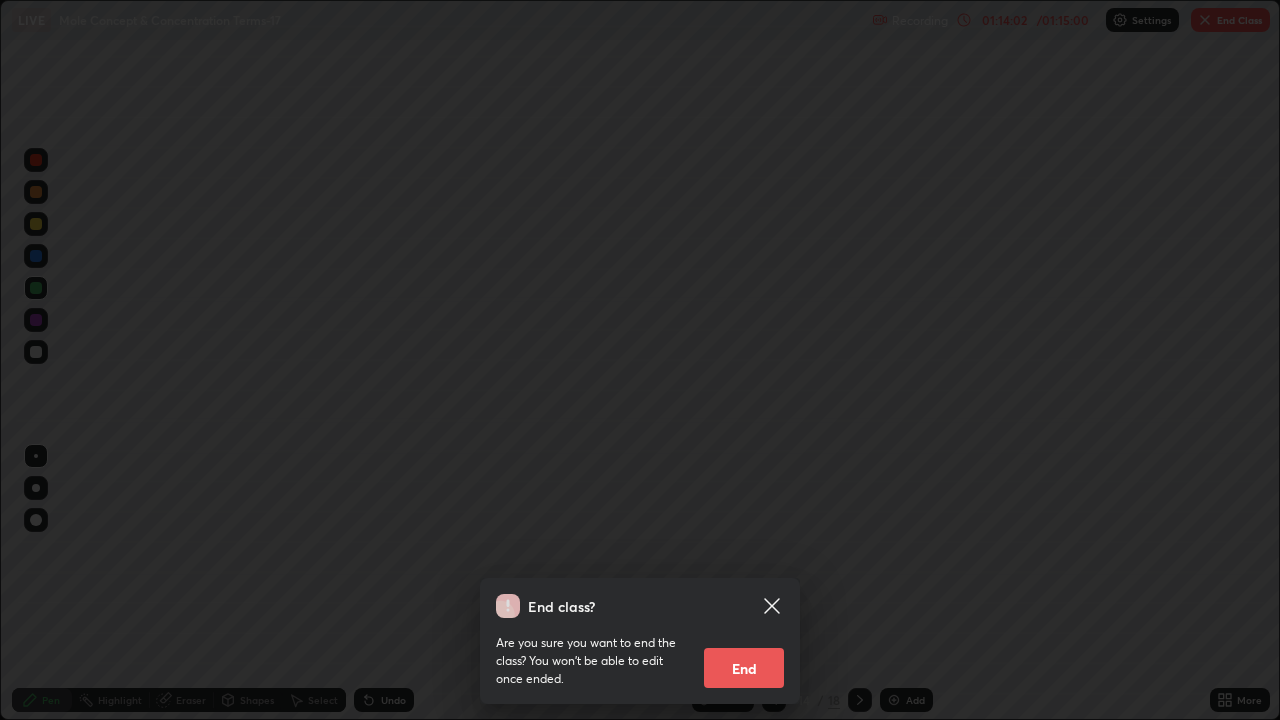 click on "End" at bounding box center (744, 668) 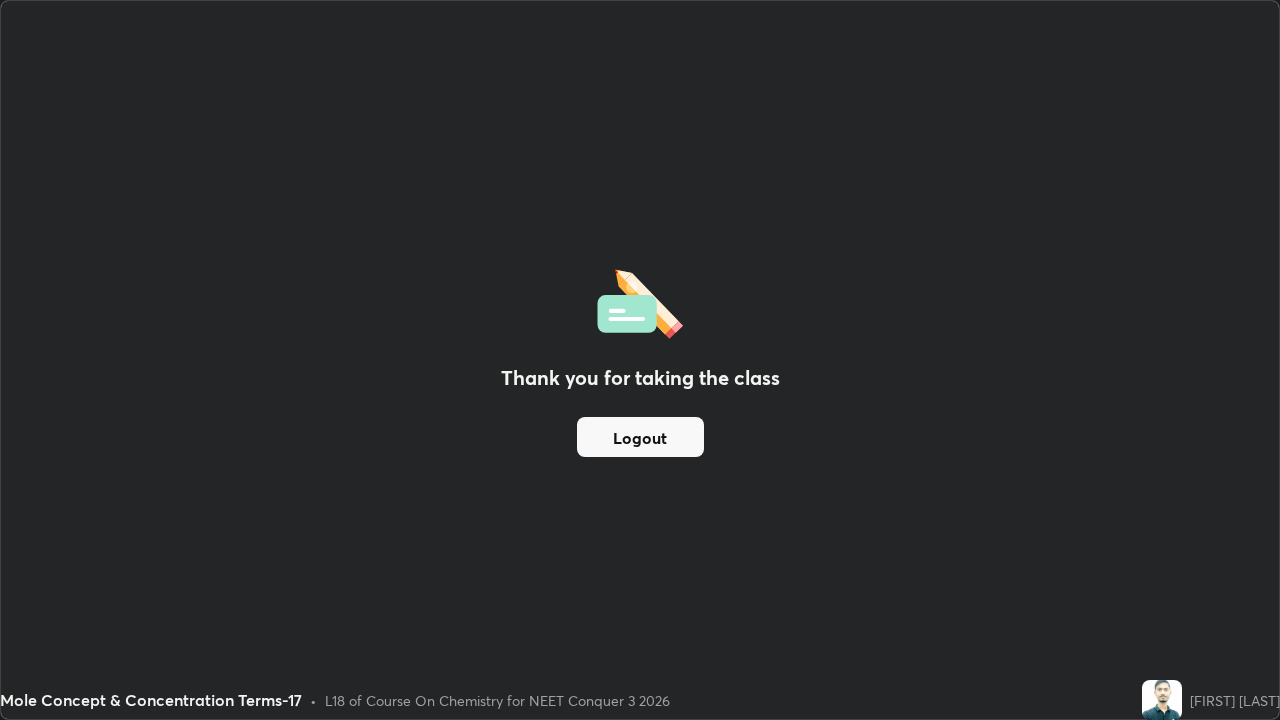 click on "Logout" at bounding box center (640, 437) 